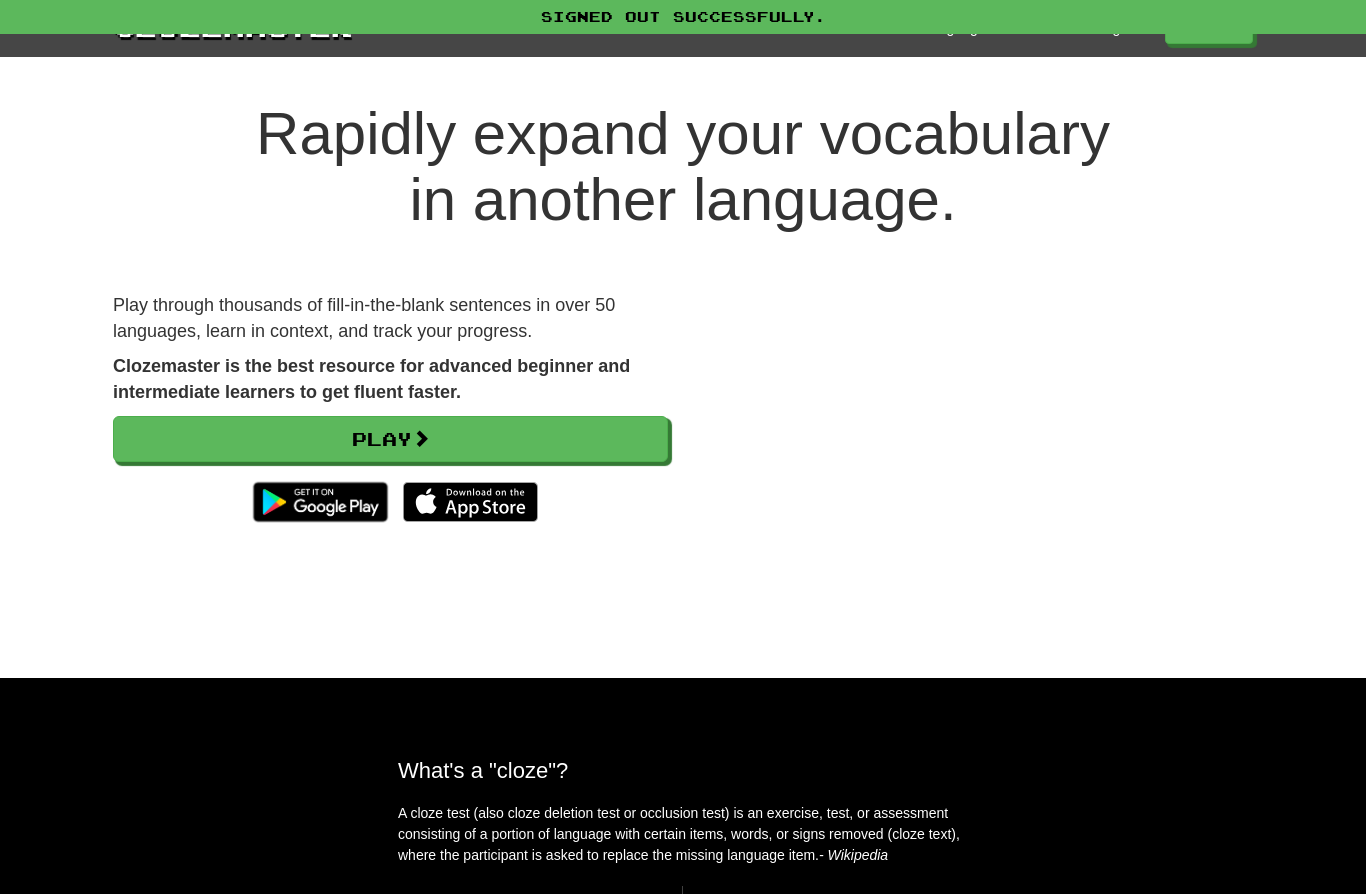 scroll, scrollTop: 0, scrollLeft: 0, axis: both 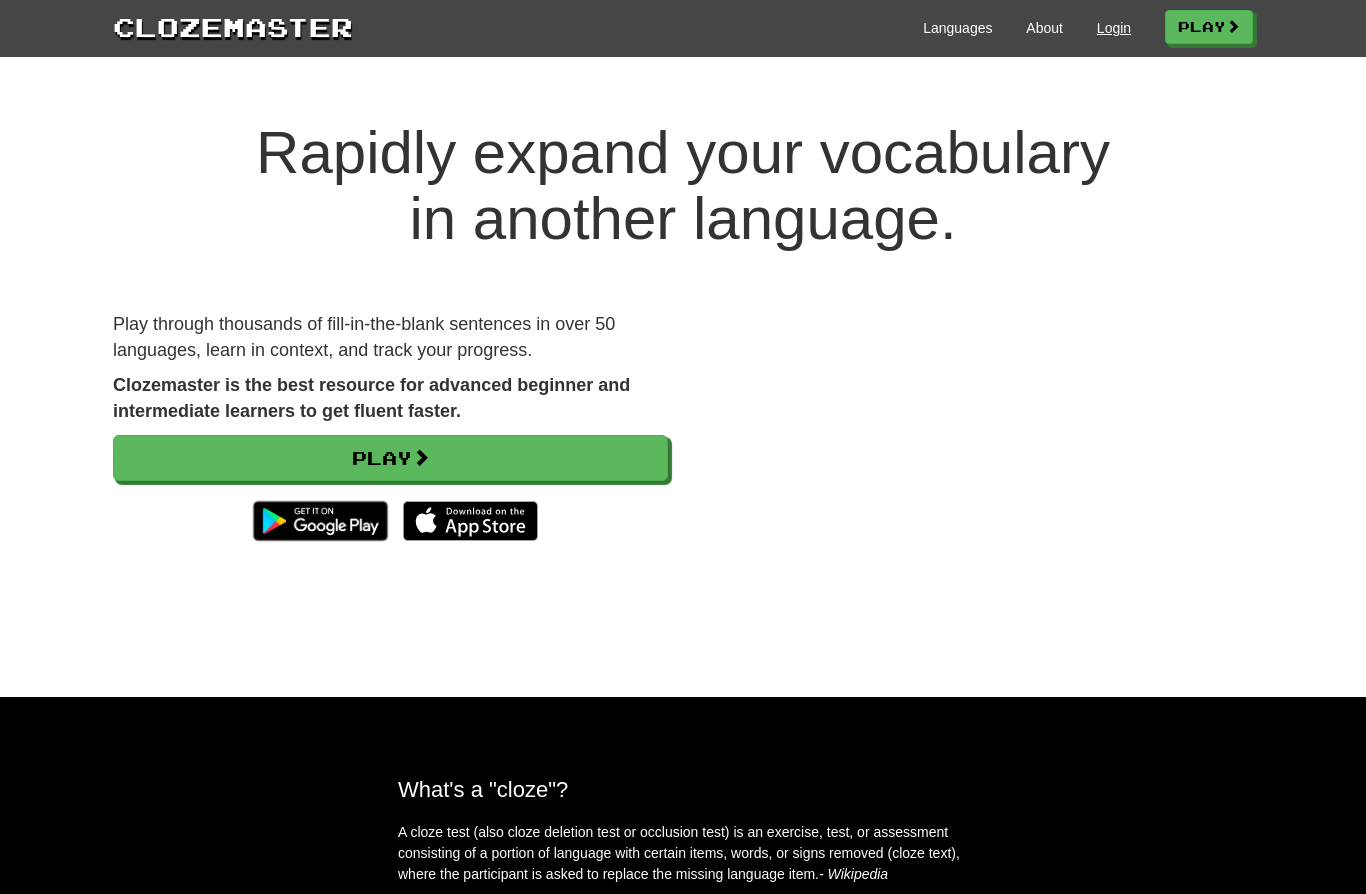 click on "Login" at bounding box center [1114, 28] 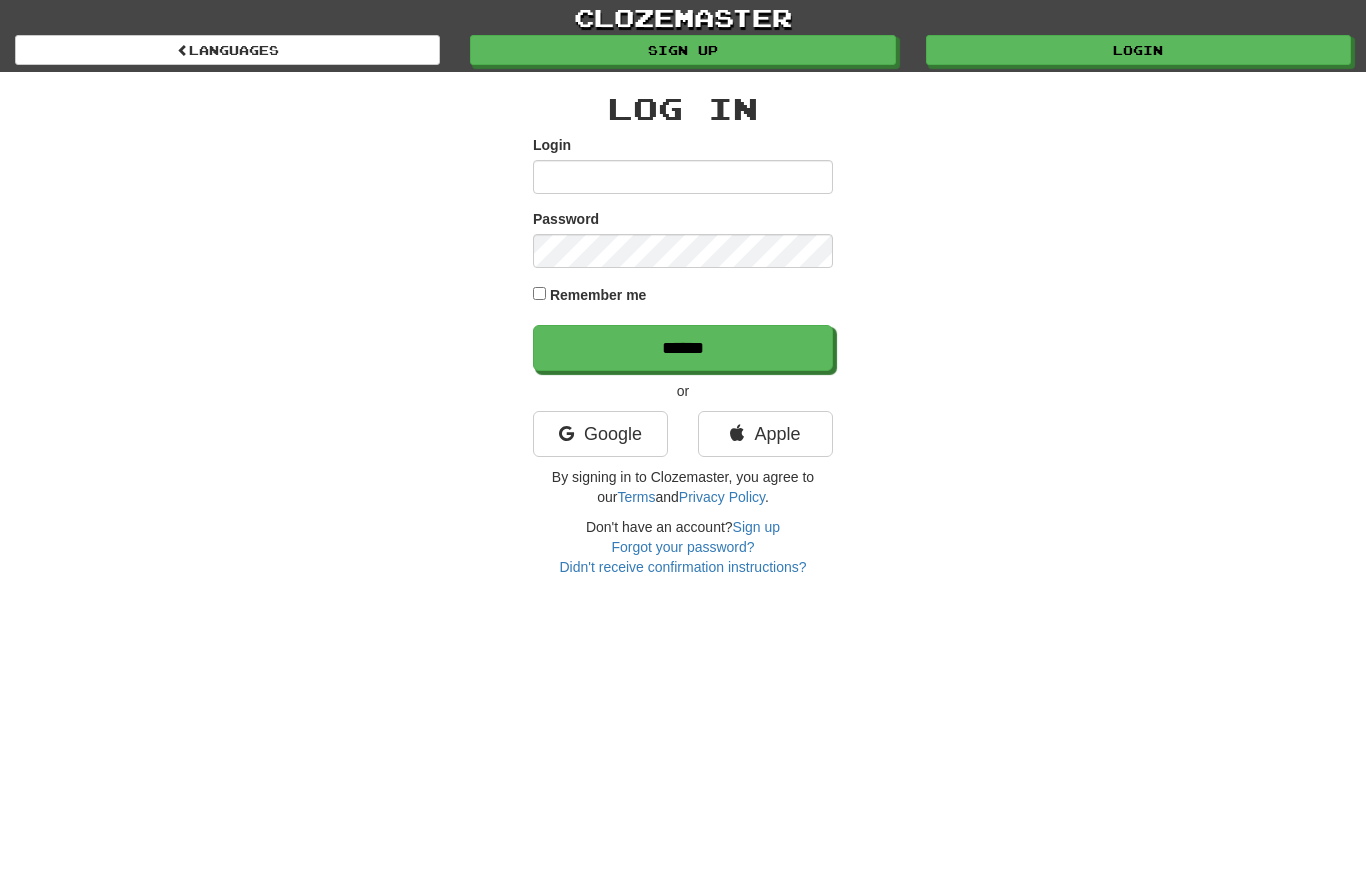 scroll, scrollTop: 0, scrollLeft: 0, axis: both 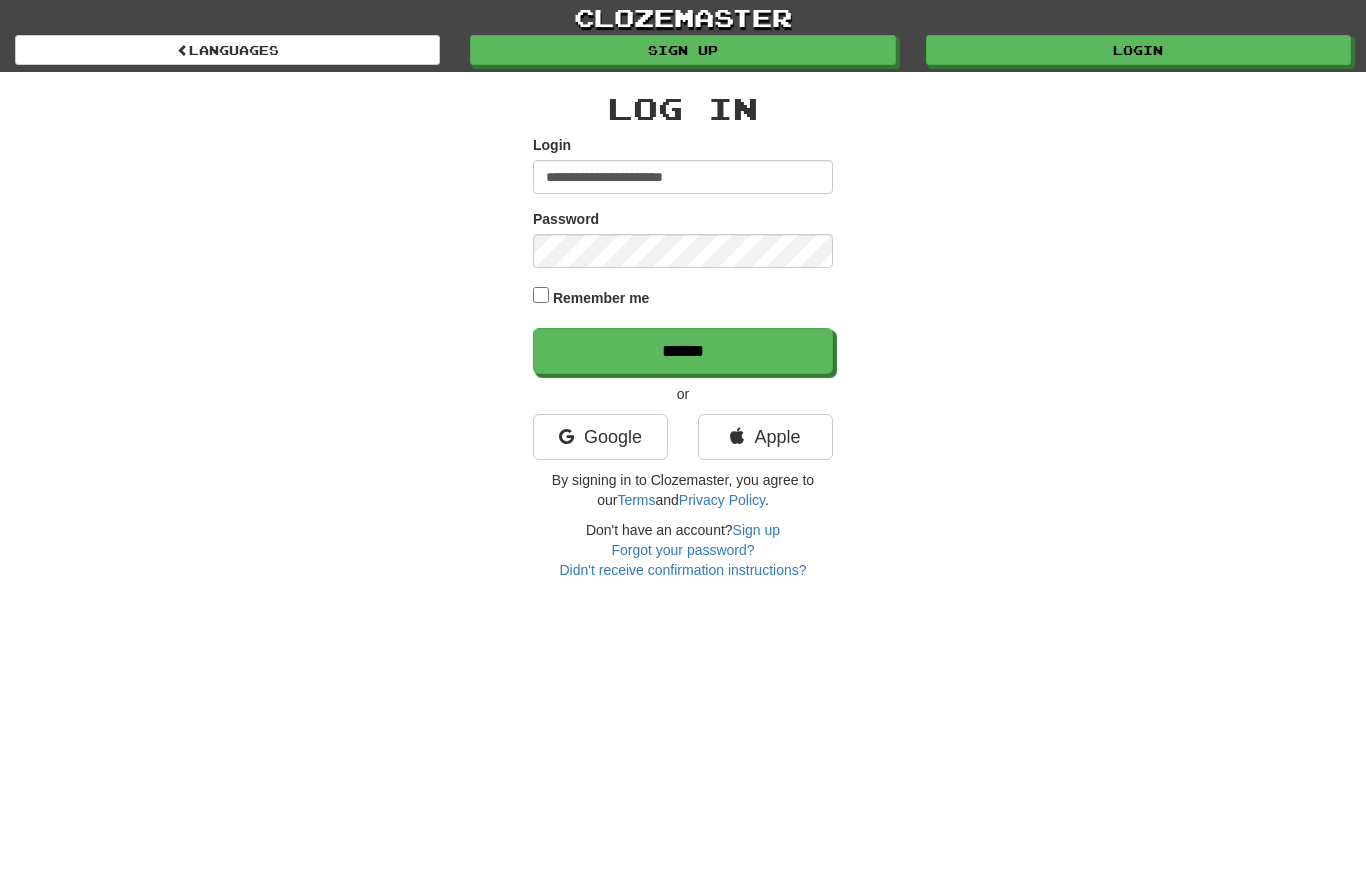 type on "**********" 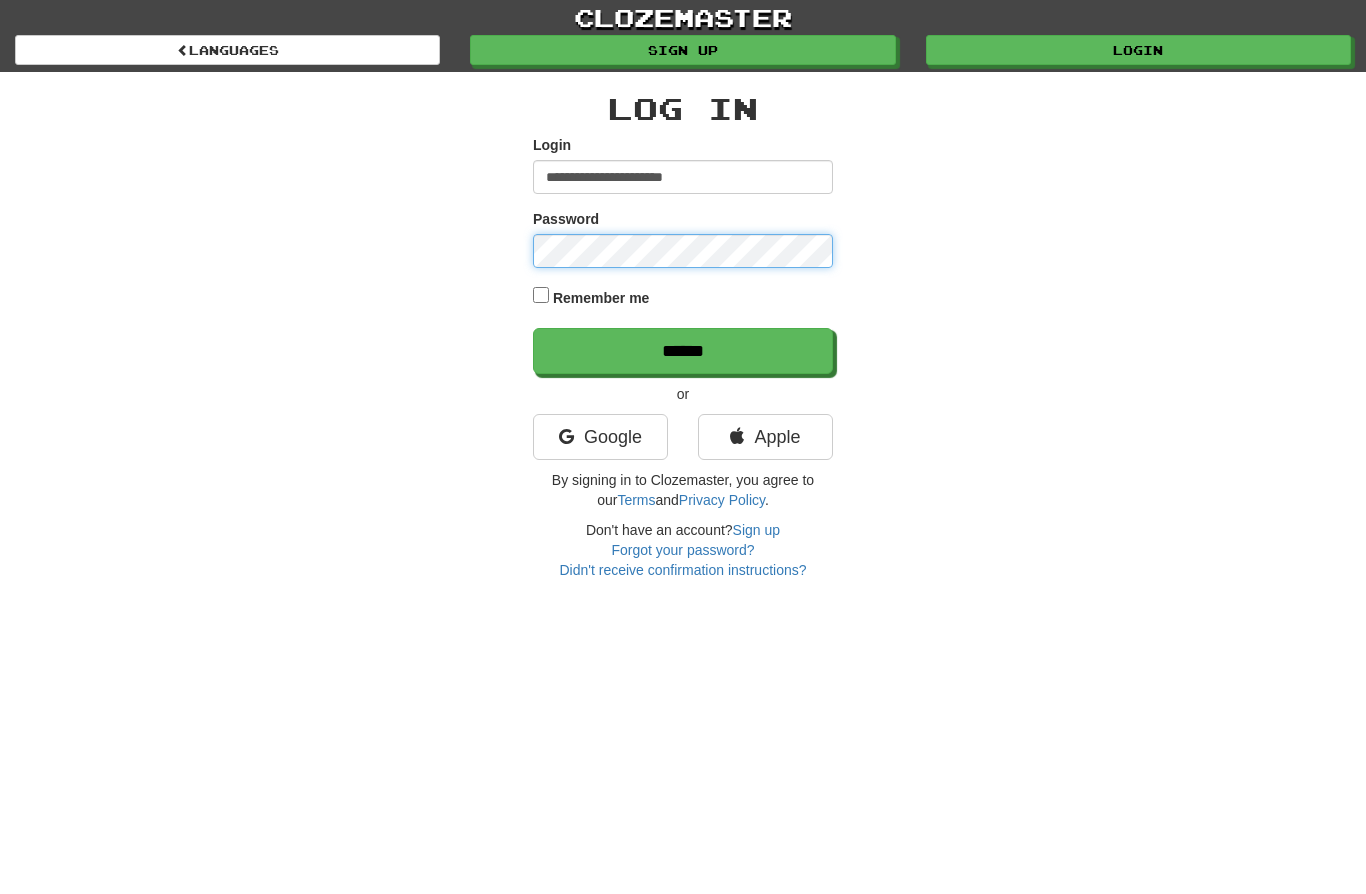 click on "******" at bounding box center [683, 351] 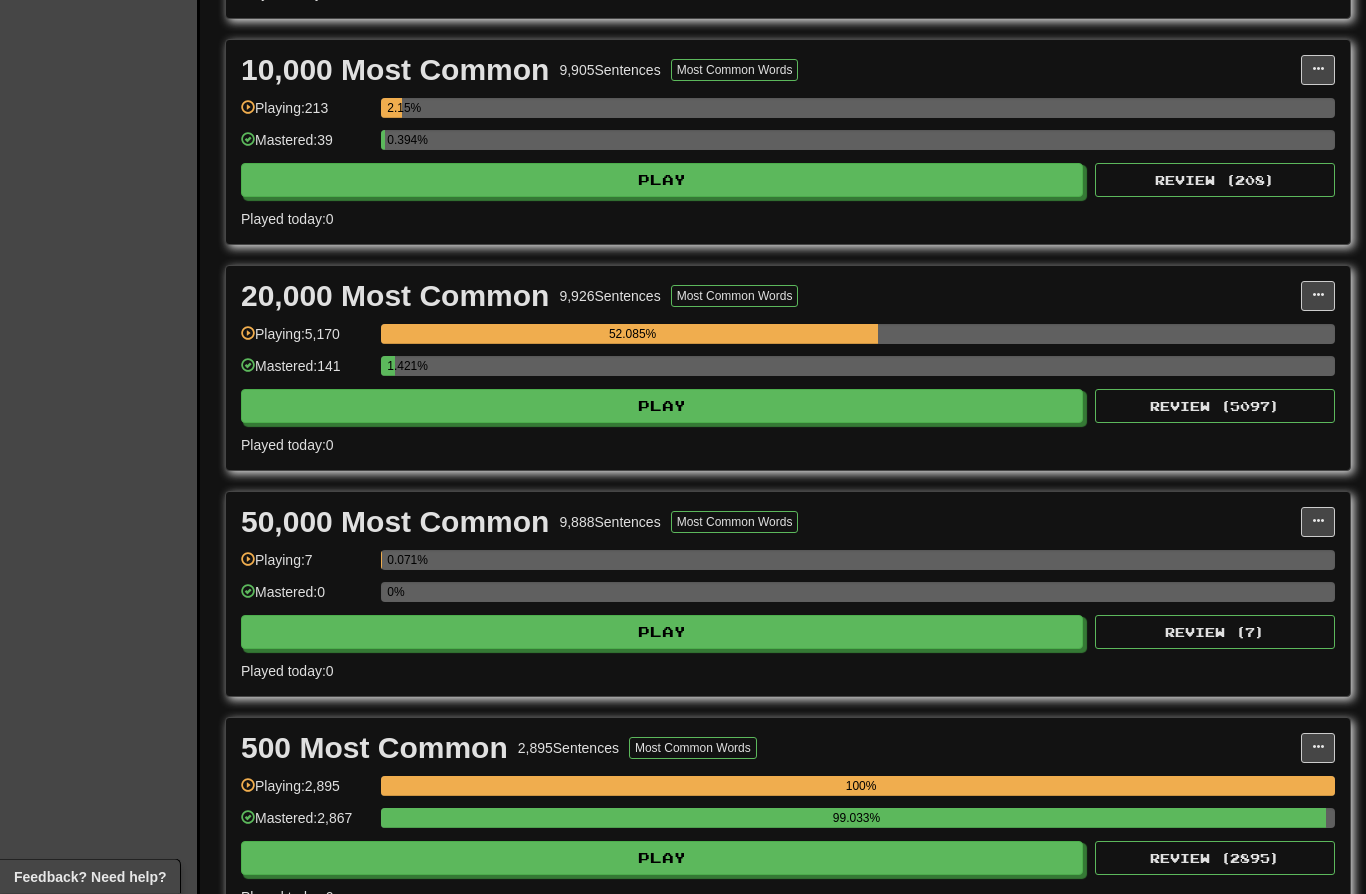 scroll, scrollTop: 1087, scrollLeft: 0, axis: vertical 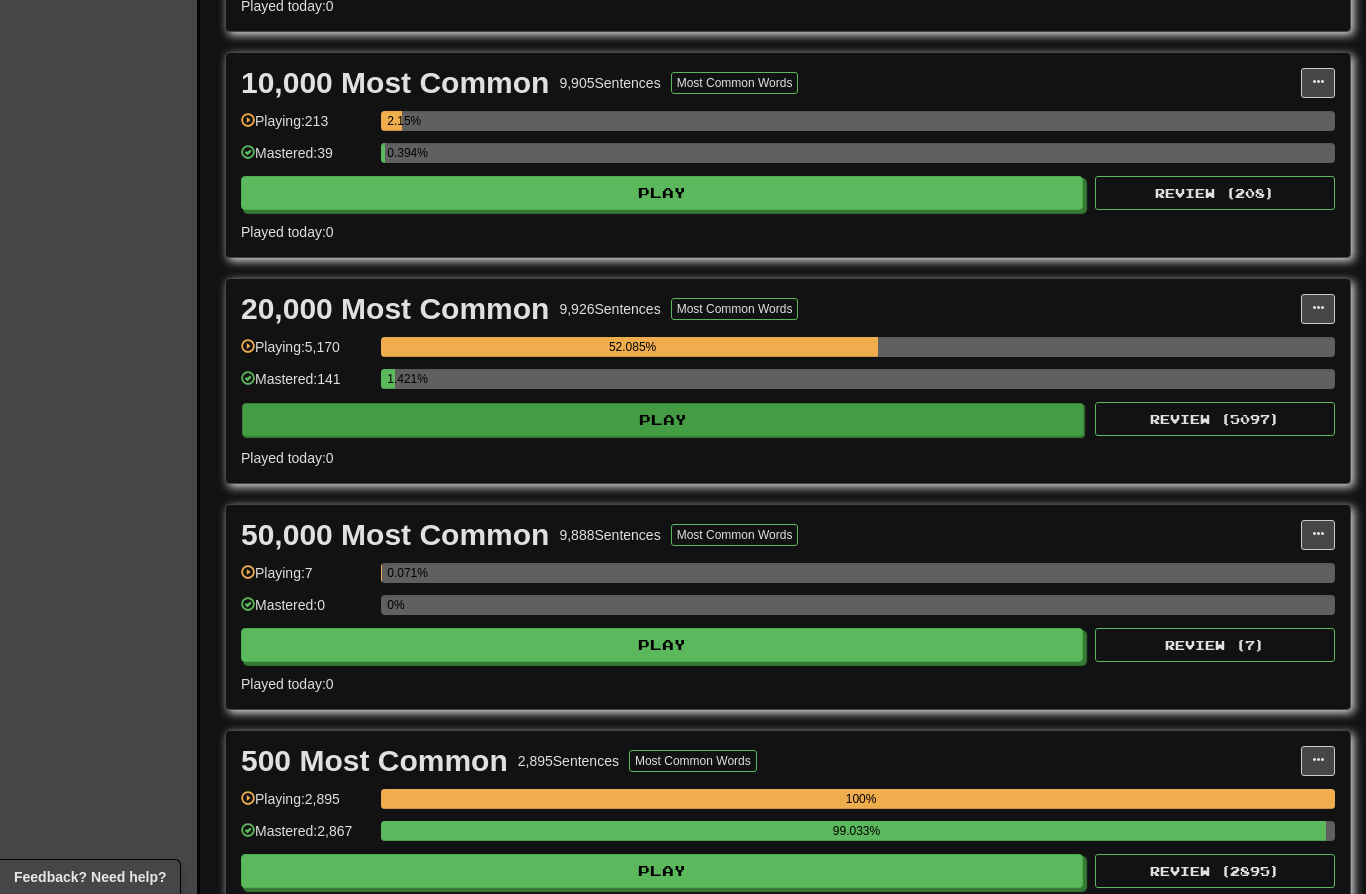 click on "Play" at bounding box center (663, 420) 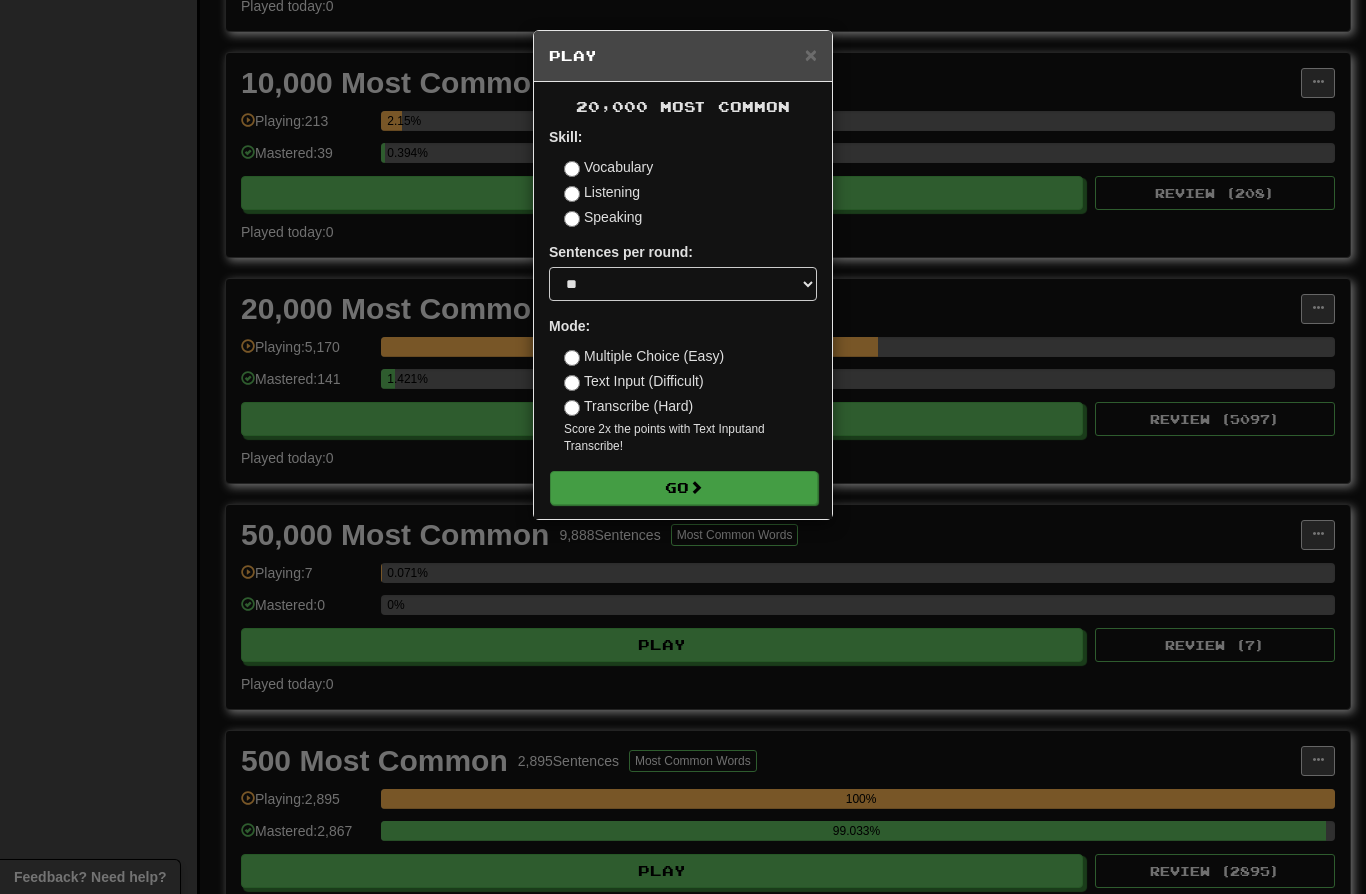 click on "Go" at bounding box center (684, 488) 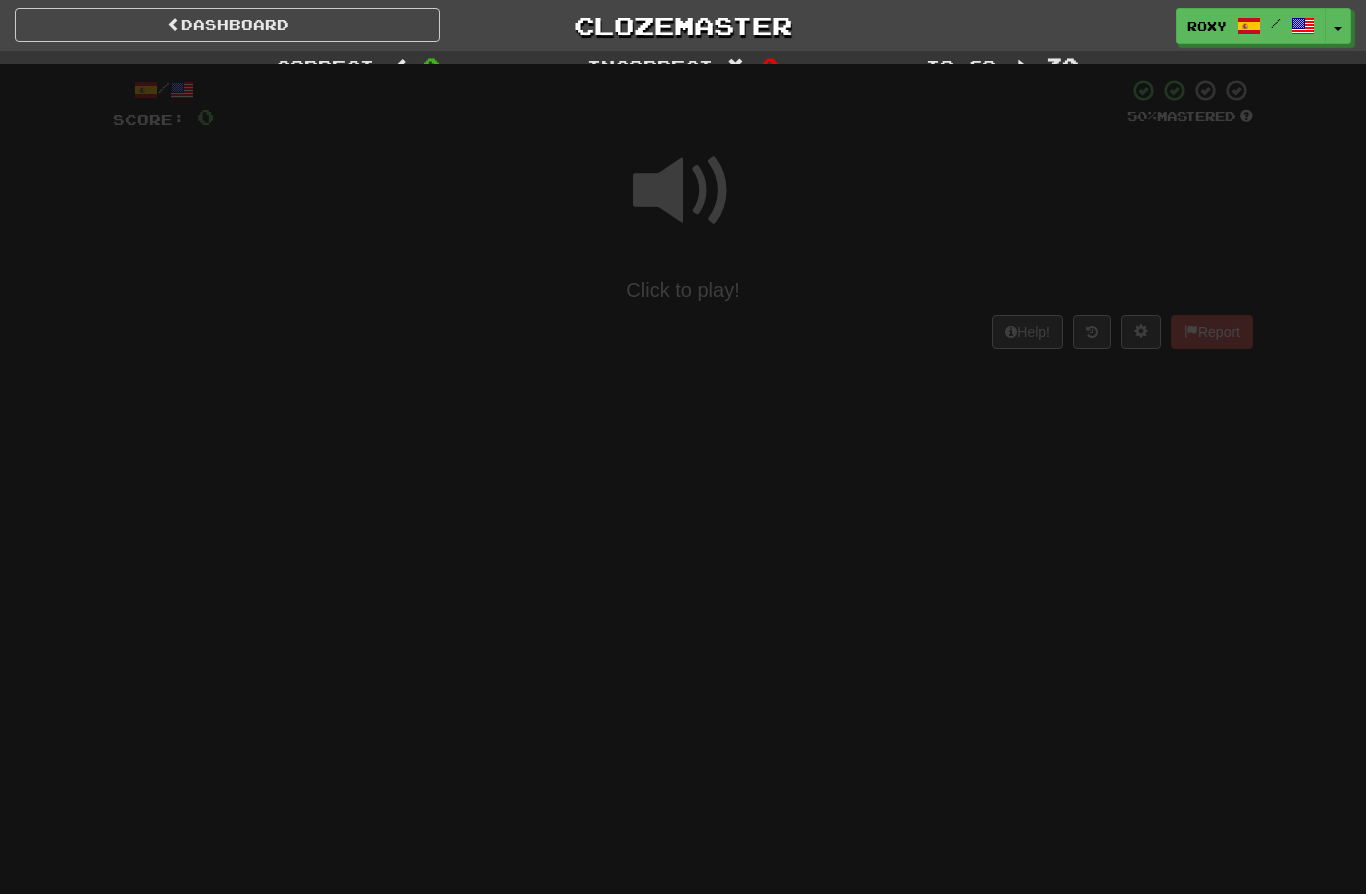 scroll, scrollTop: 1, scrollLeft: 0, axis: vertical 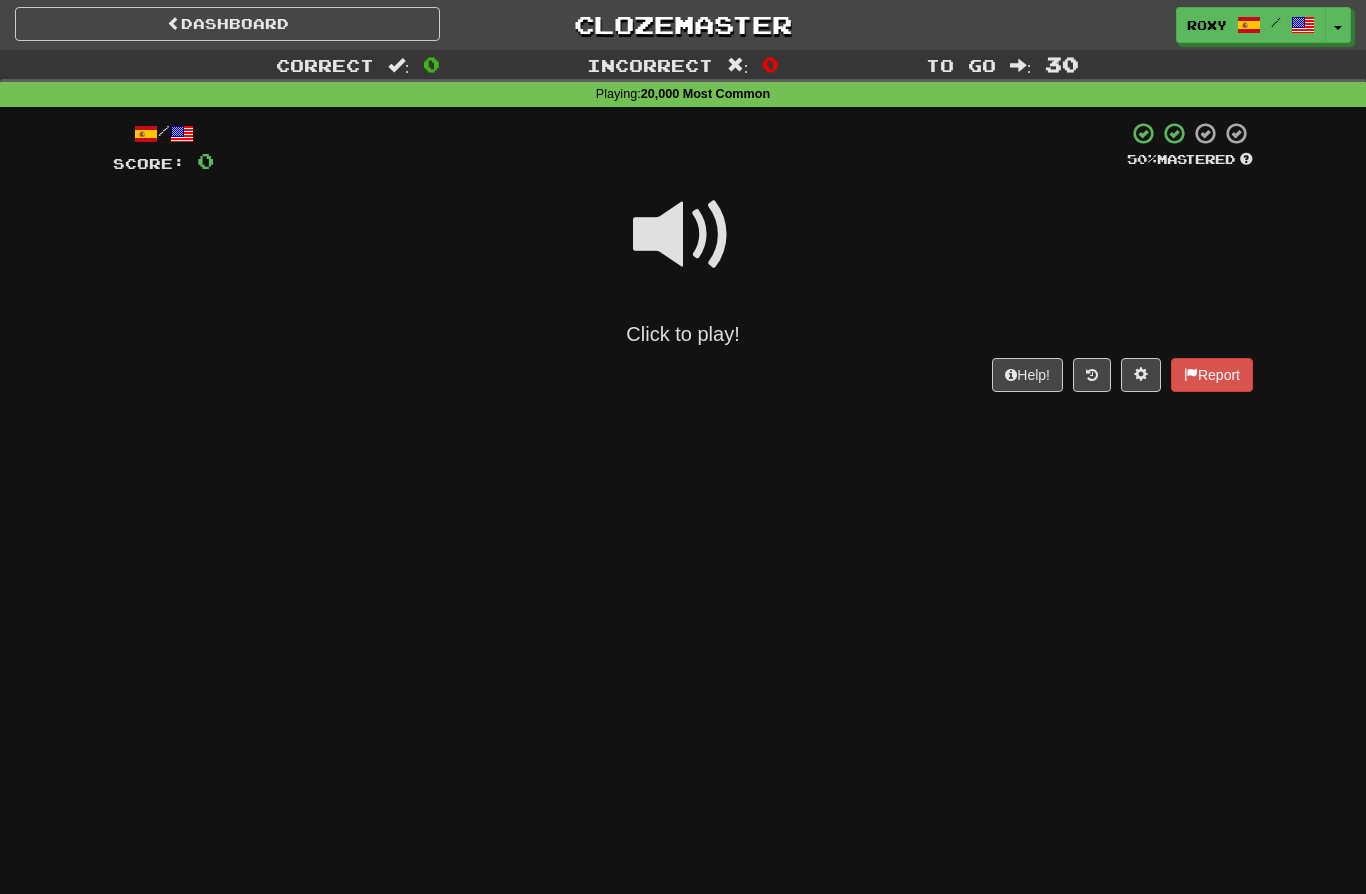 click at bounding box center [683, 235] 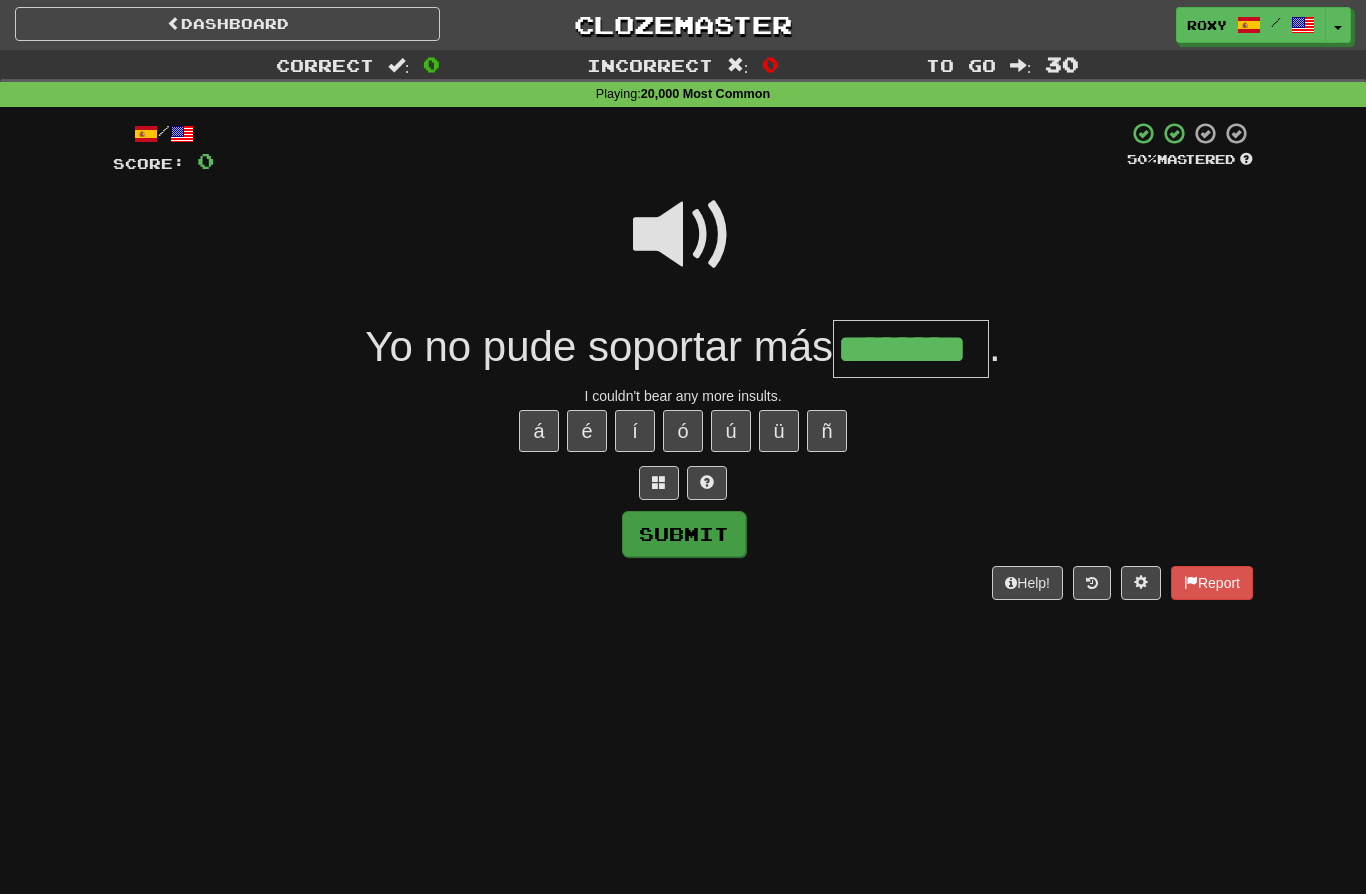 type on "********" 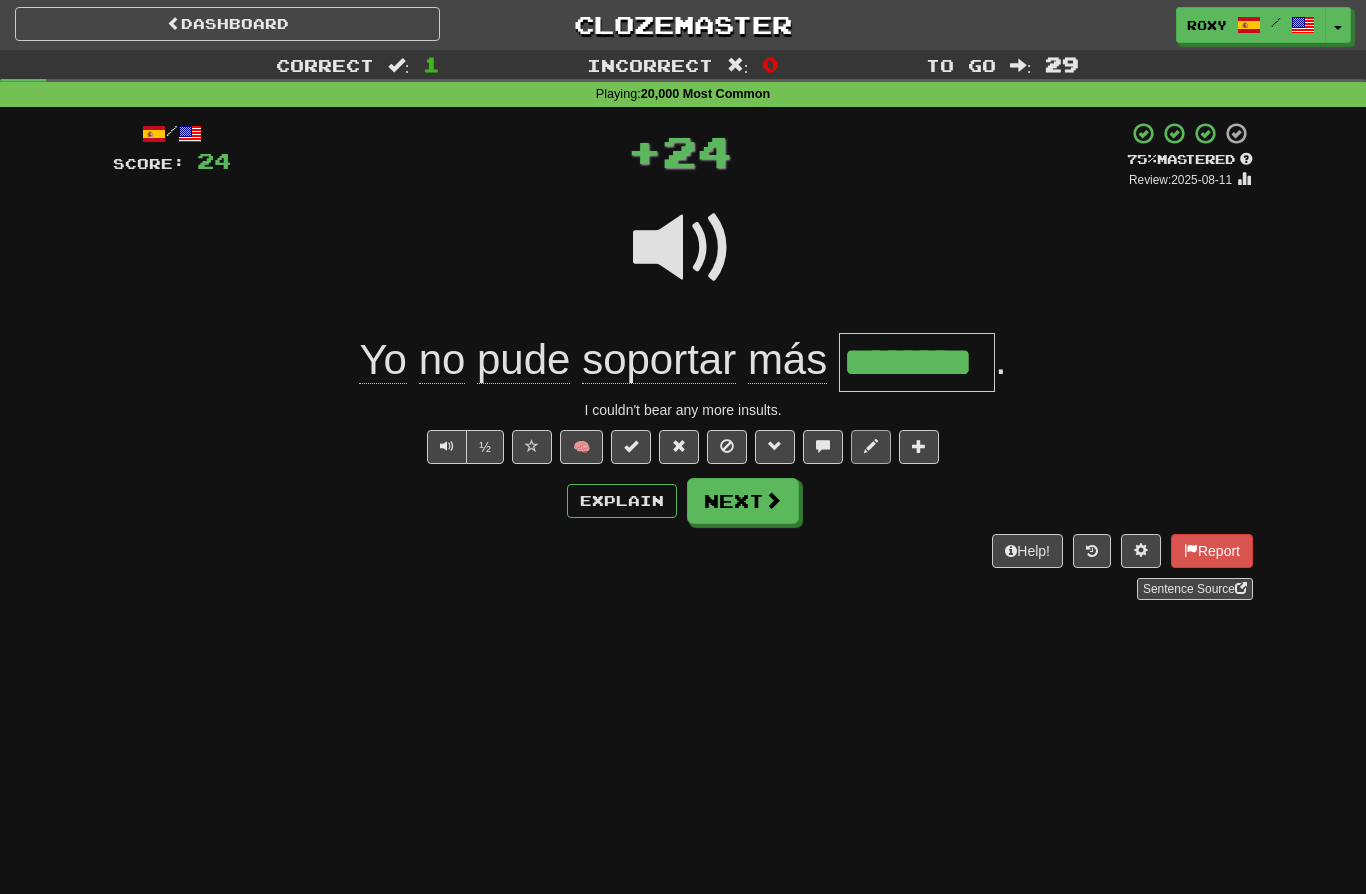 click at bounding box center [871, 447] 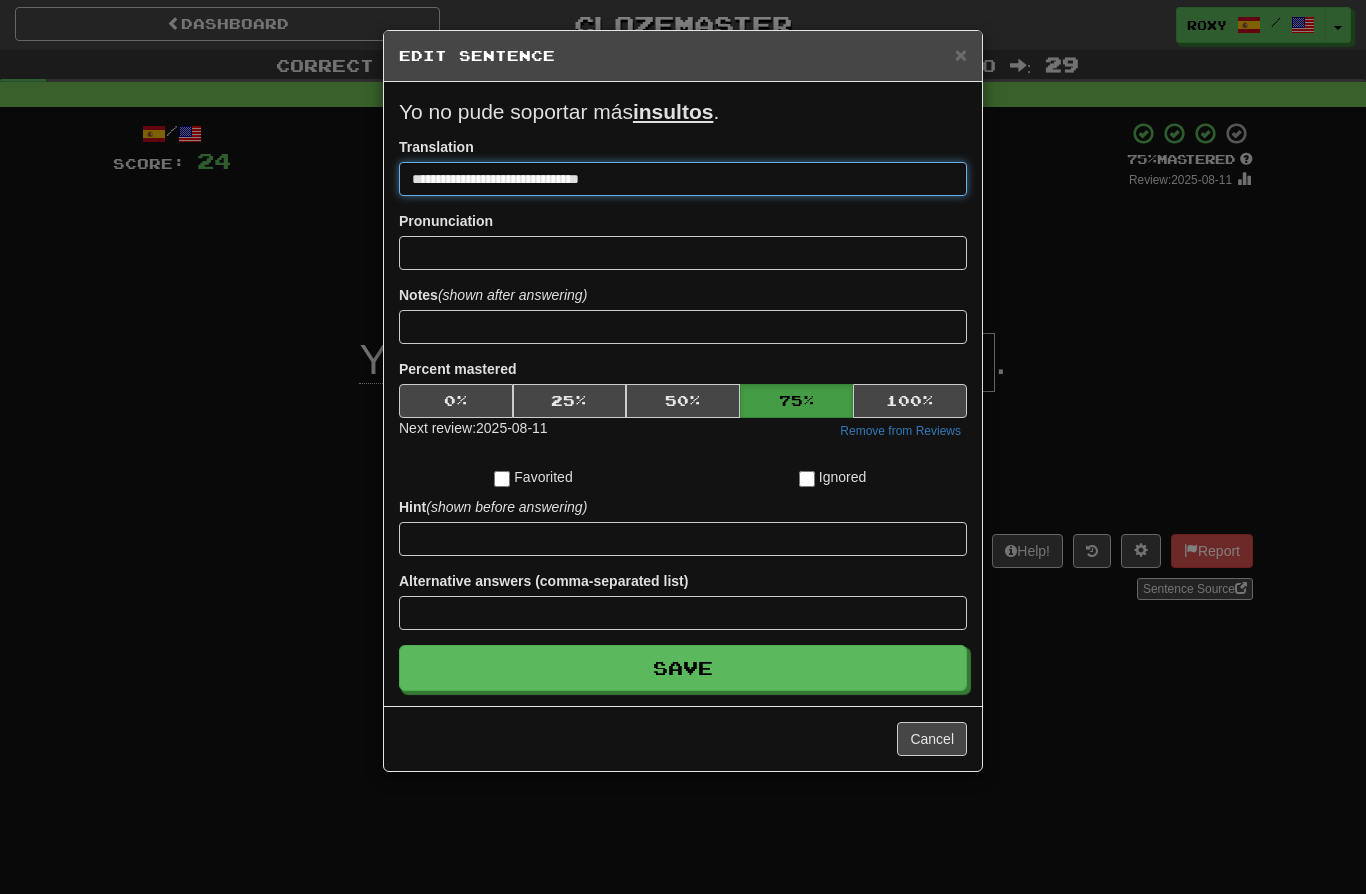 click on "**********" at bounding box center (683, 179) 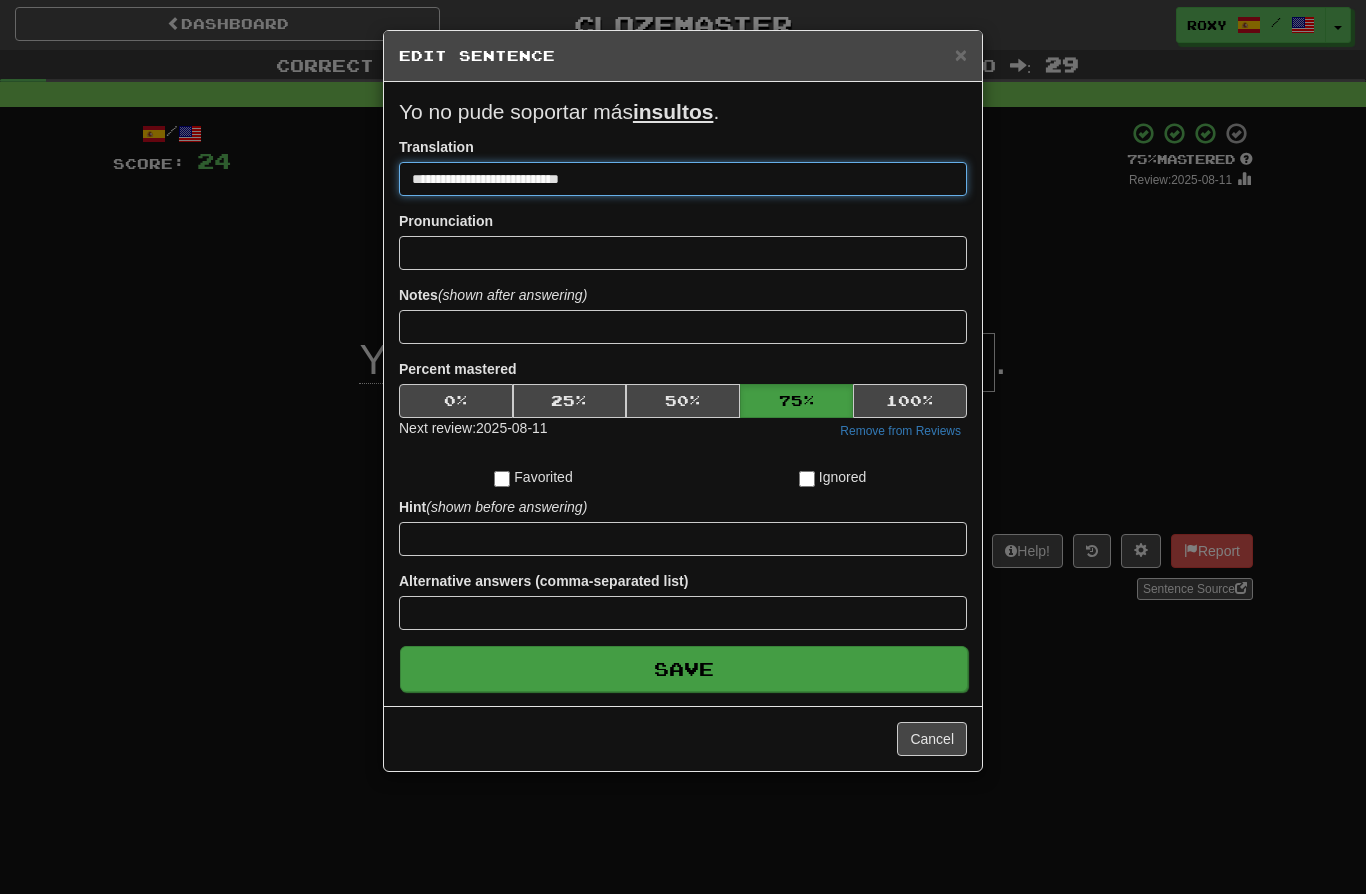type on "**********" 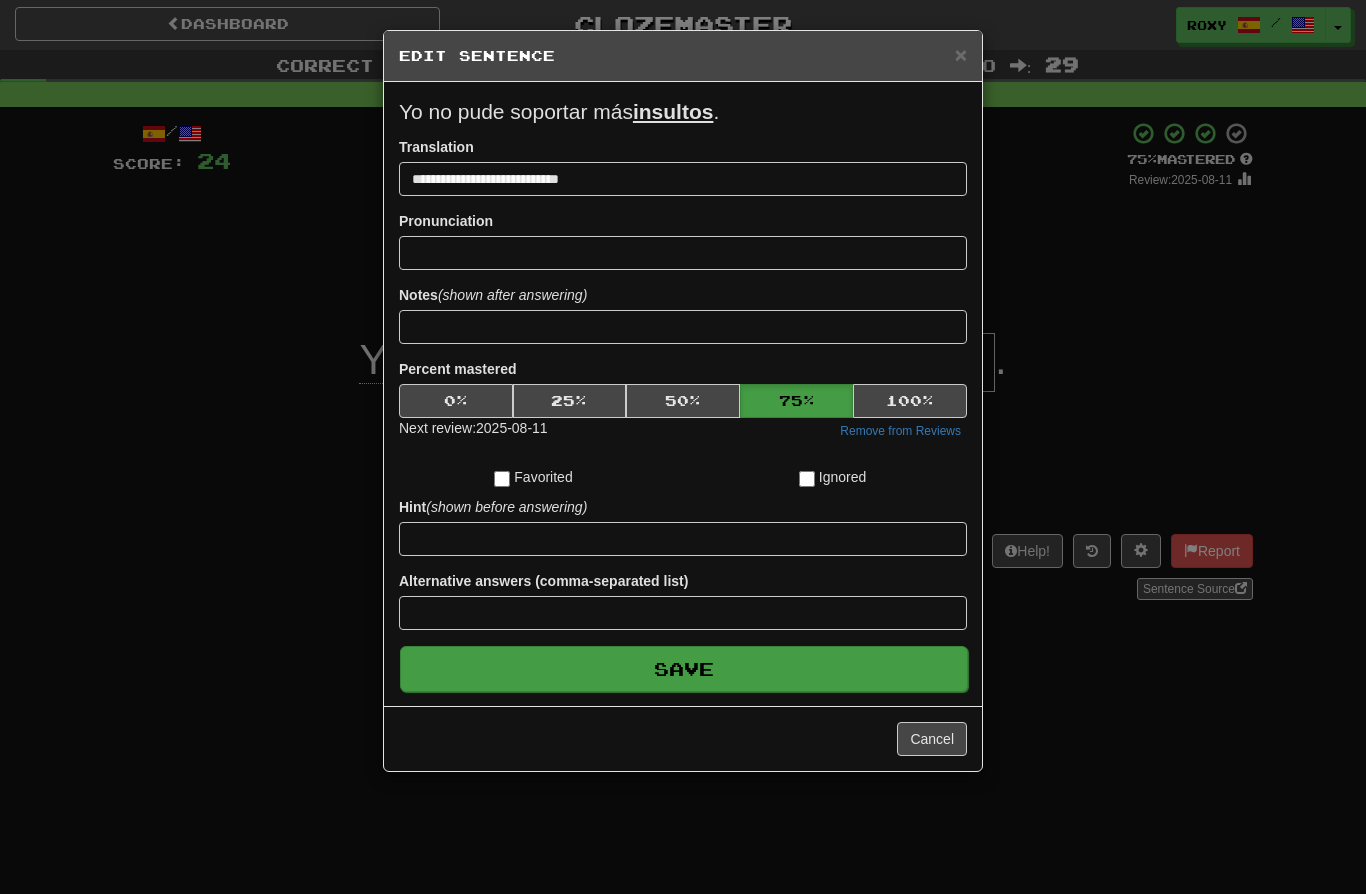 click on "Save" at bounding box center [684, 669] 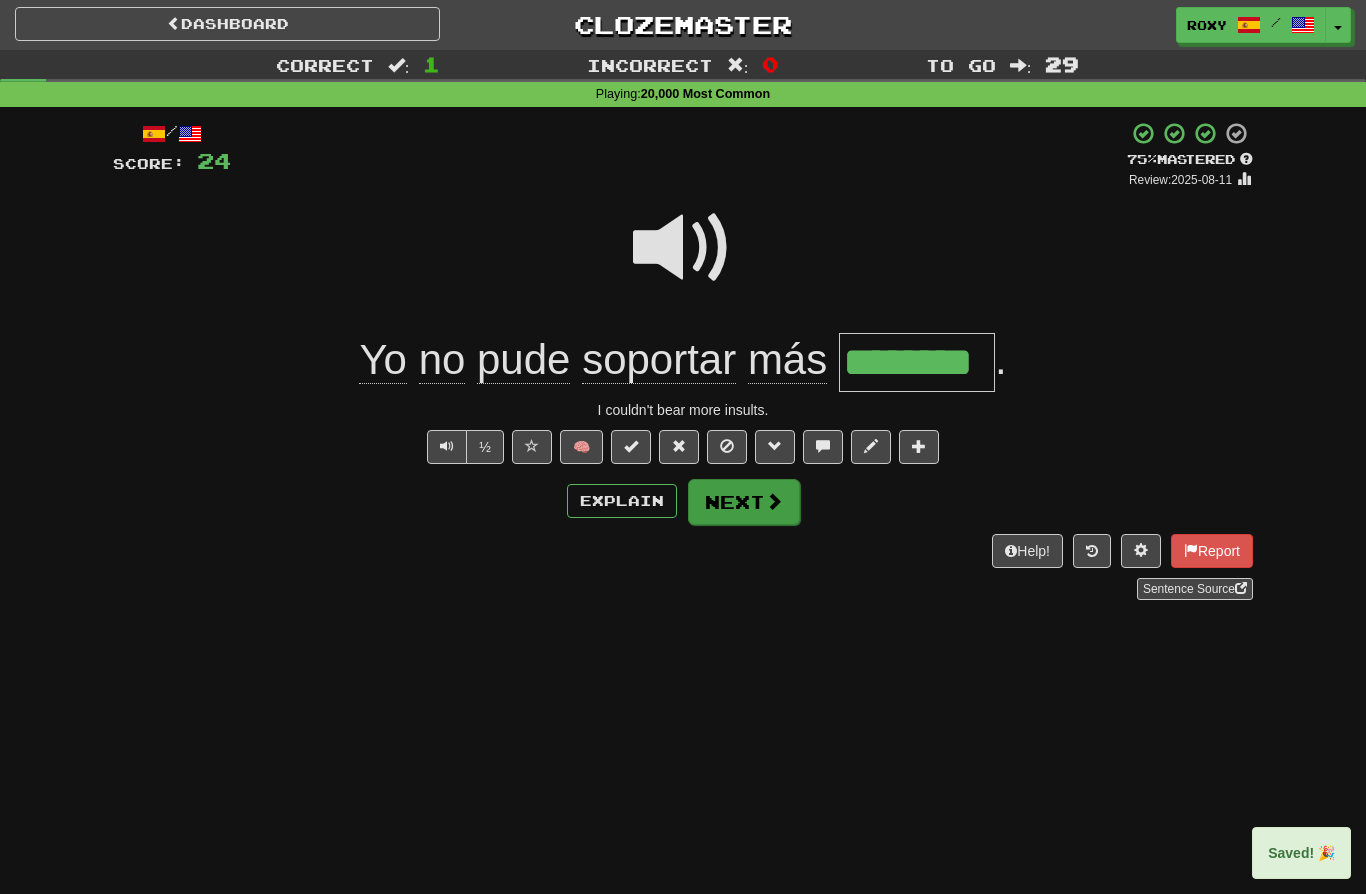 click on "Next" at bounding box center (744, 502) 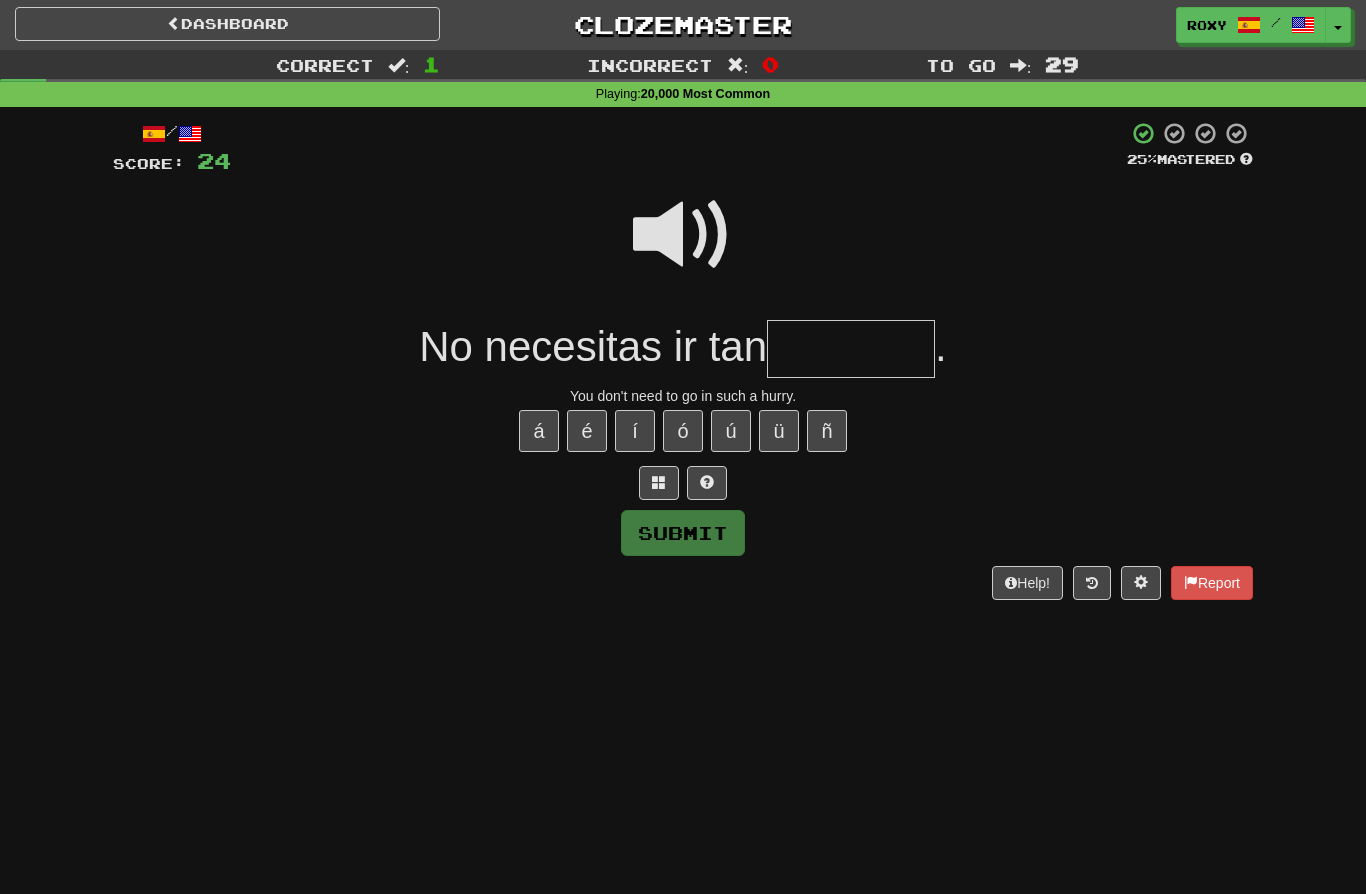 click at bounding box center [683, 235] 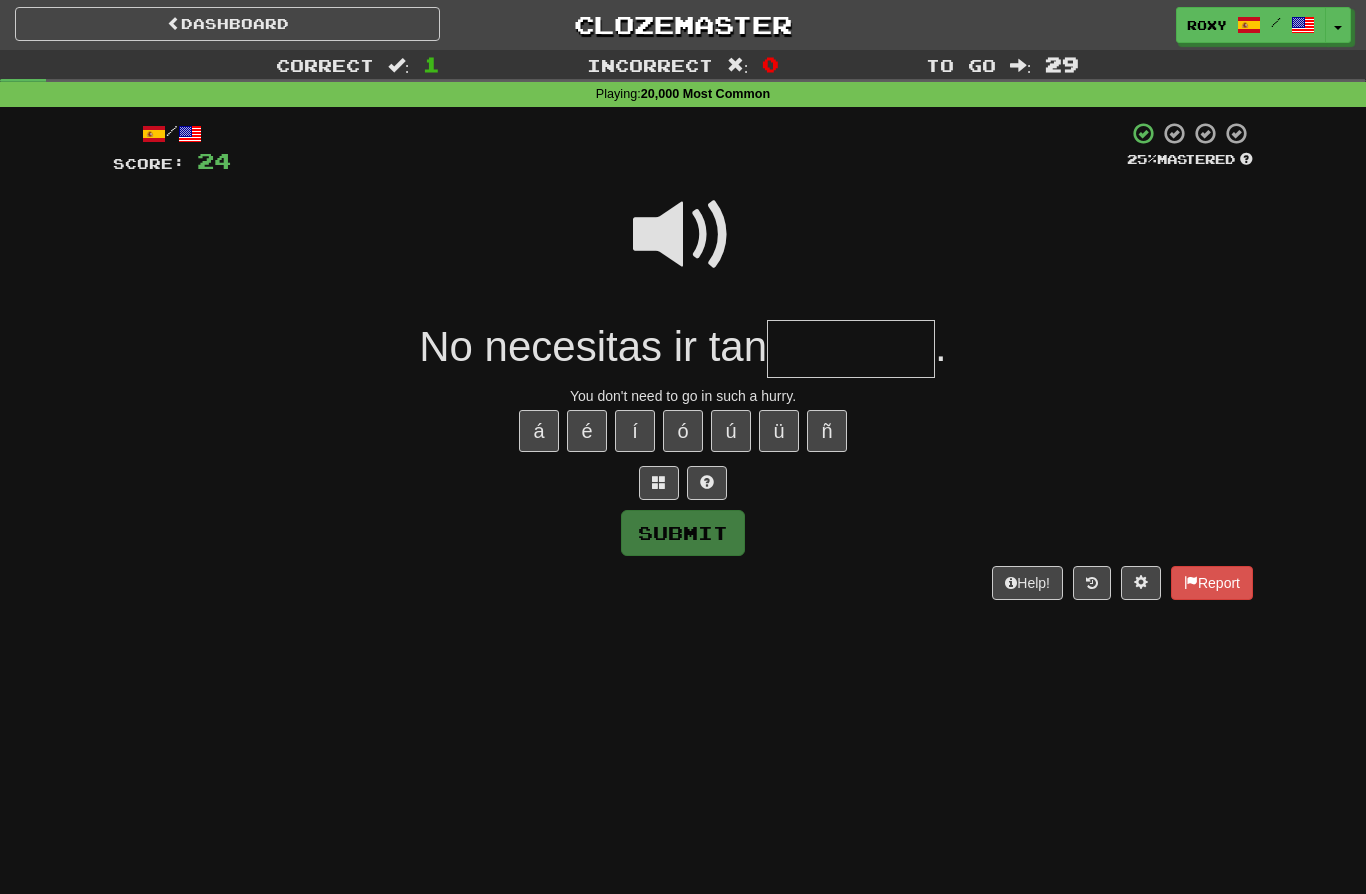 click at bounding box center [851, 349] 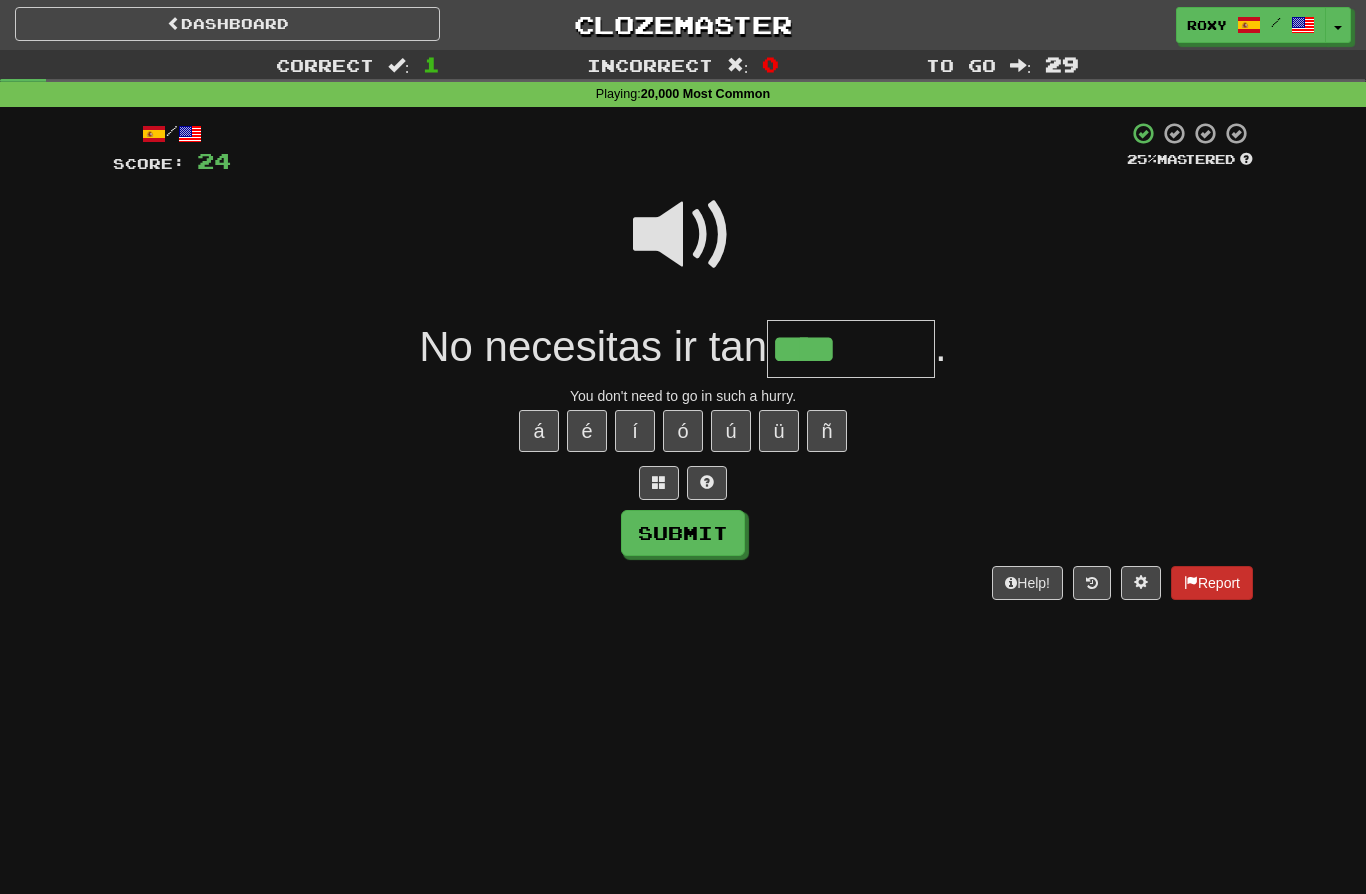 click on "Report" at bounding box center [1212, 583] 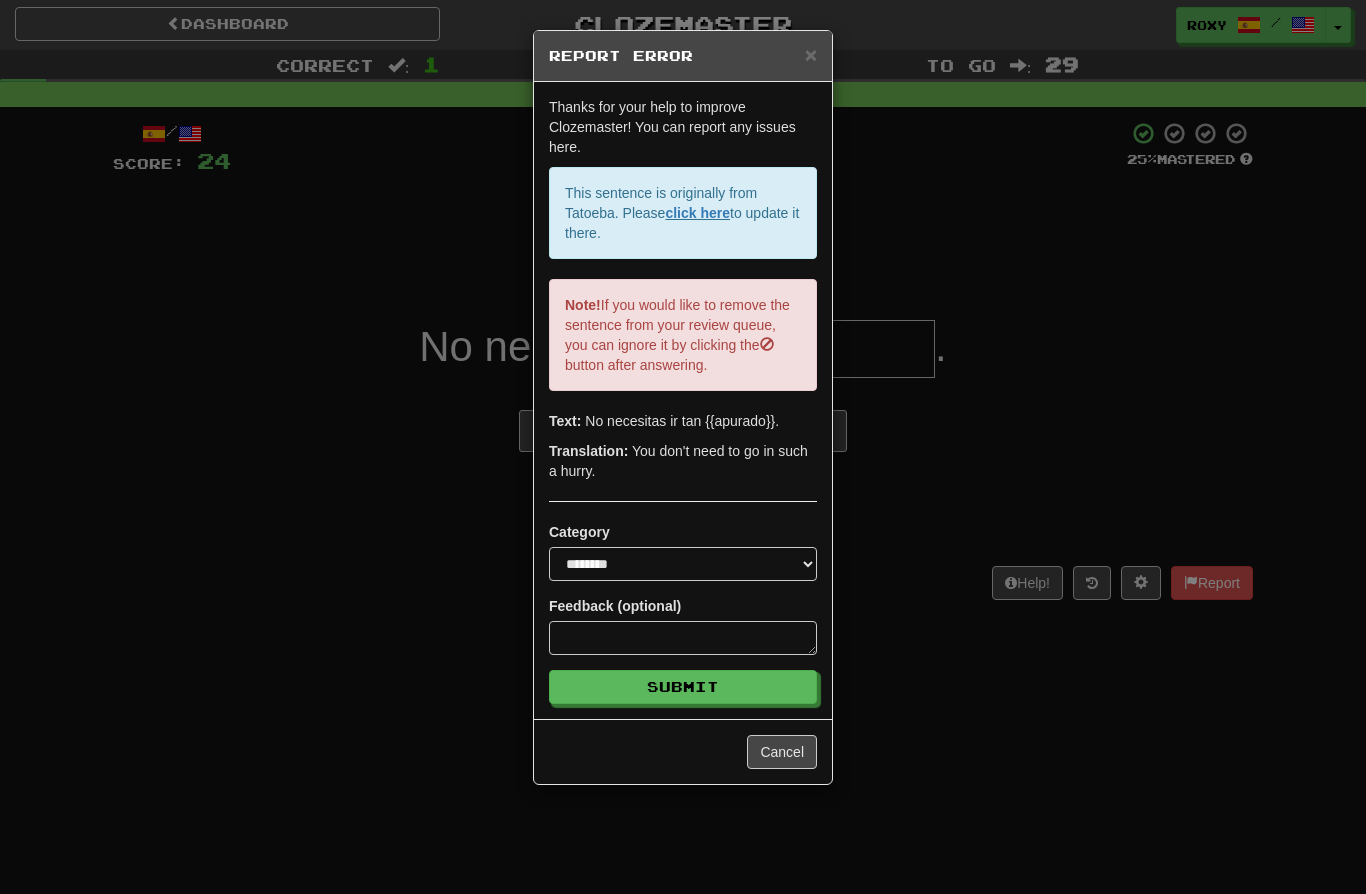 click on "**********" at bounding box center [683, 447] 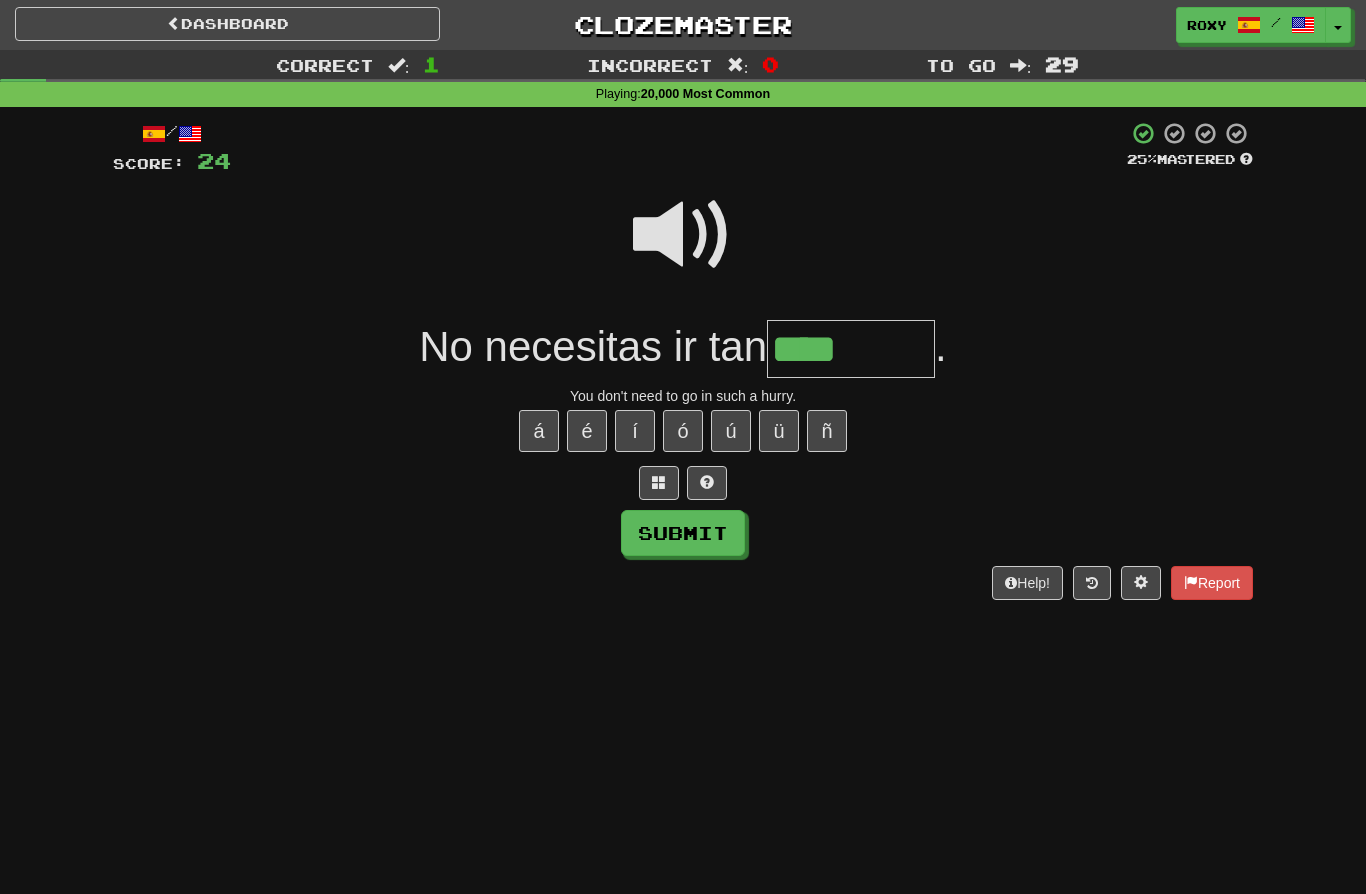 click on "****" at bounding box center (851, 349) 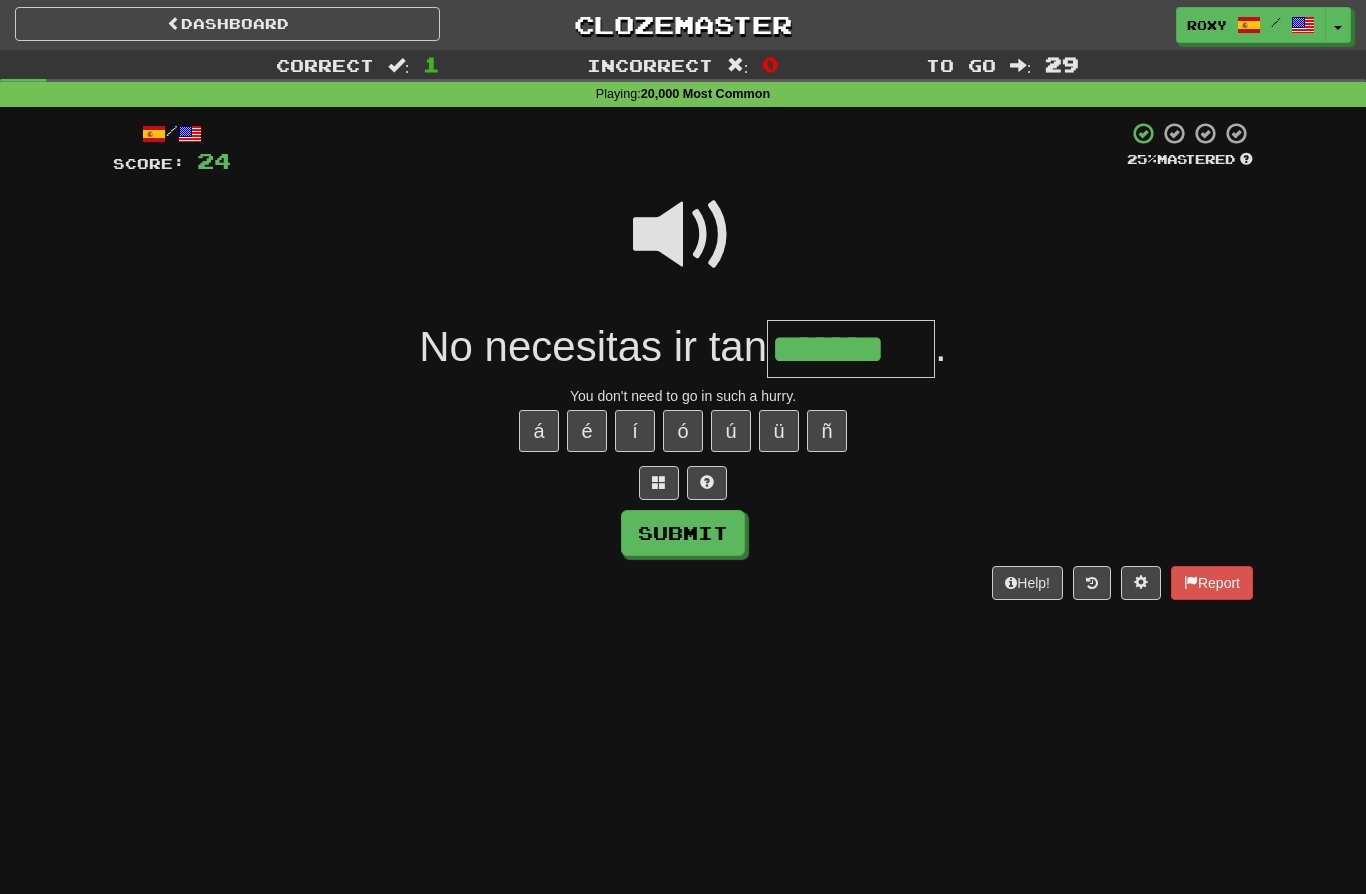 type on "*******" 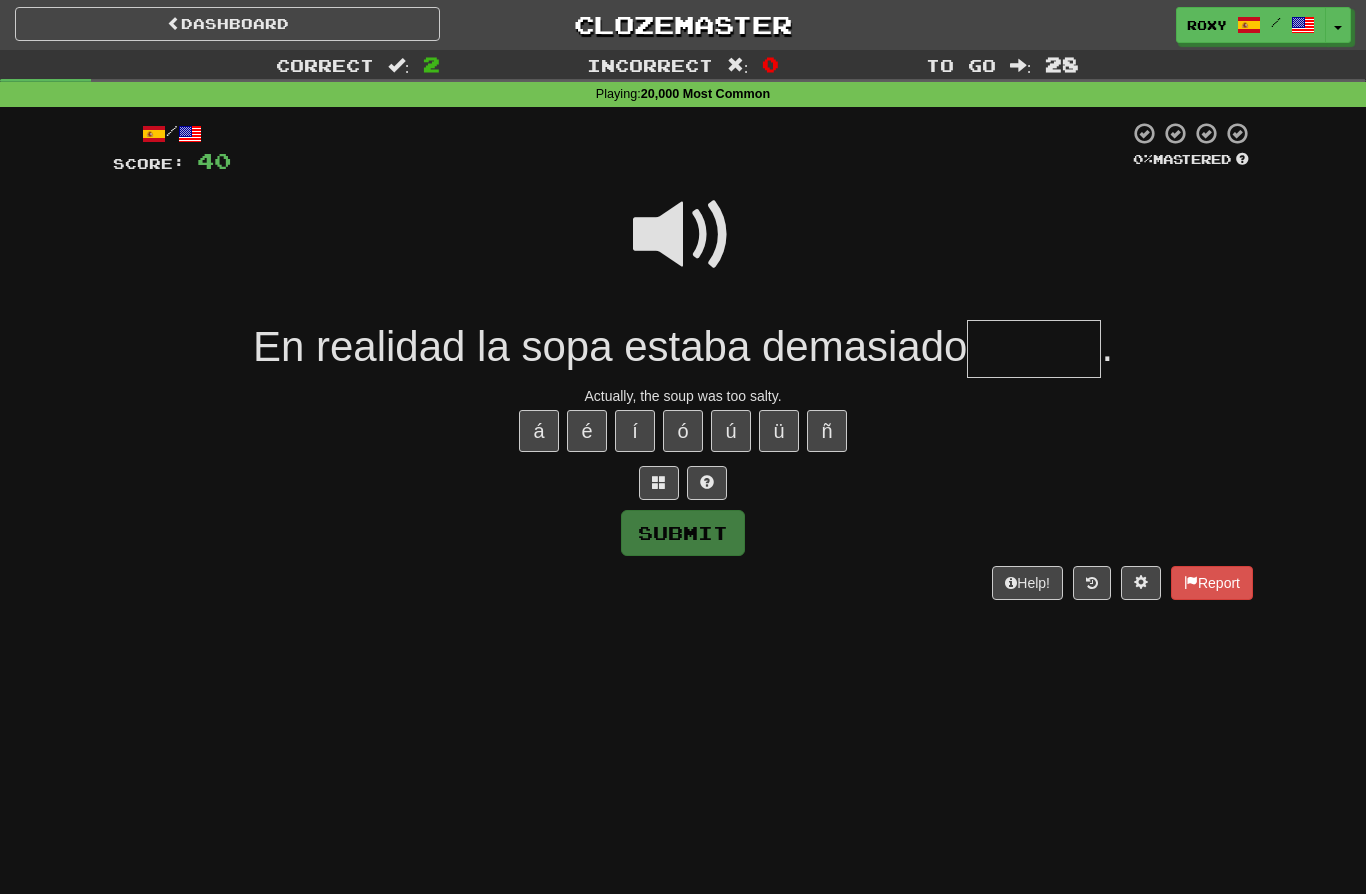 click at bounding box center [1034, 349] 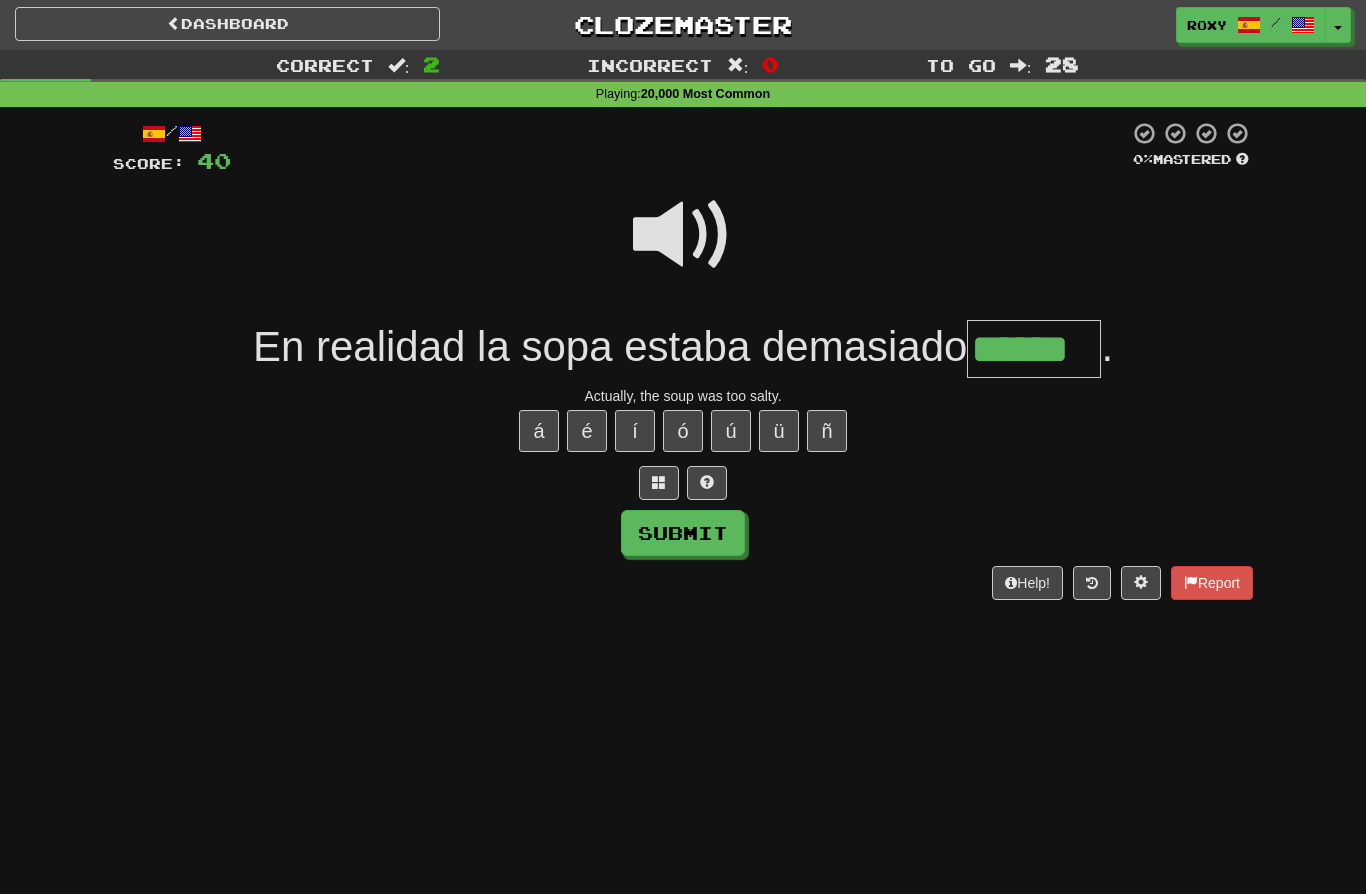type on "******" 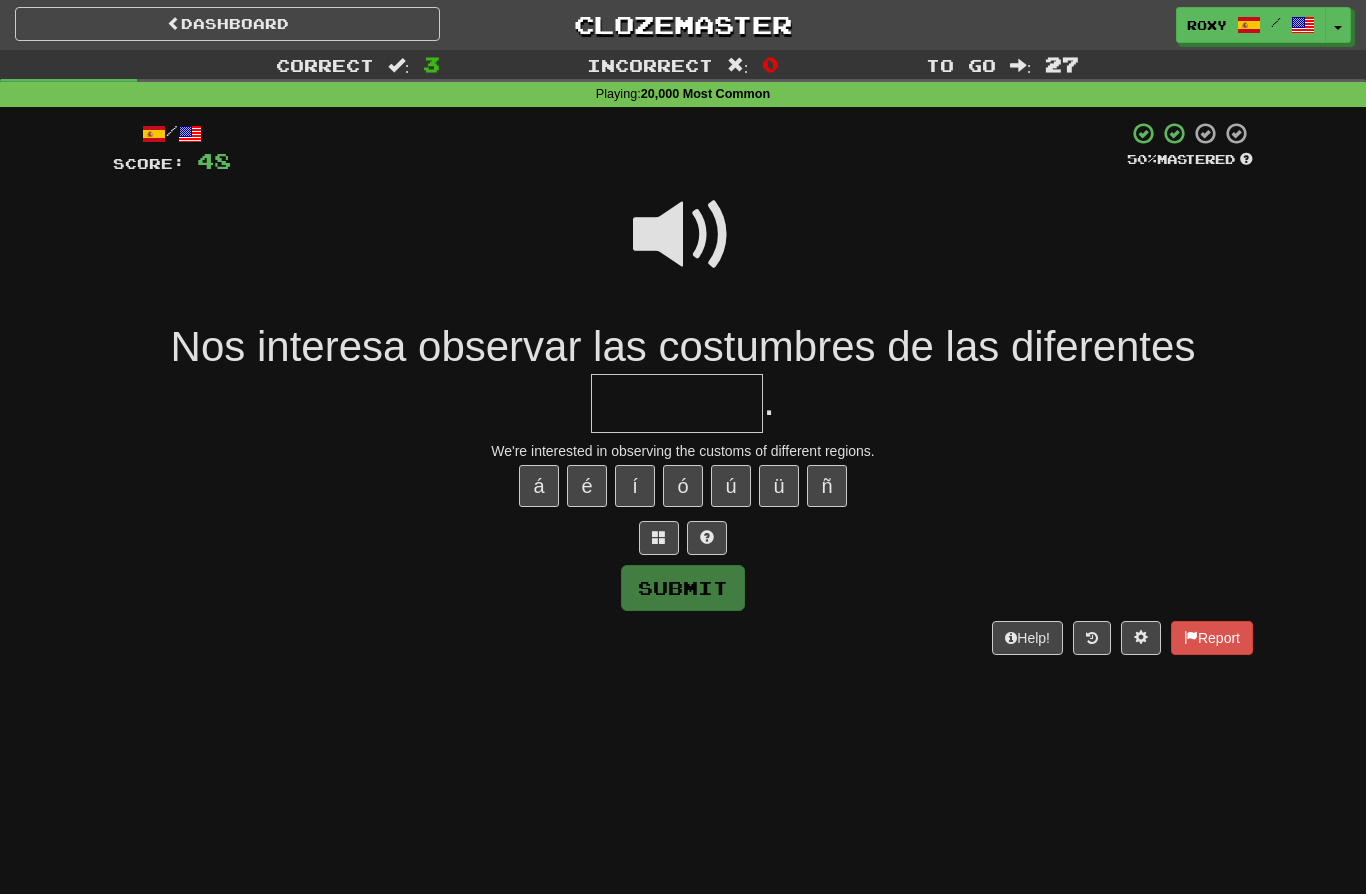 click at bounding box center (683, 235) 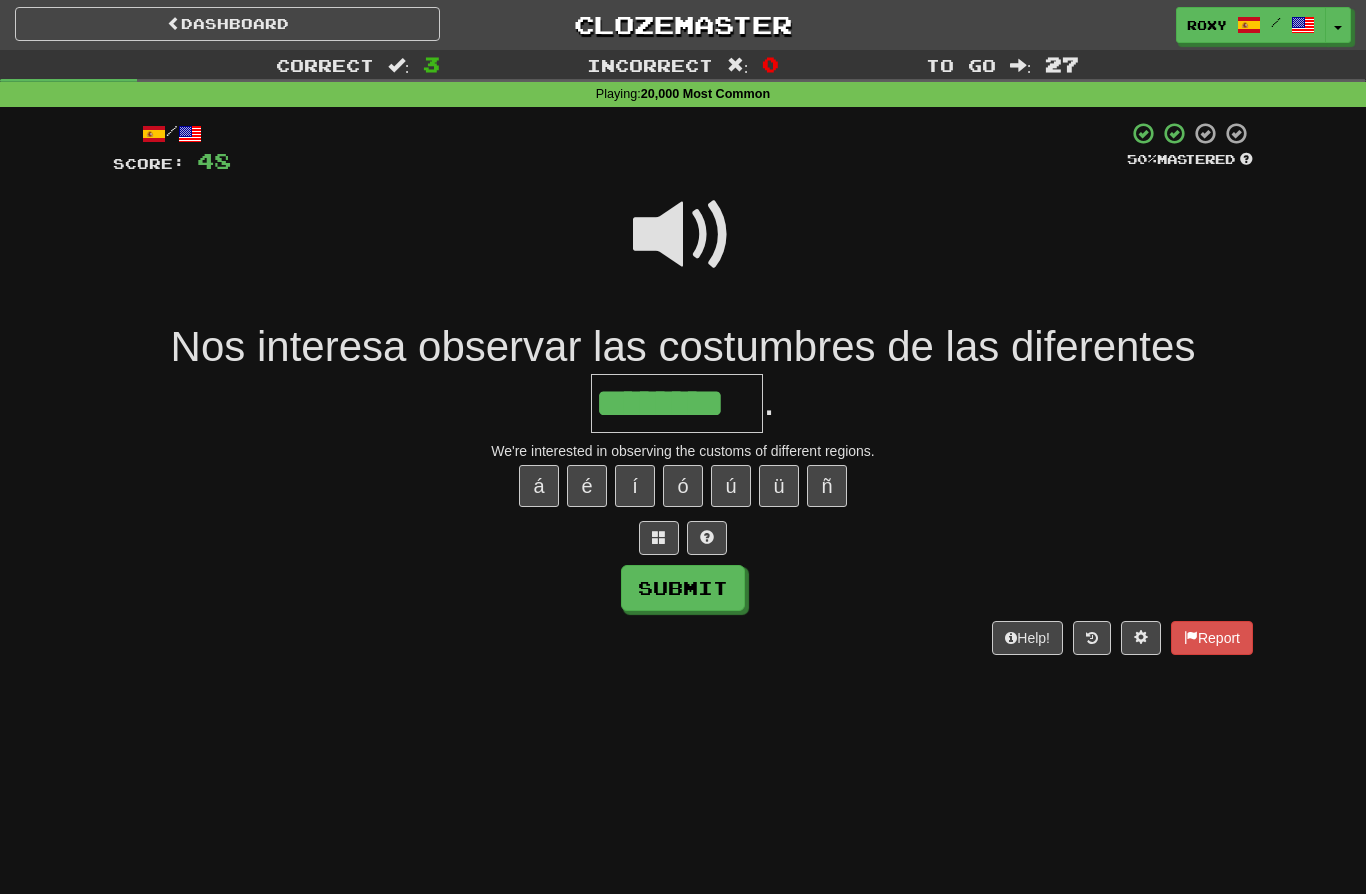 type on "********" 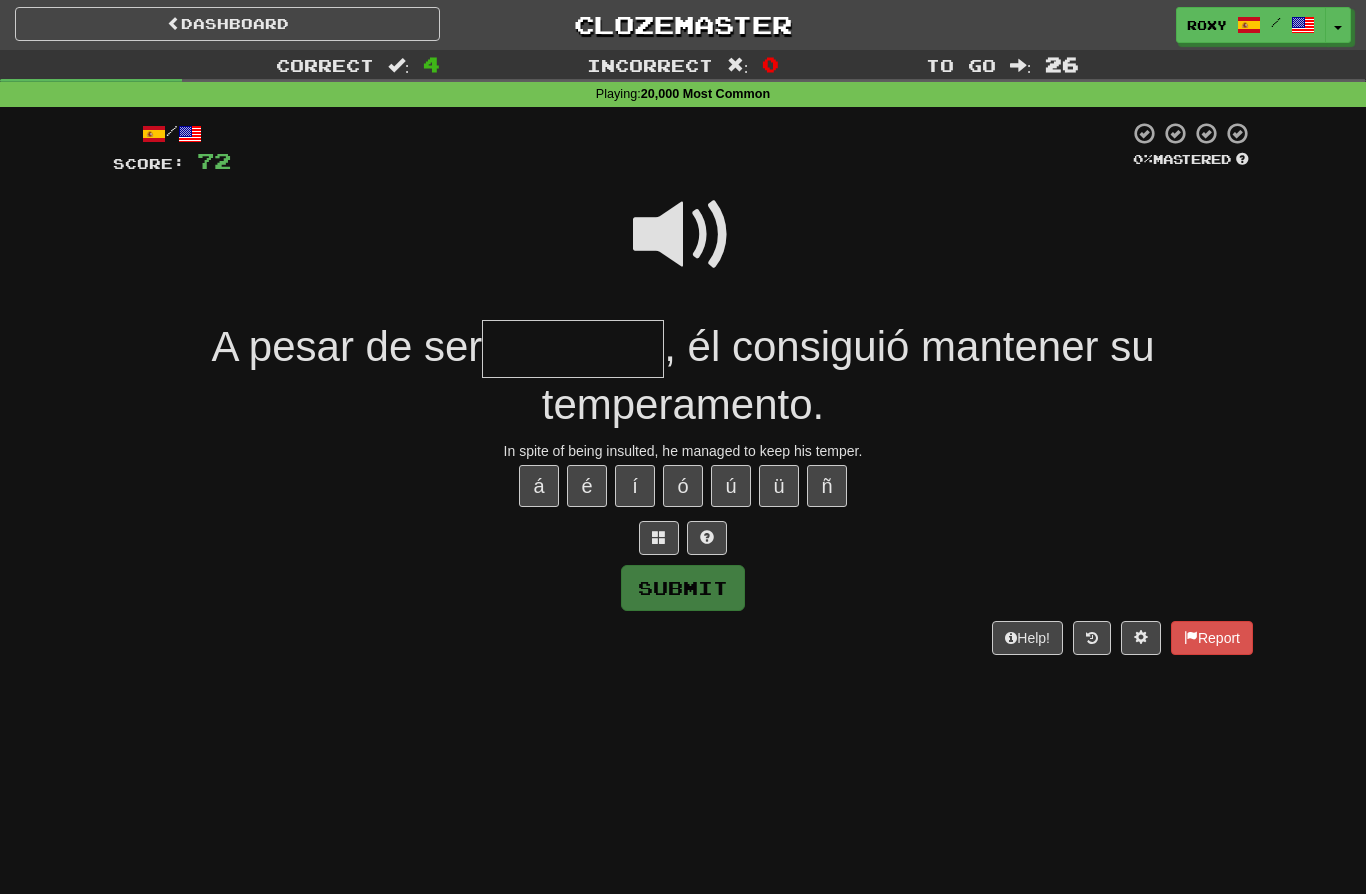 click at bounding box center (683, 235) 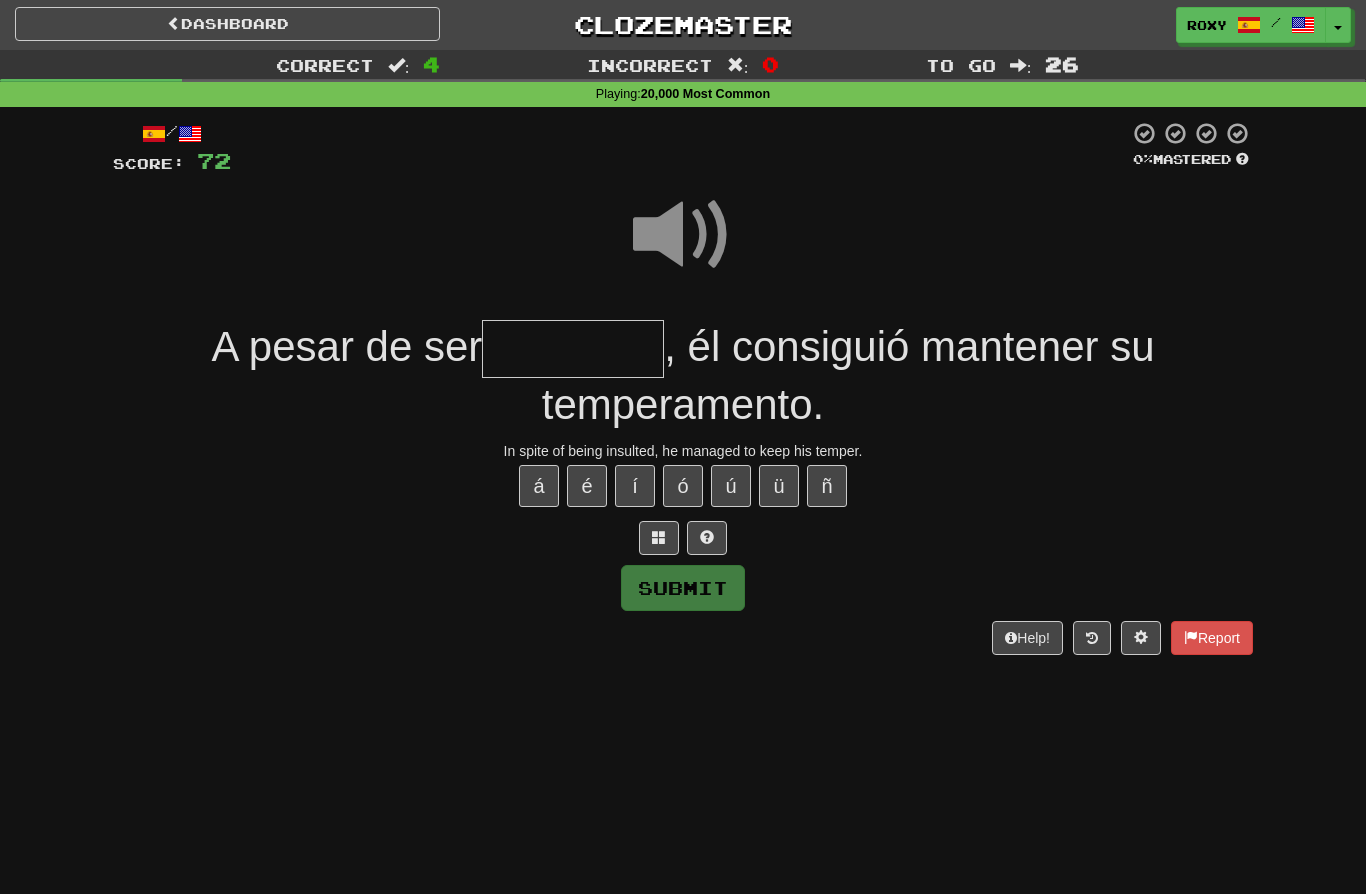 click at bounding box center (573, 349) 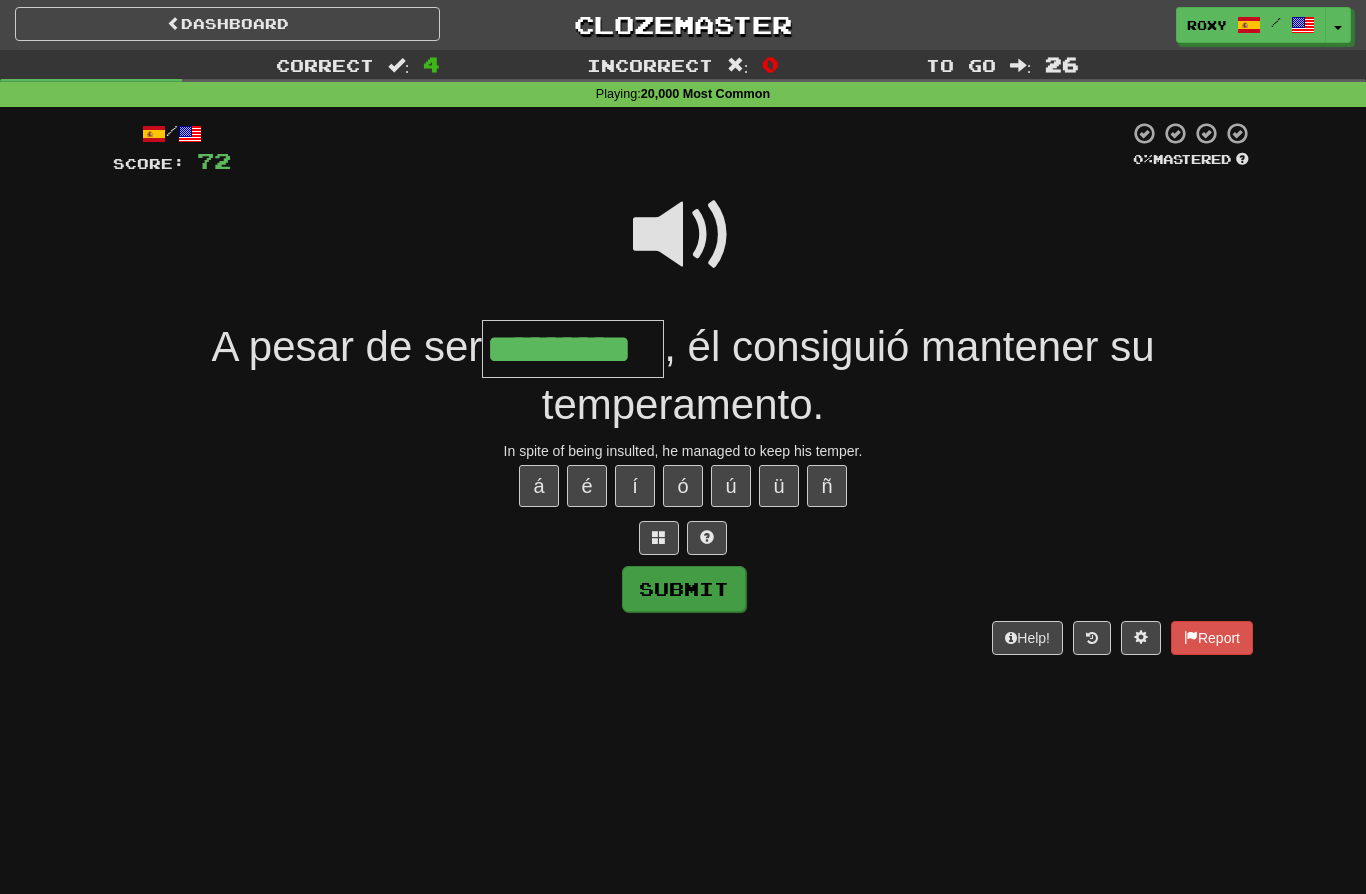 type on "*********" 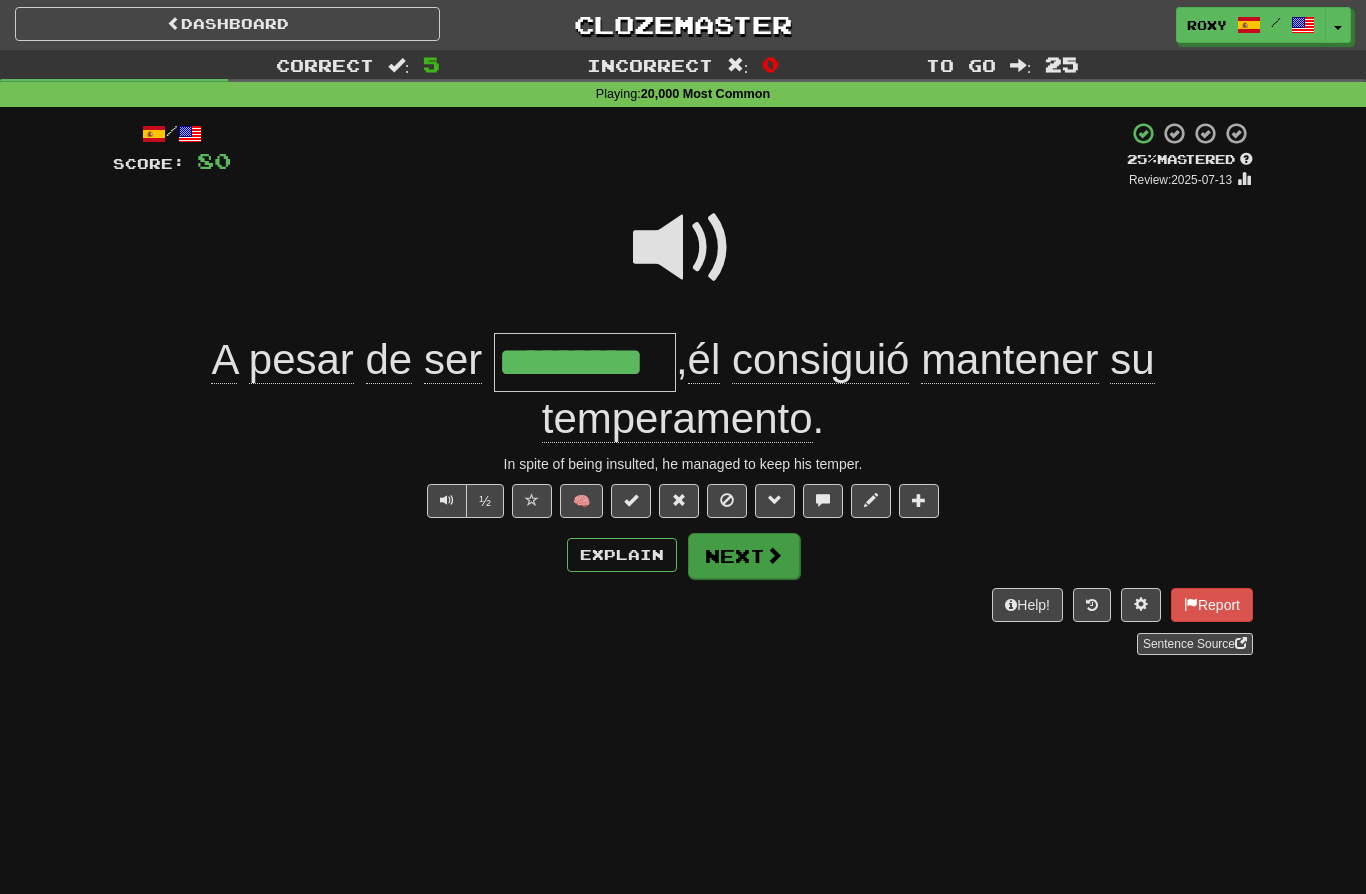 click on "Next" at bounding box center [744, 556] 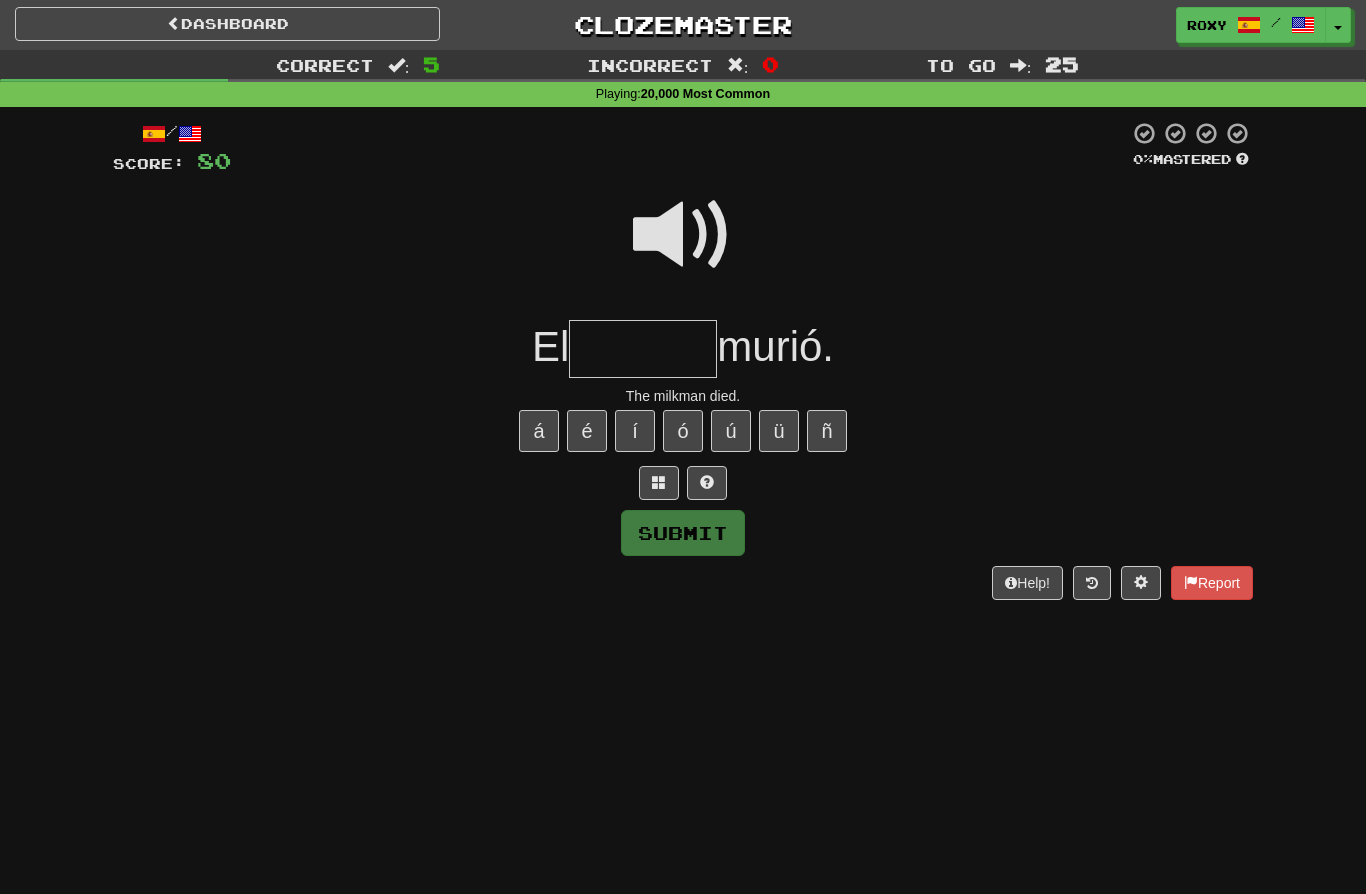 click at bounding box center [683, 235] 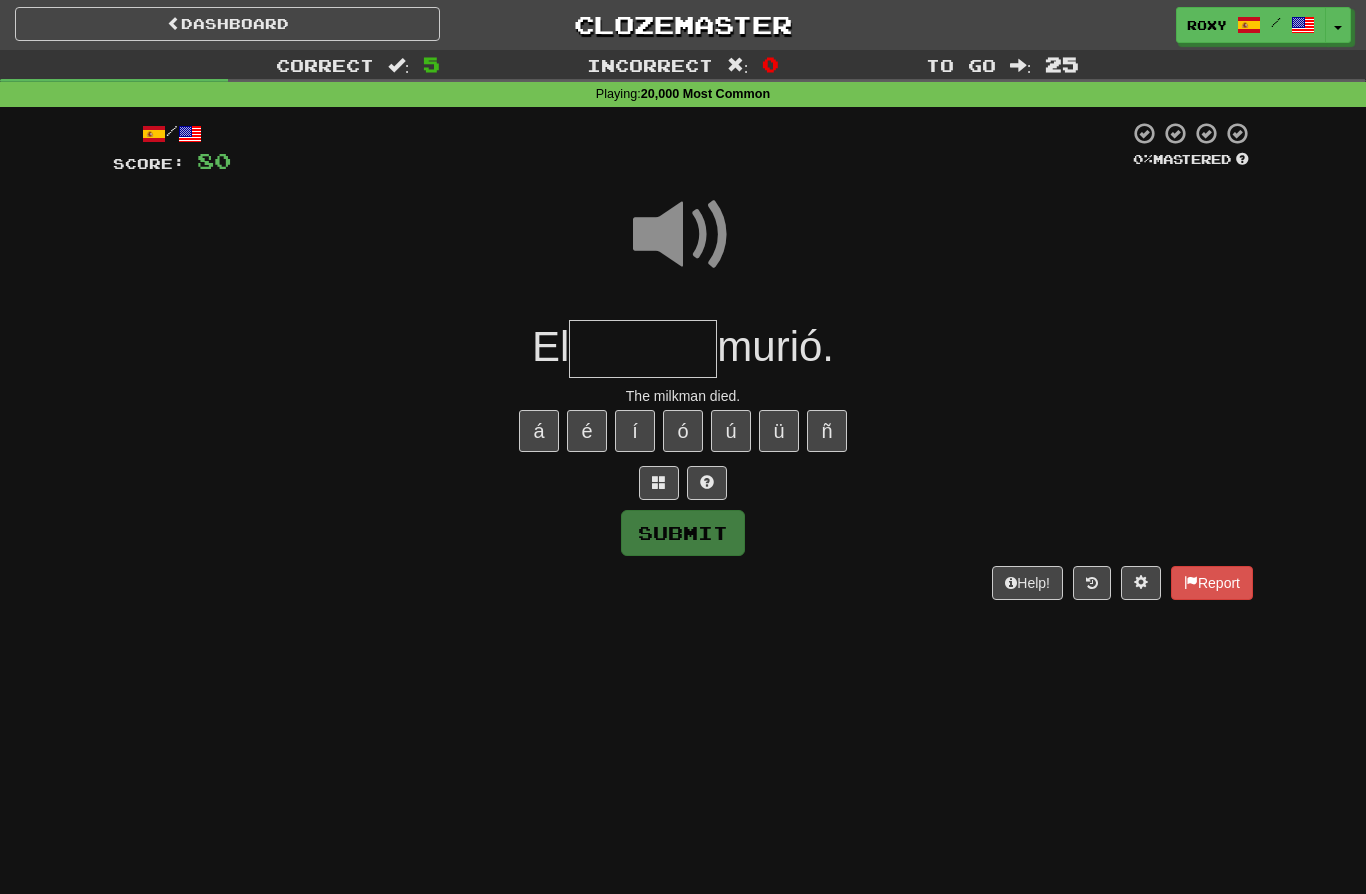 click at bounding box center [643, 349] 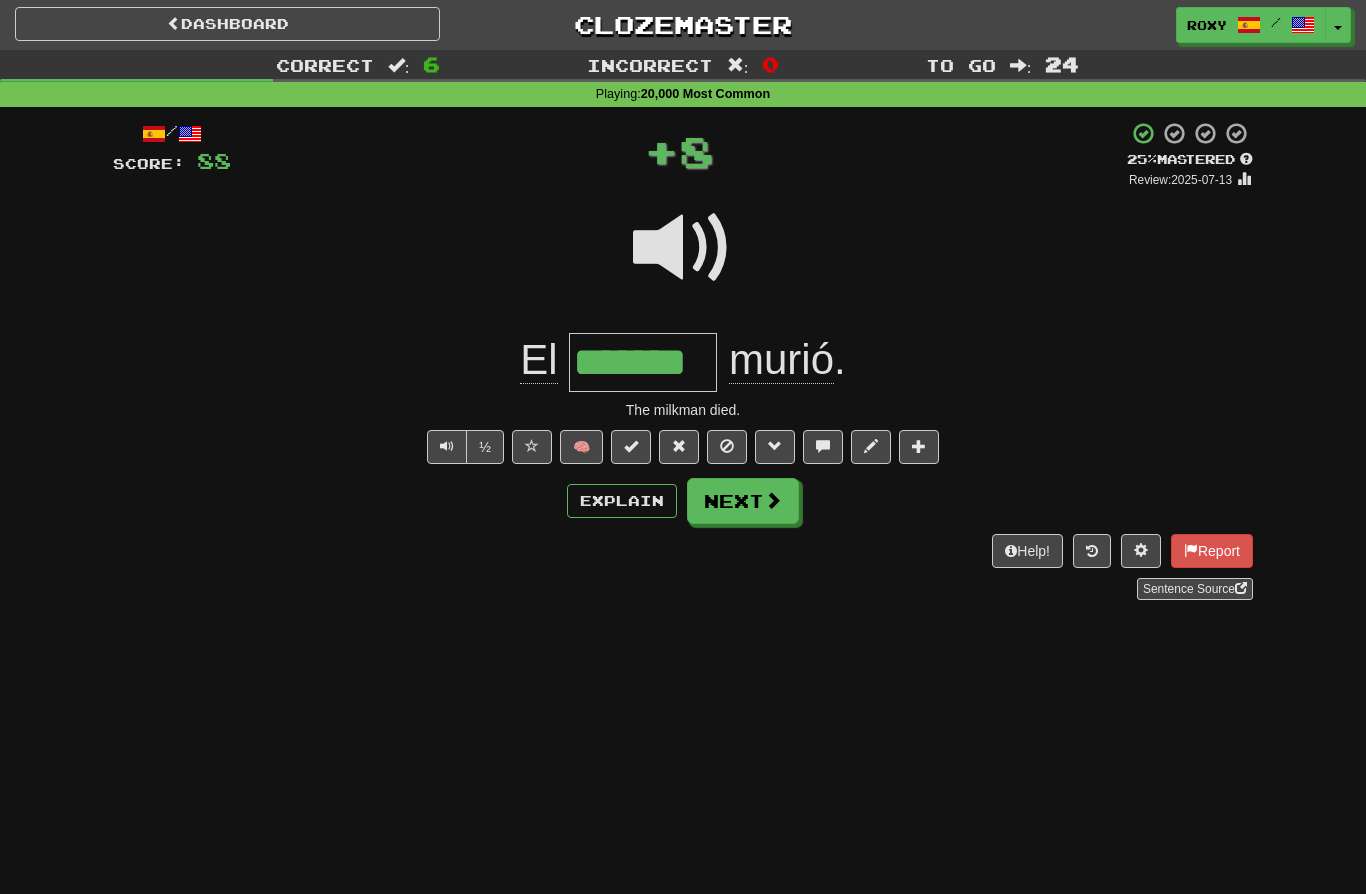 type on "*******" 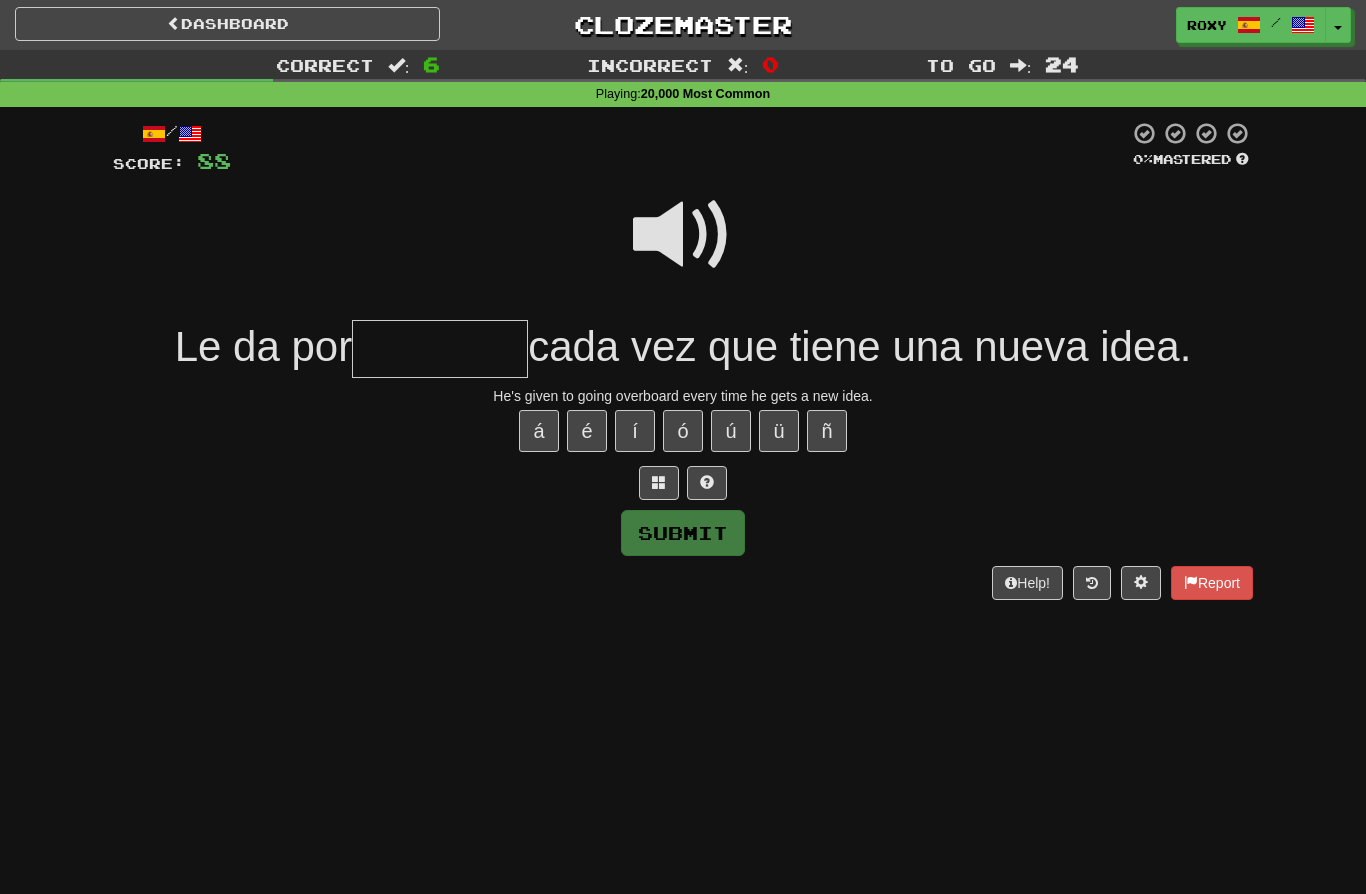 click at bounding box center (683, 235) 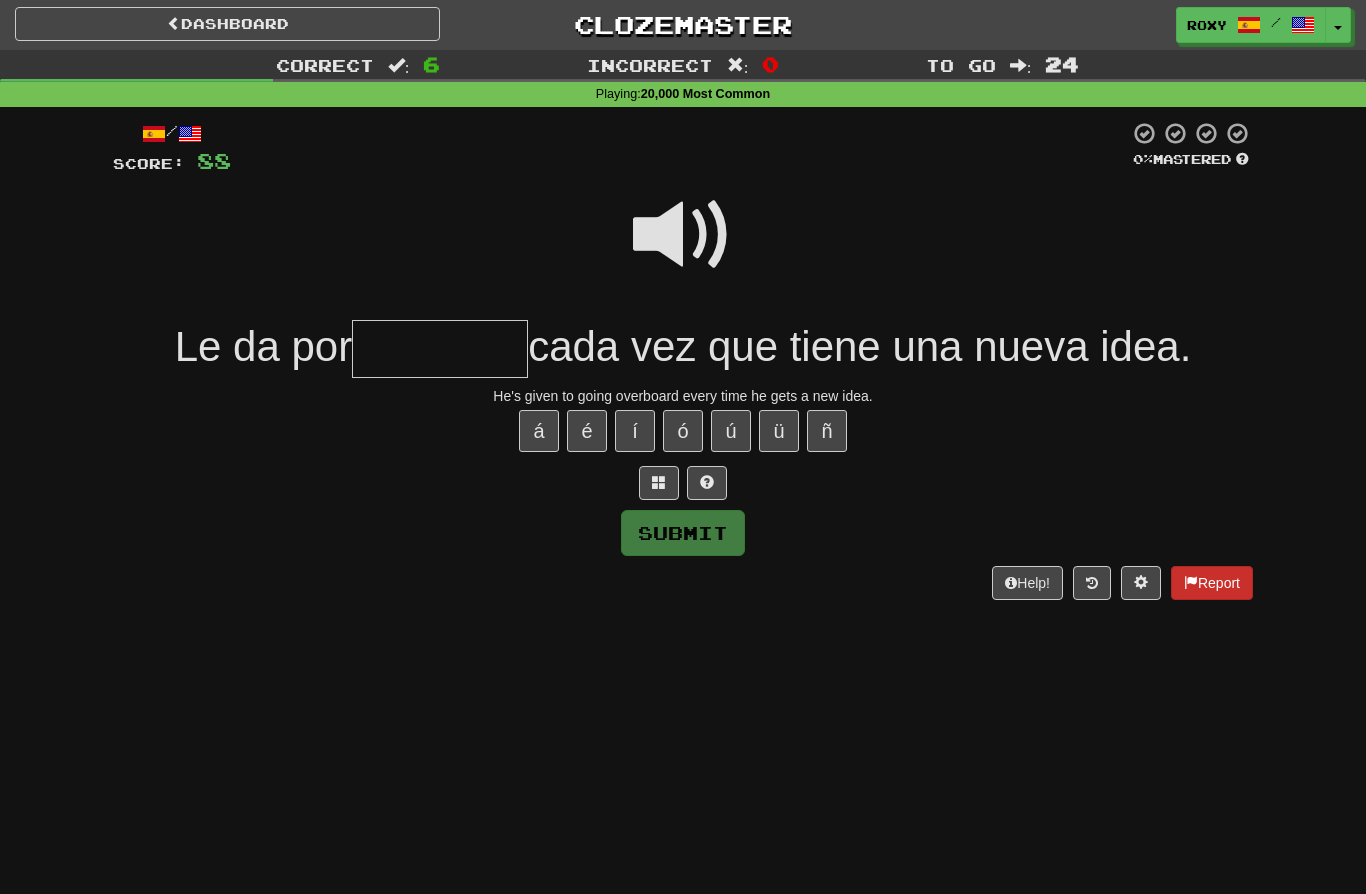 click on "Report" at bounding box center [1212, 583] 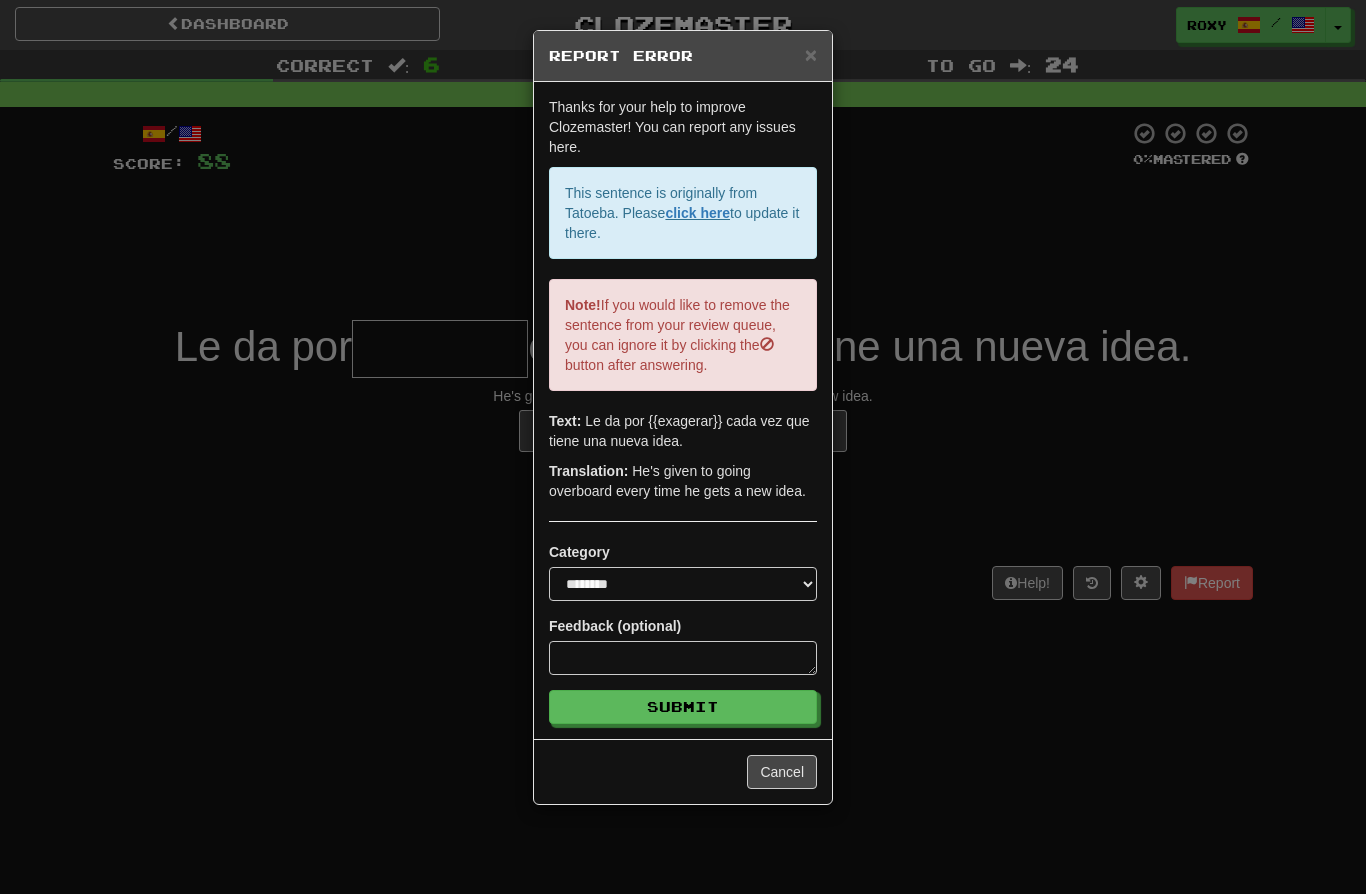 click on "**********" at bounding box center (683, 447) 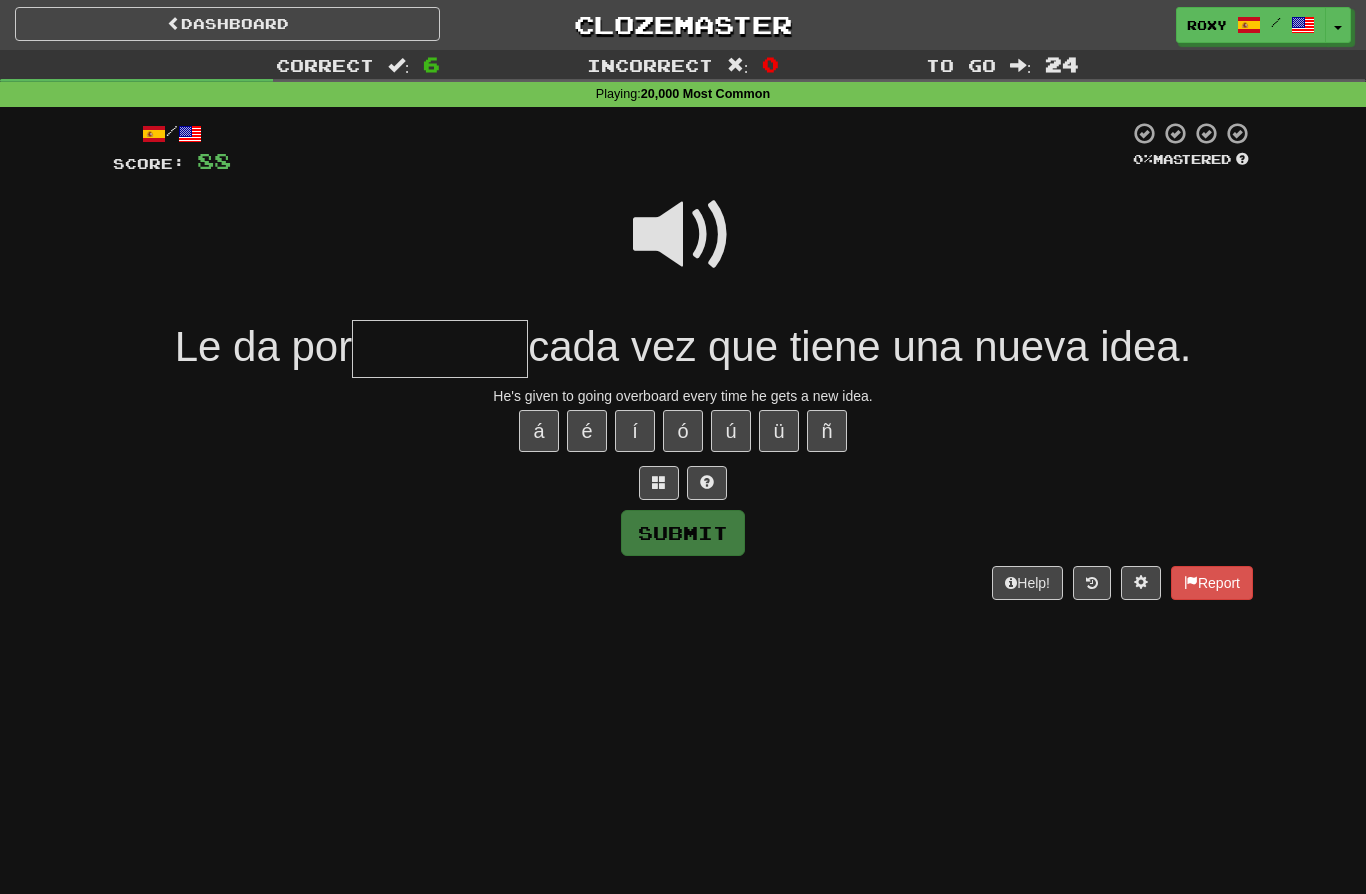 click at bounding box center (440, 349) 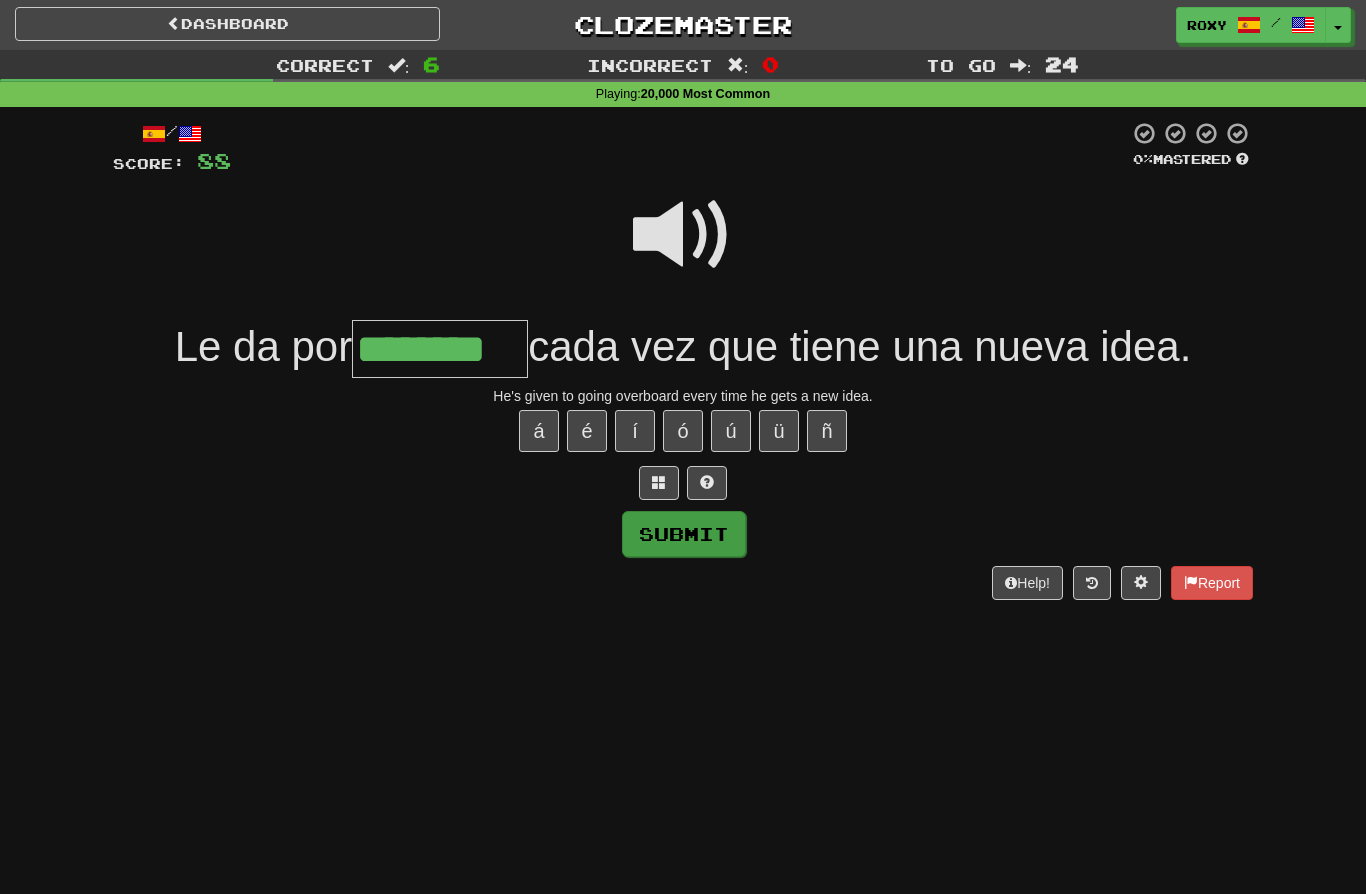 type on "********" 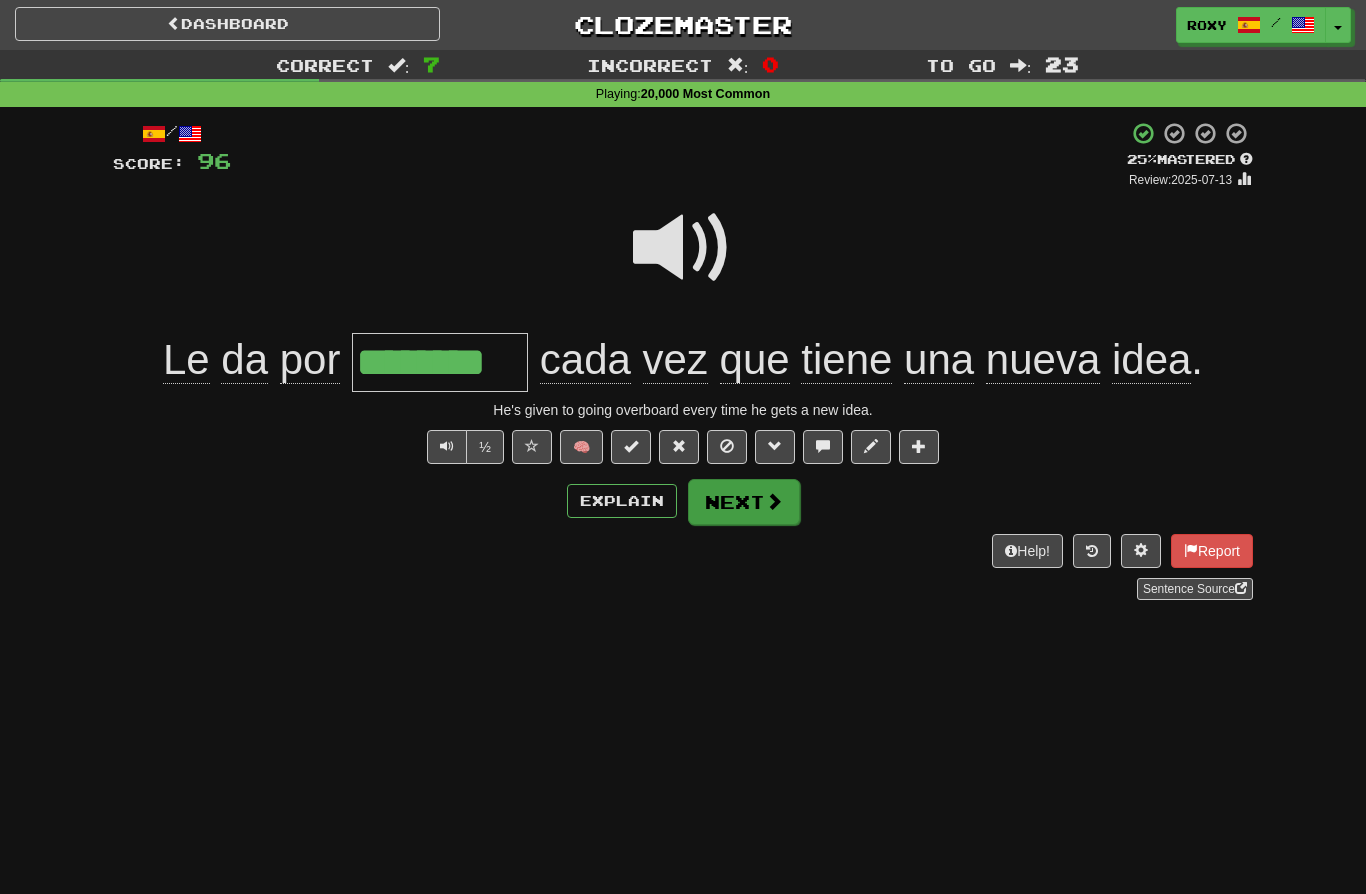 click on "Next" at bounding box center [744, 502] 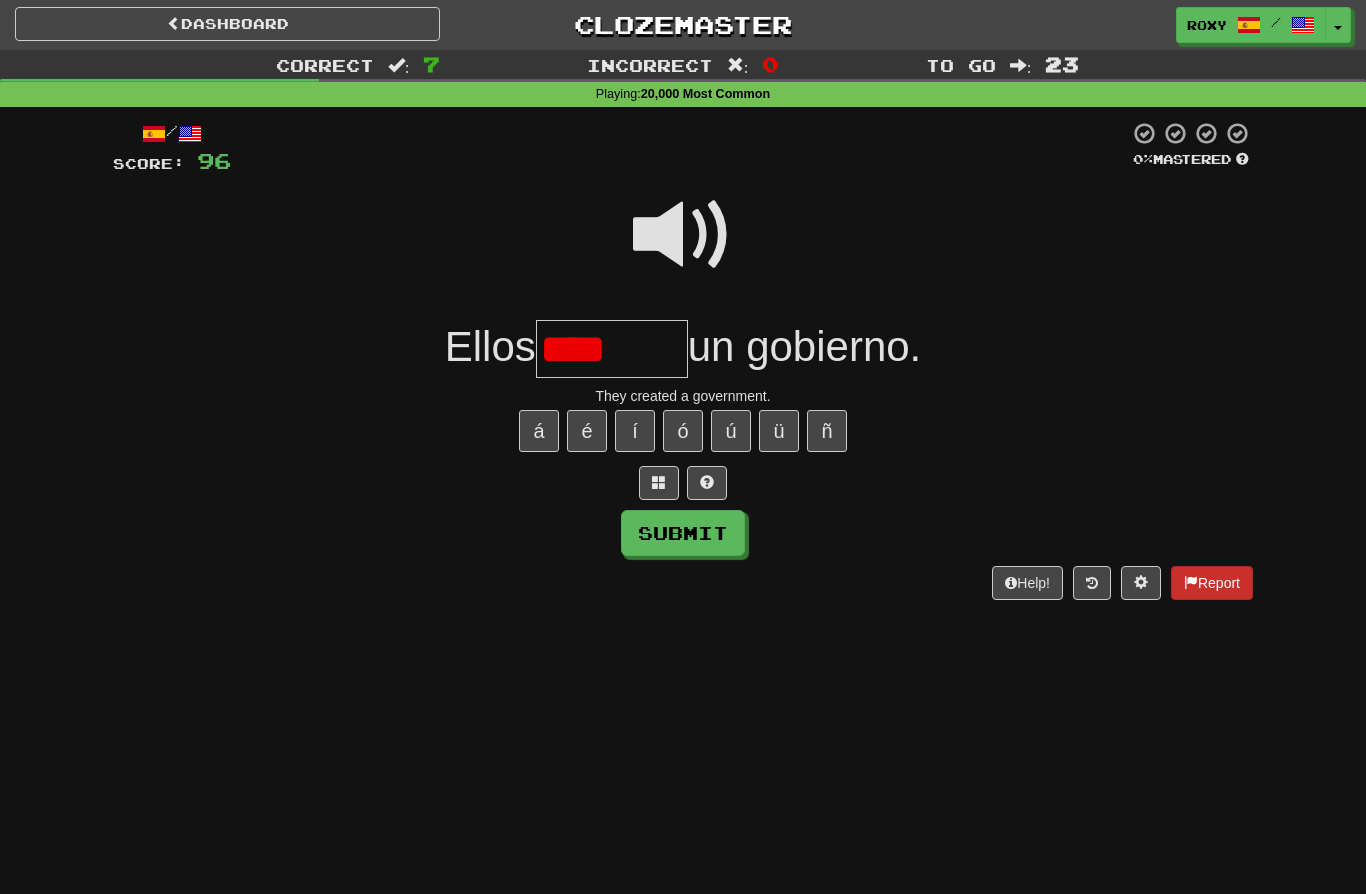 click on "Report" at bounding box center (1212, 583) 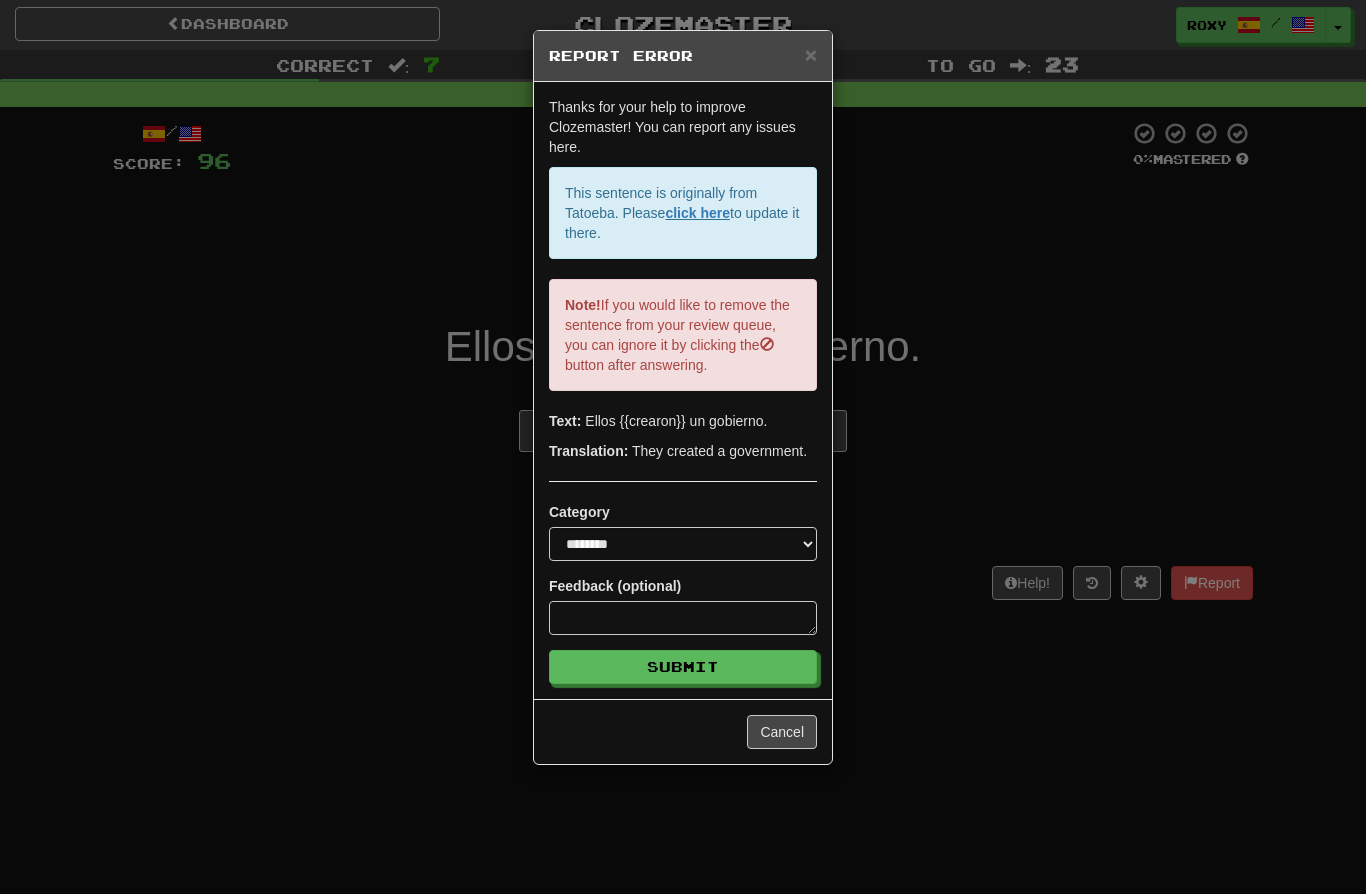 click on "**********" at bounding box center (683, 447) 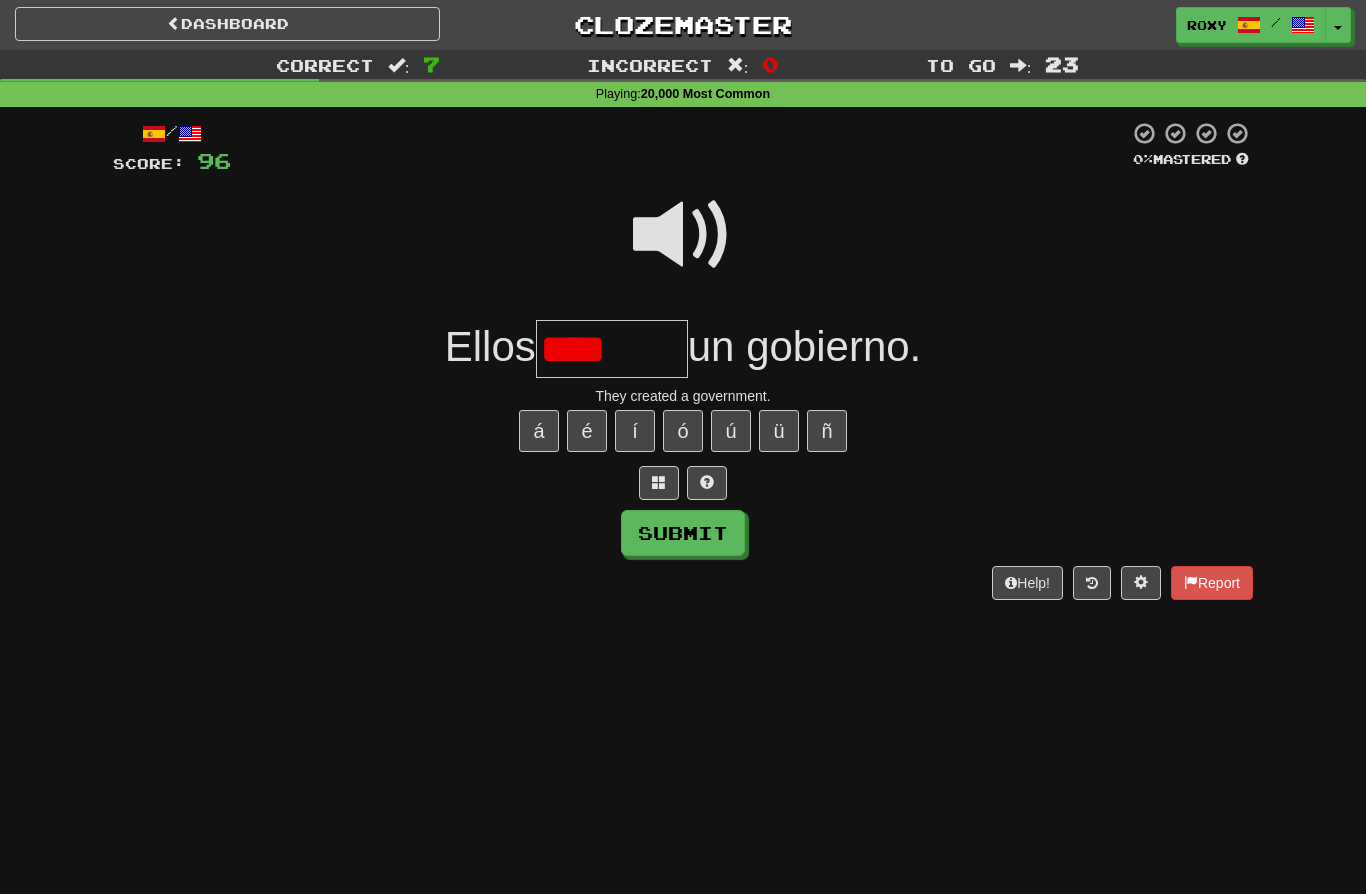 click on "****" at bounding box center (612, 349) 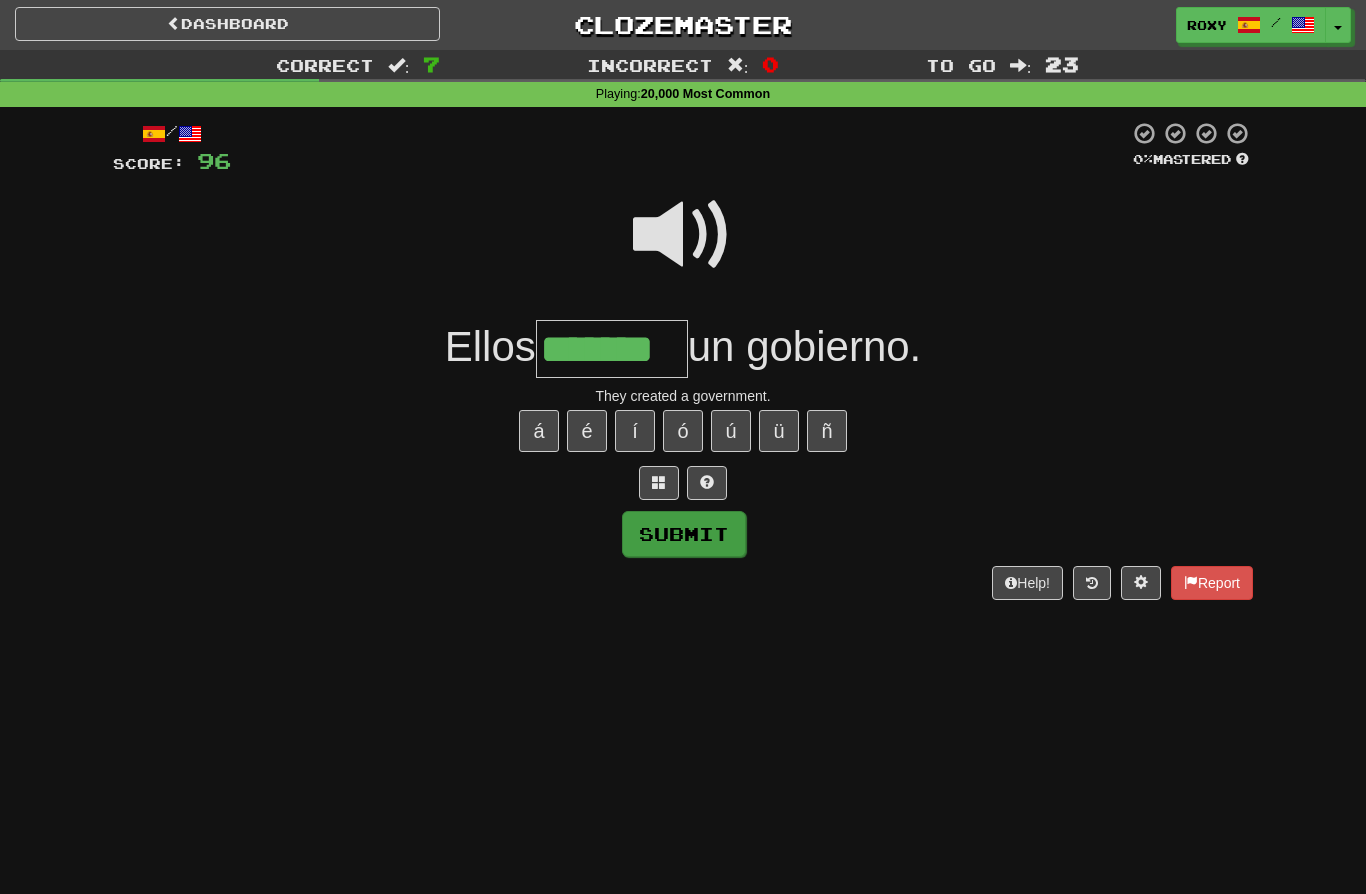 type on "*******" 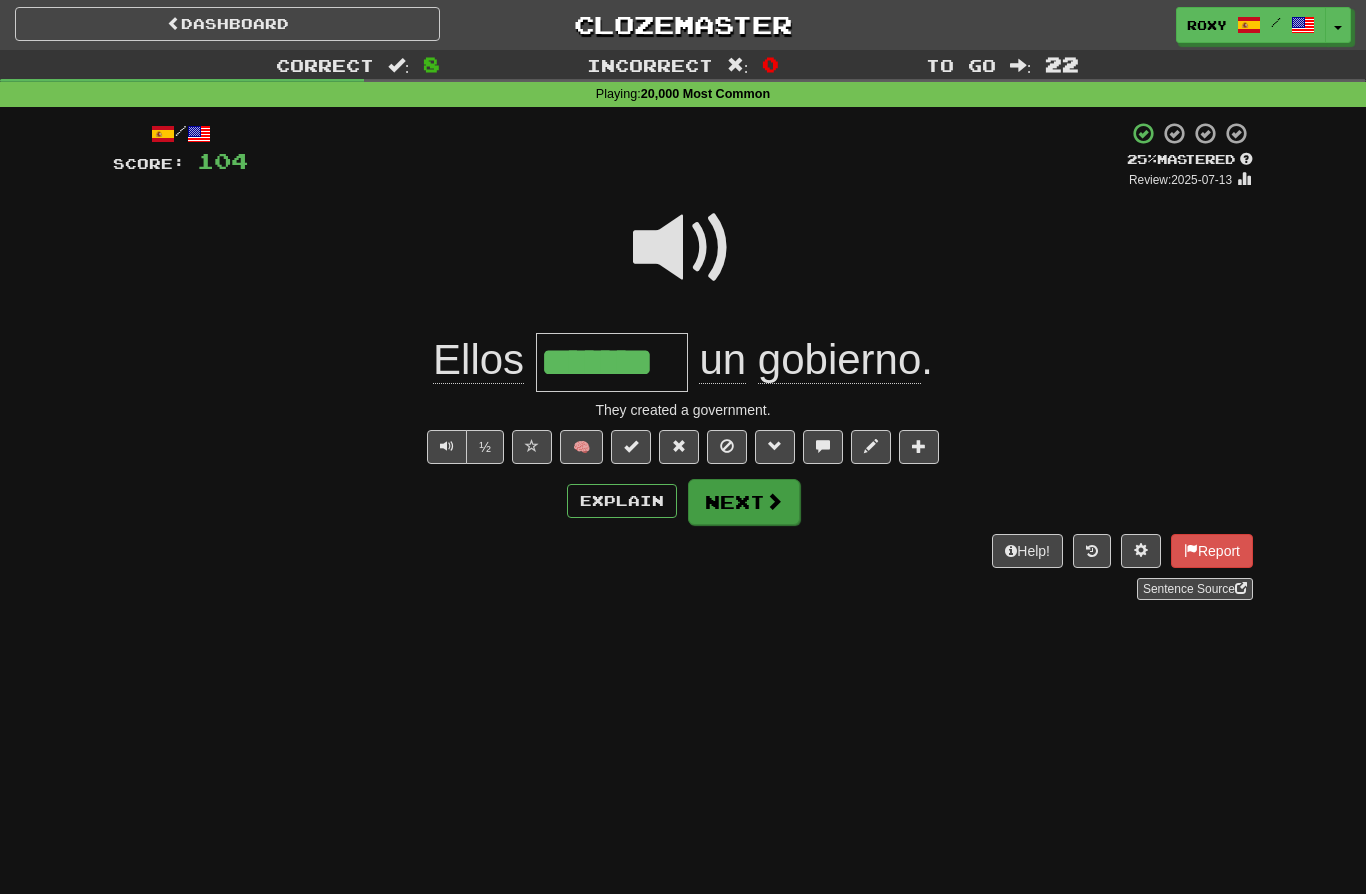 click on "Next" at bounding box center (744, 502) 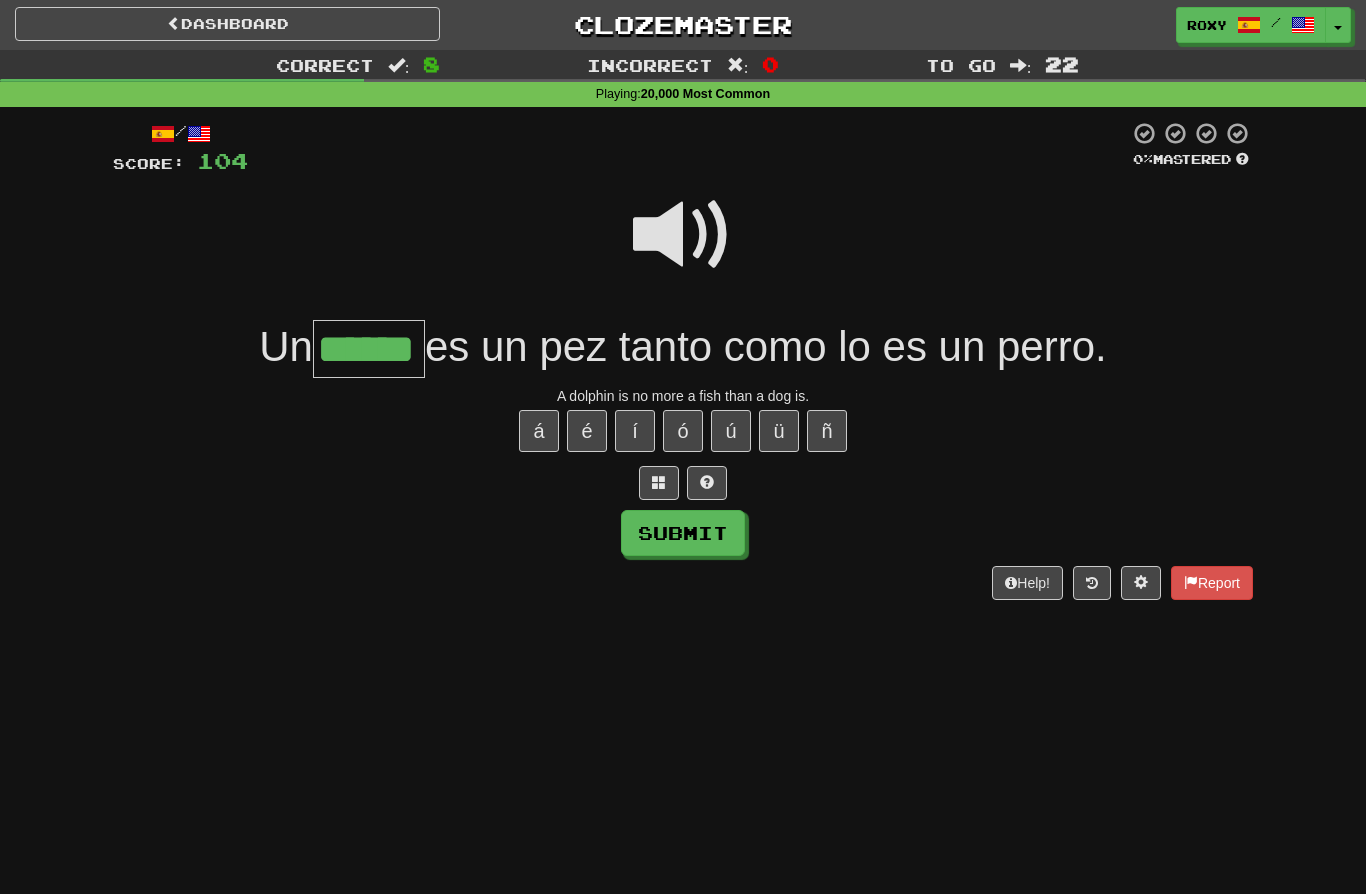 type on "******" 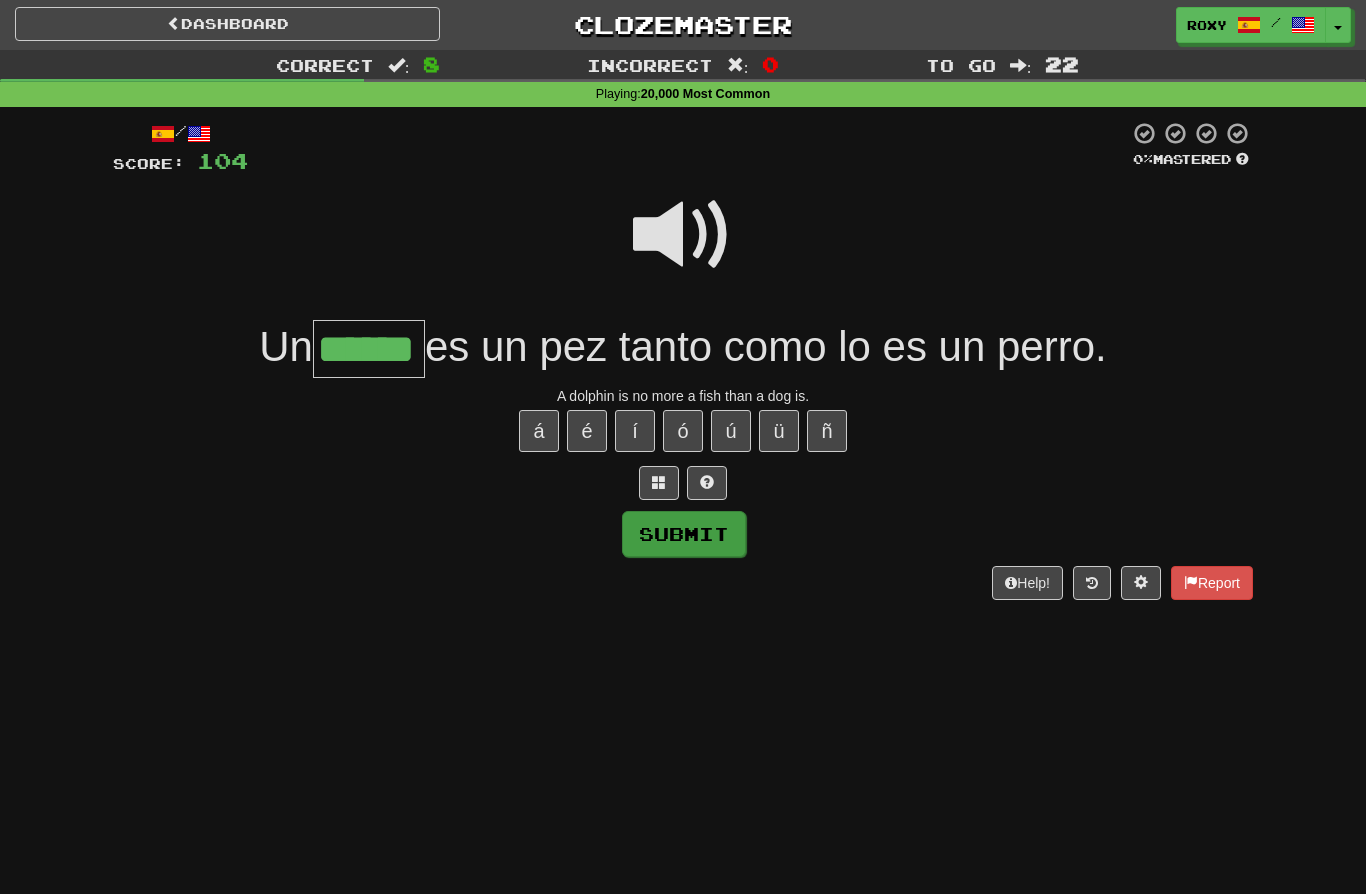 click on "Submit" at bounding box center [684, 534] 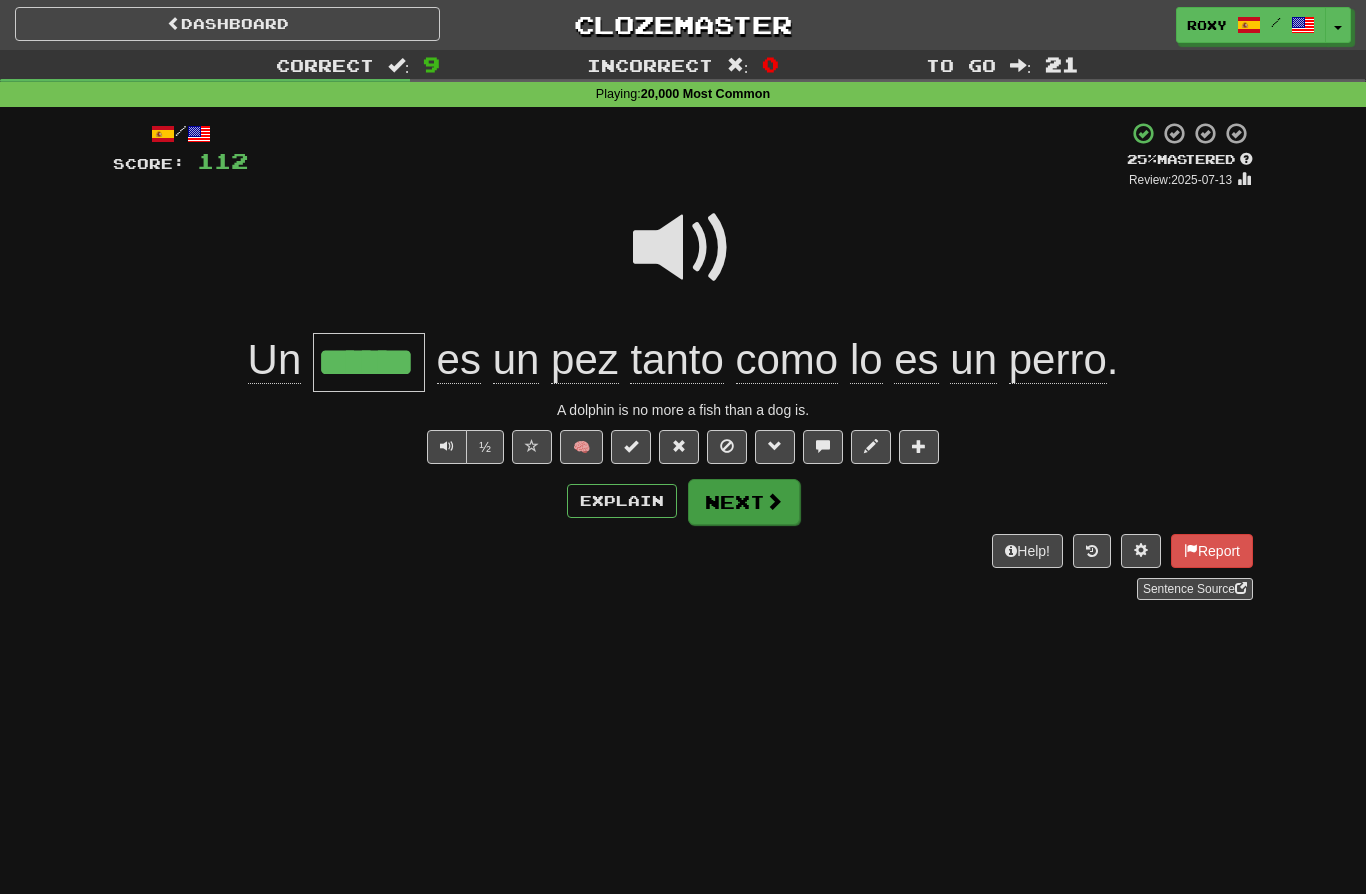 click on "Next" at bounding box center [744, 502] 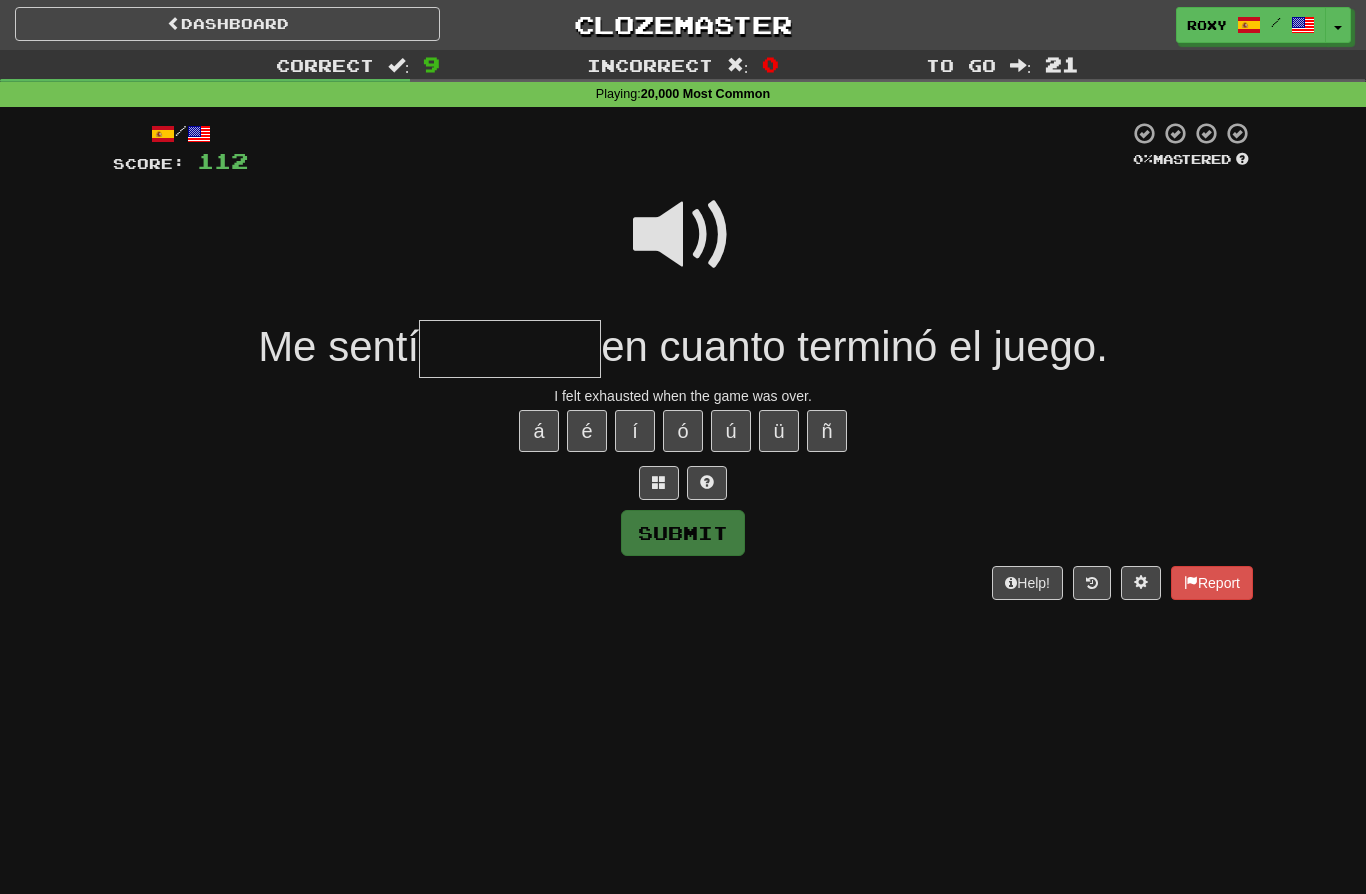 click at bounding box center [683, 235] 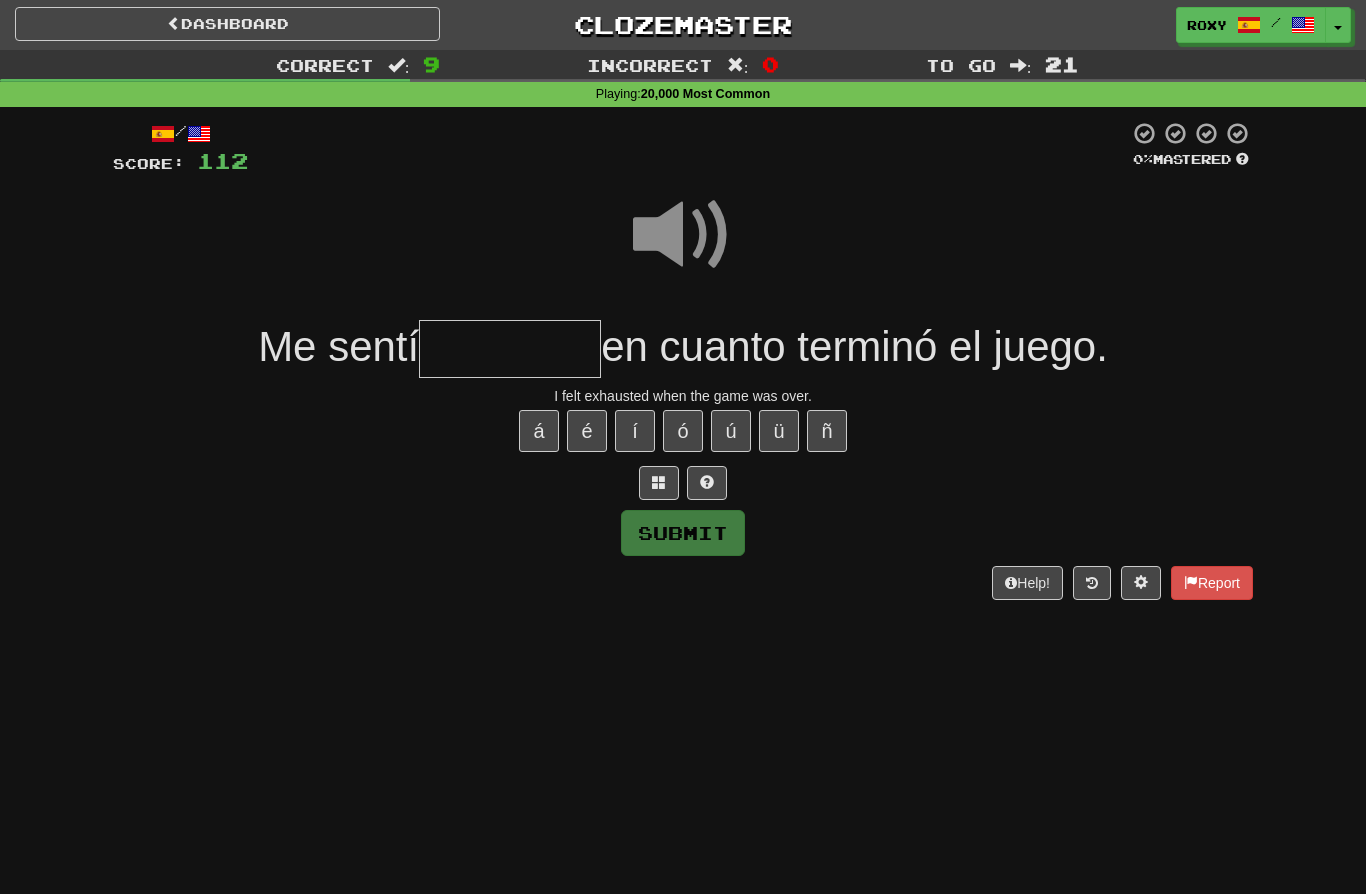 click at bounding box center (510, 349) 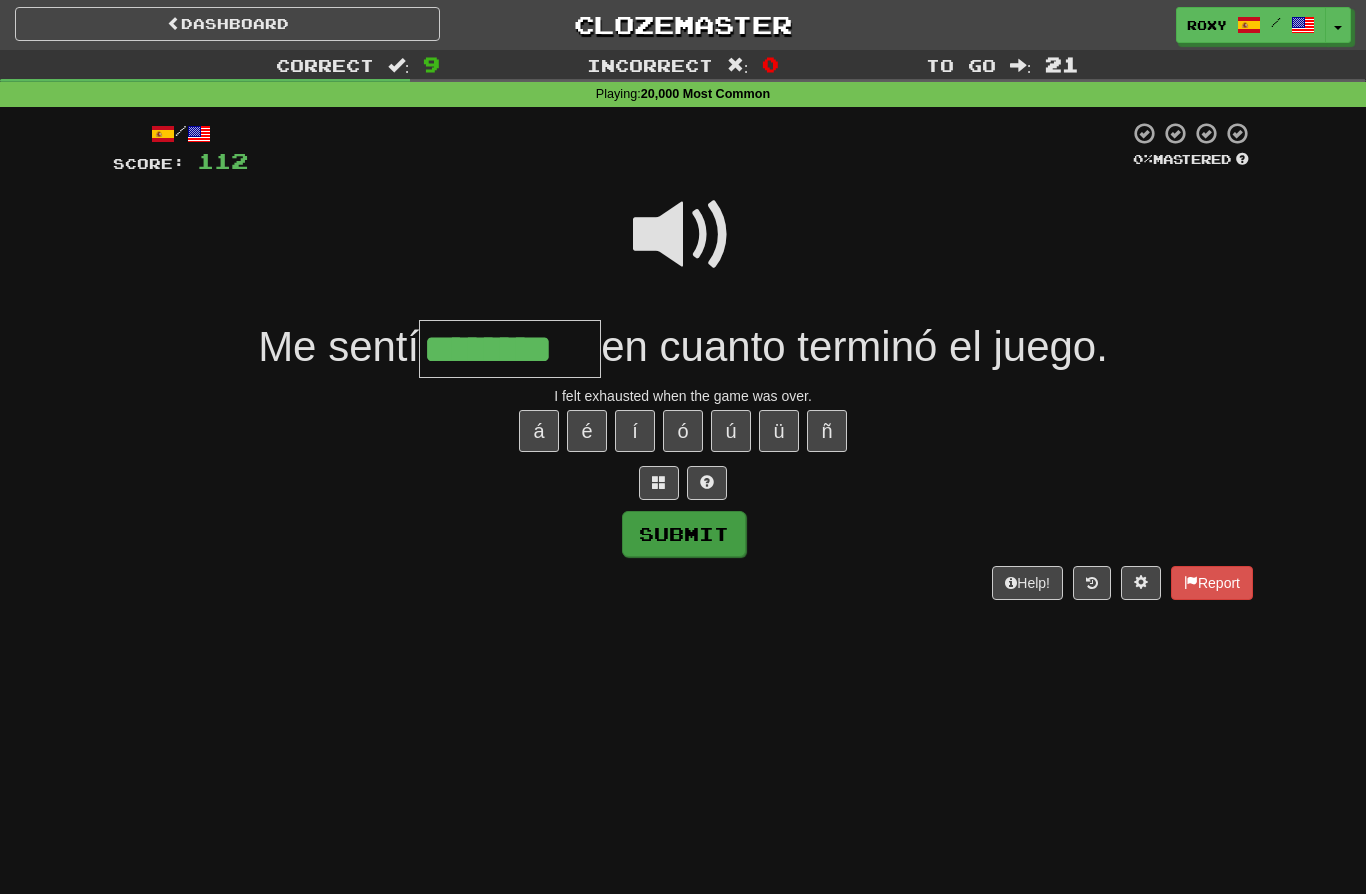 type on "********" 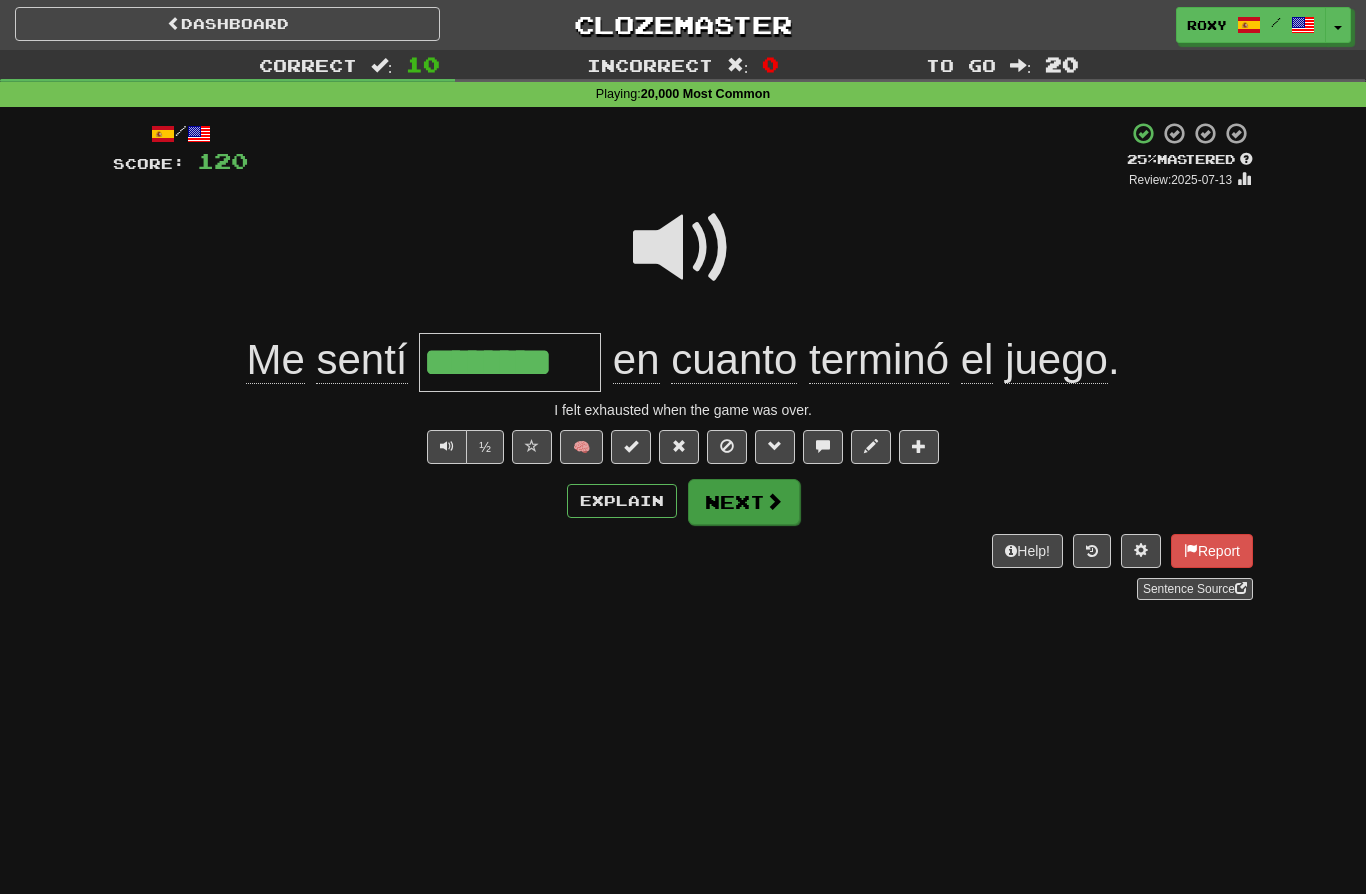 click on "Next" at bounding box center [744, 502] 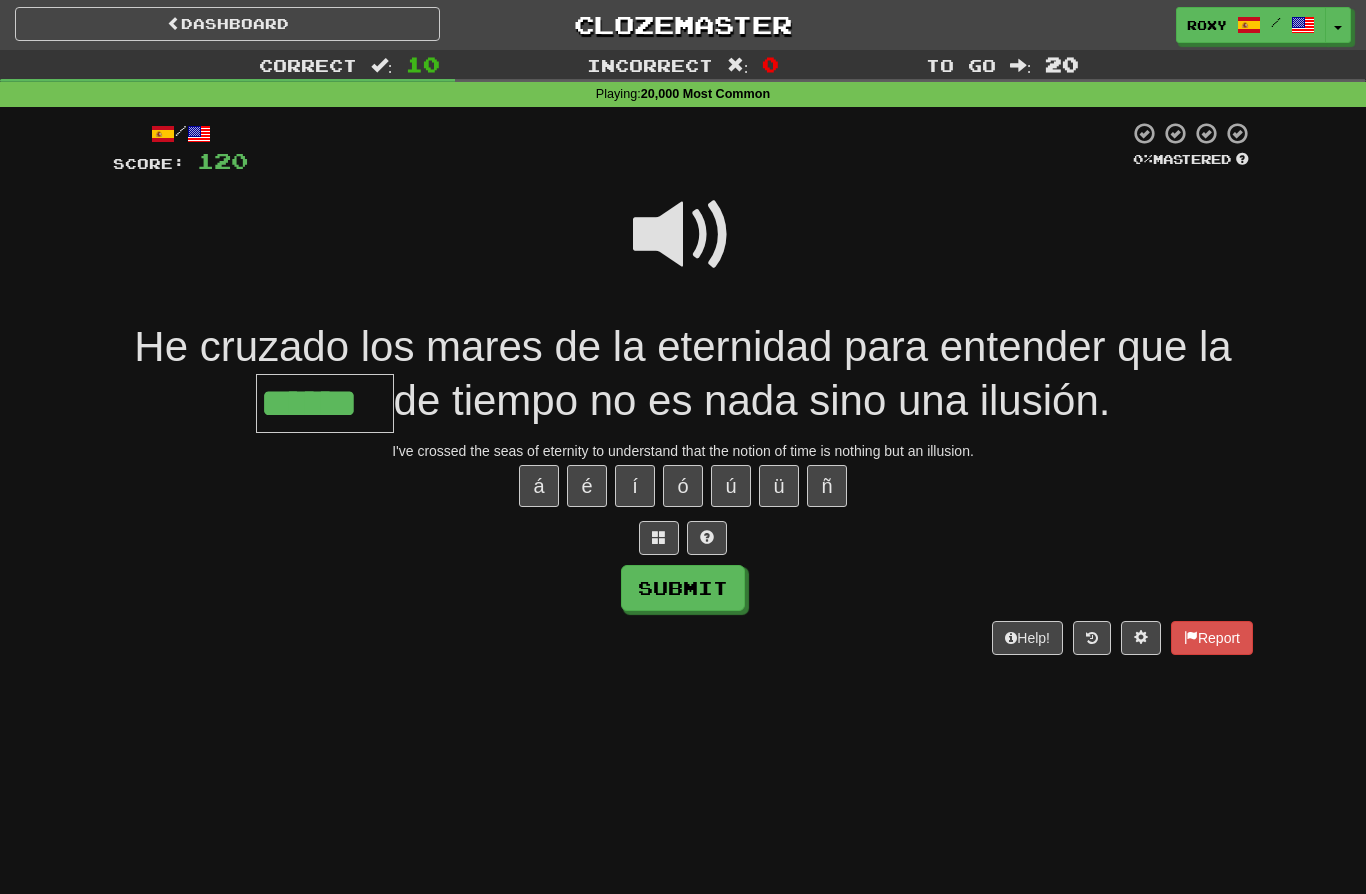 type on "******" 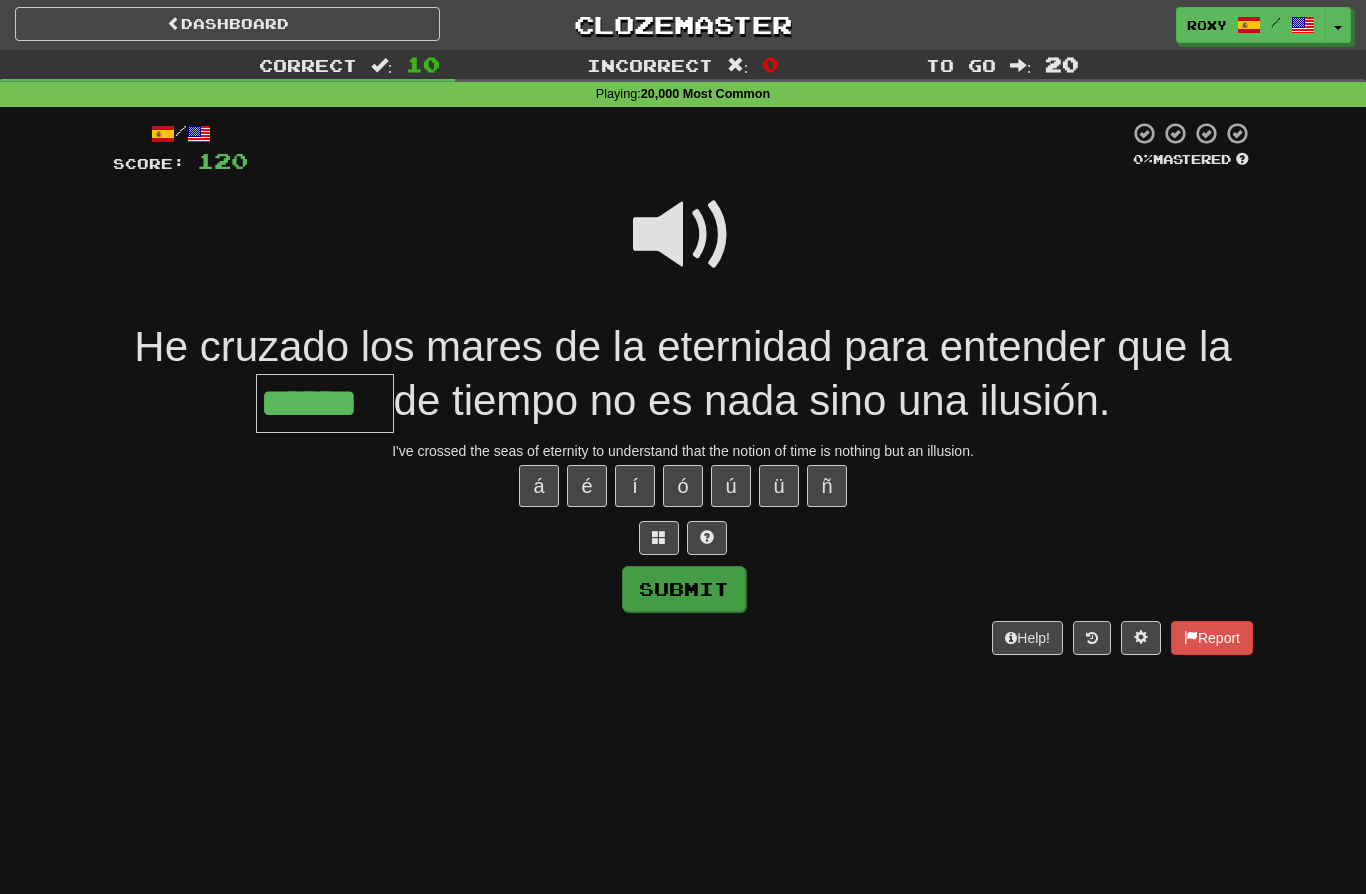 click on "Submit" at bounding box center [684, 589] 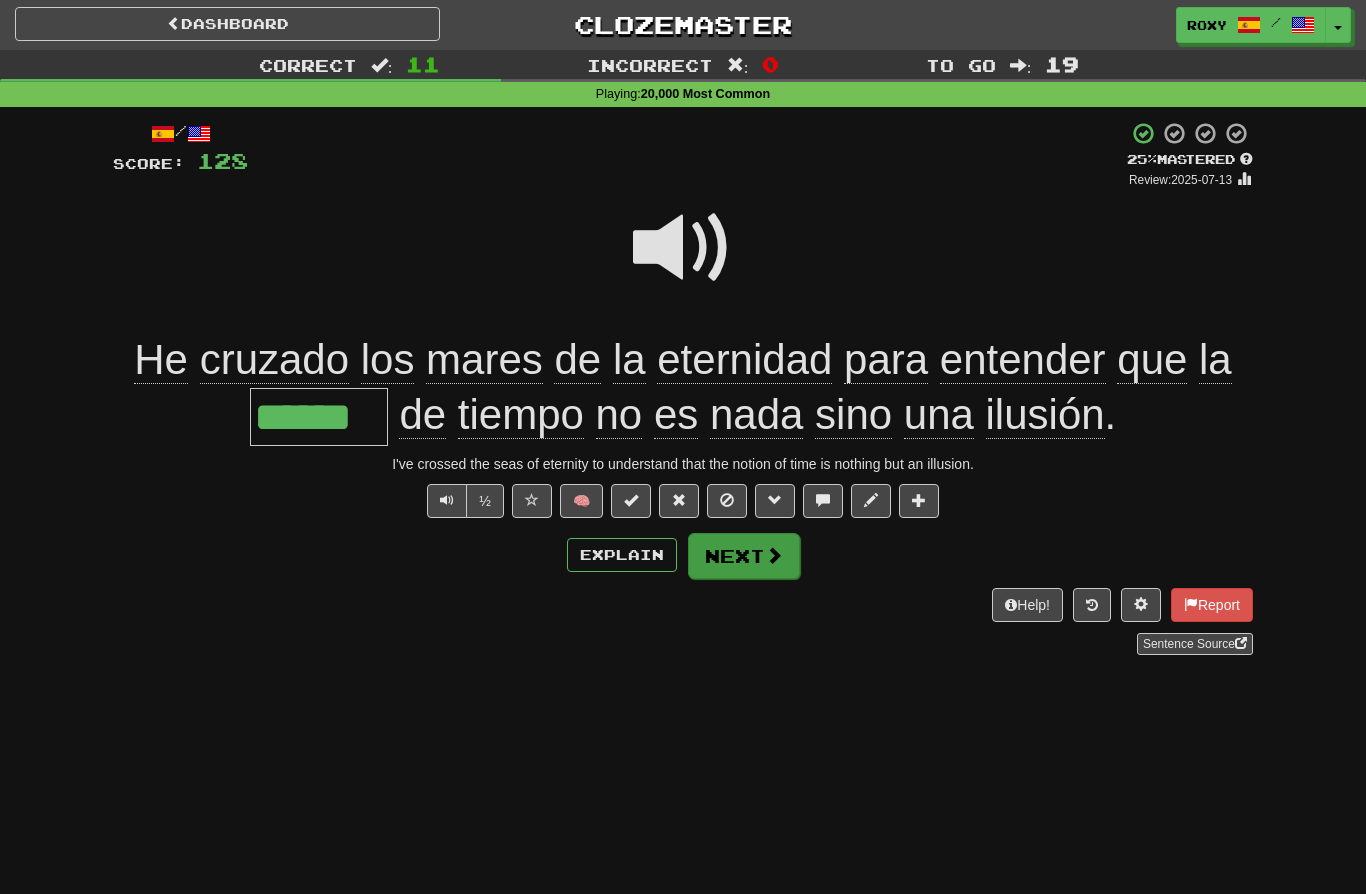 click on "Next" at bounding box center [744, 556] 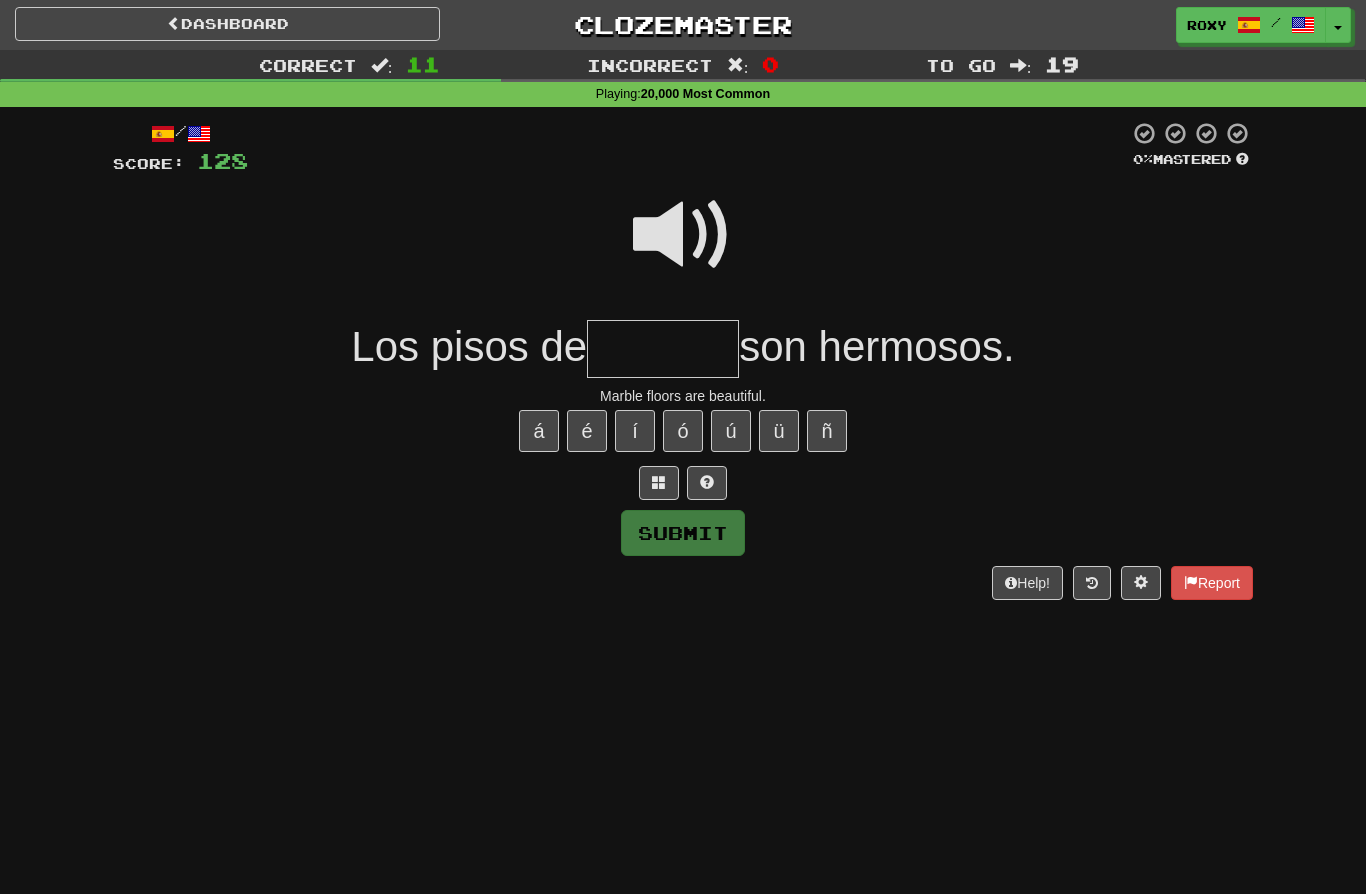 click at bounding box center (683, 235) 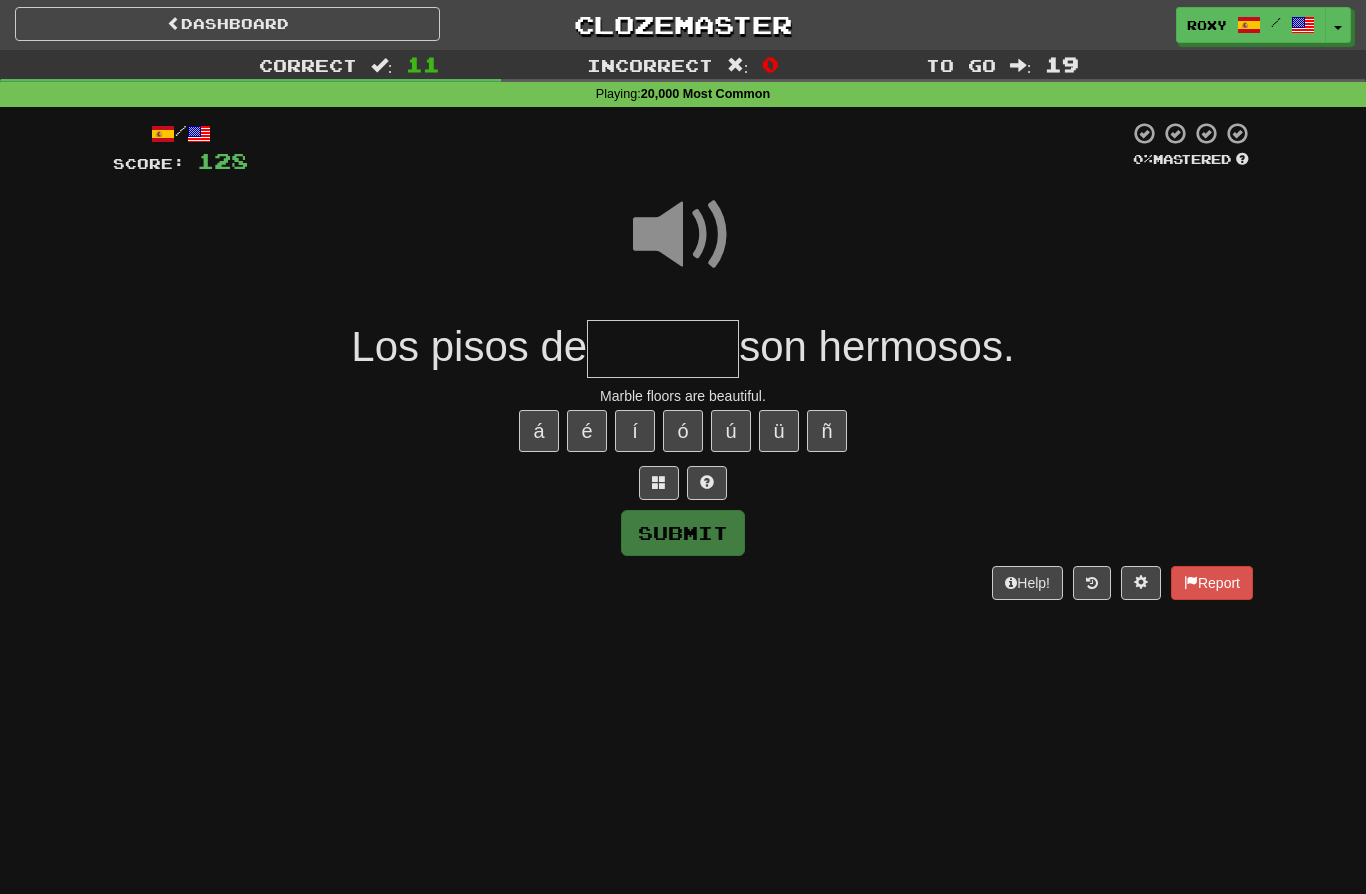click at bounding box center [663, 349] 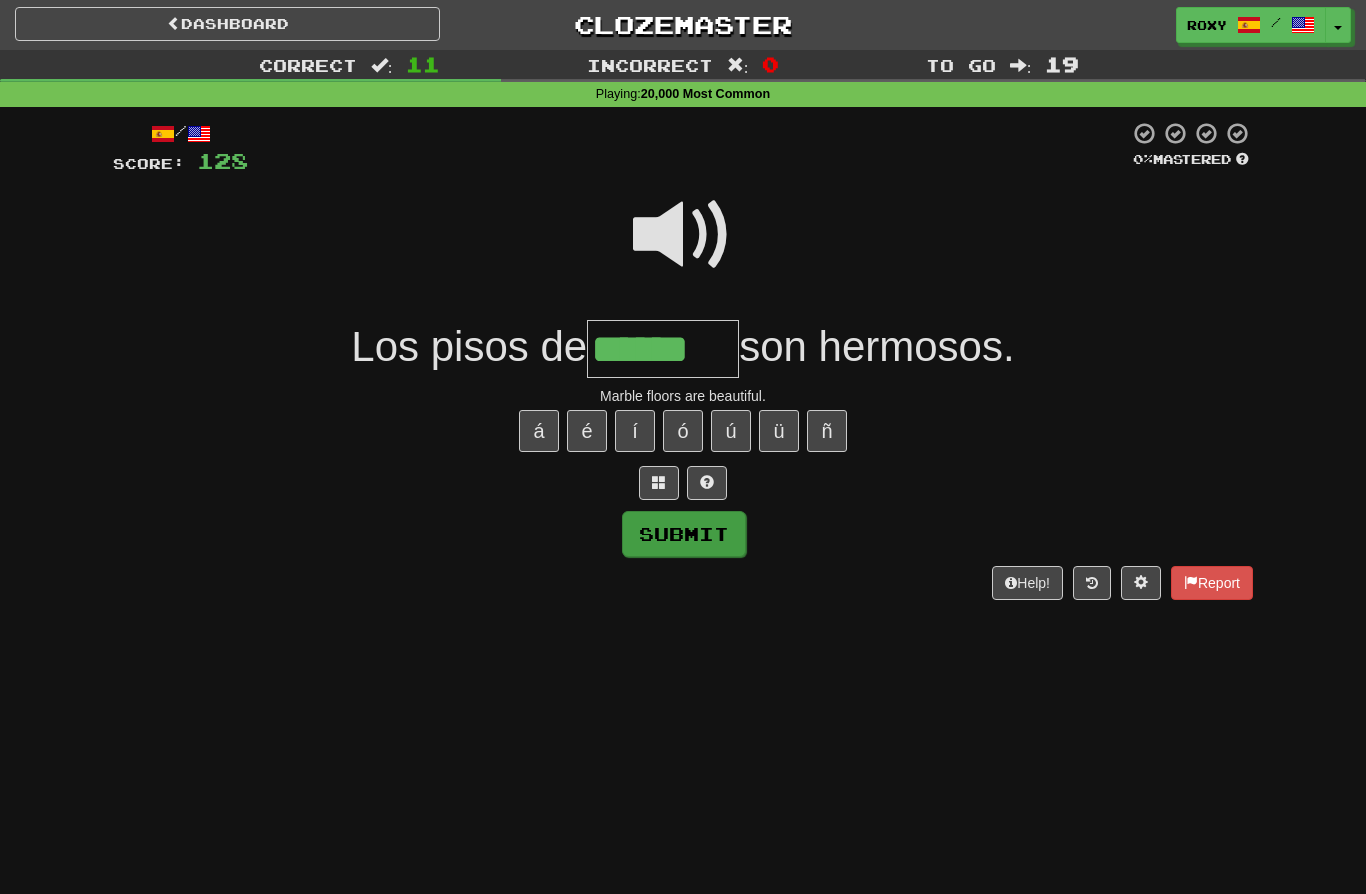 type on "******" 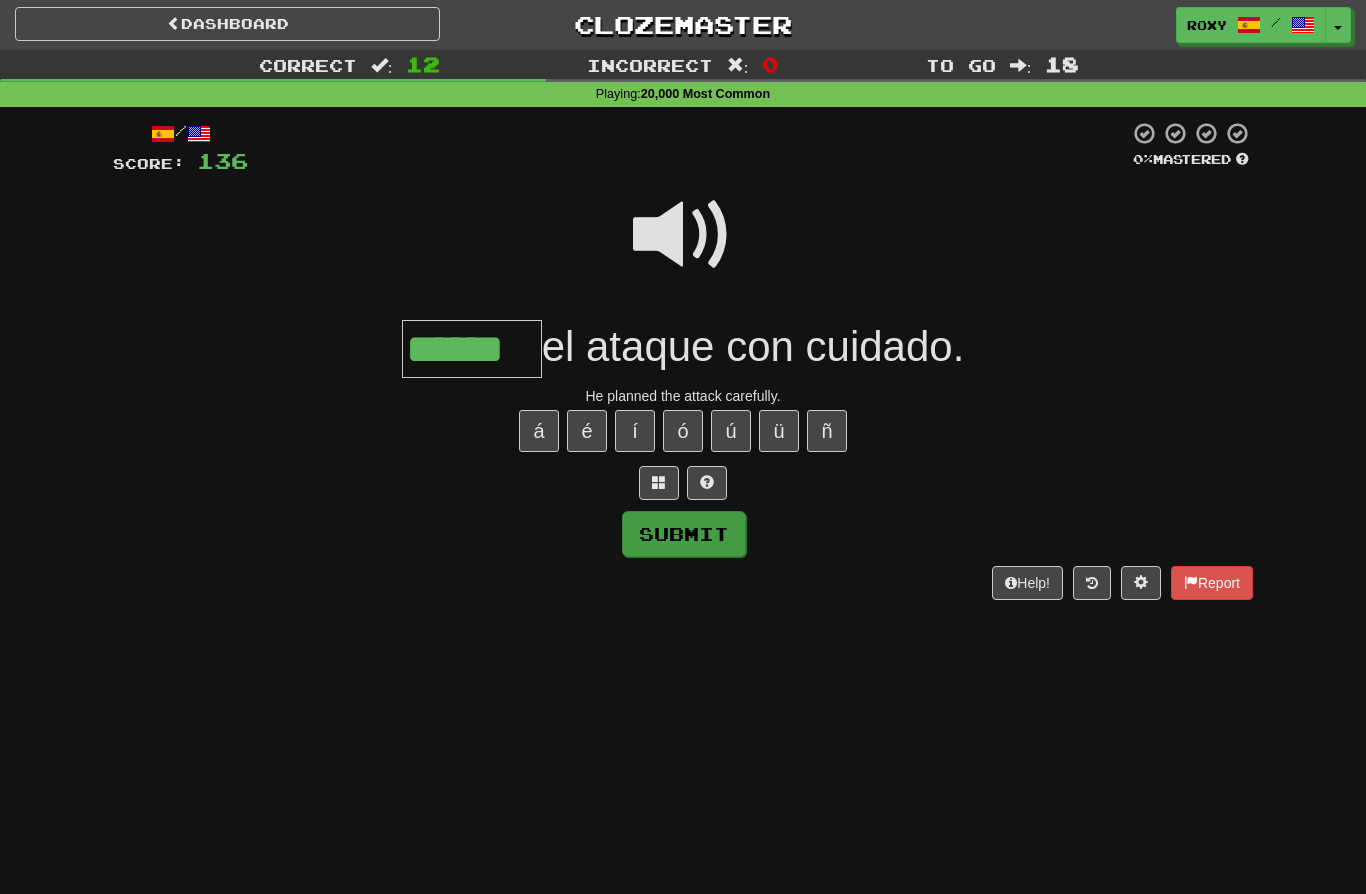 type on "******" 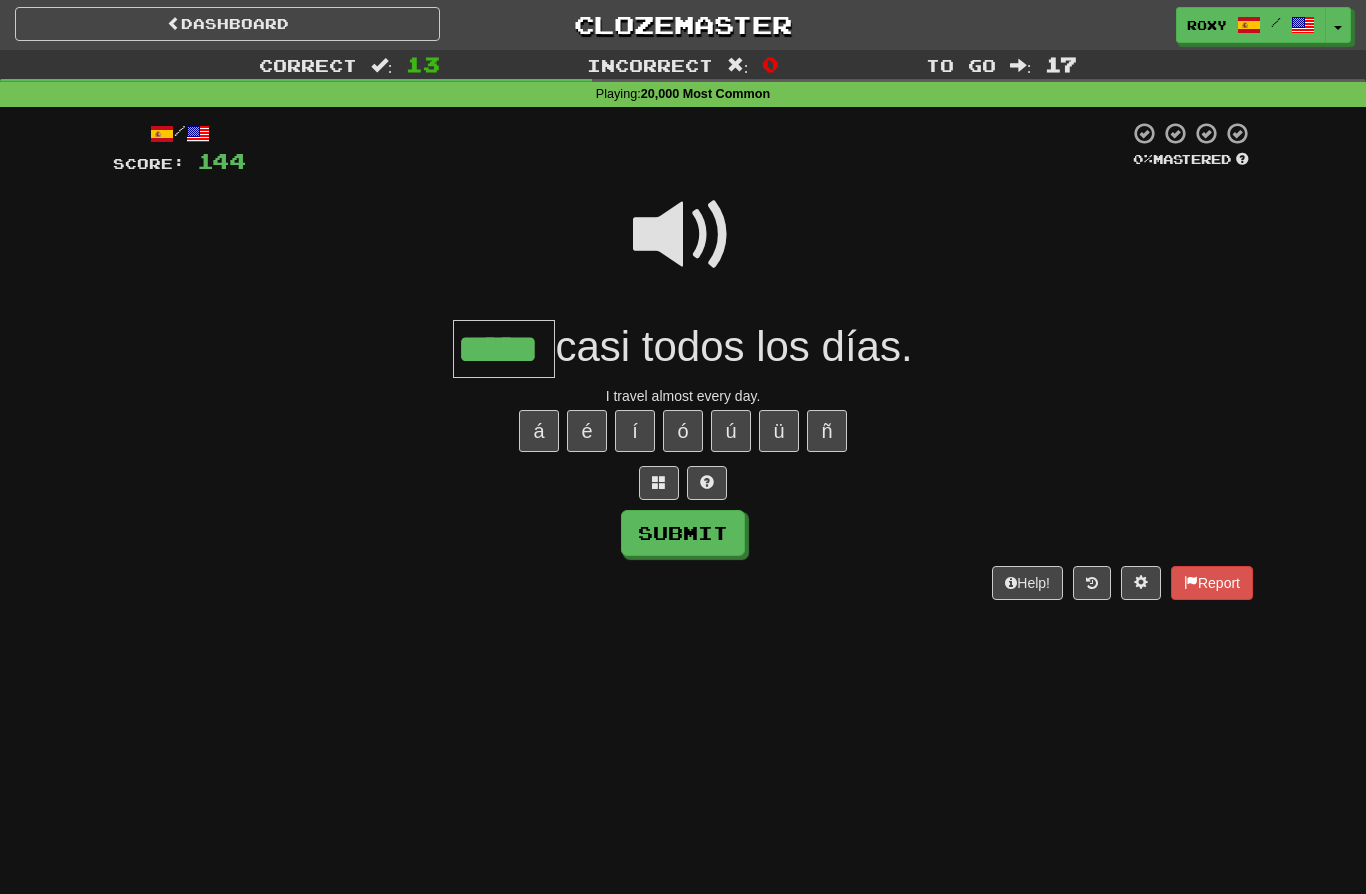 type on "*****" 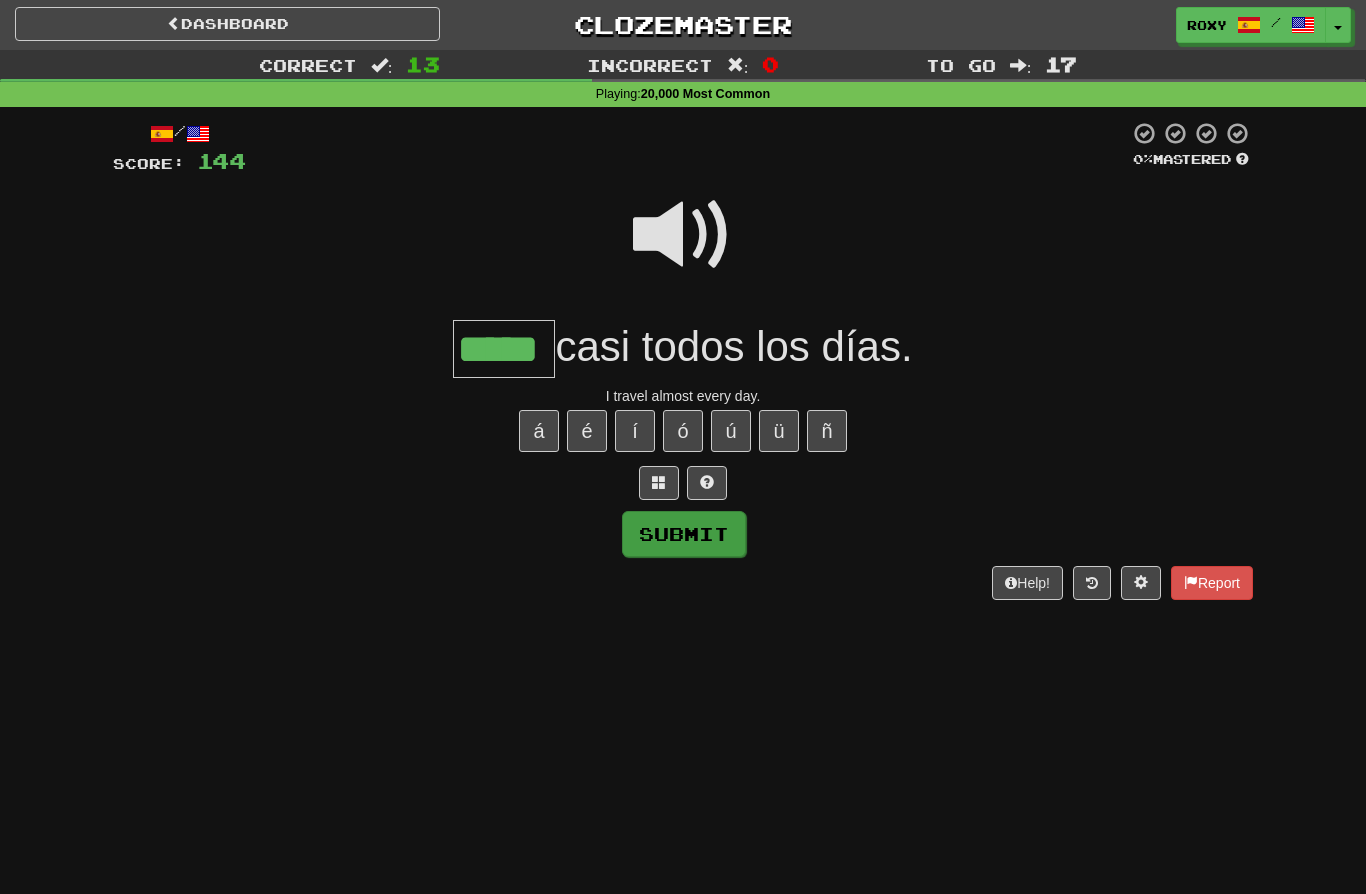 click on "Submit" at bounding box center [684, 534] 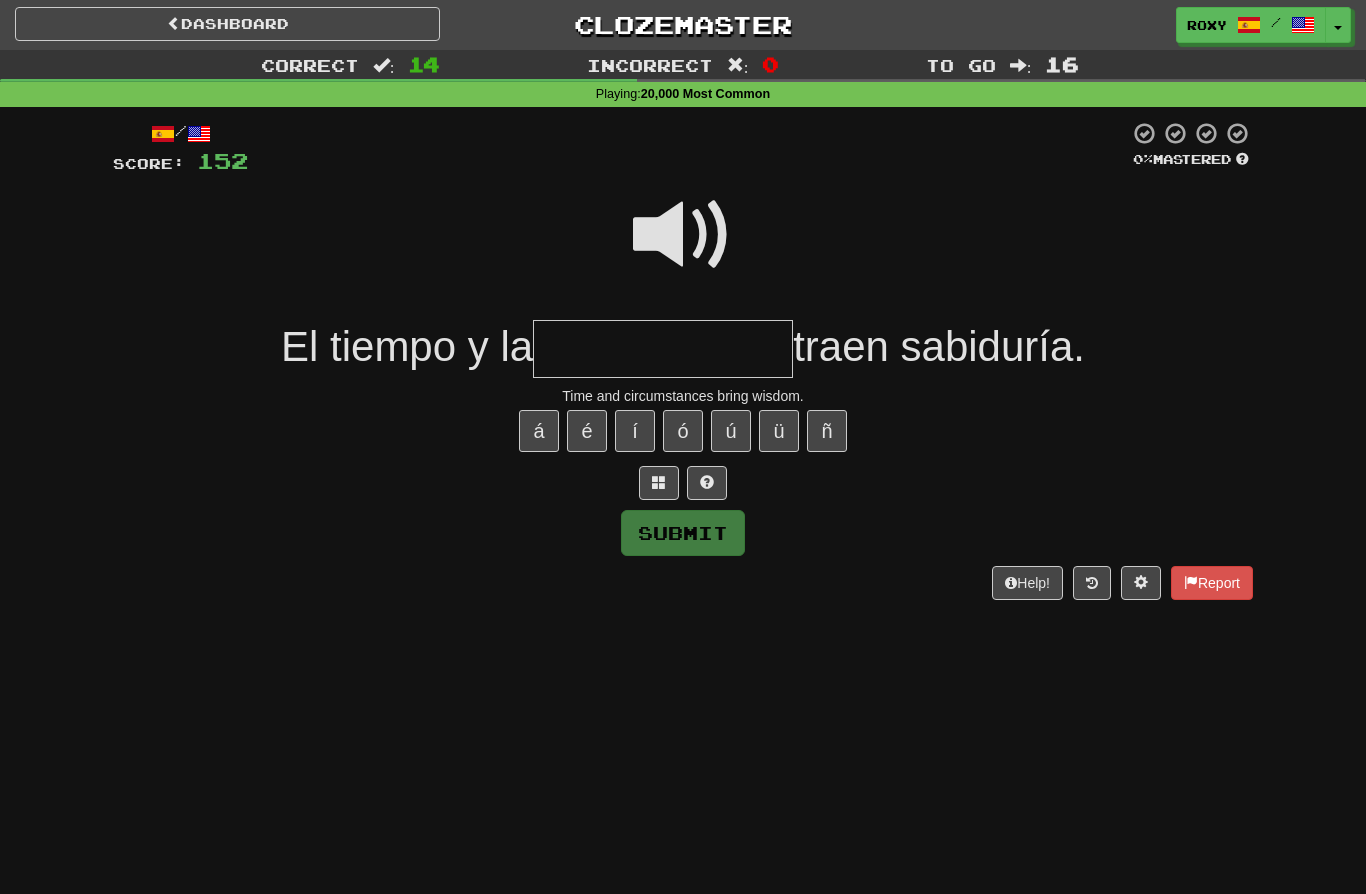 click at bounding box center (663, 349) 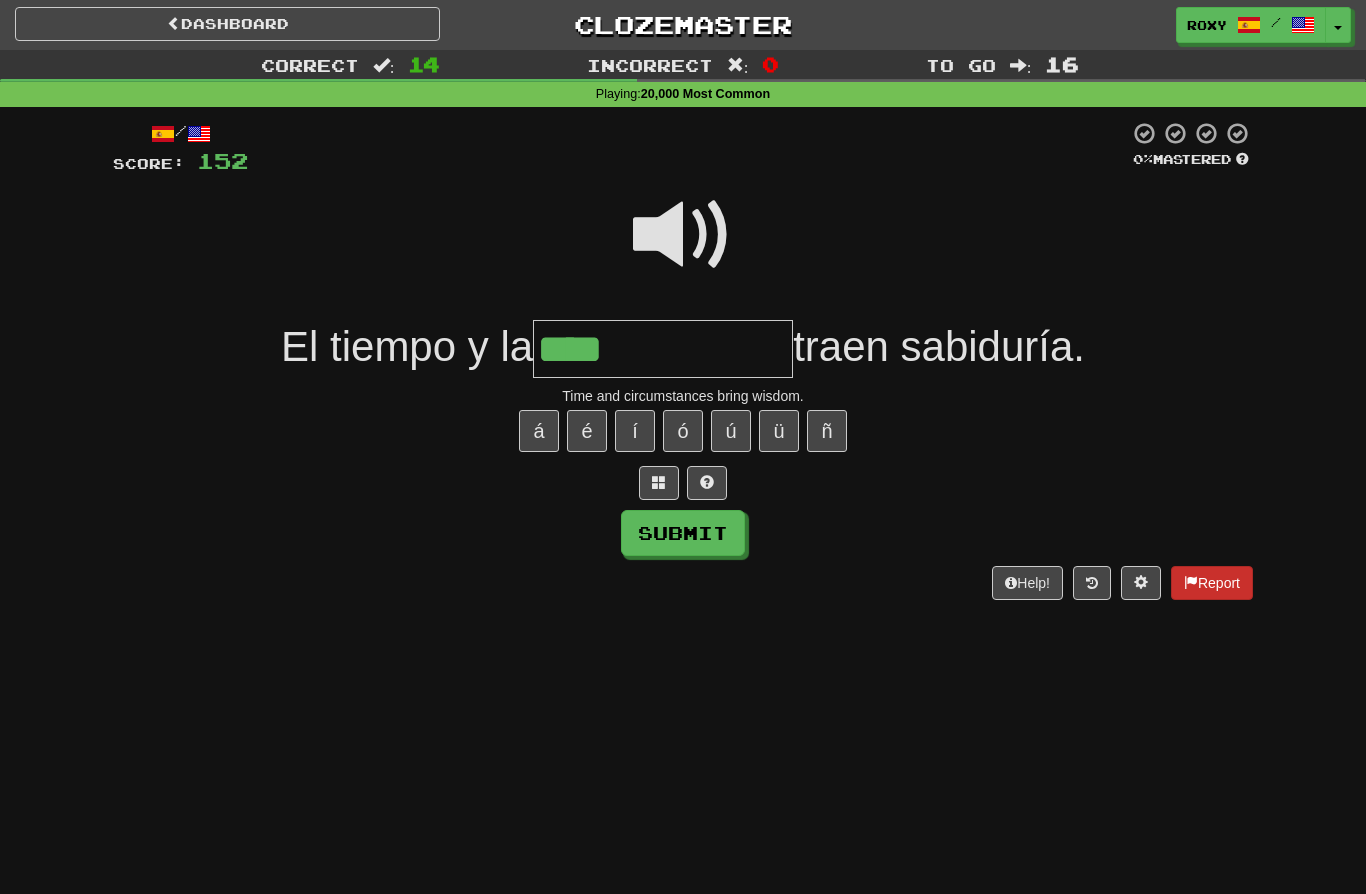 click on "Report" at bounding box center [1212, 583] 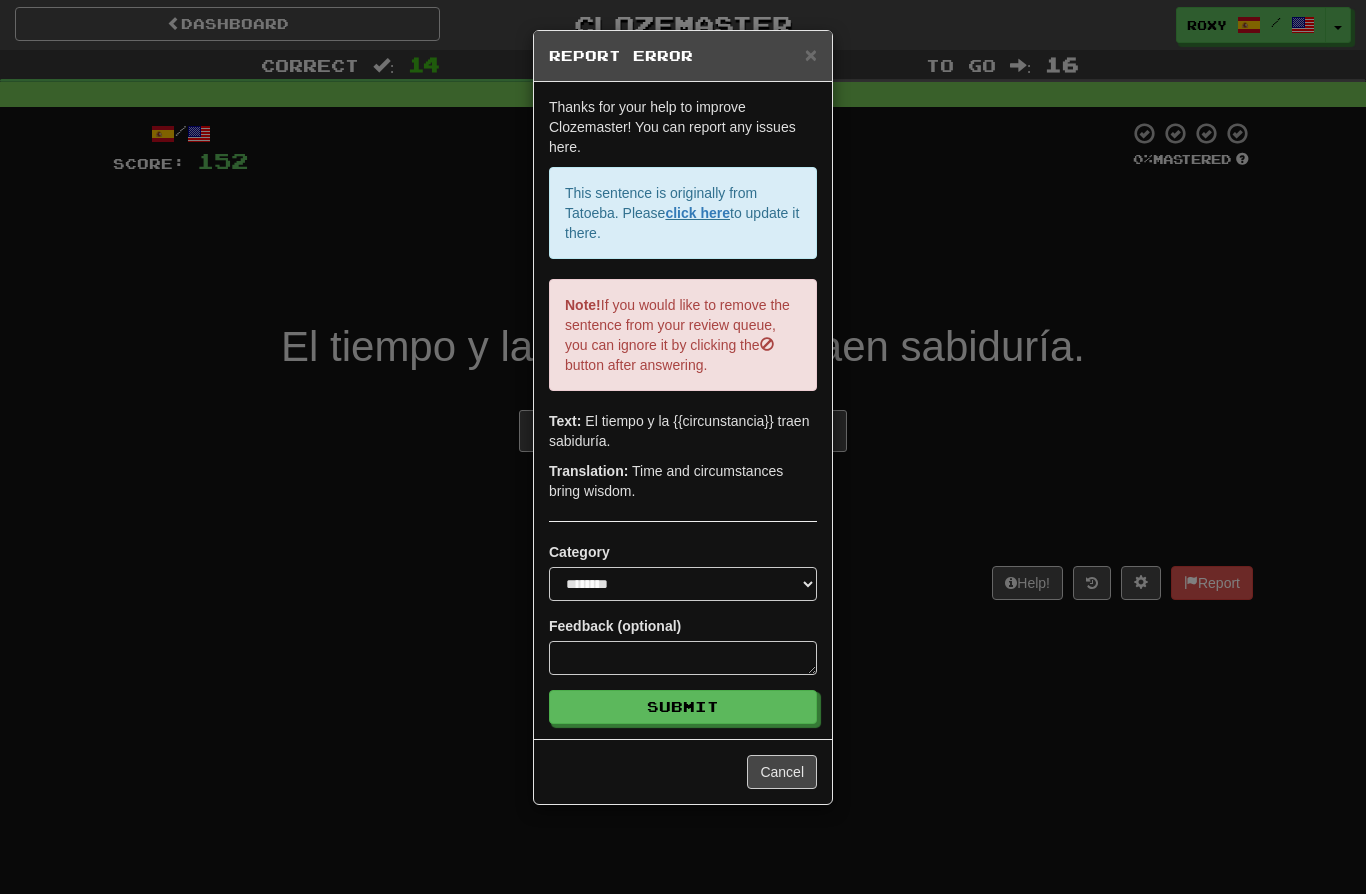 click on "**********" at bounding box center (683, 447) 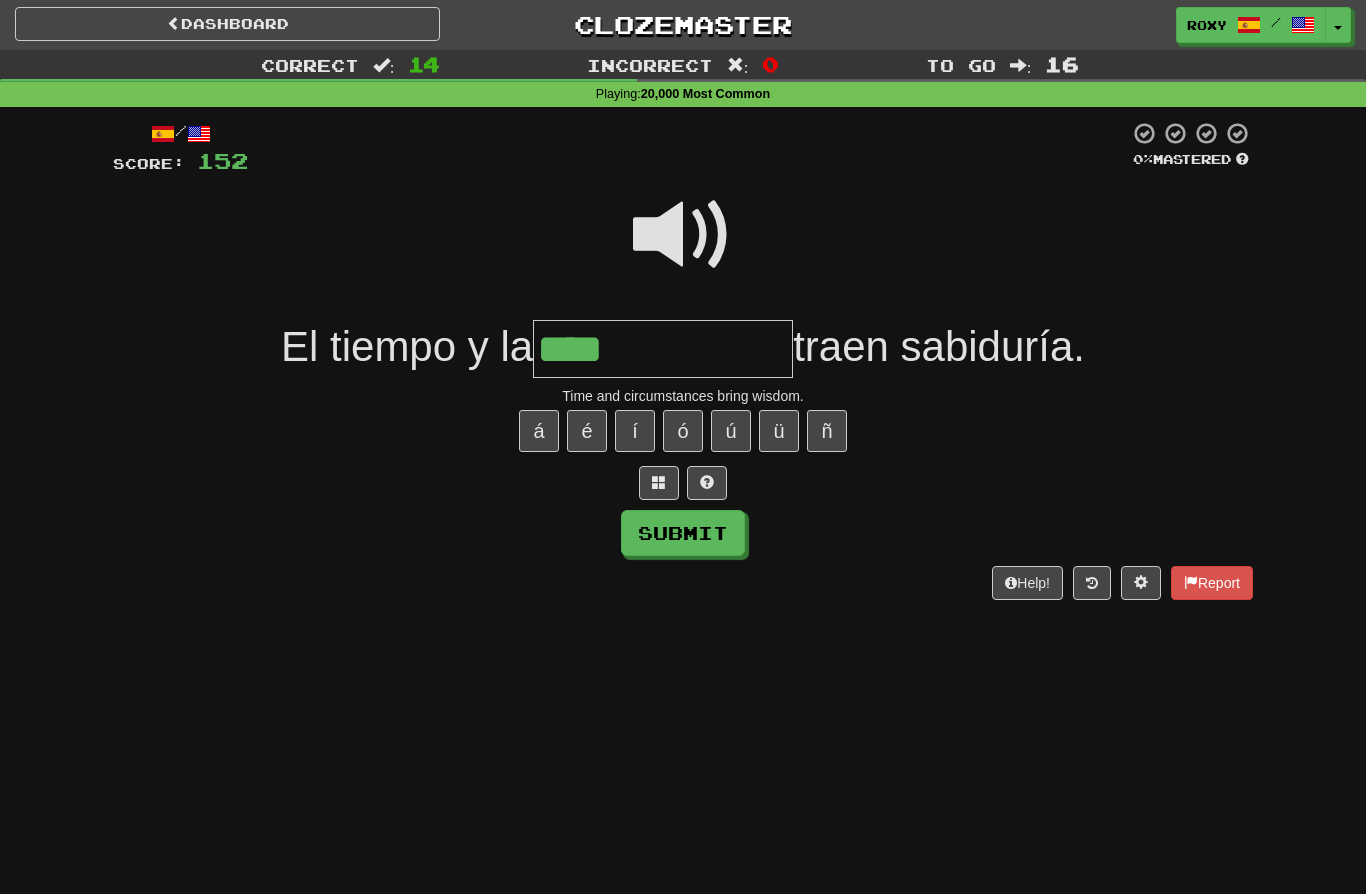 click on "****" at bounding box center [663, 349] 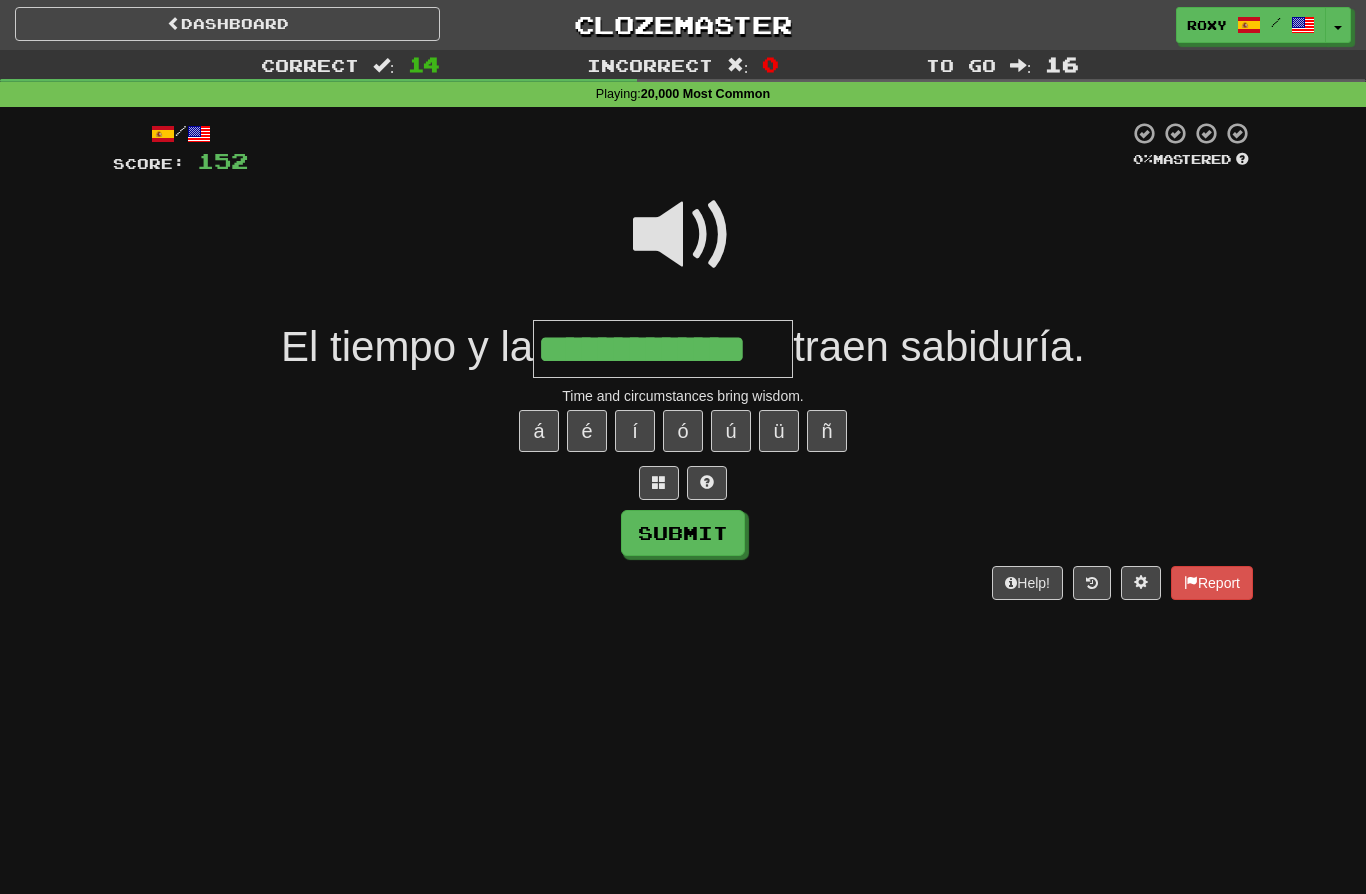 type on "**********" 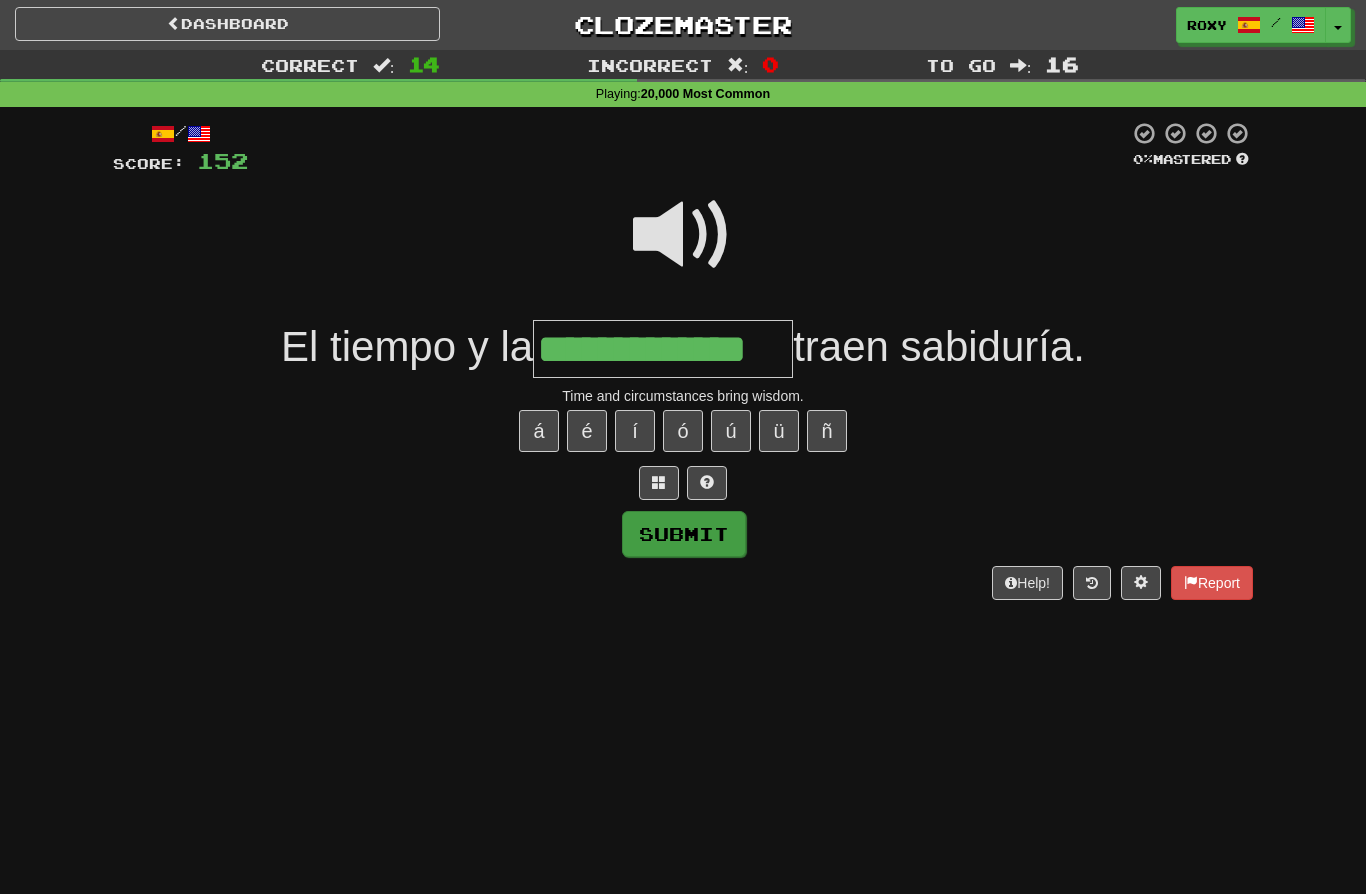 click on "Submit" at bounding box center (684, 534) 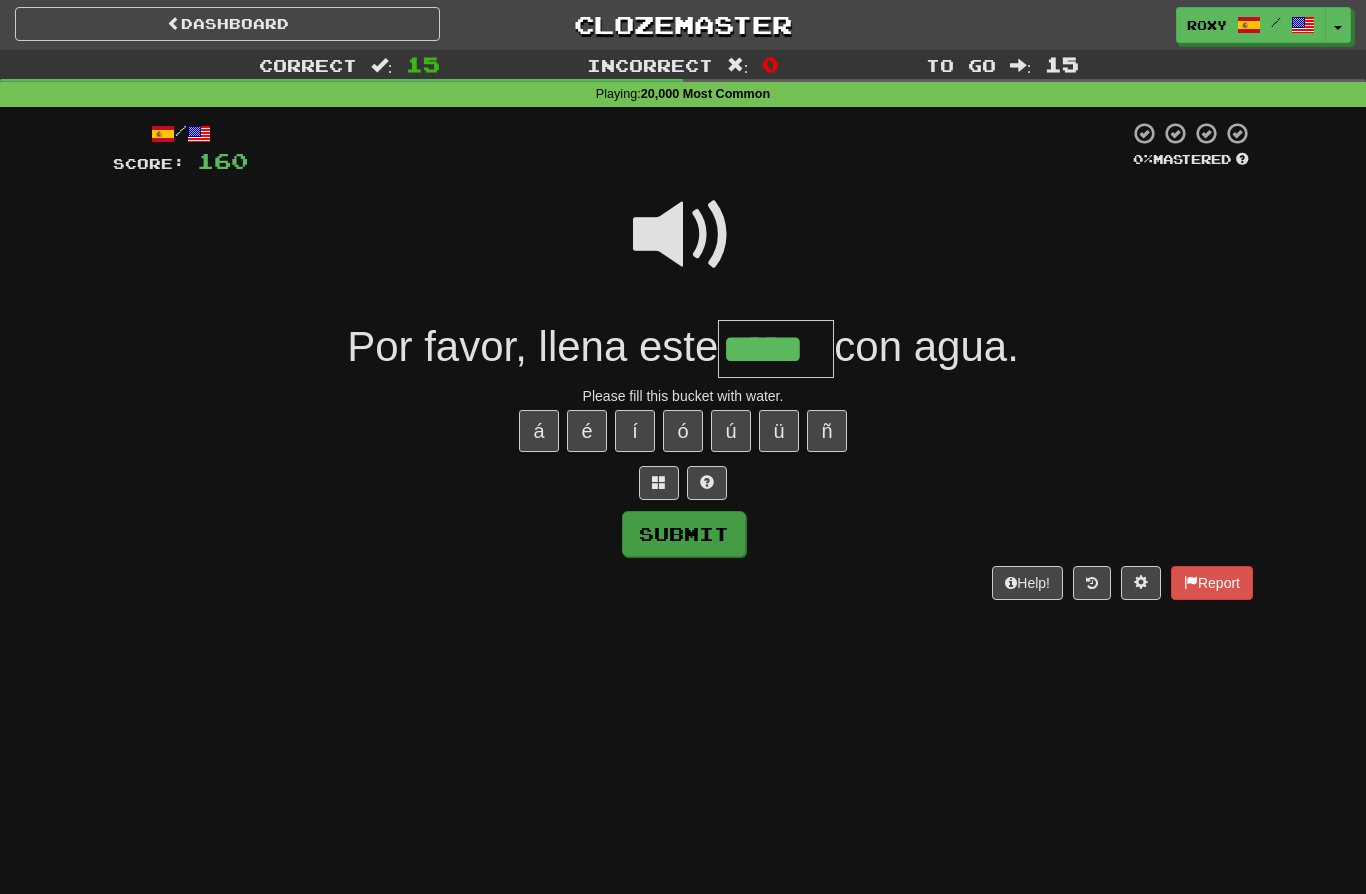 type on "*****" 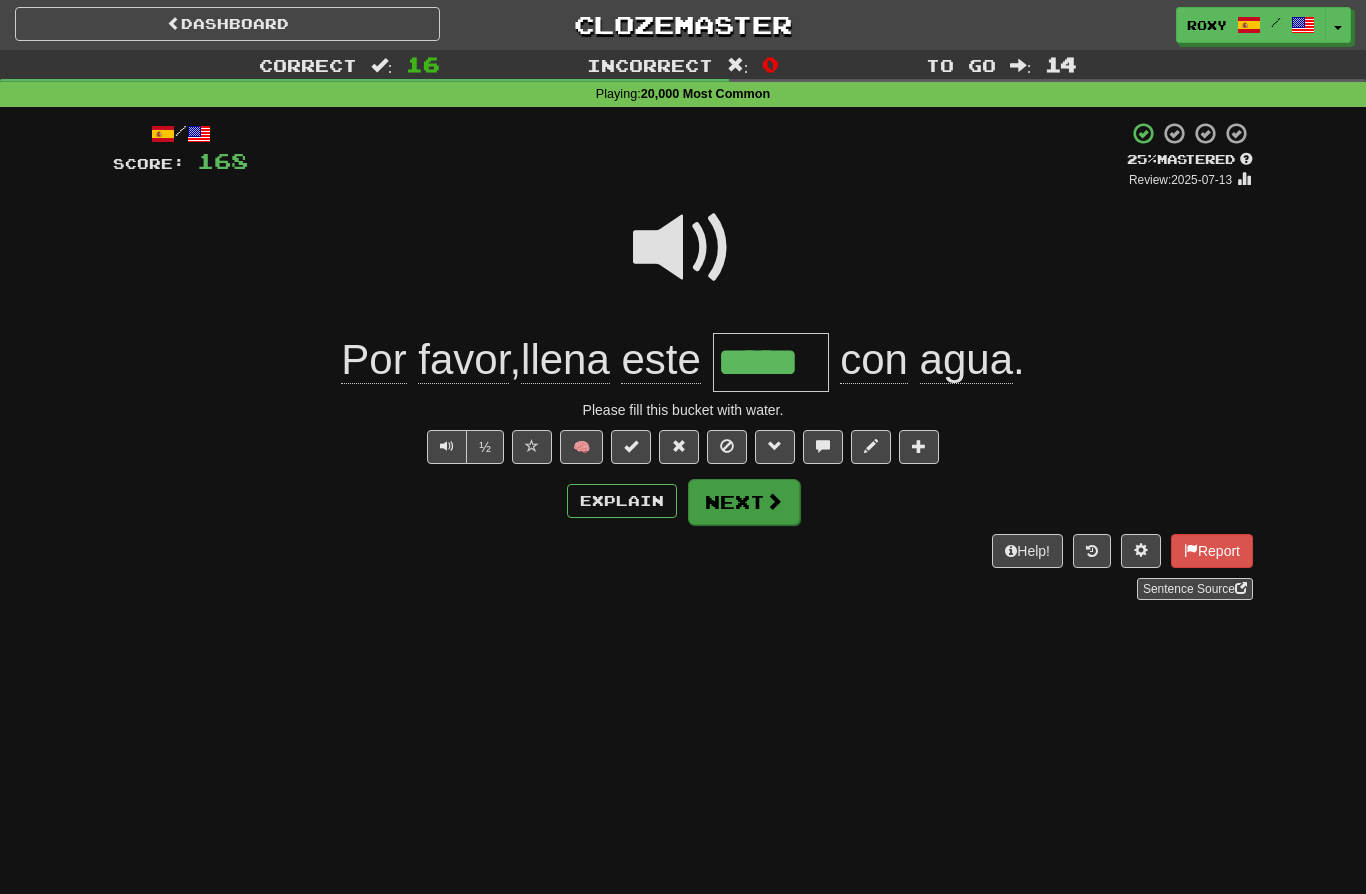 click on "Next" at bounding box center [744, 502] 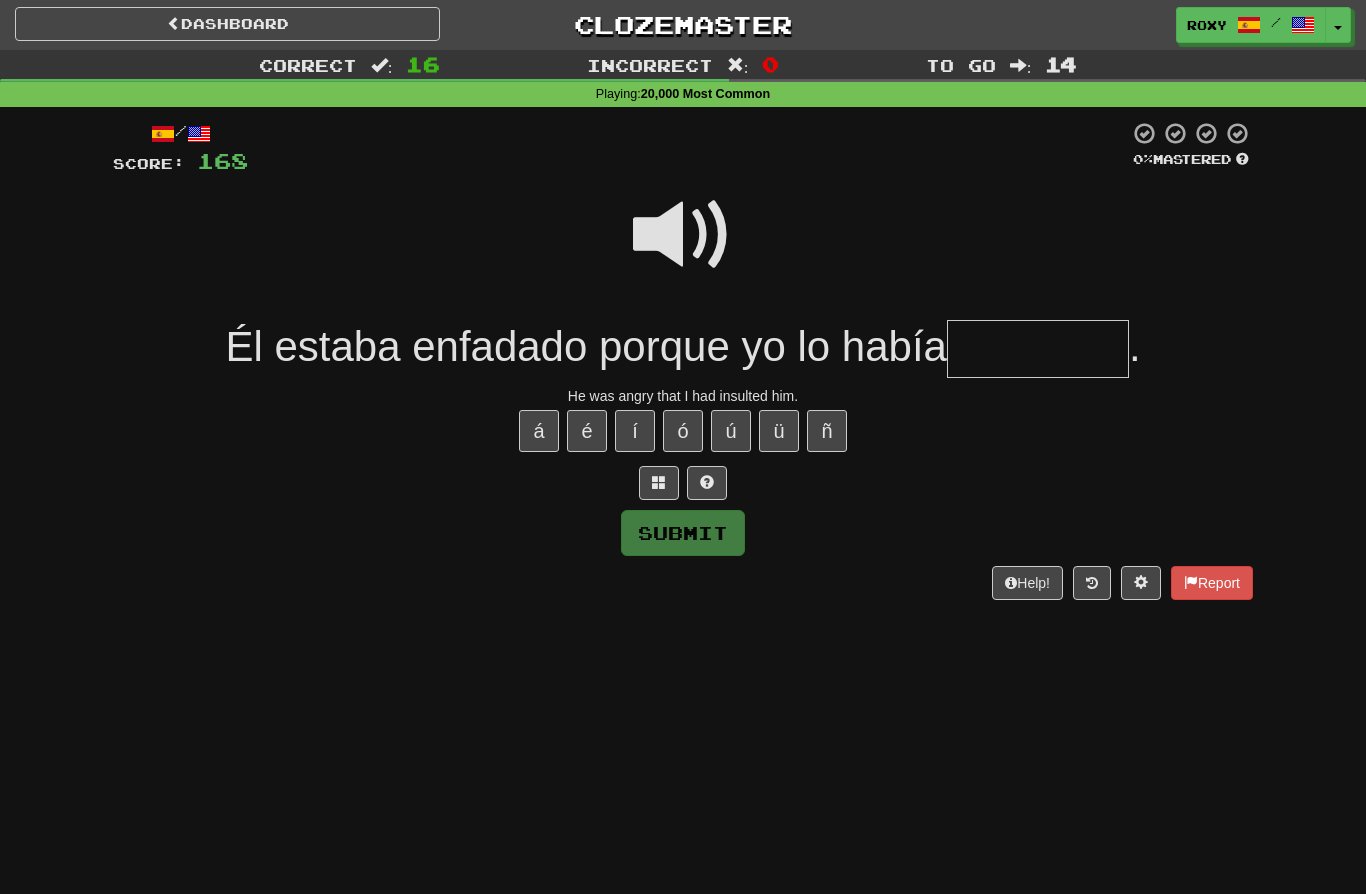 click at bounding box center (683, 235) 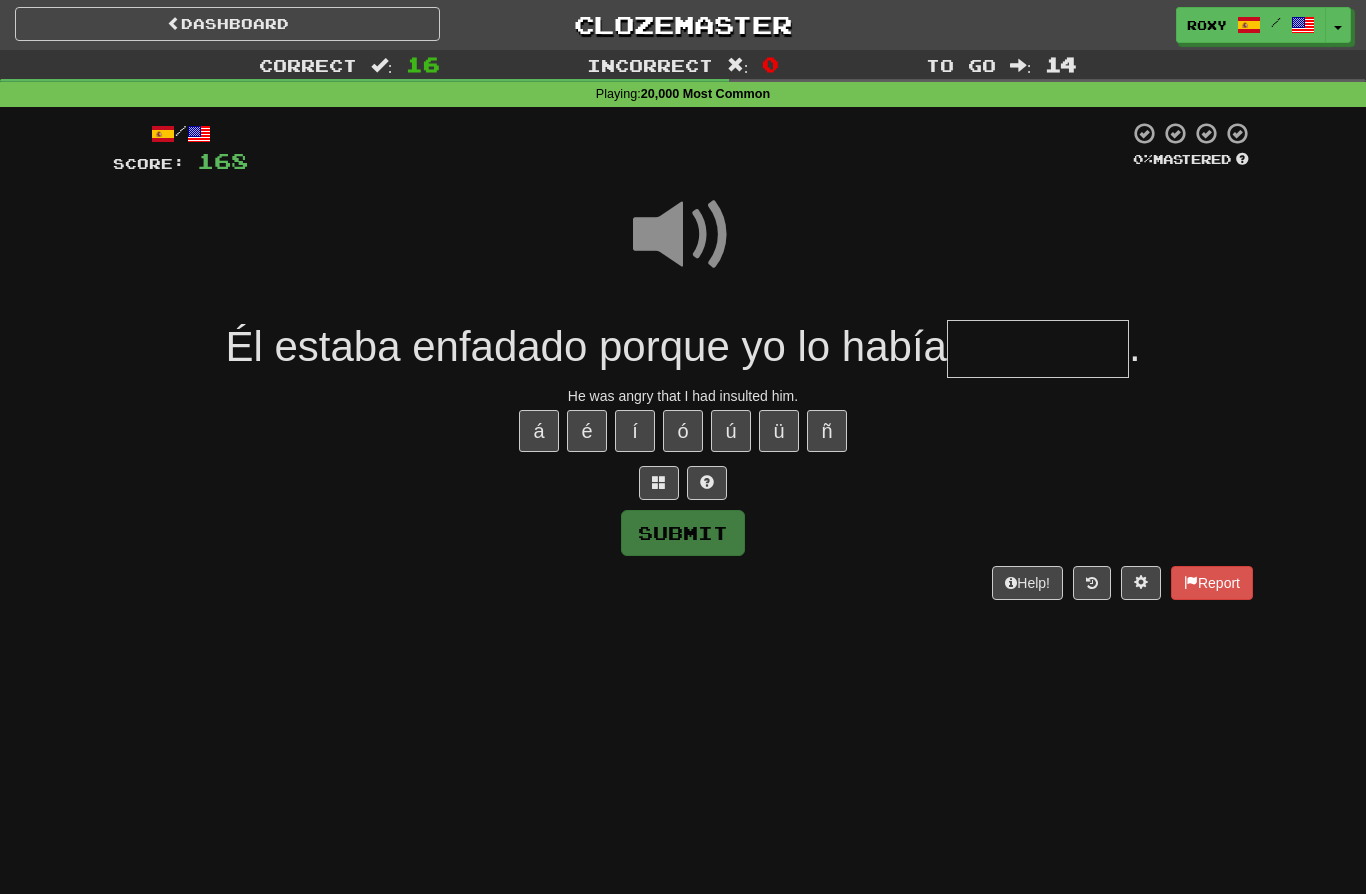 click at bounding box center (1038, 349) 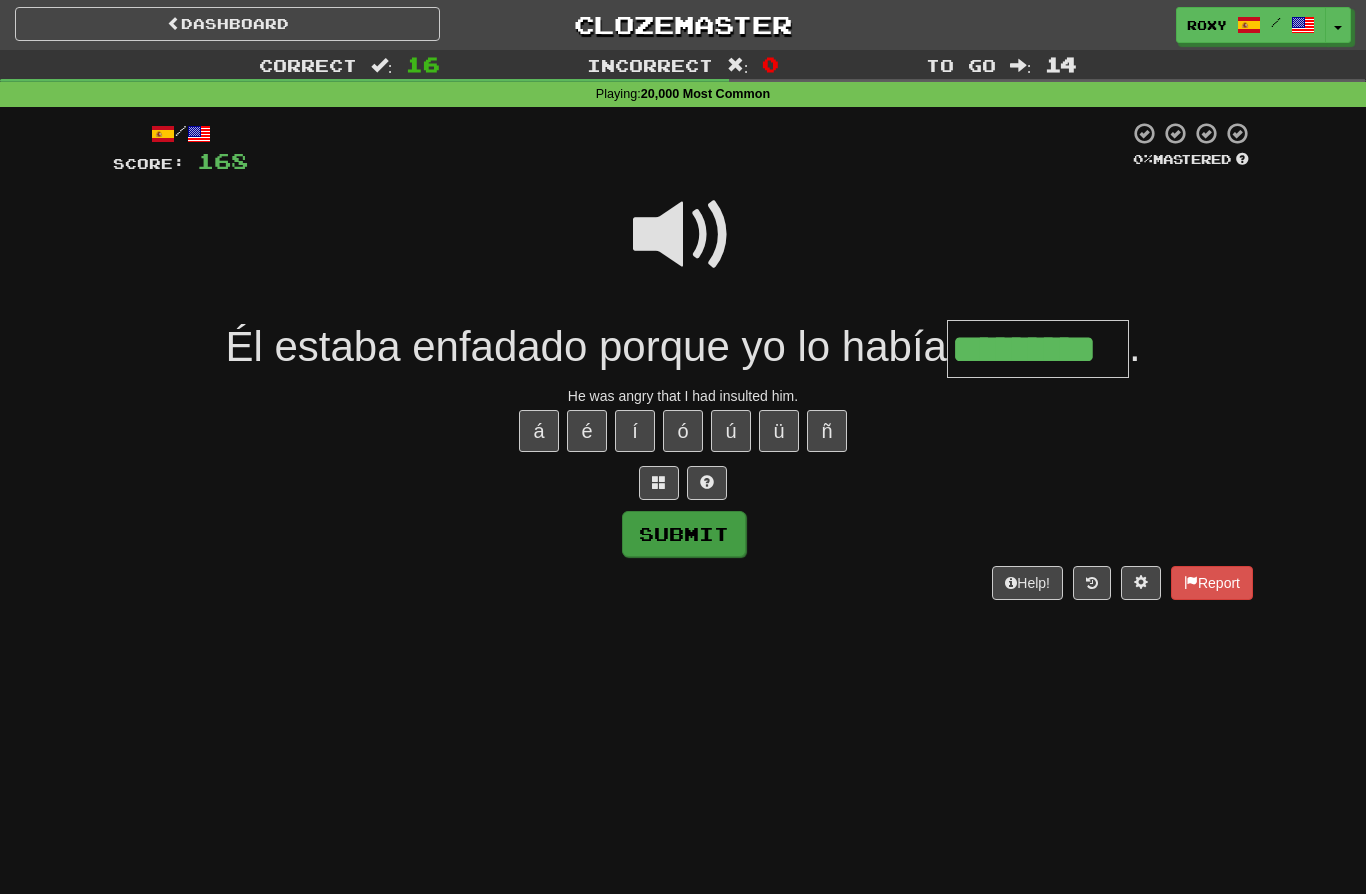 type on "*********" 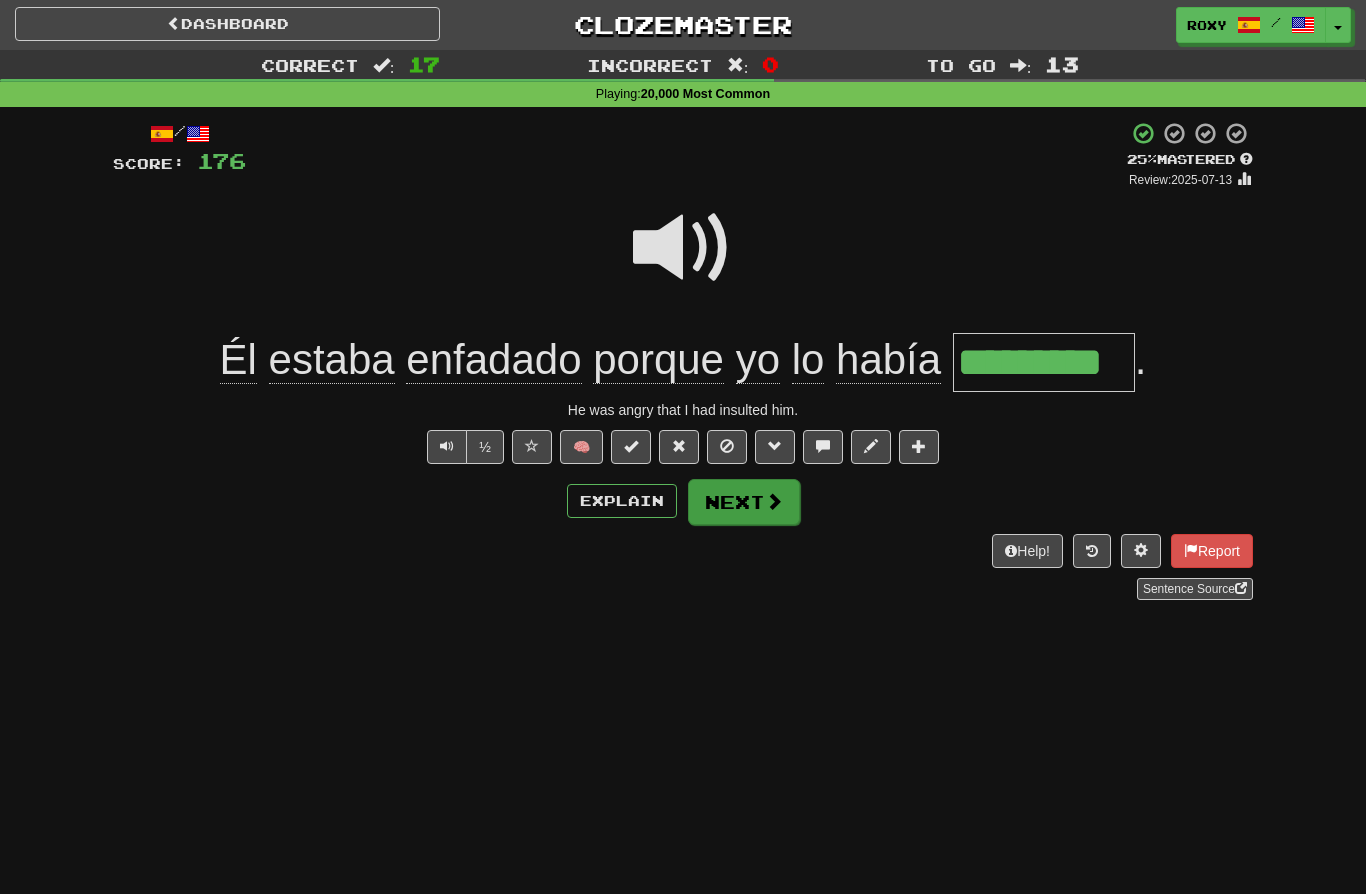click on "Next" at bounding box center [744, 502] 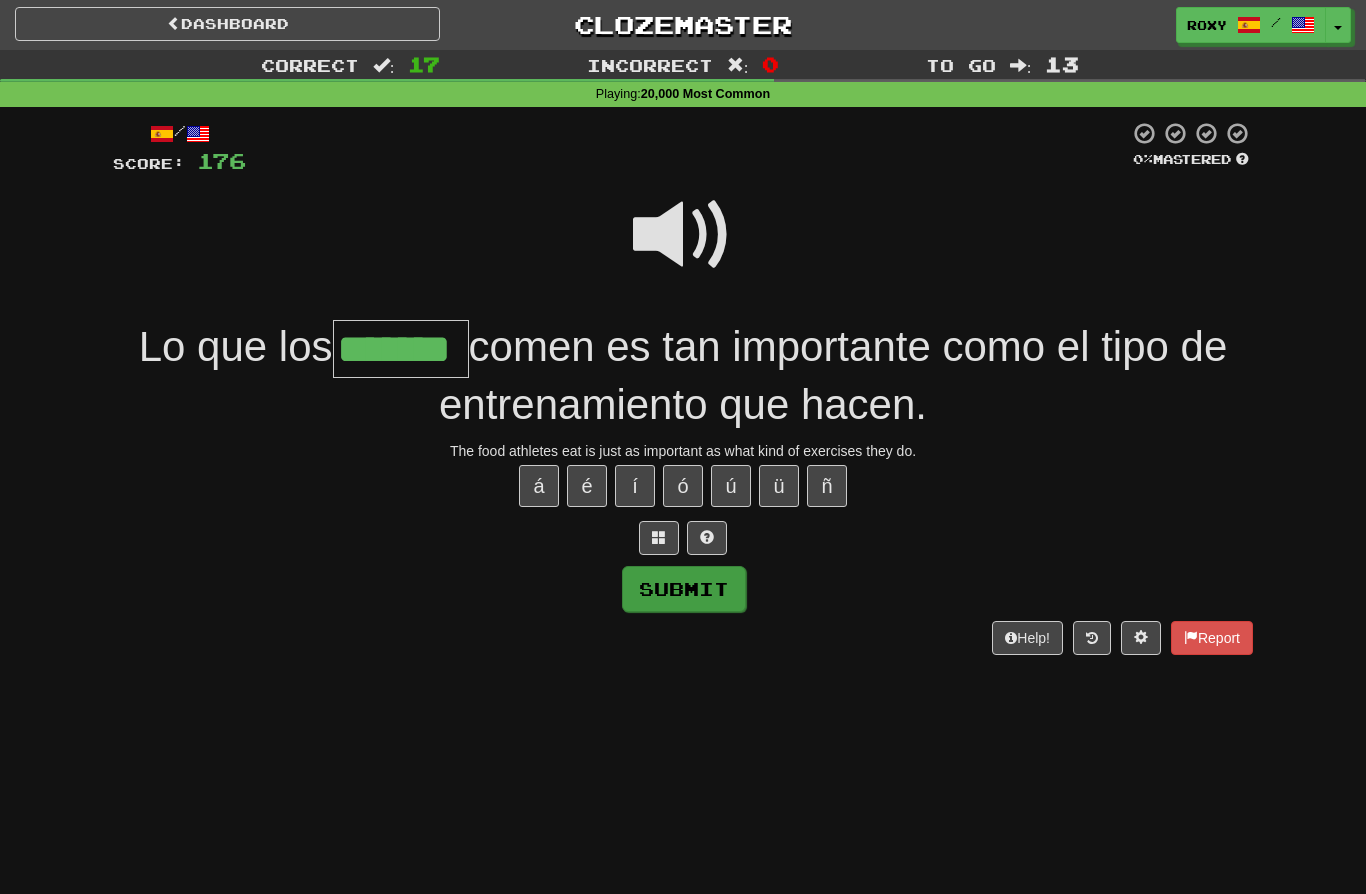 type on "*******" 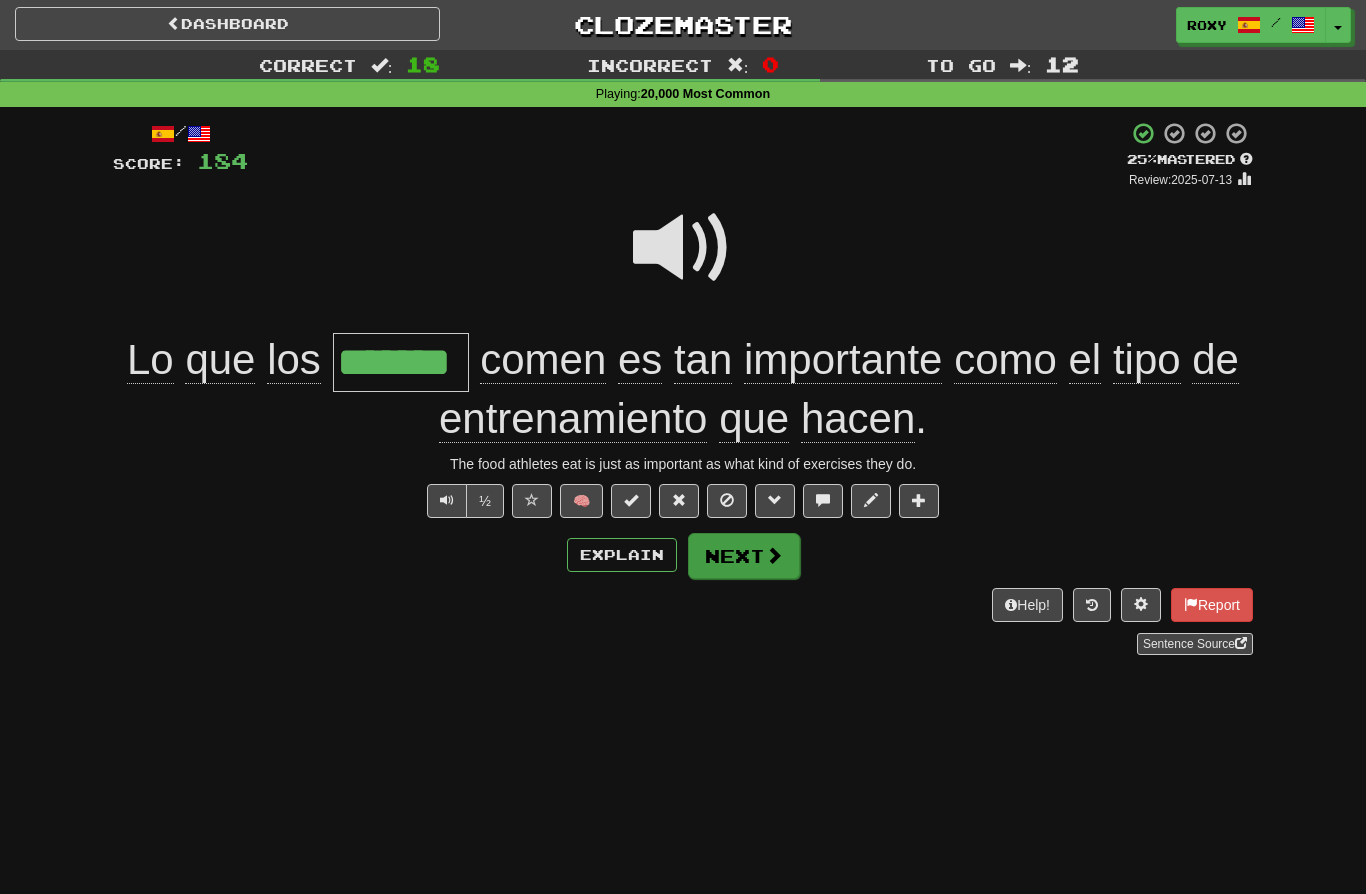 click on "Next" at bounding box center (744, 556) 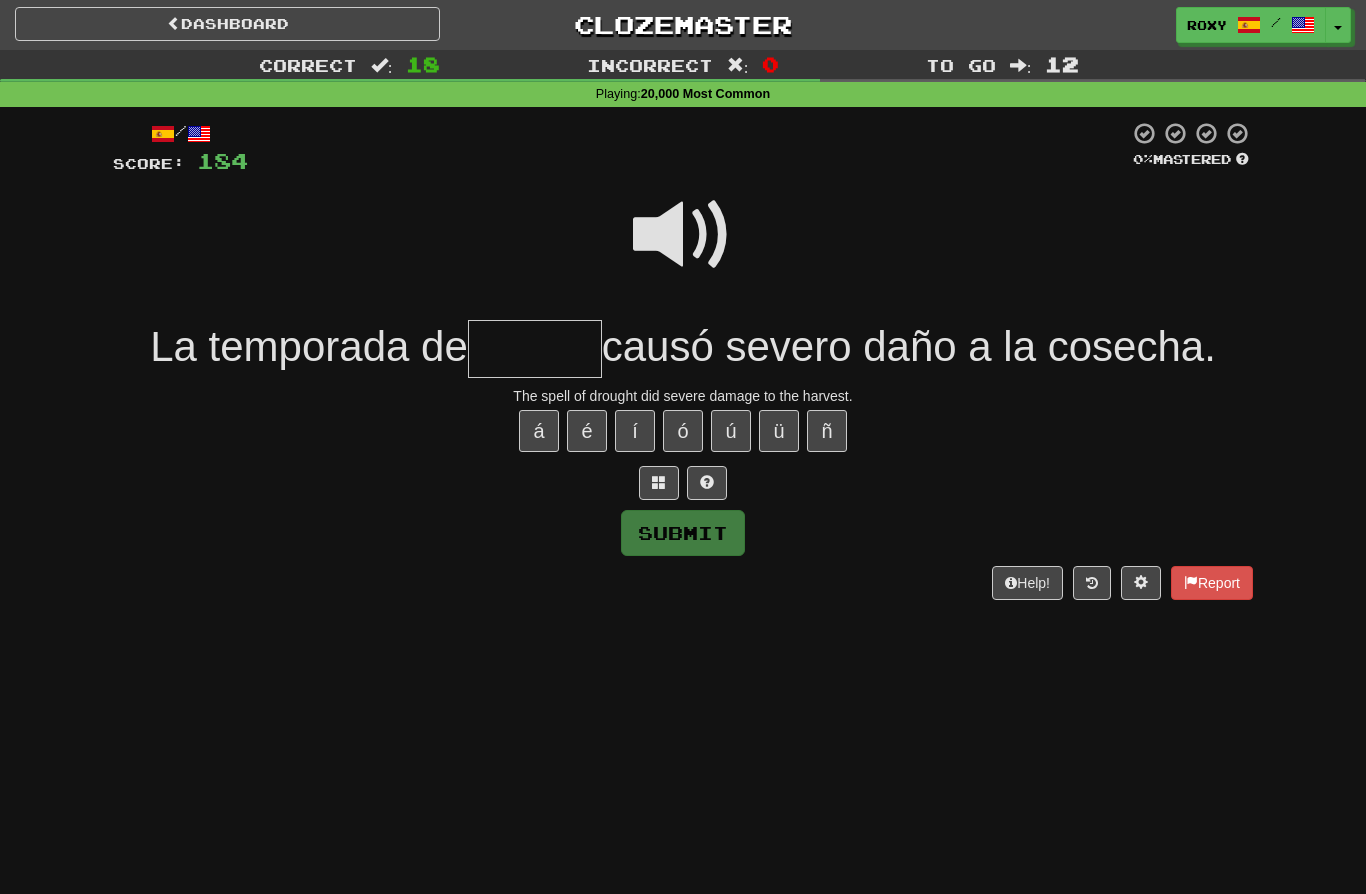click at bounding box center [683, 235] 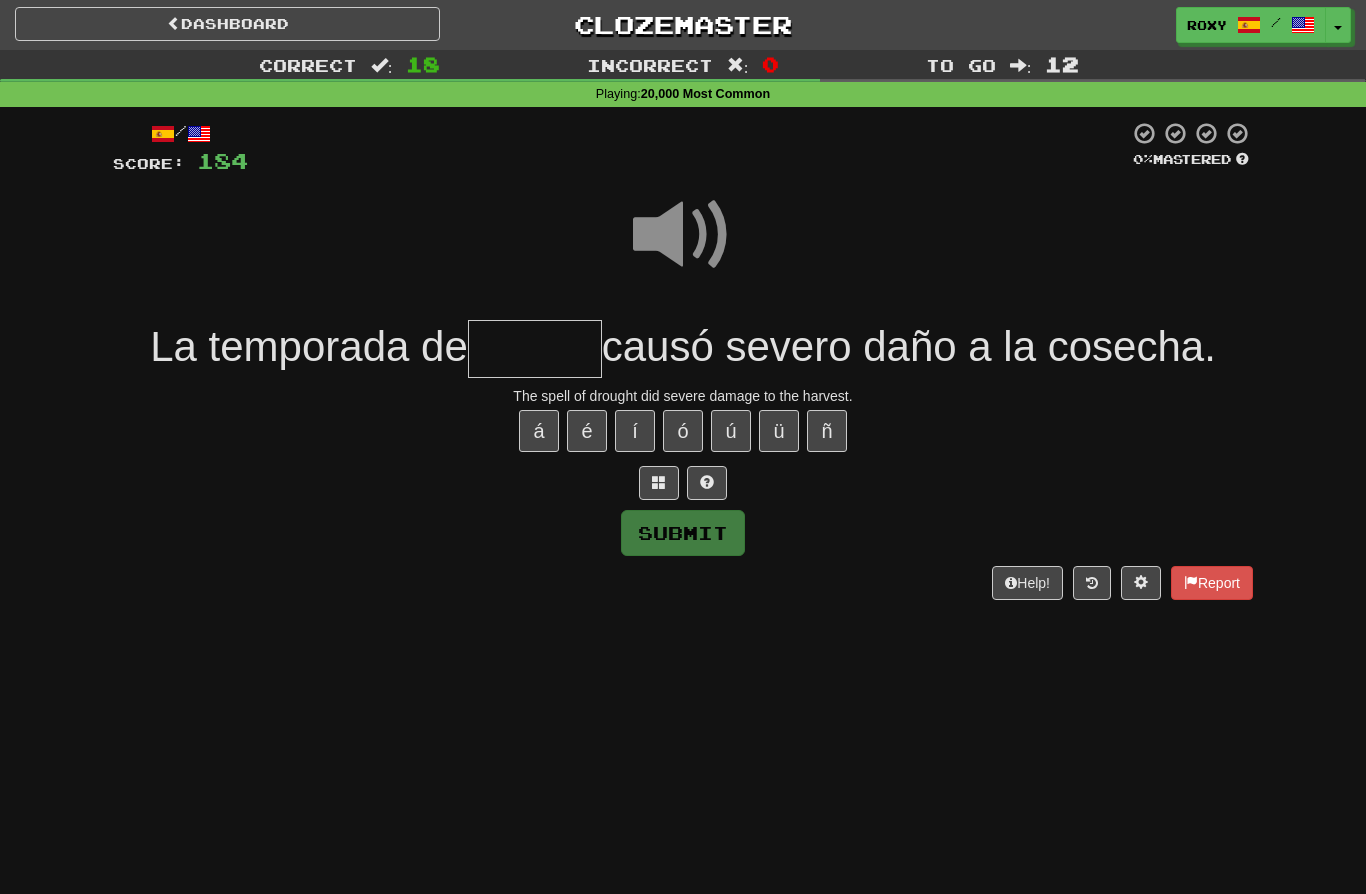 click at bounding box center [535, 349] 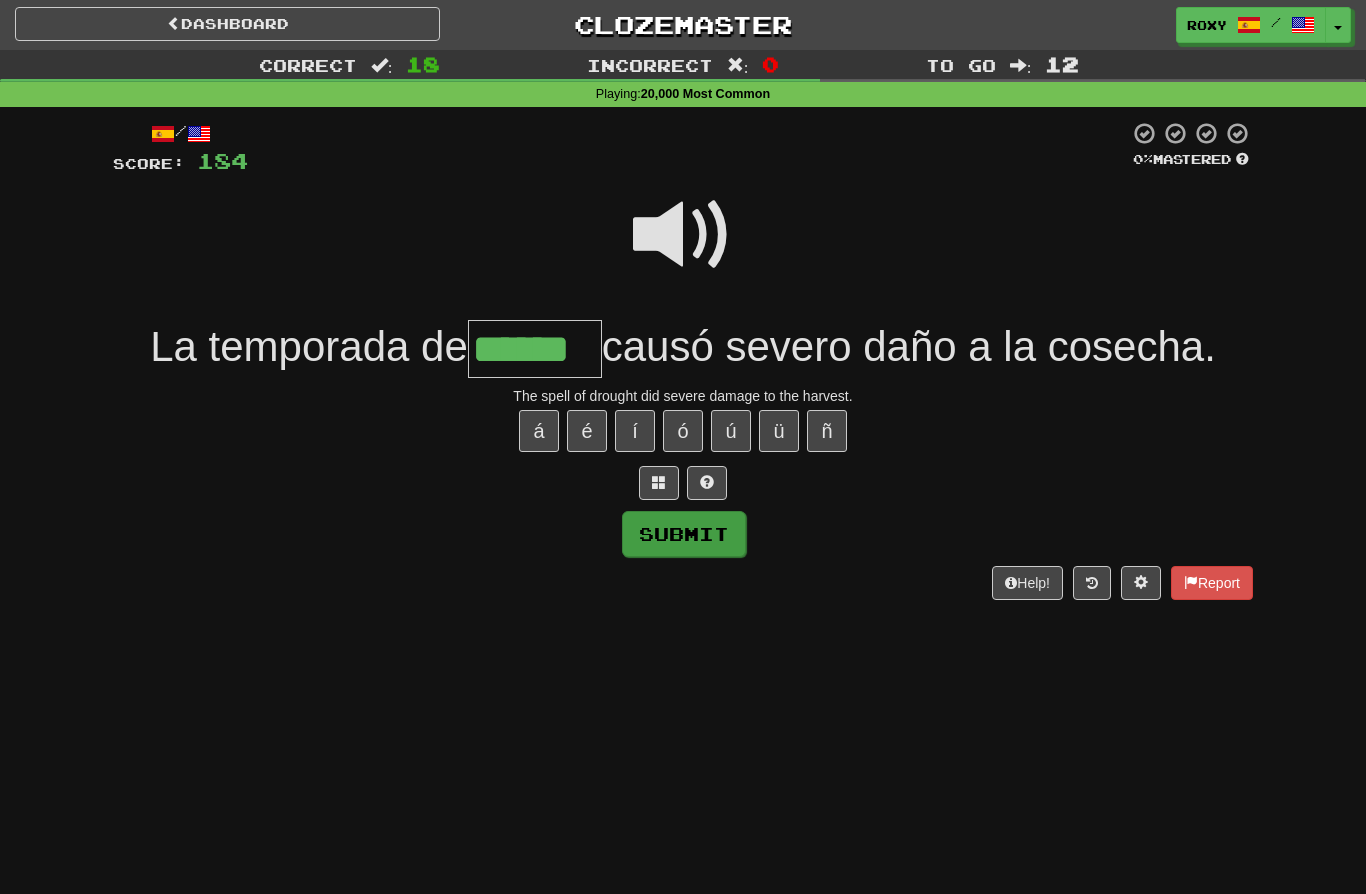 type on "******" 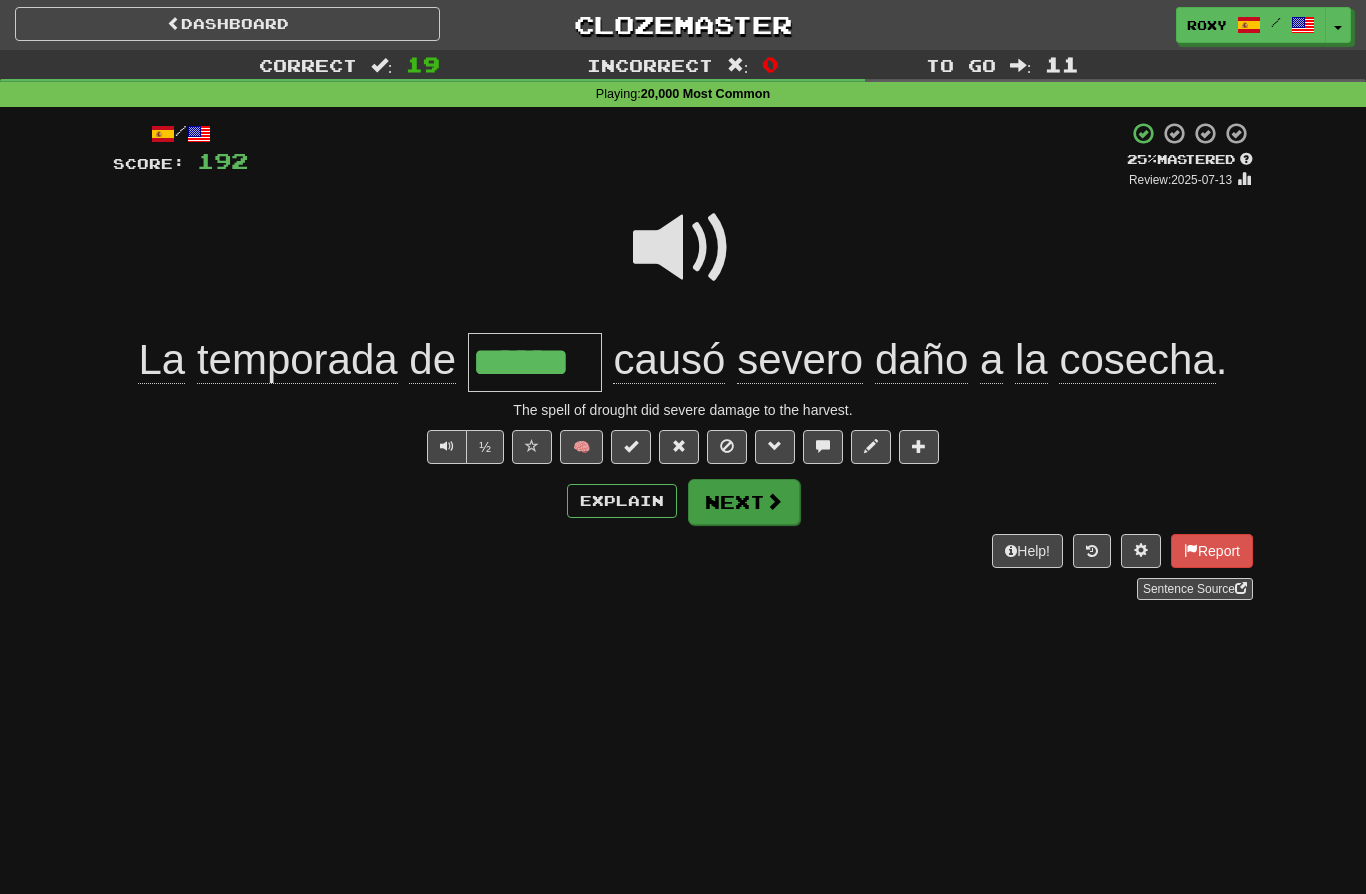 click on "Next" at bounding box center [744, 502] 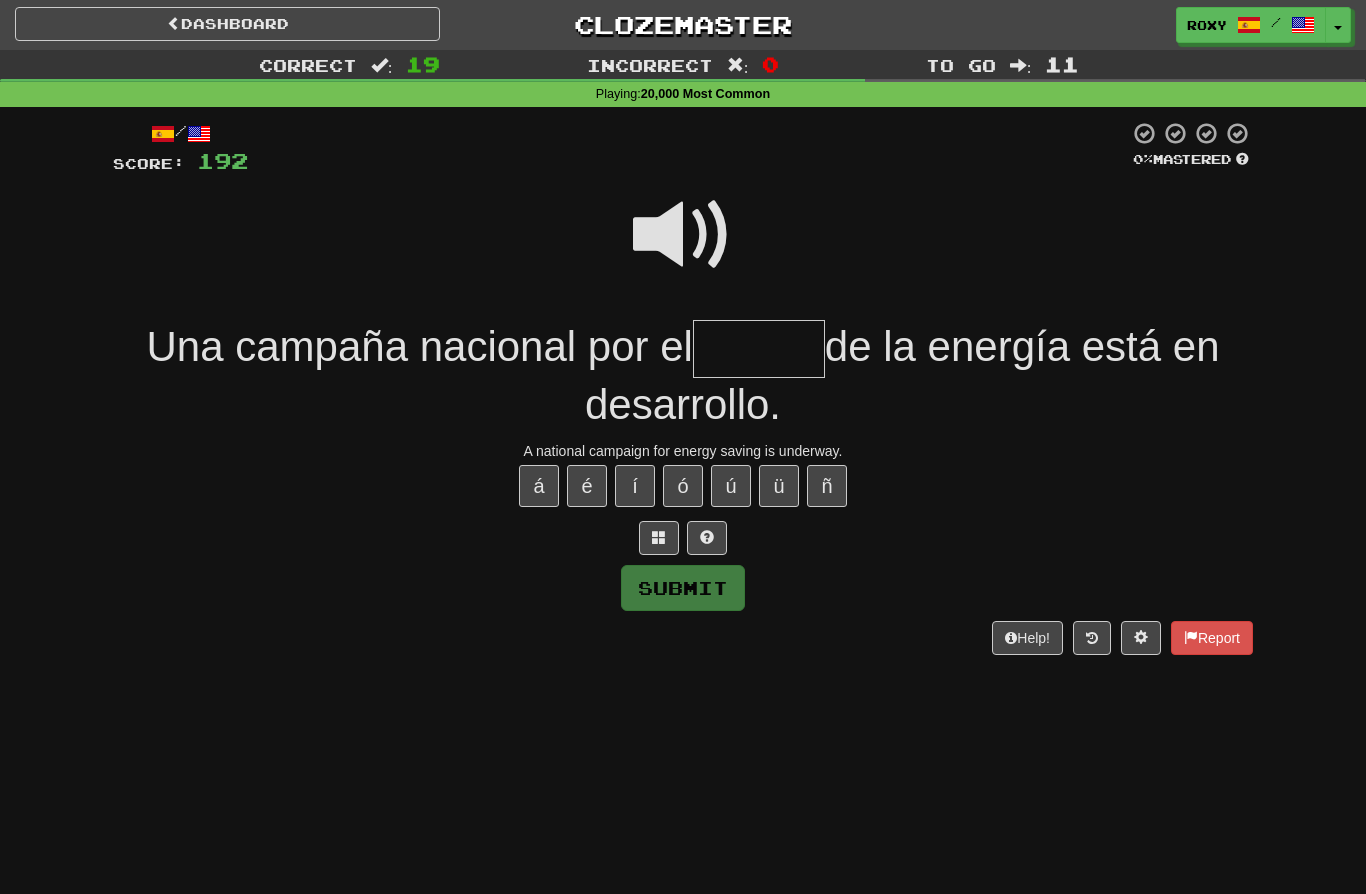 click at bounding box center [683, 235] 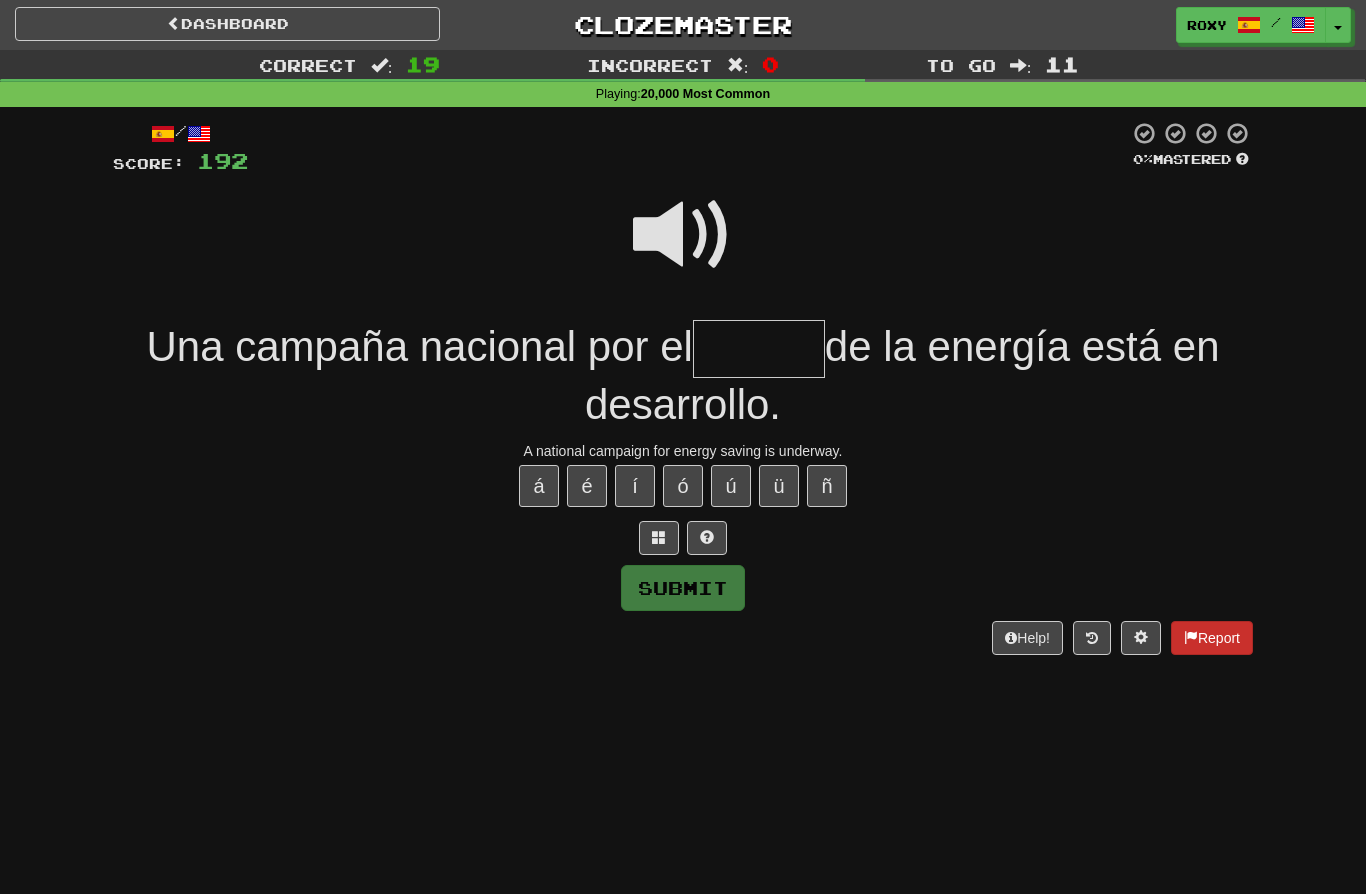click on "Report" at bounding box center (1212, 638) 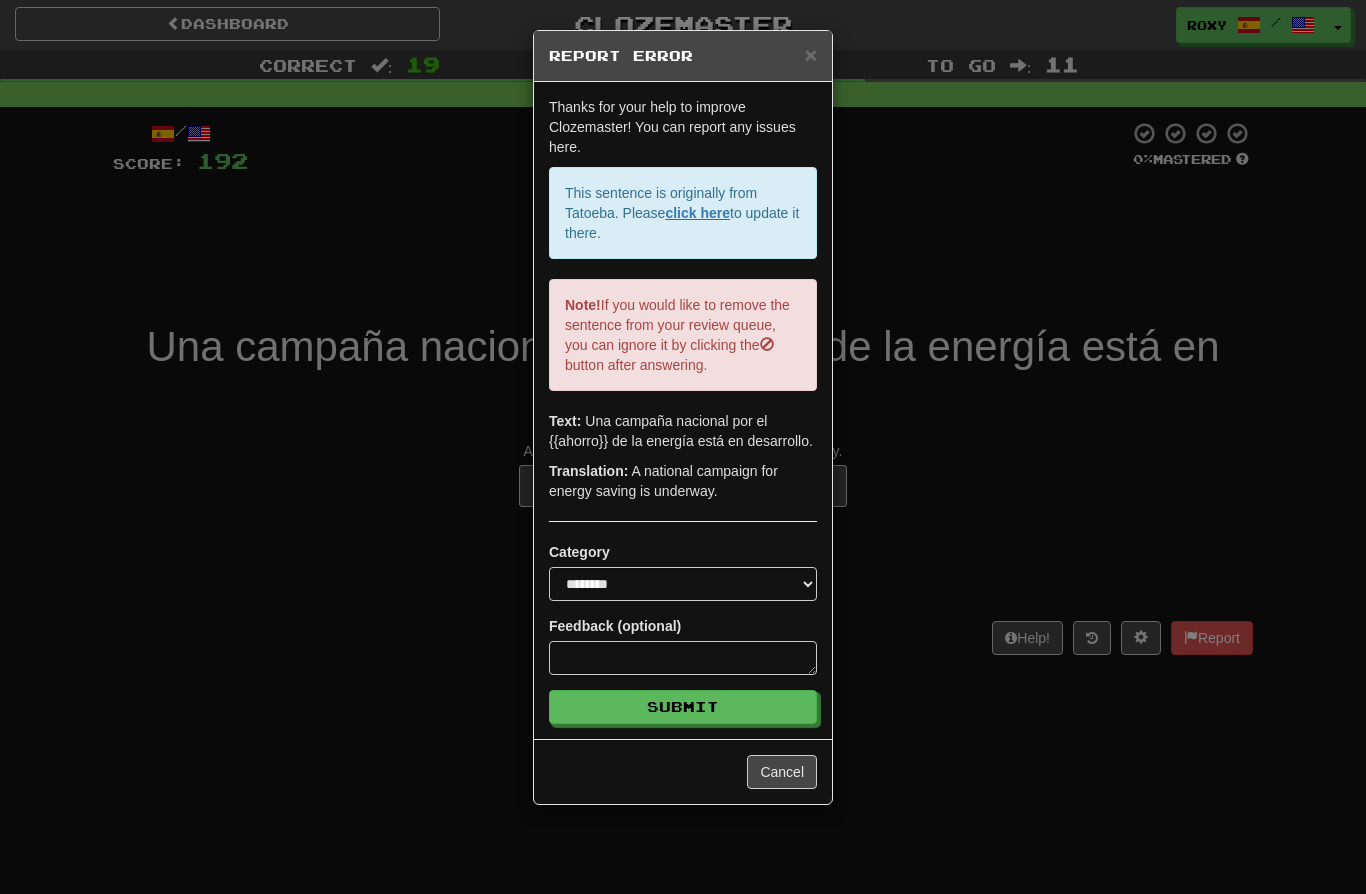 click on "**********" at bounding box center (683, 447) 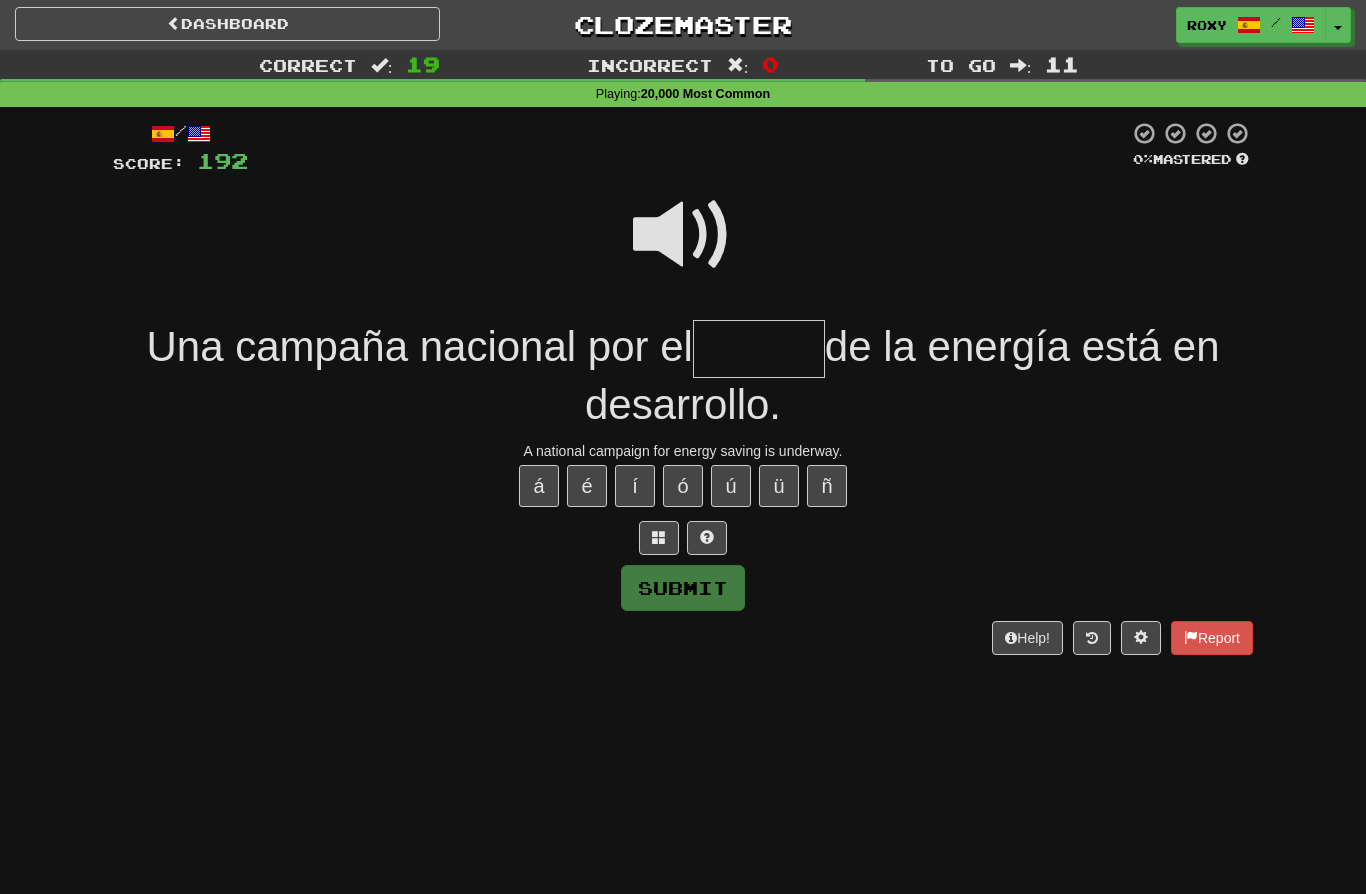click at bounding box center (759, 349) 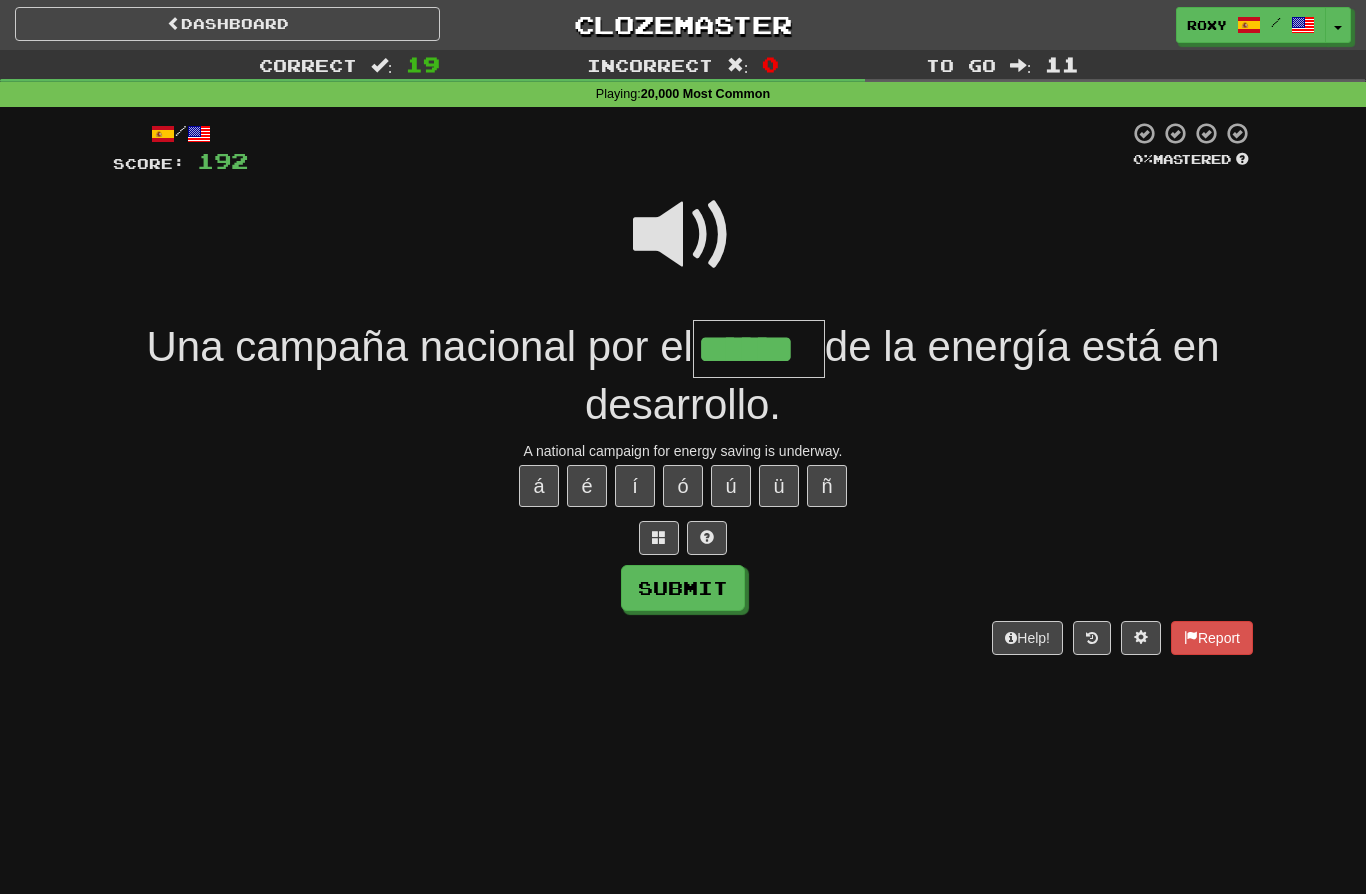 type on "******" 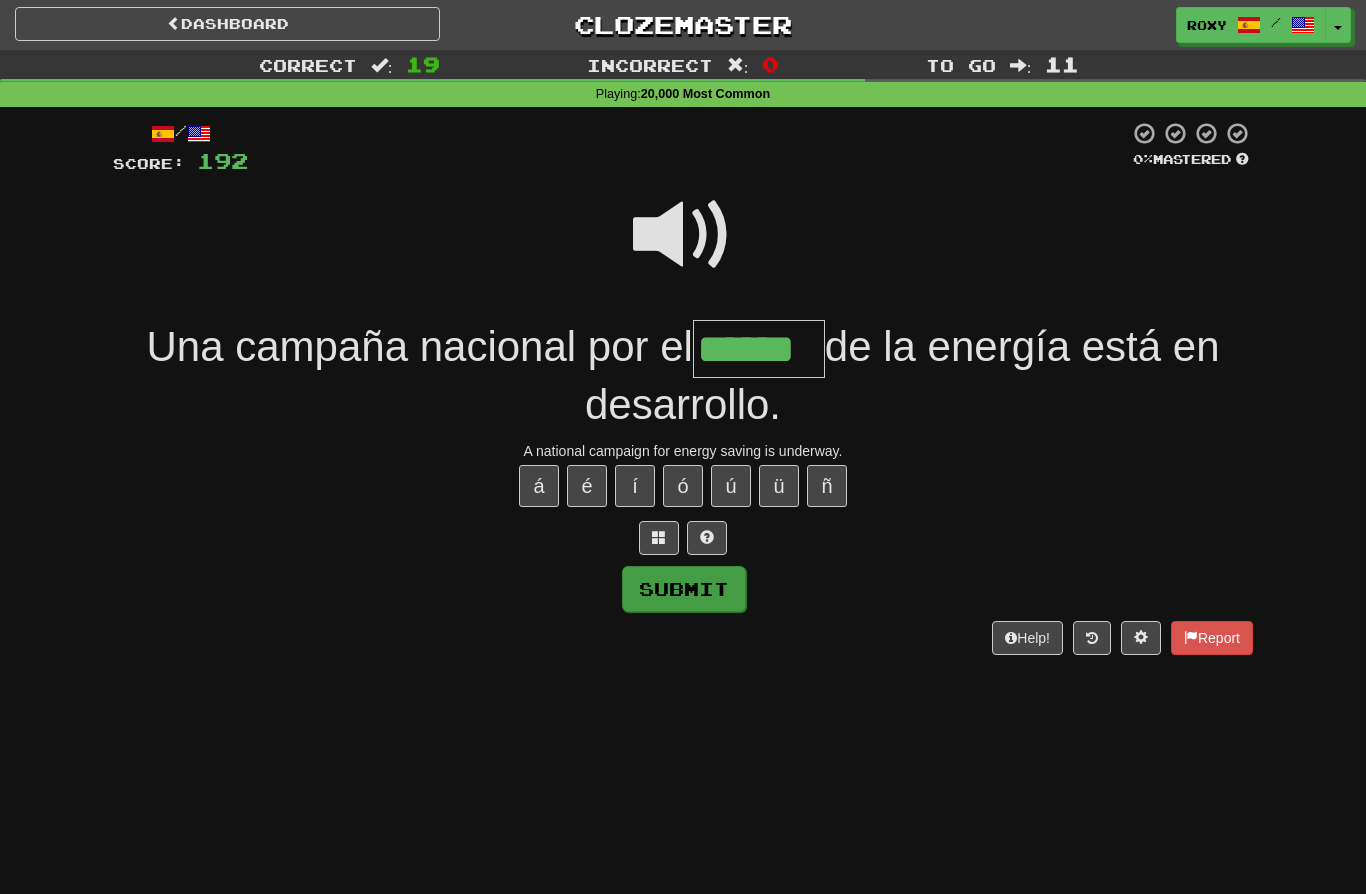 click on "Submit" at bounding box center [684, 589] 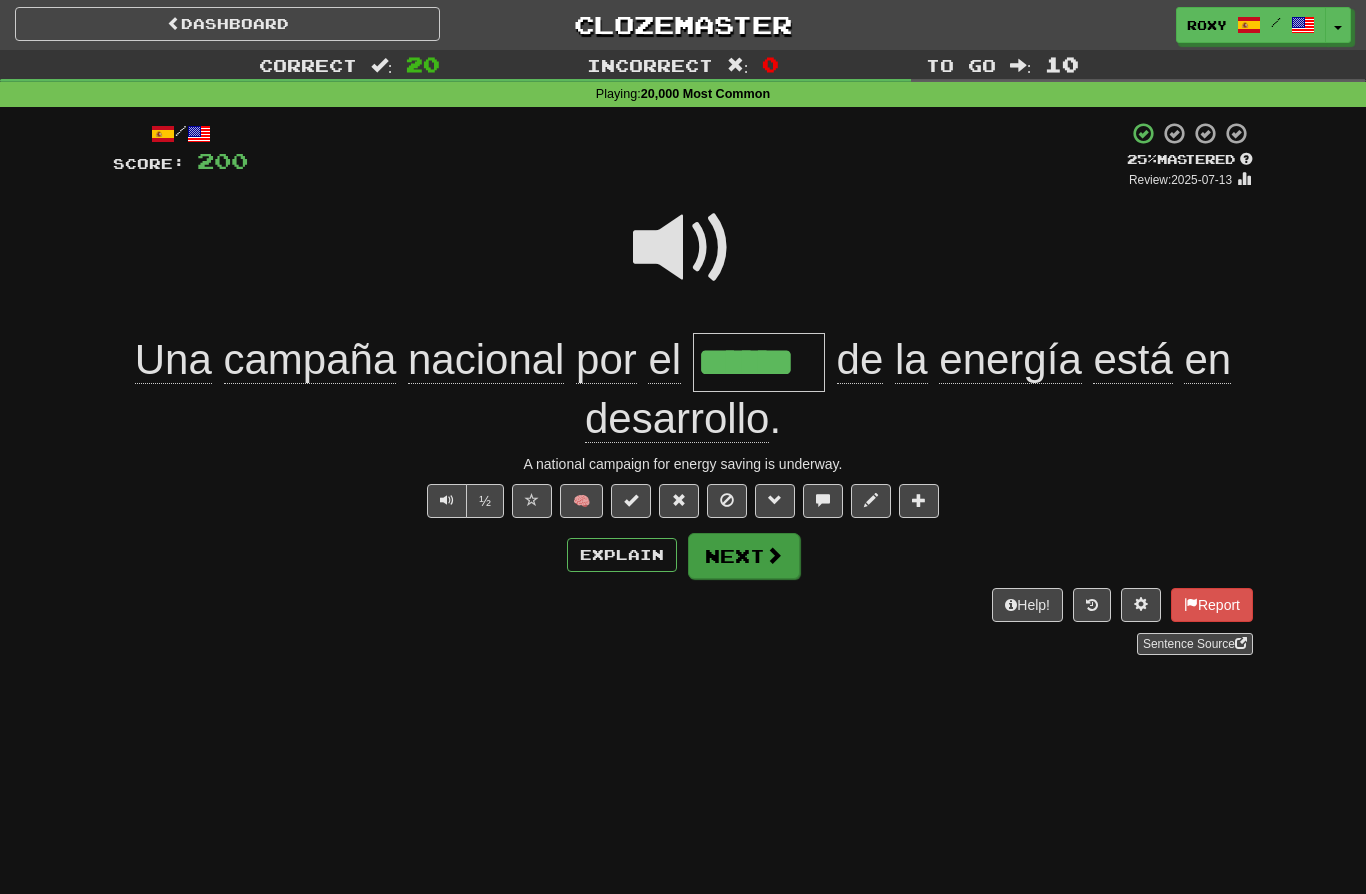 click on "Next" at bounding box center (744, 556) 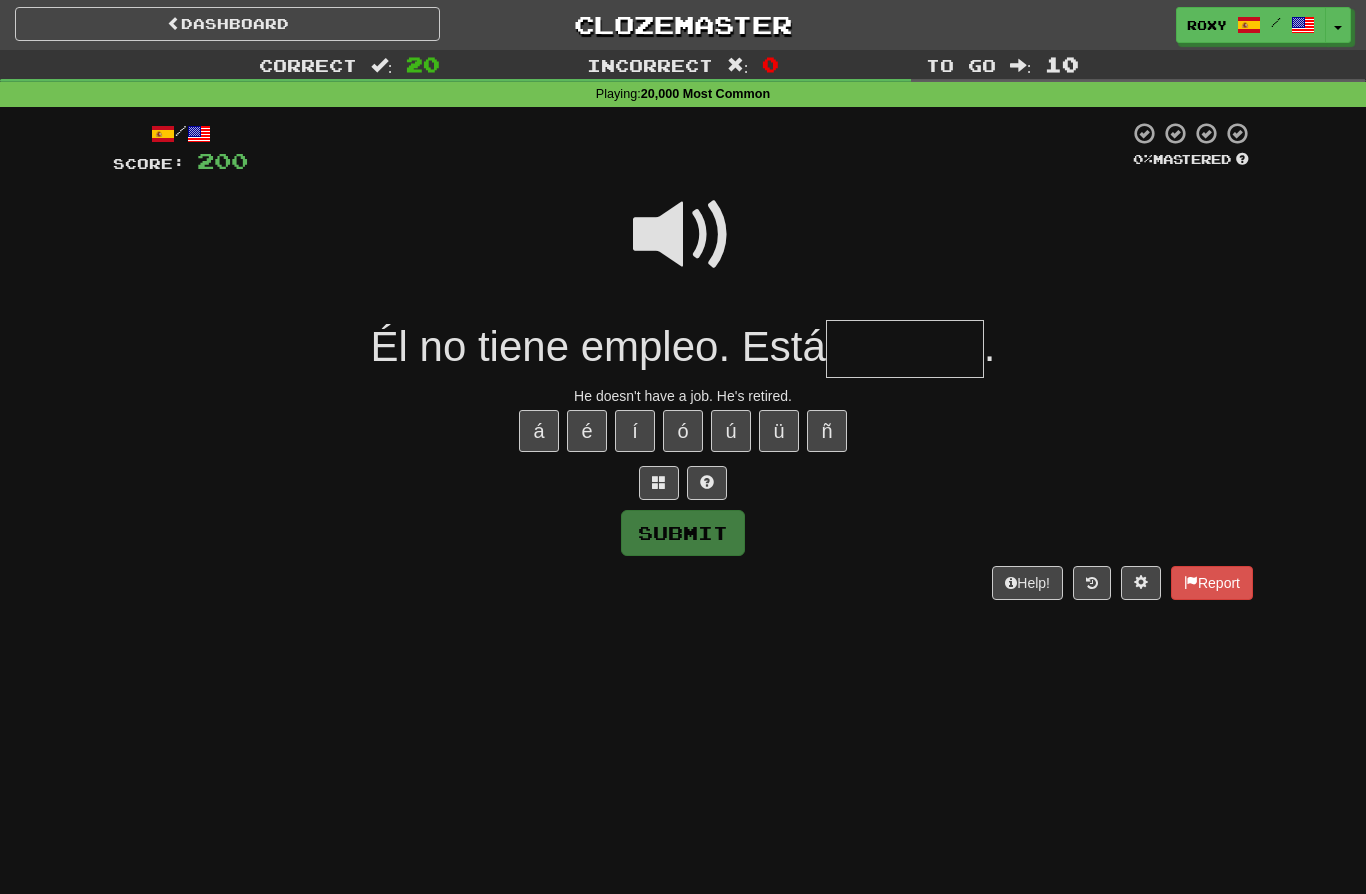 click at bounding box center (683, 235) 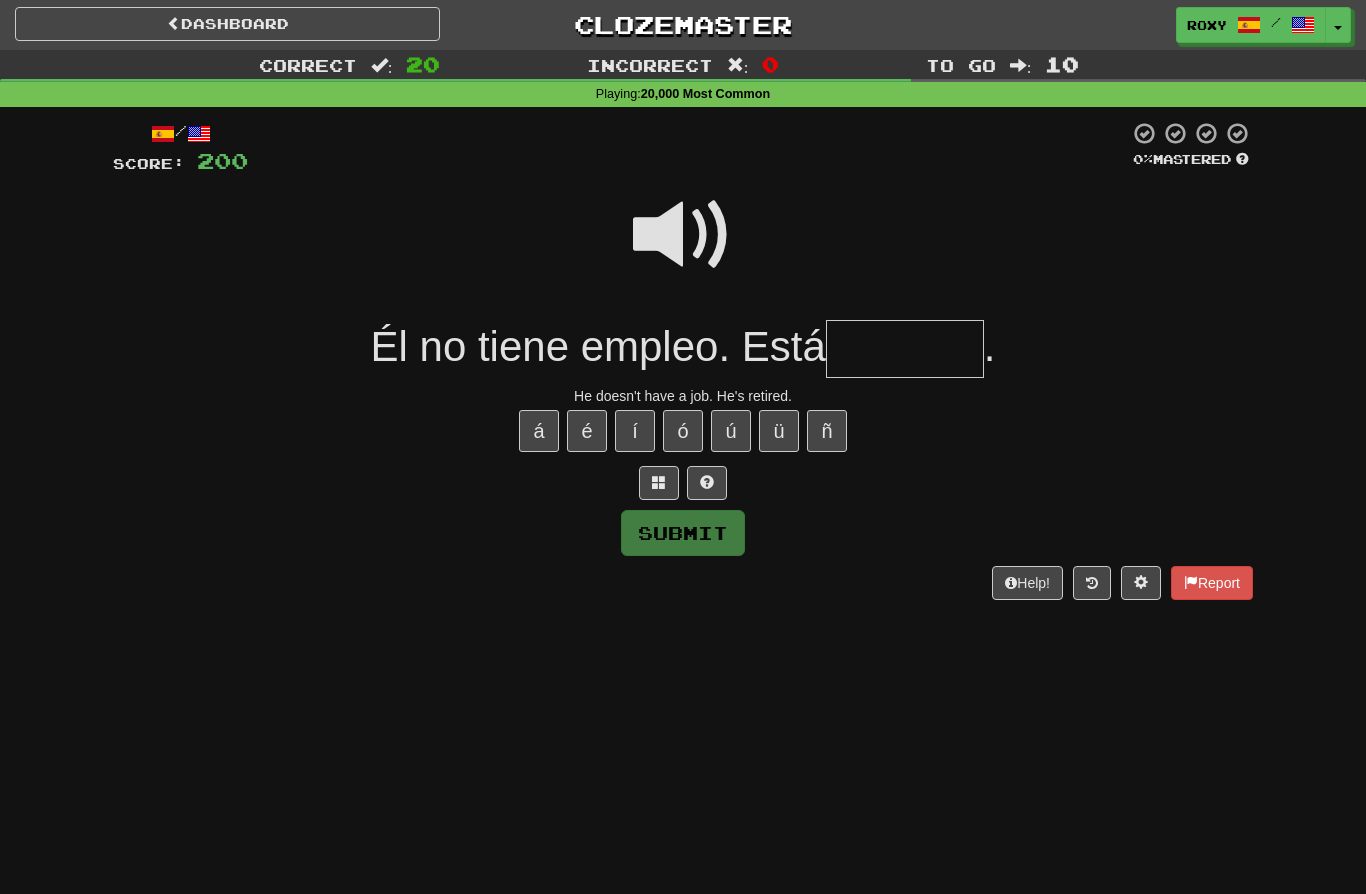 click at bounding box center (905, 349) 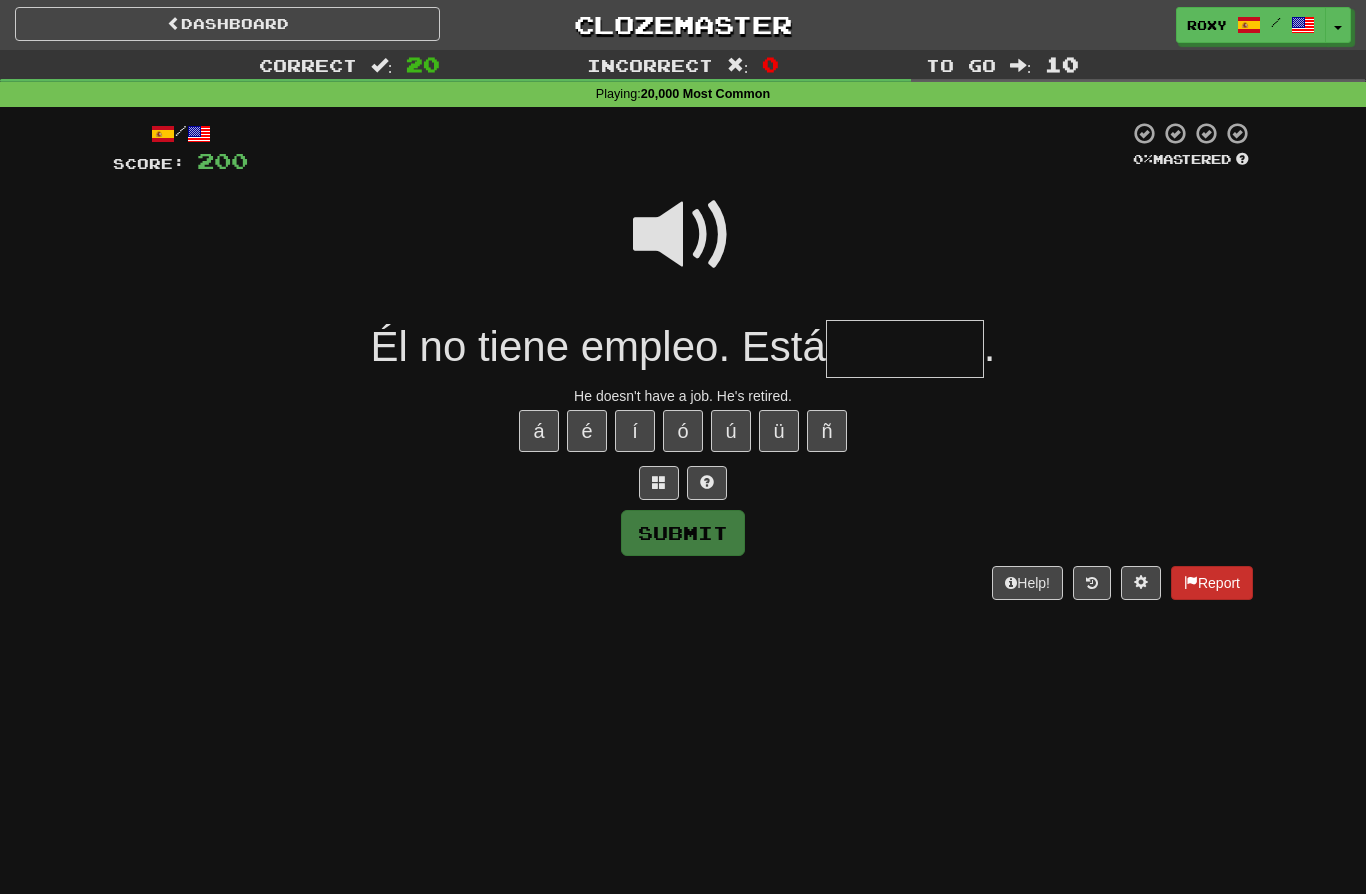 click on "Report" at bounding box center (1212, 583) 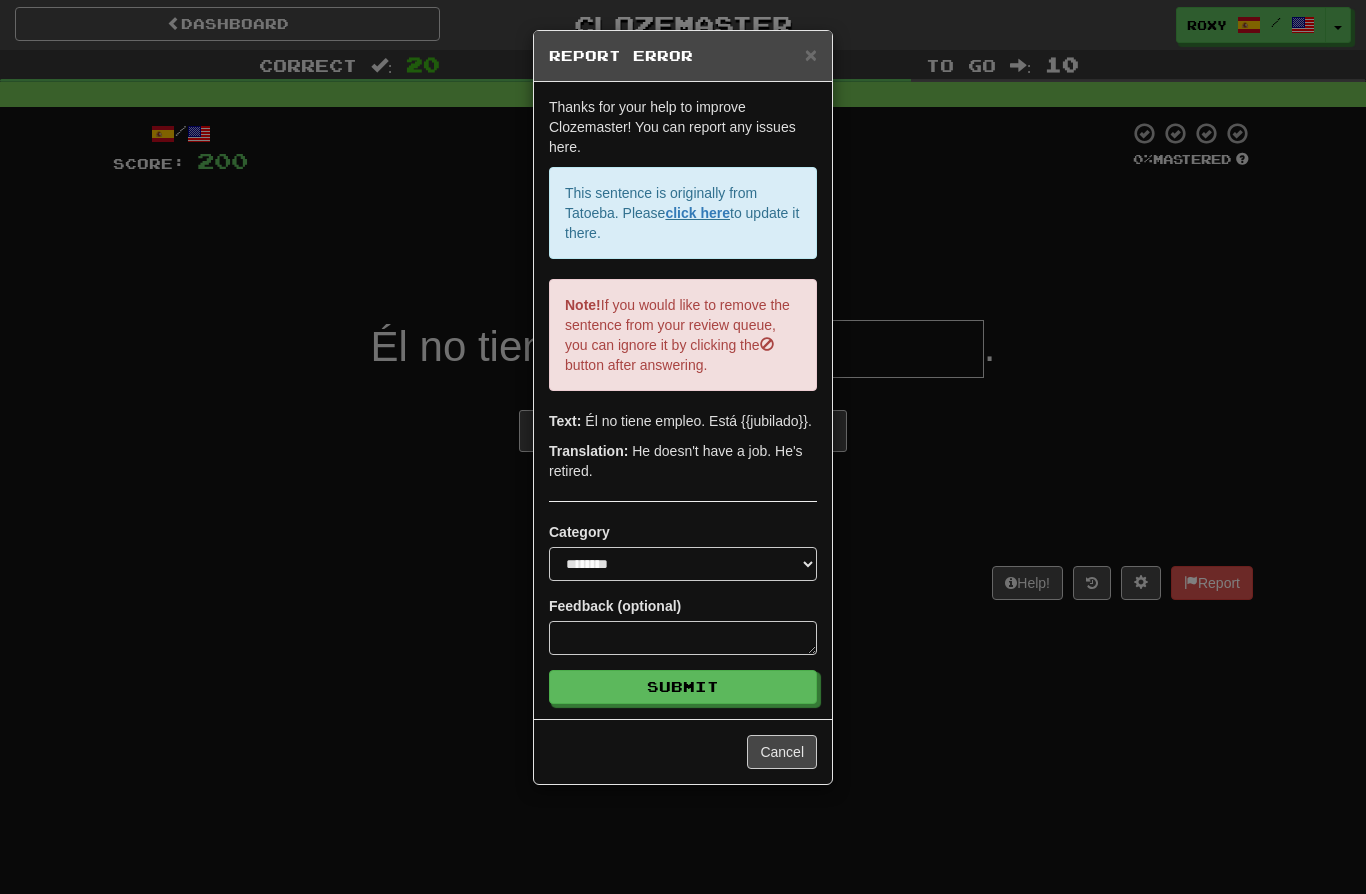 click on "**********" at bounding box center [683, 447] 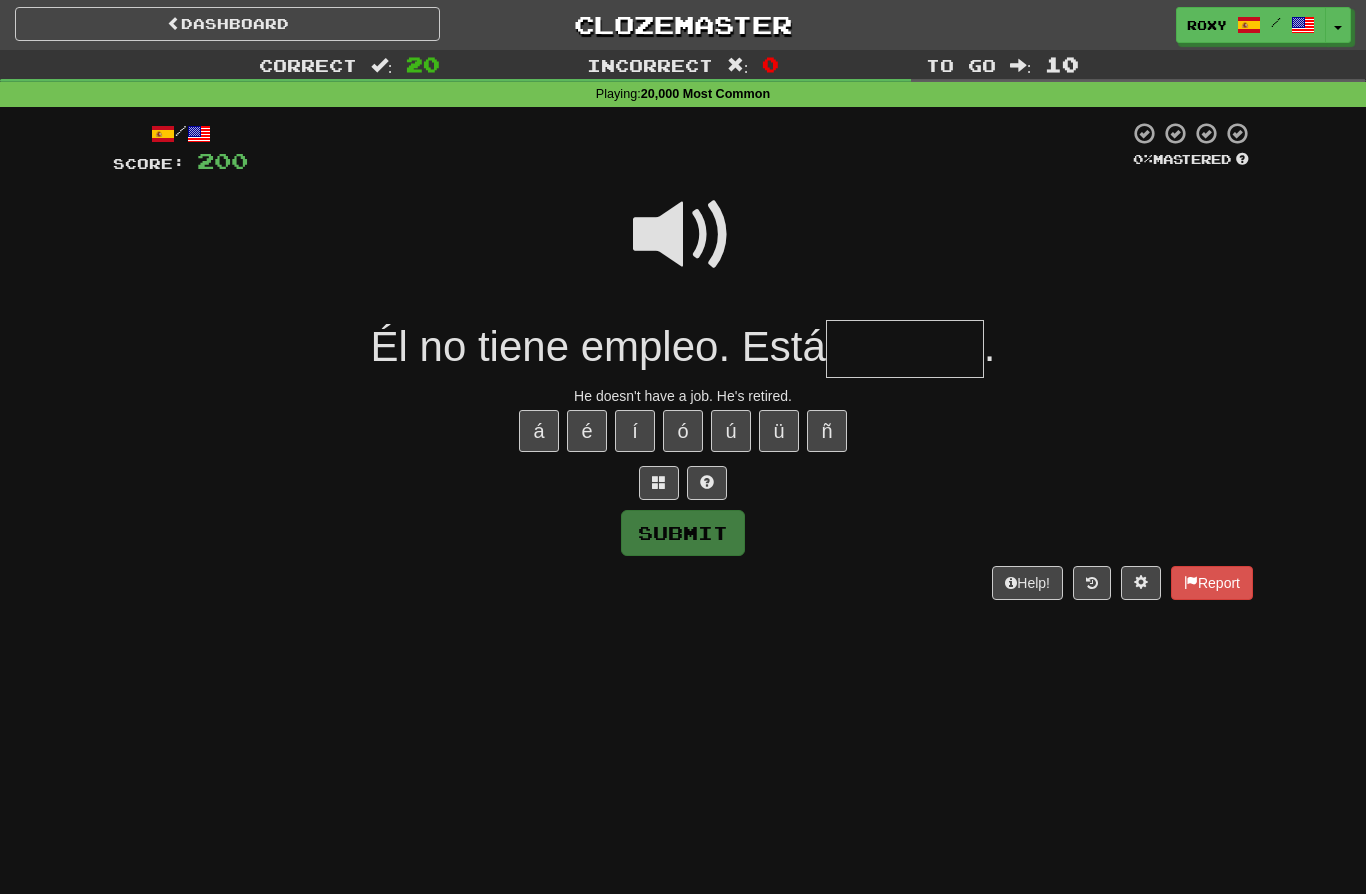 click at bounding box center (905, 349) 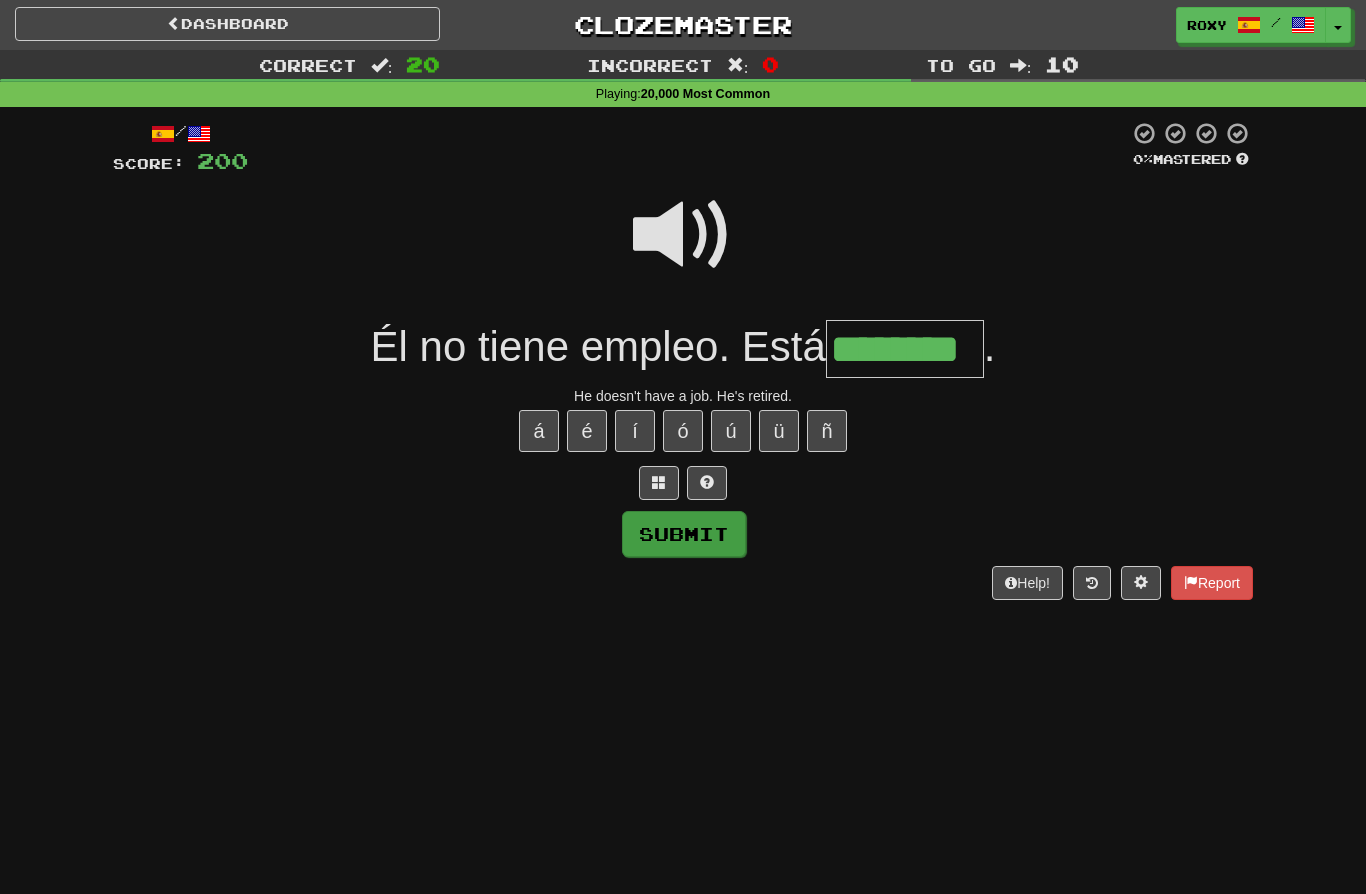 type on "********" 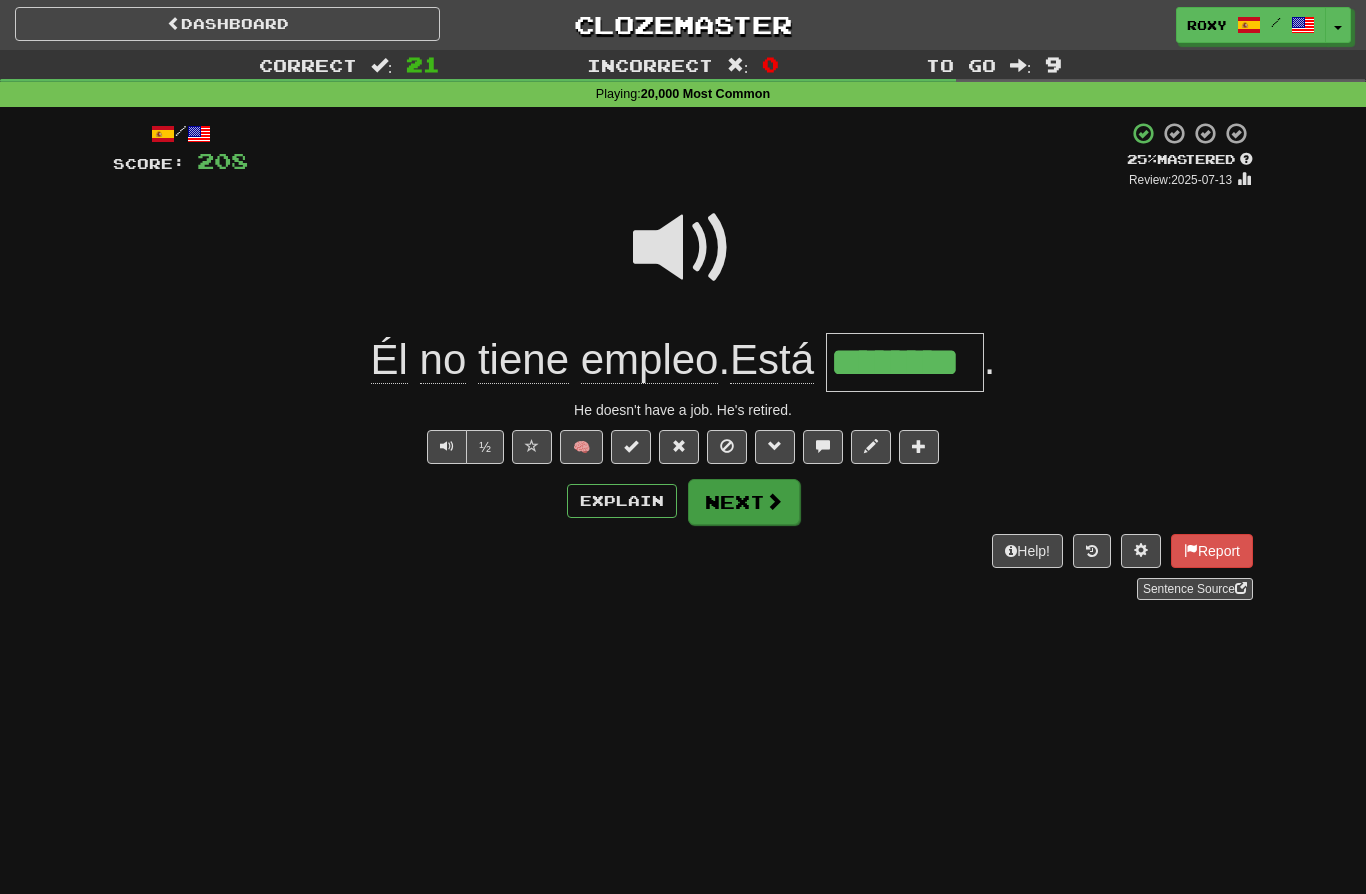 click on "Next" at bounding box center (744, 502) 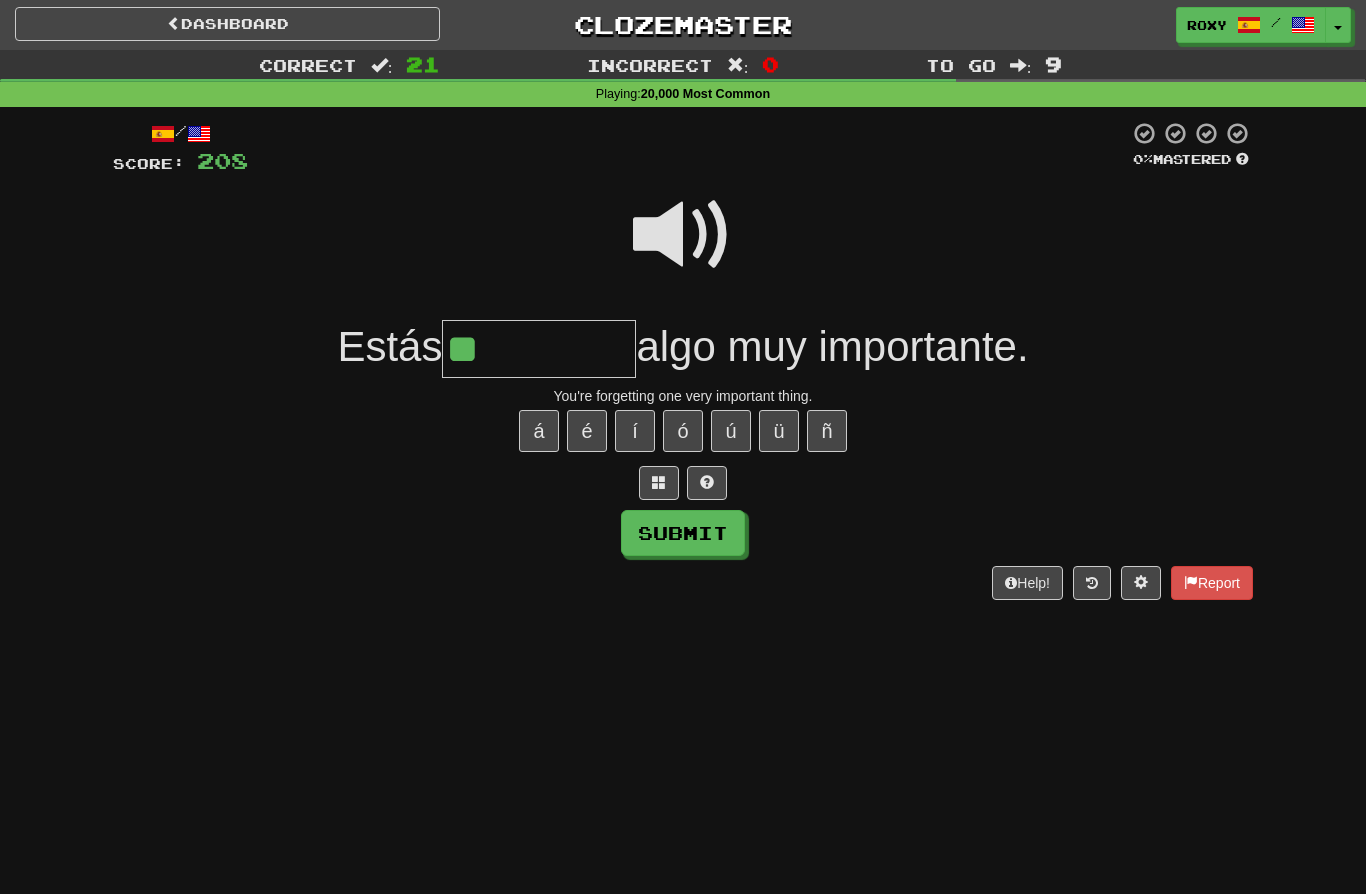 click at bounding box center [683, 235] 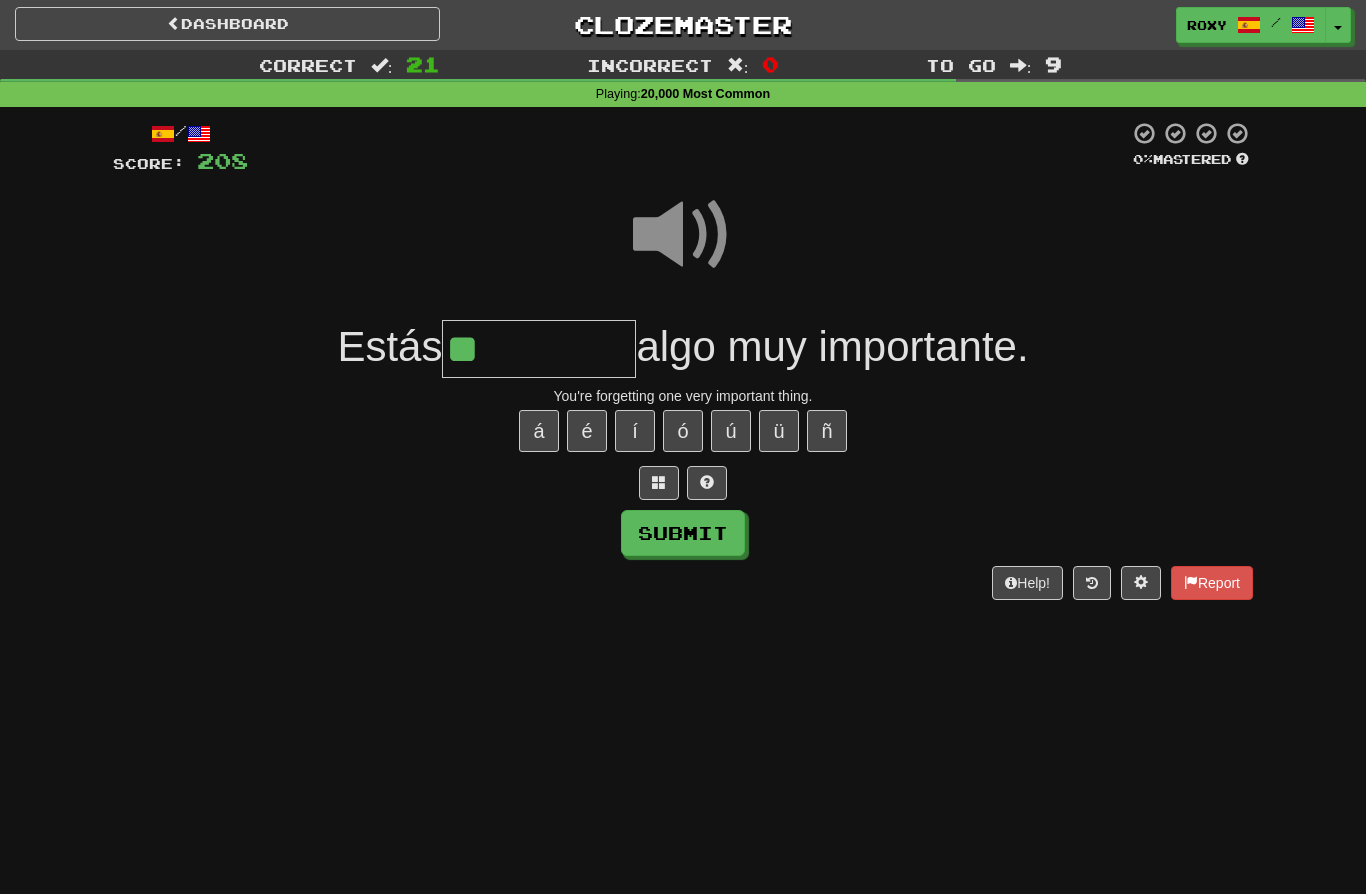 click at bounding box center [683, 235] 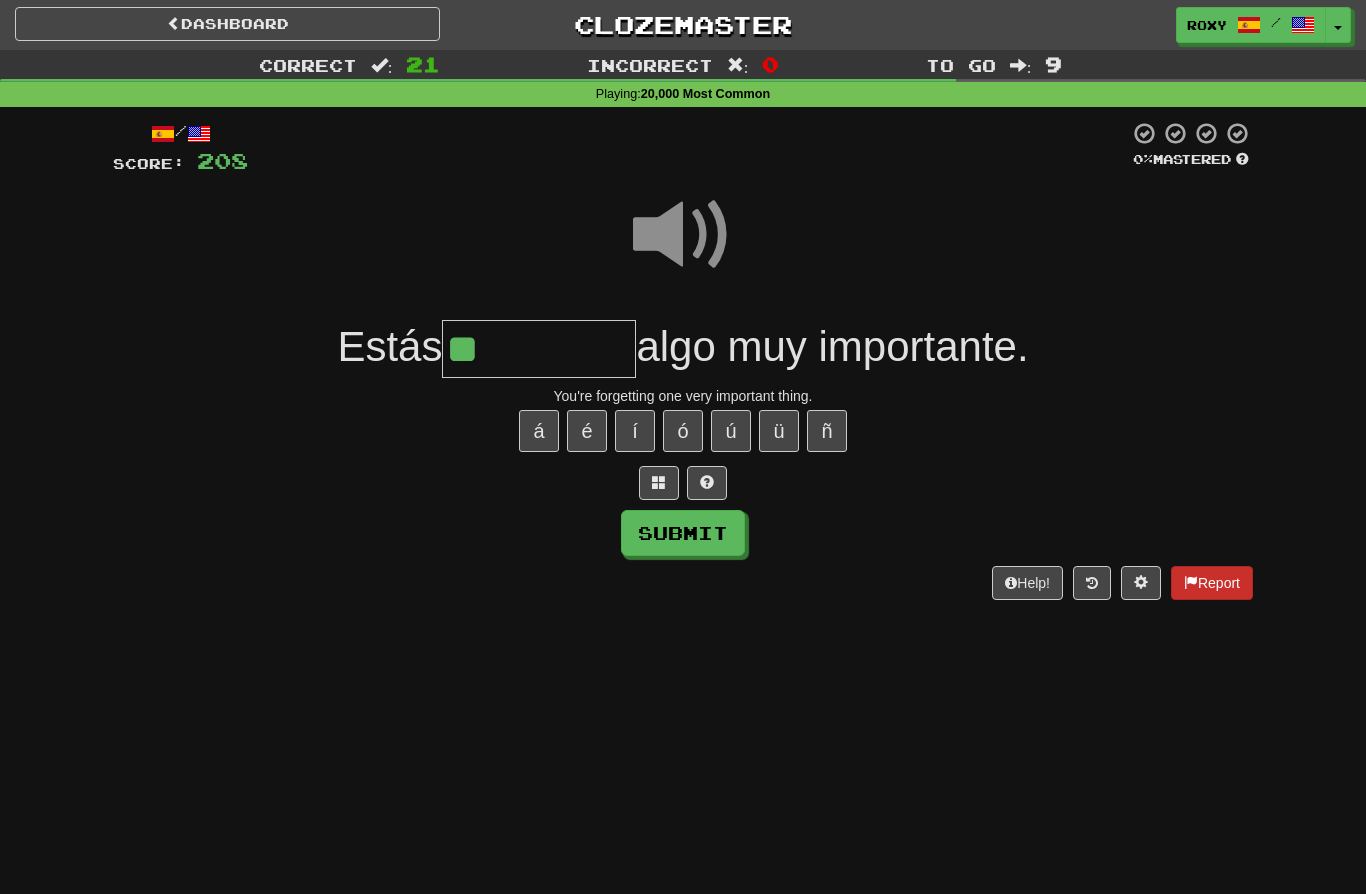 click on "Report" at bounding box center [1212, 583] 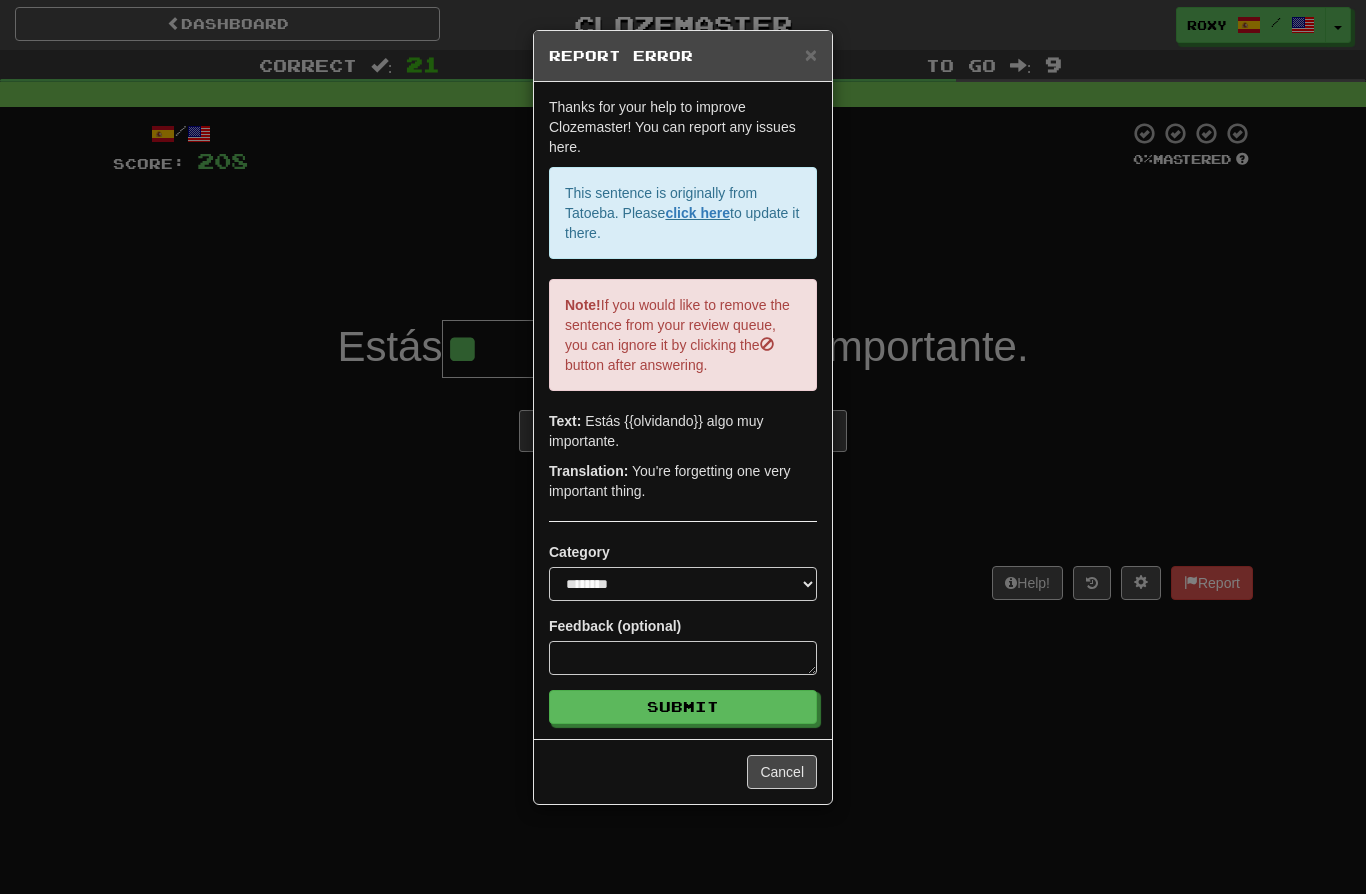 click on "**********" at bounding box center [683, 447] 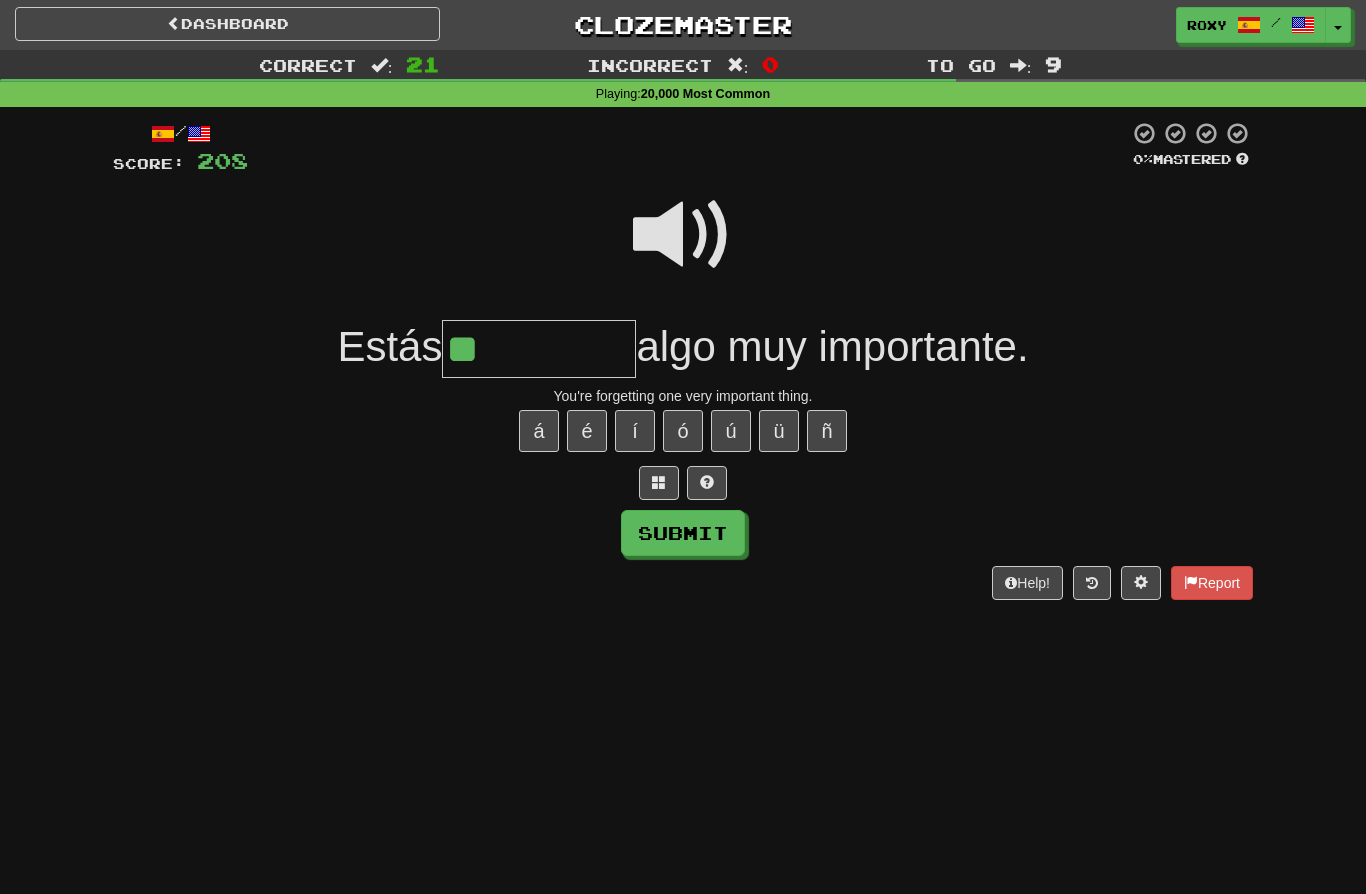 click on "**" at bounding box center [539, 349] 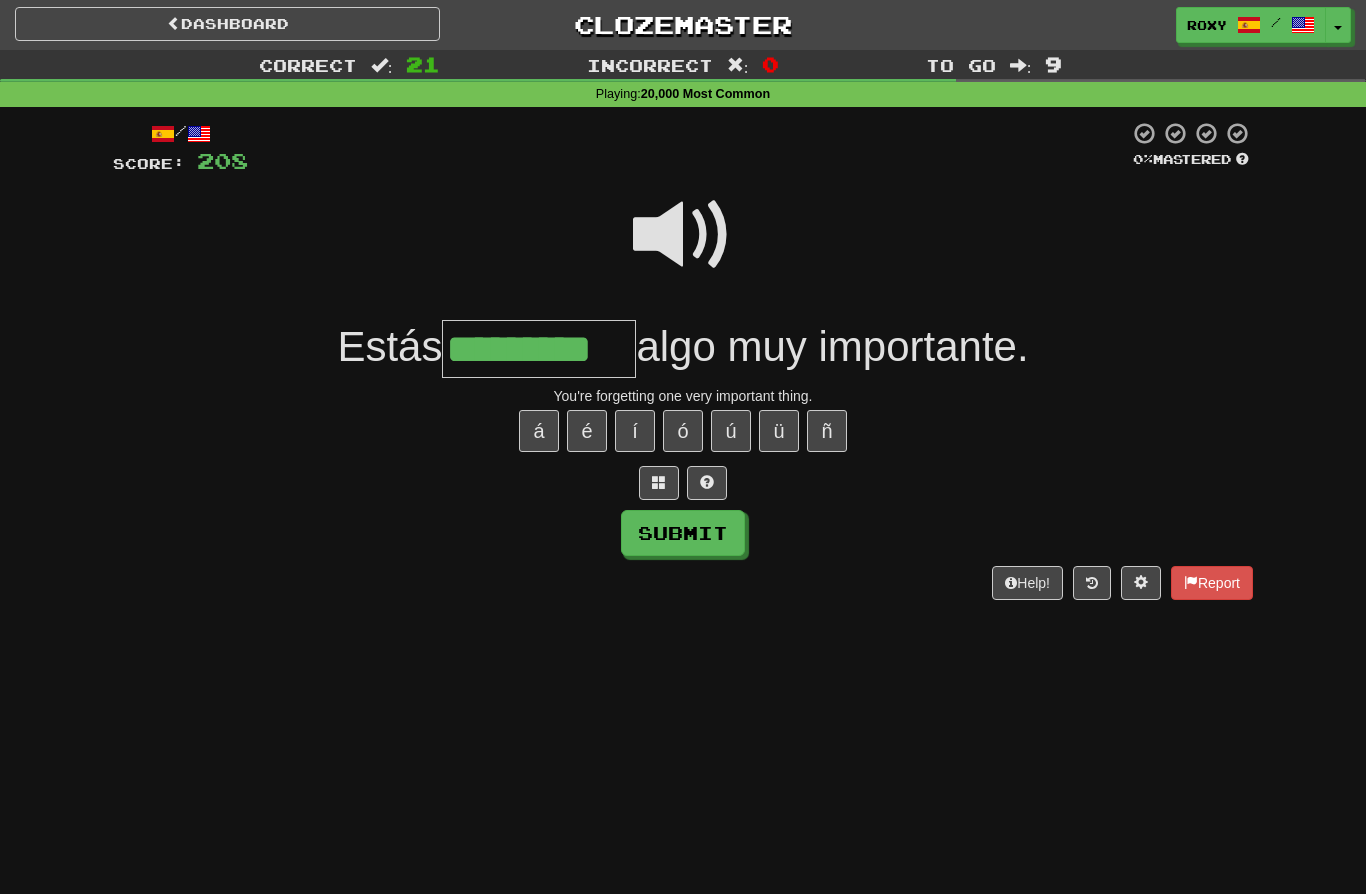 type on "*********" 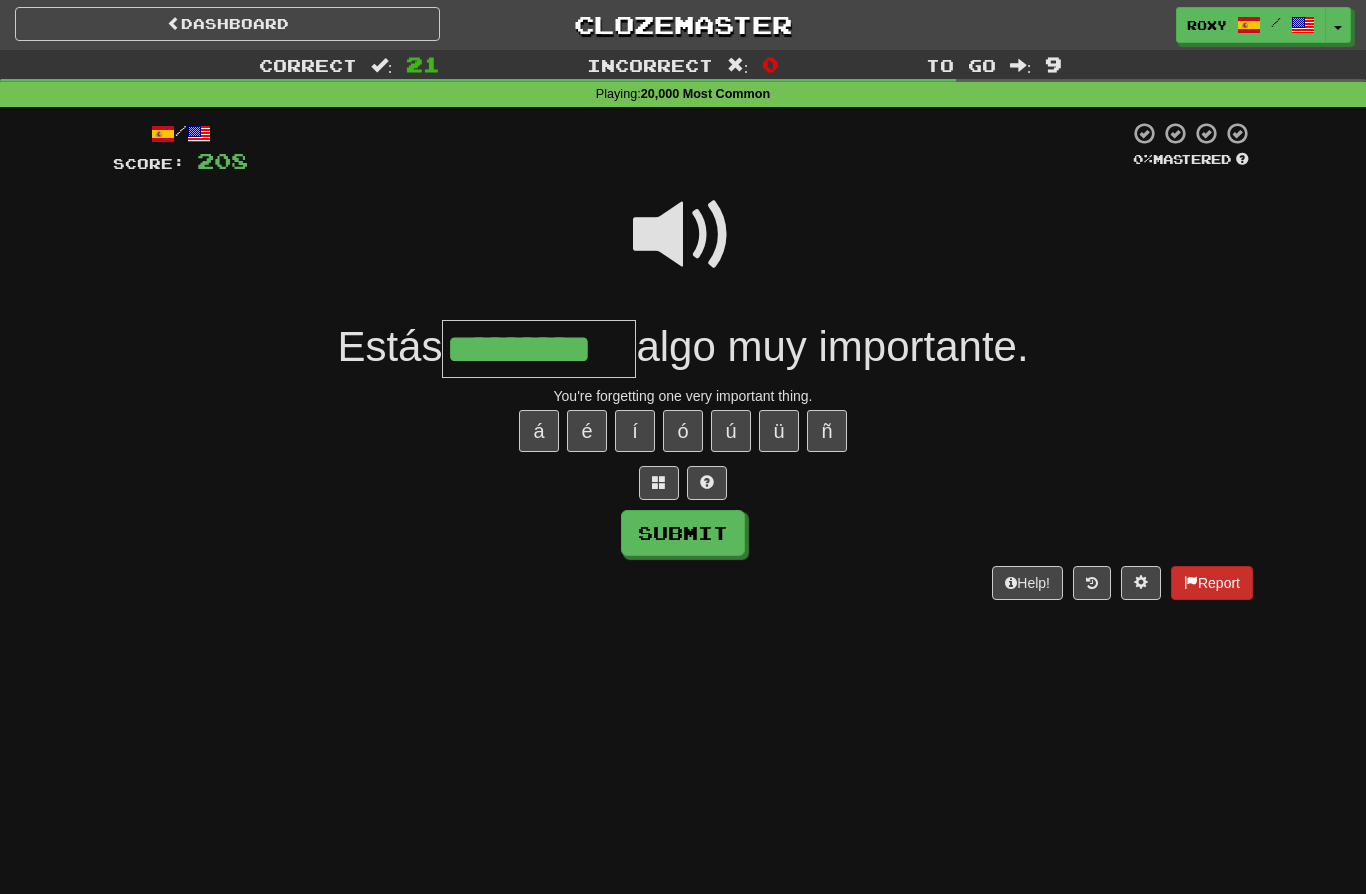 click on "Report" at bounding box center (1212, 583) 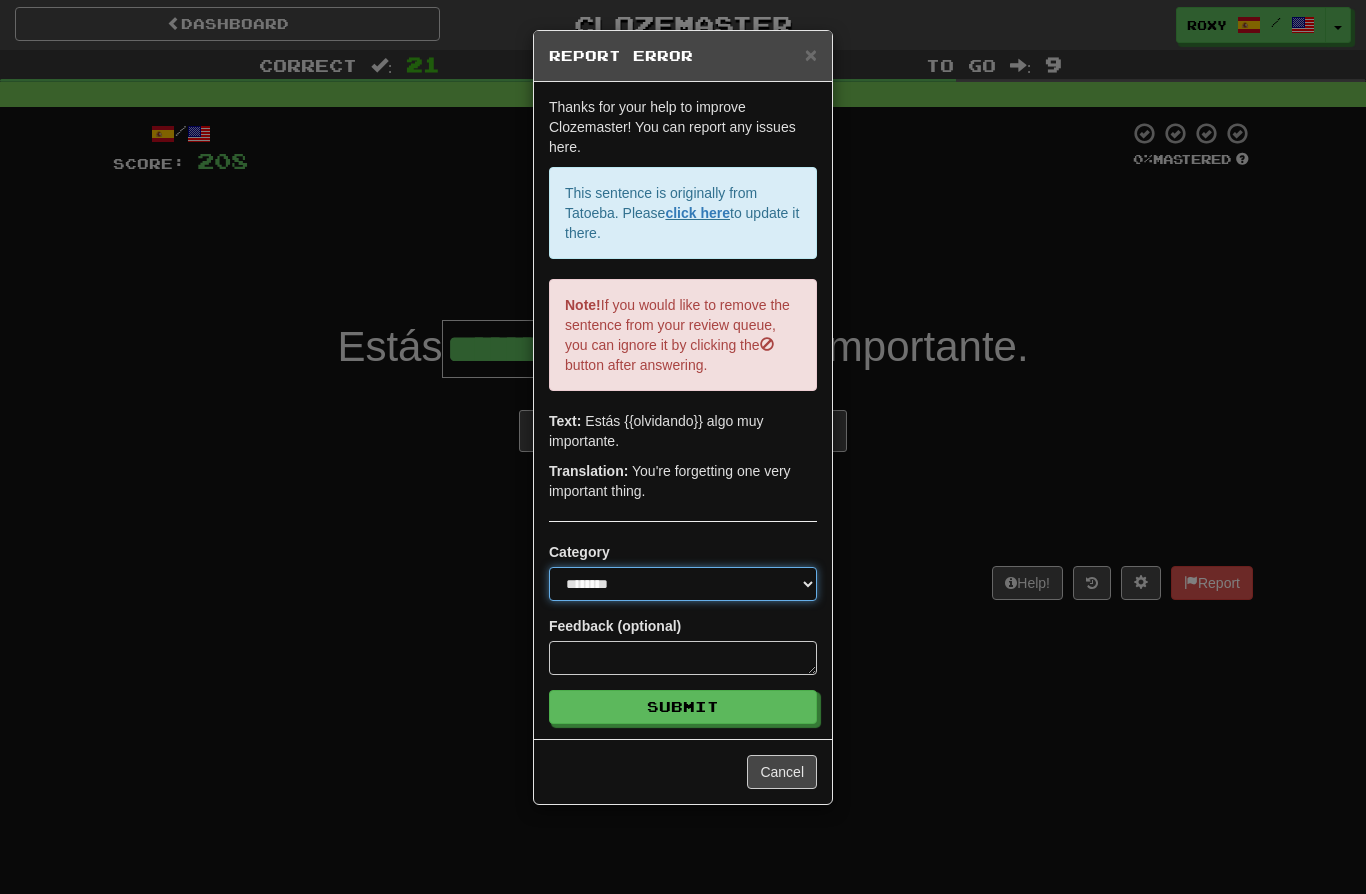 click on "**********" at bounding box center (683, 584) 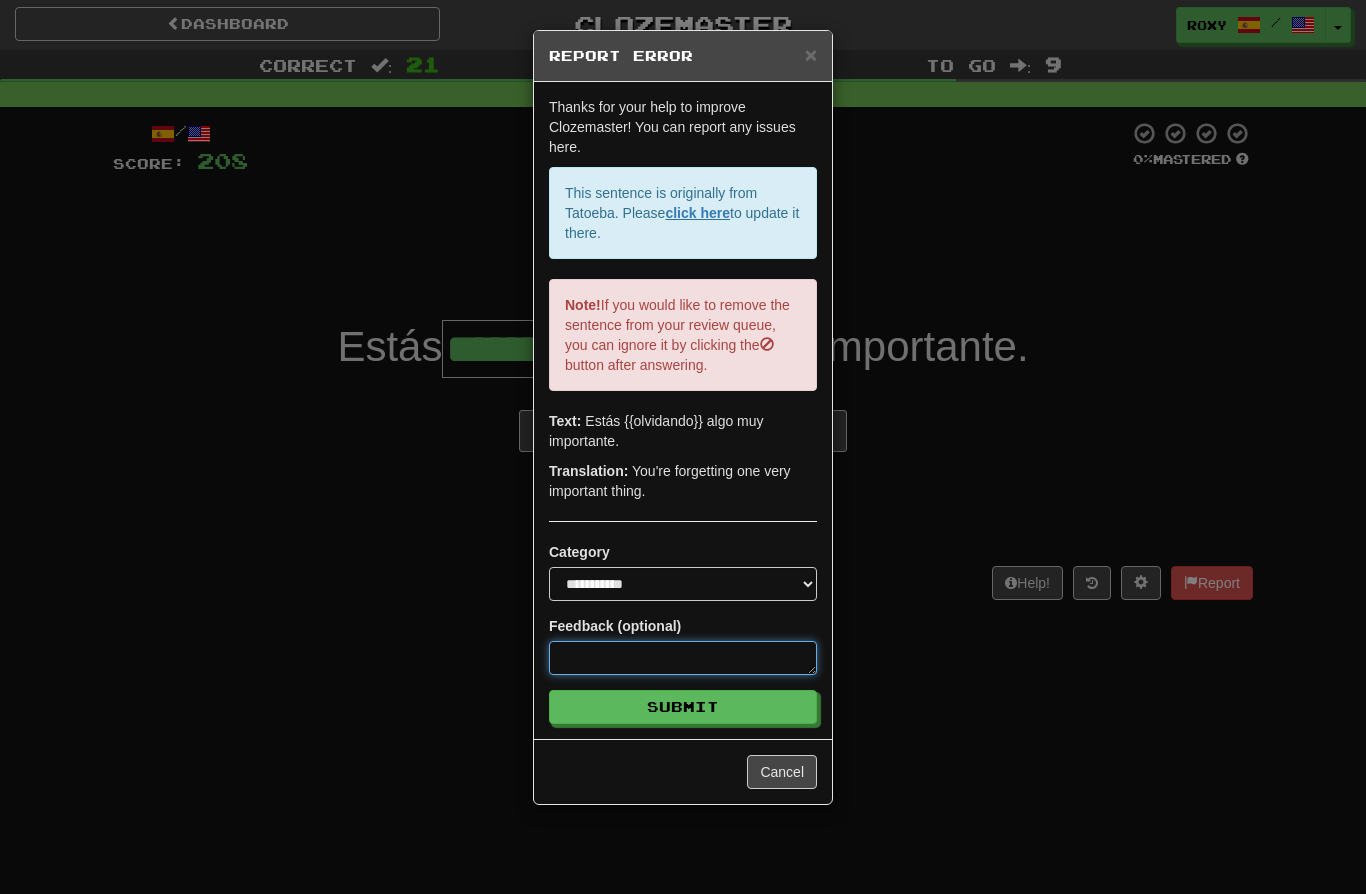 click at bounding box center (683, 658) 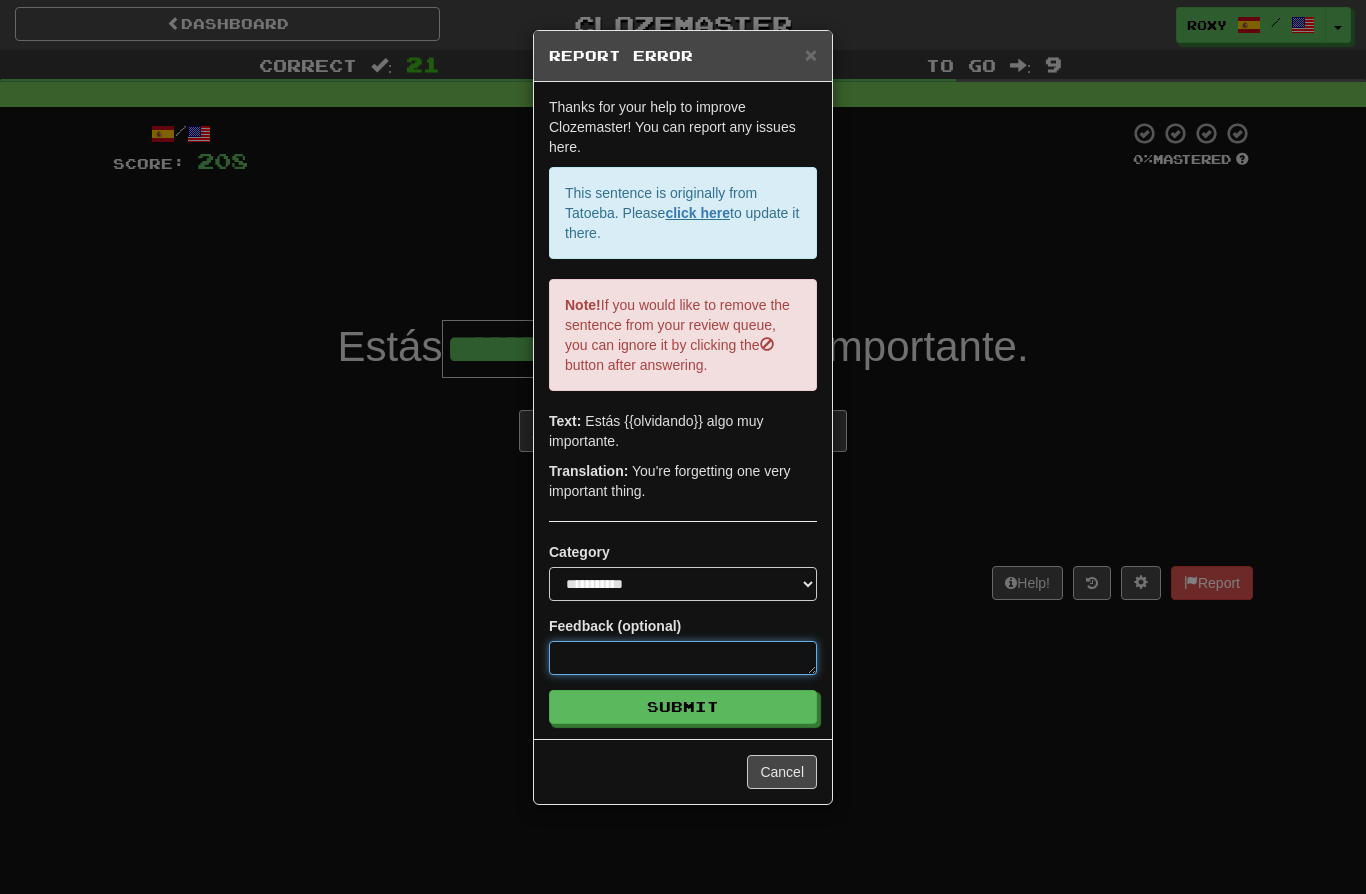 type on "*" 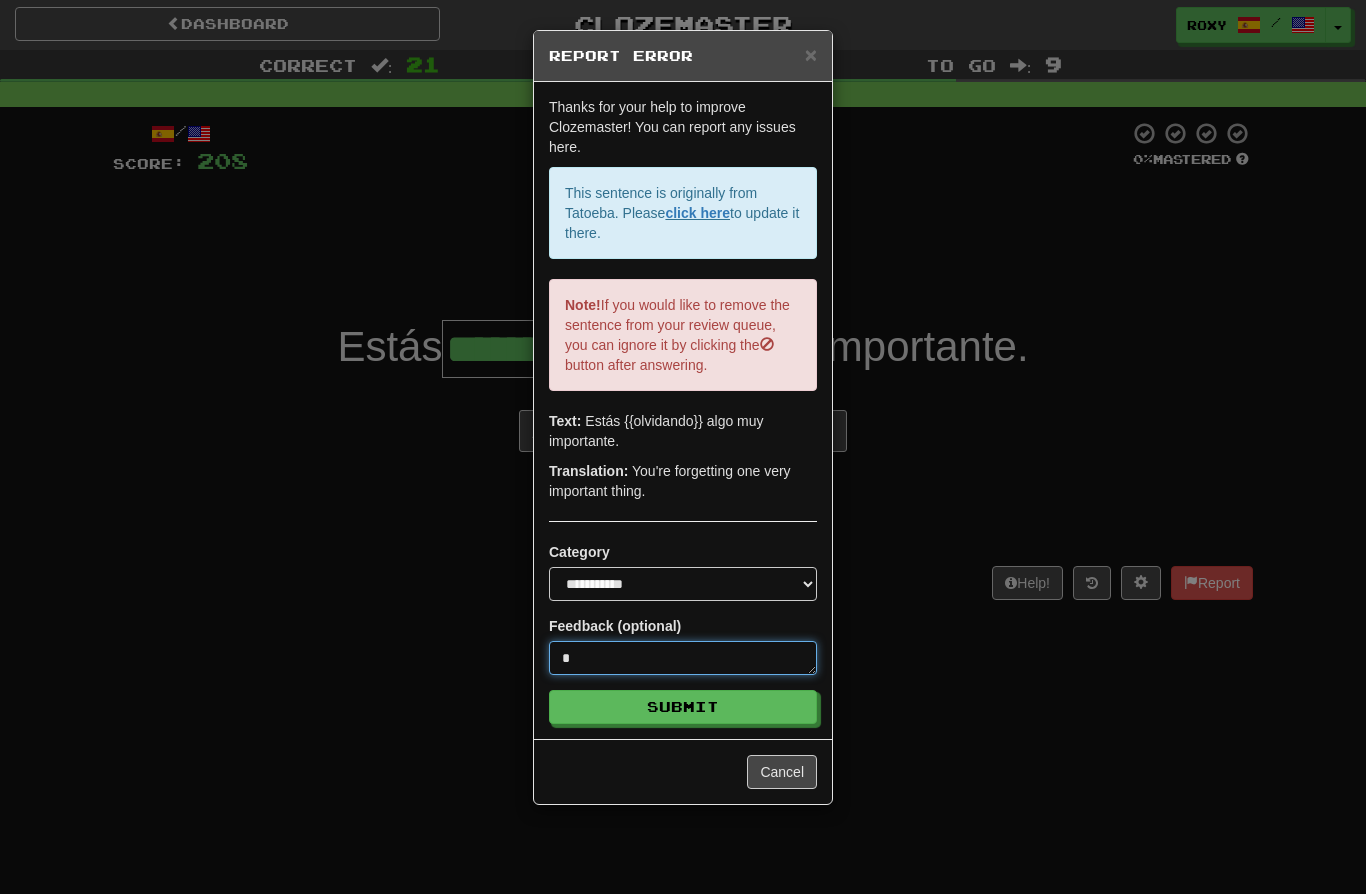 type on "*" 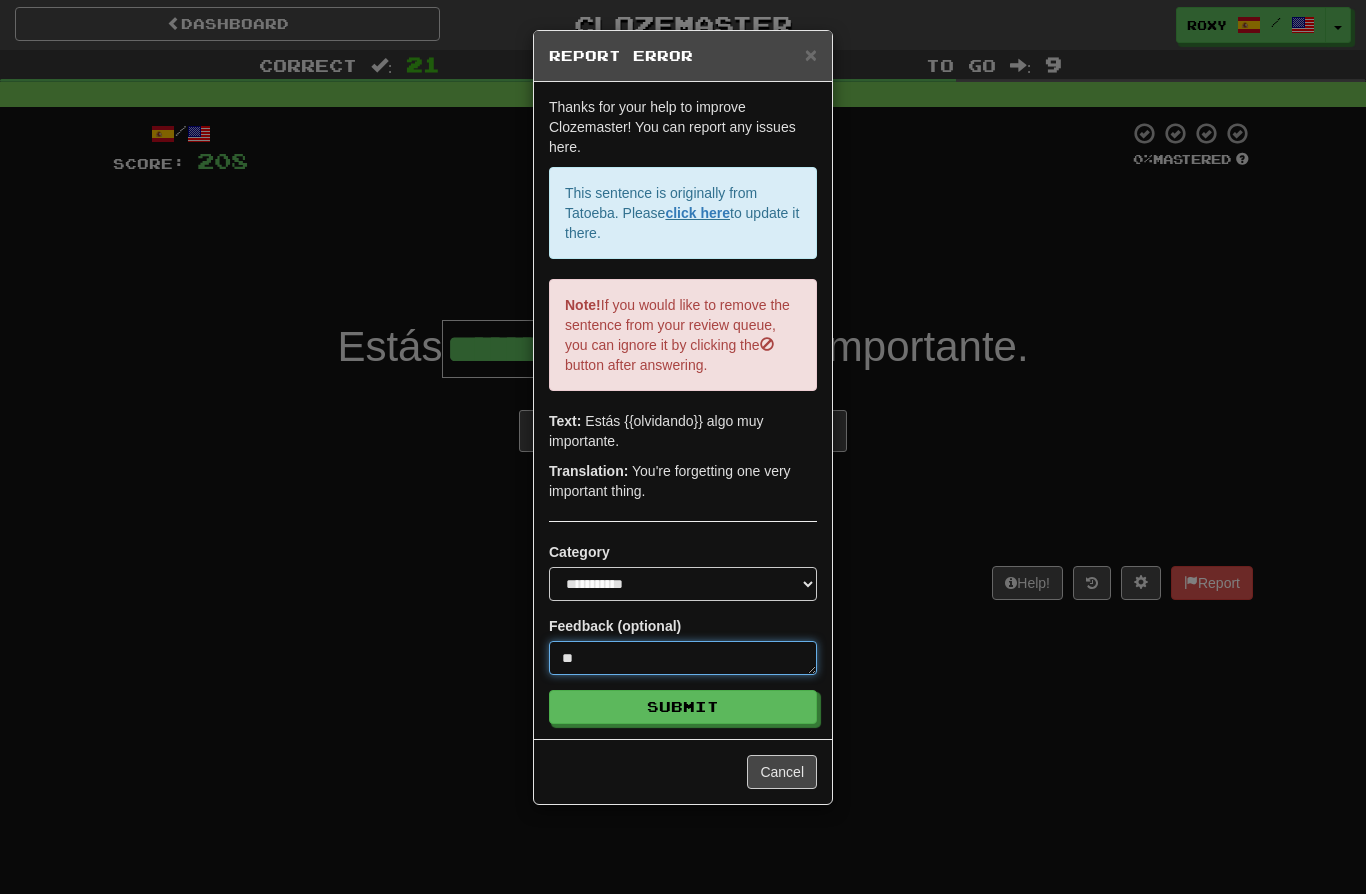 type on "*" 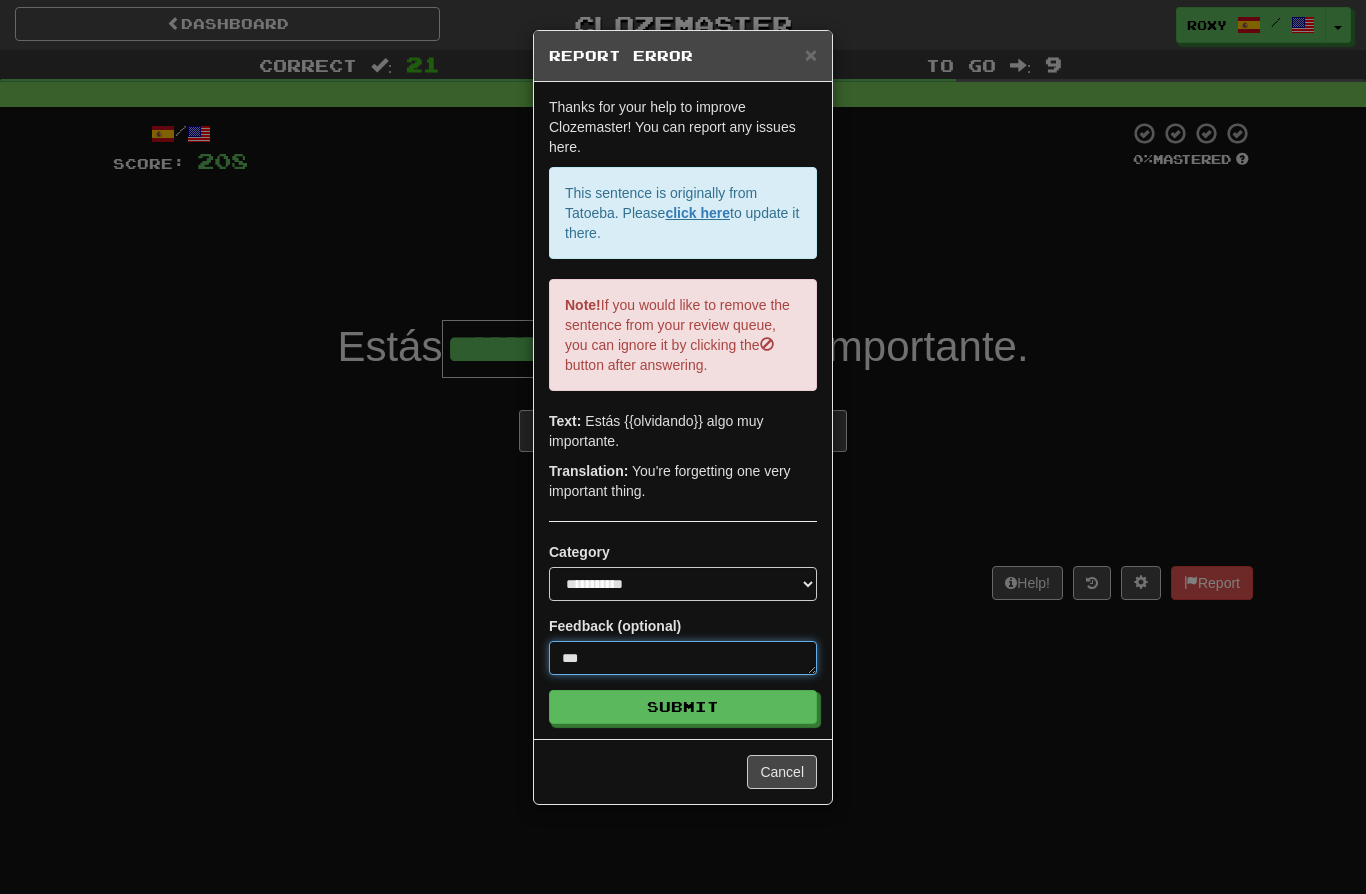type on "*" 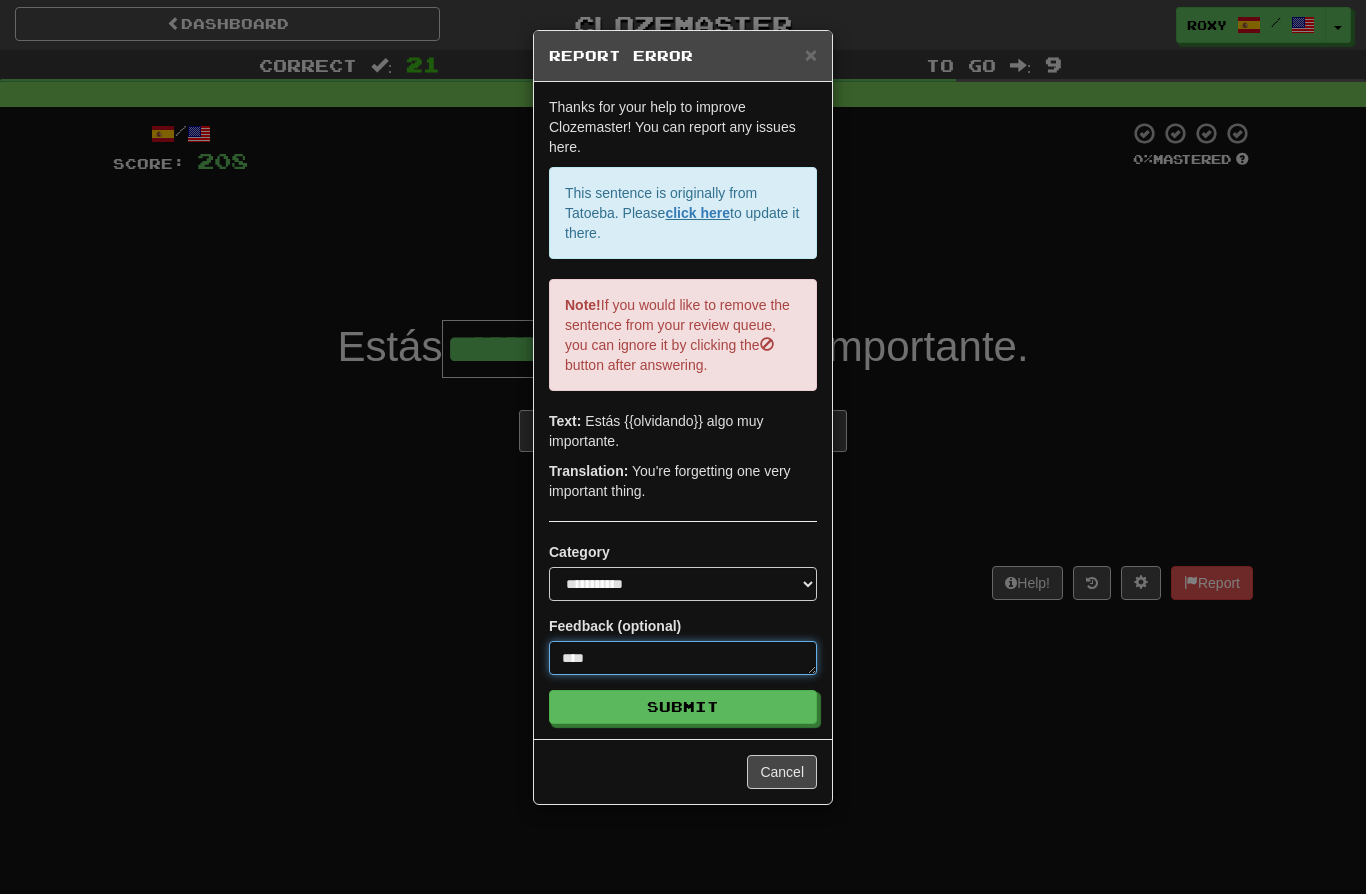 type on "*" 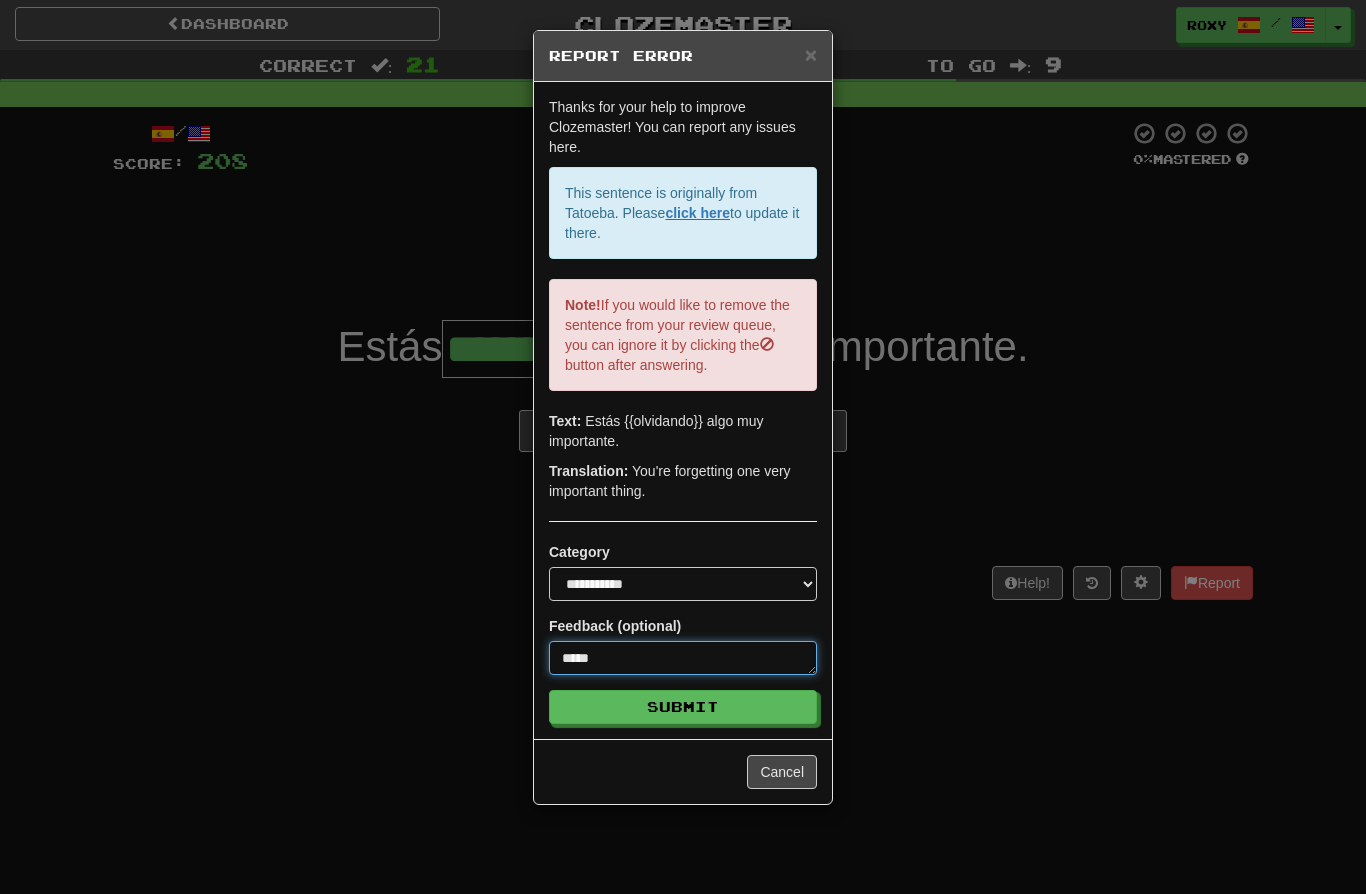 type on "*" 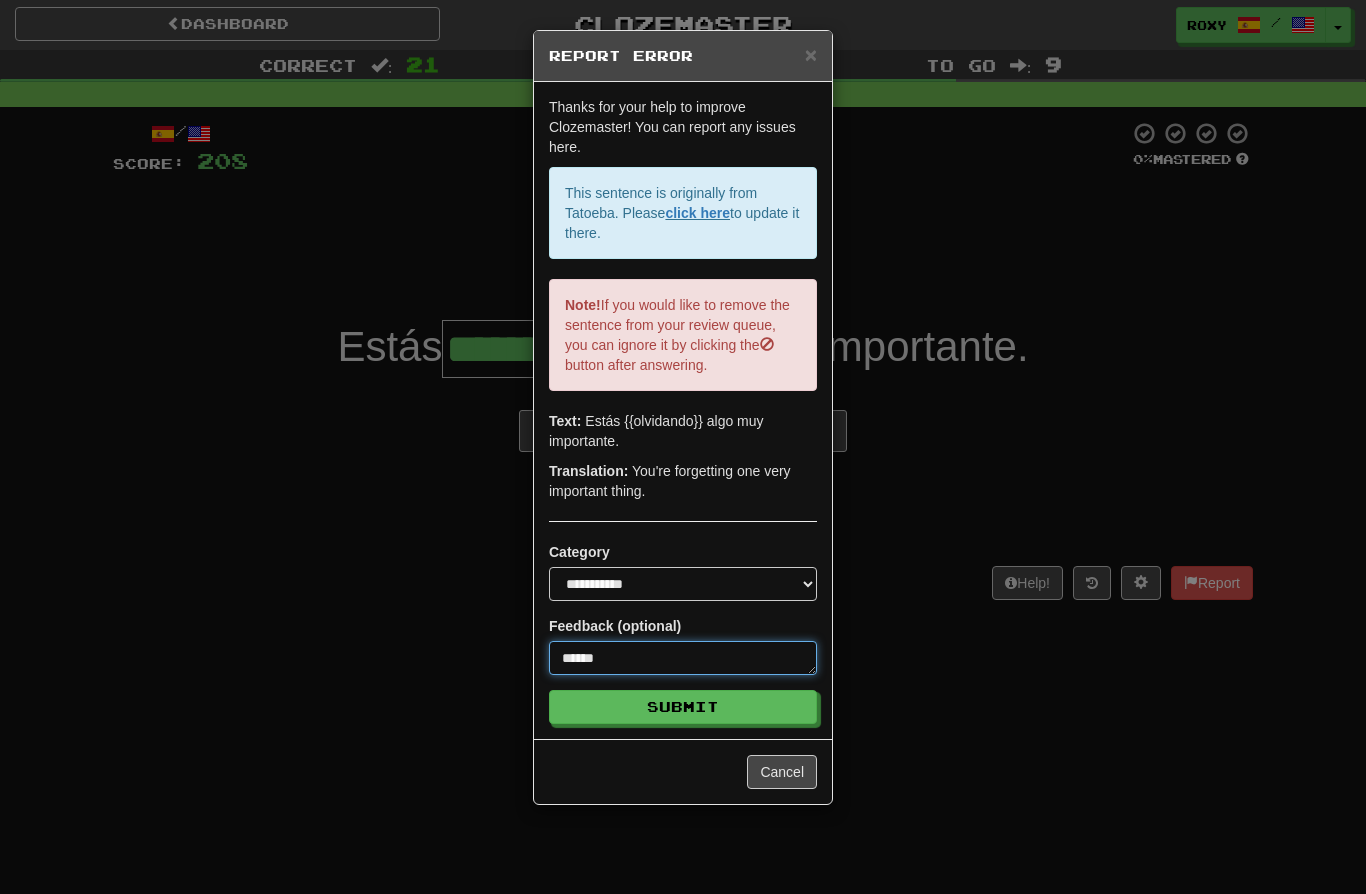 type on "*" 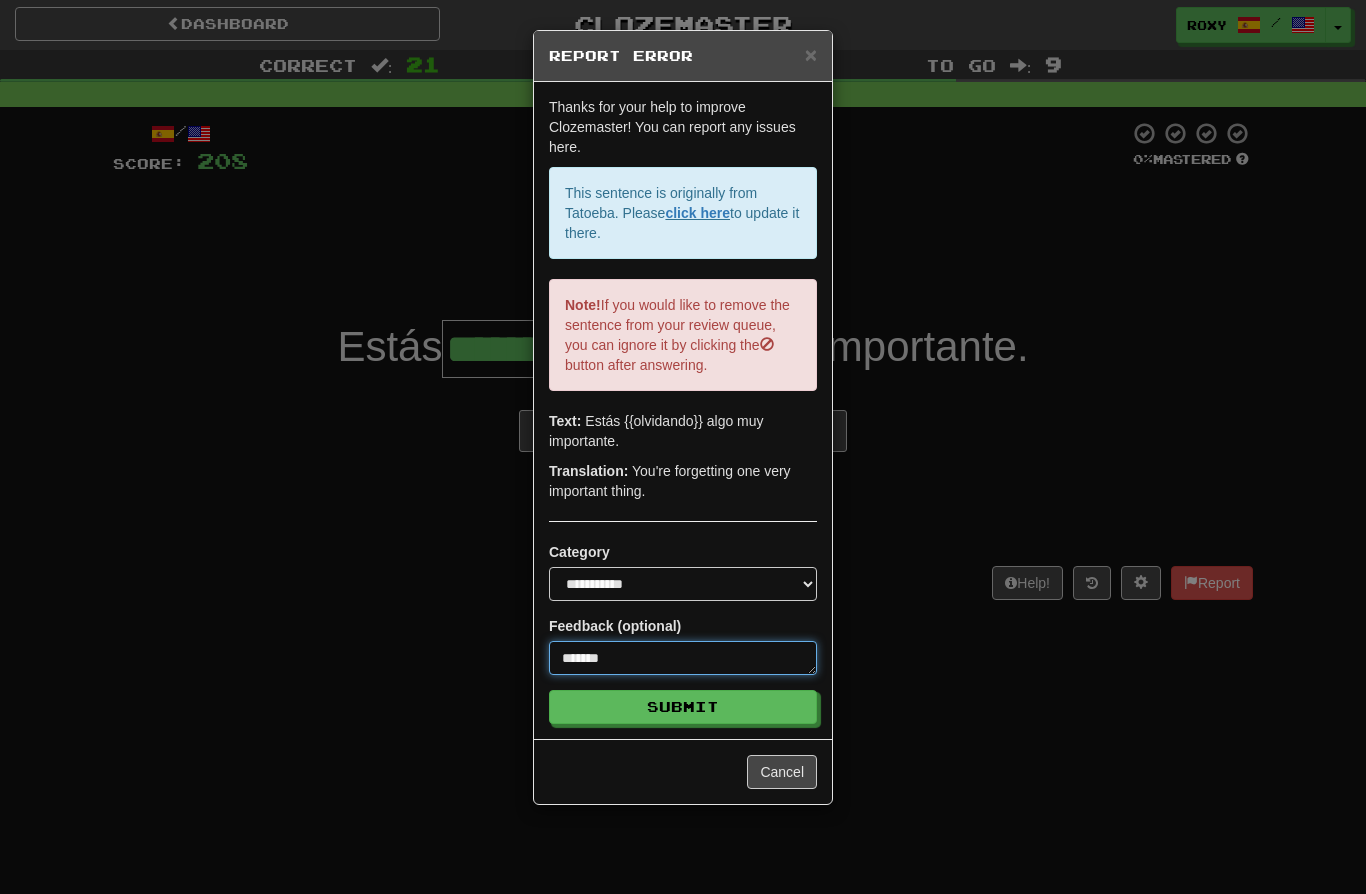 type on "*" 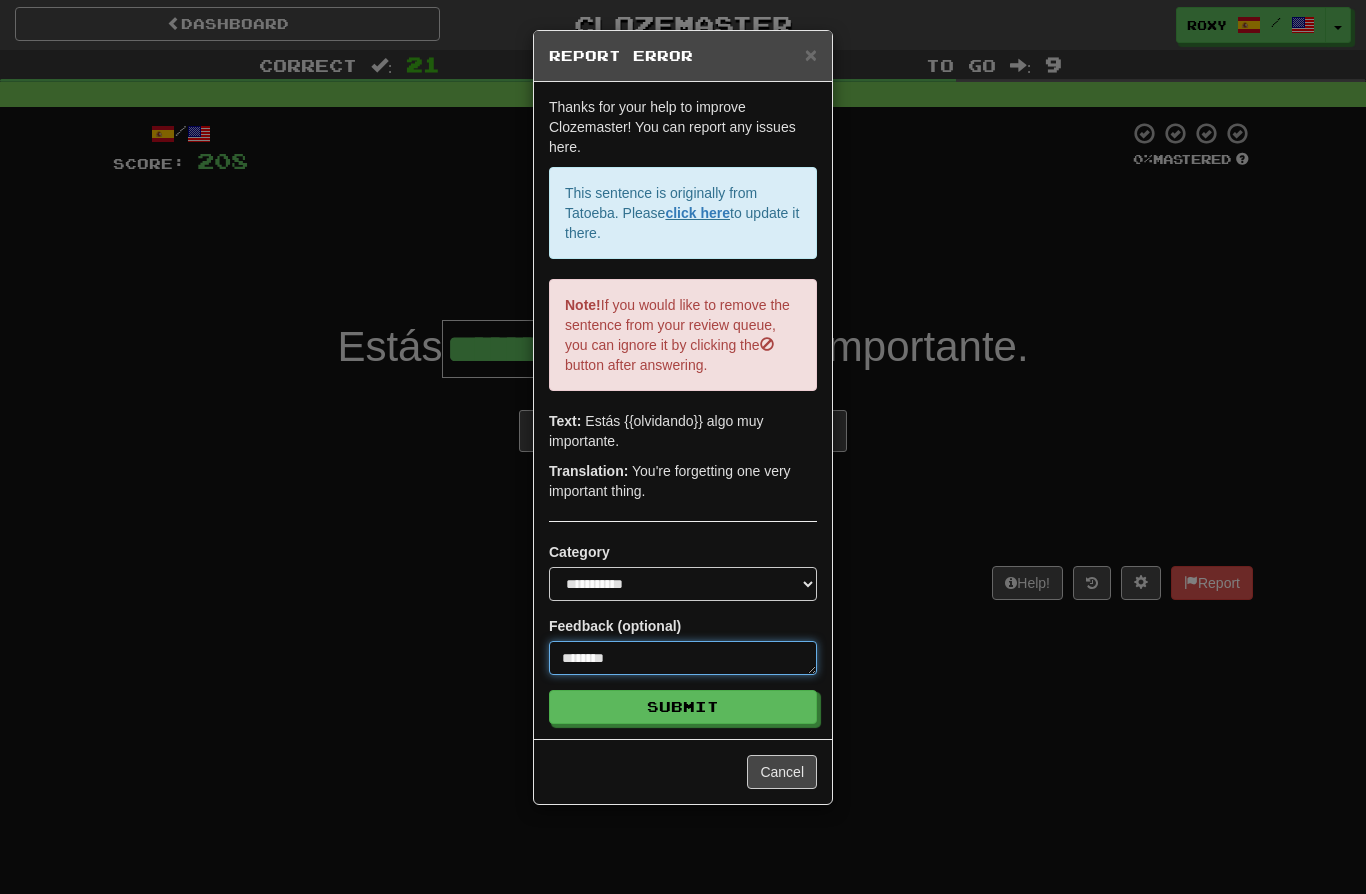 type on "*" 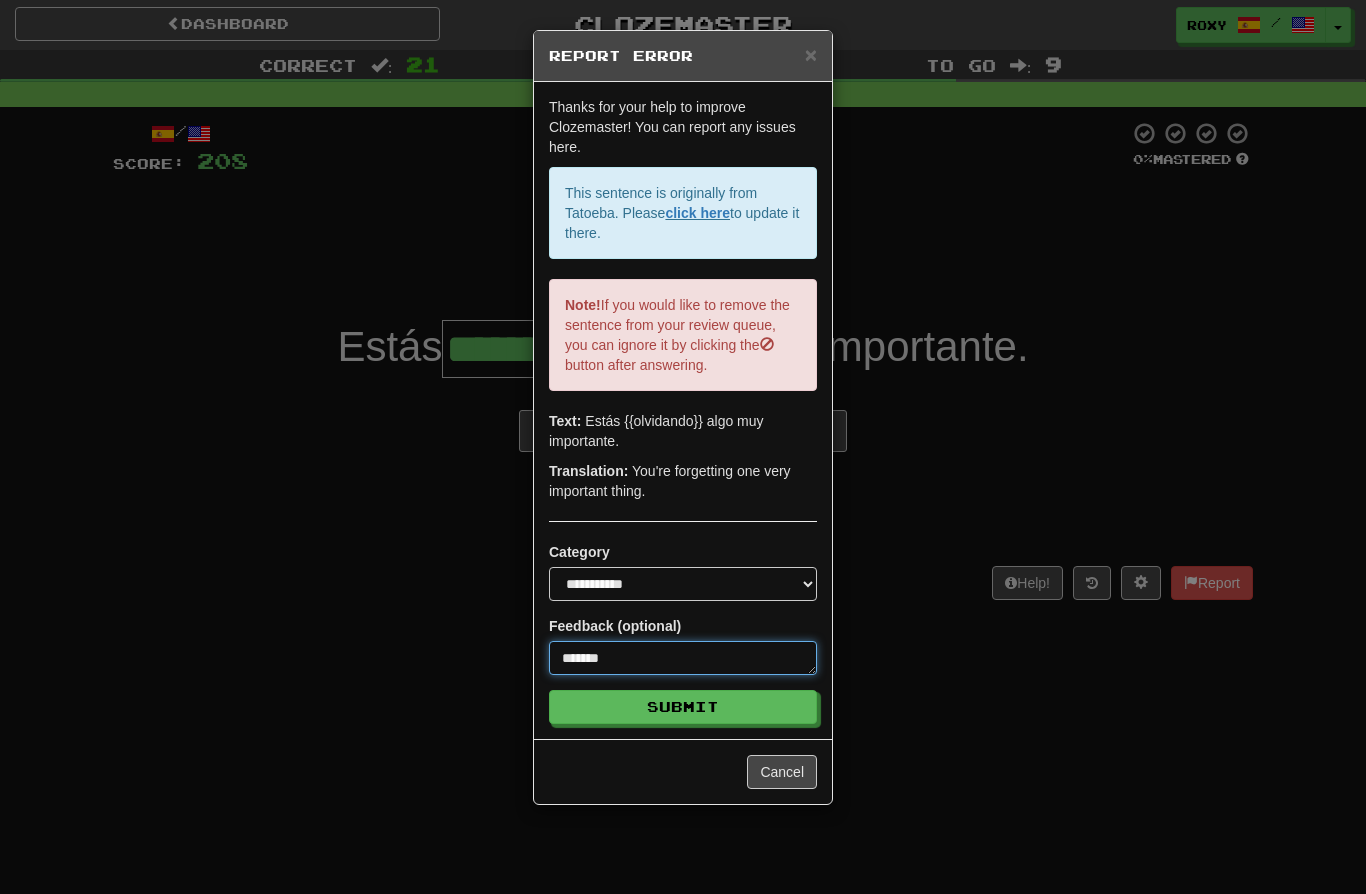 type on "*" 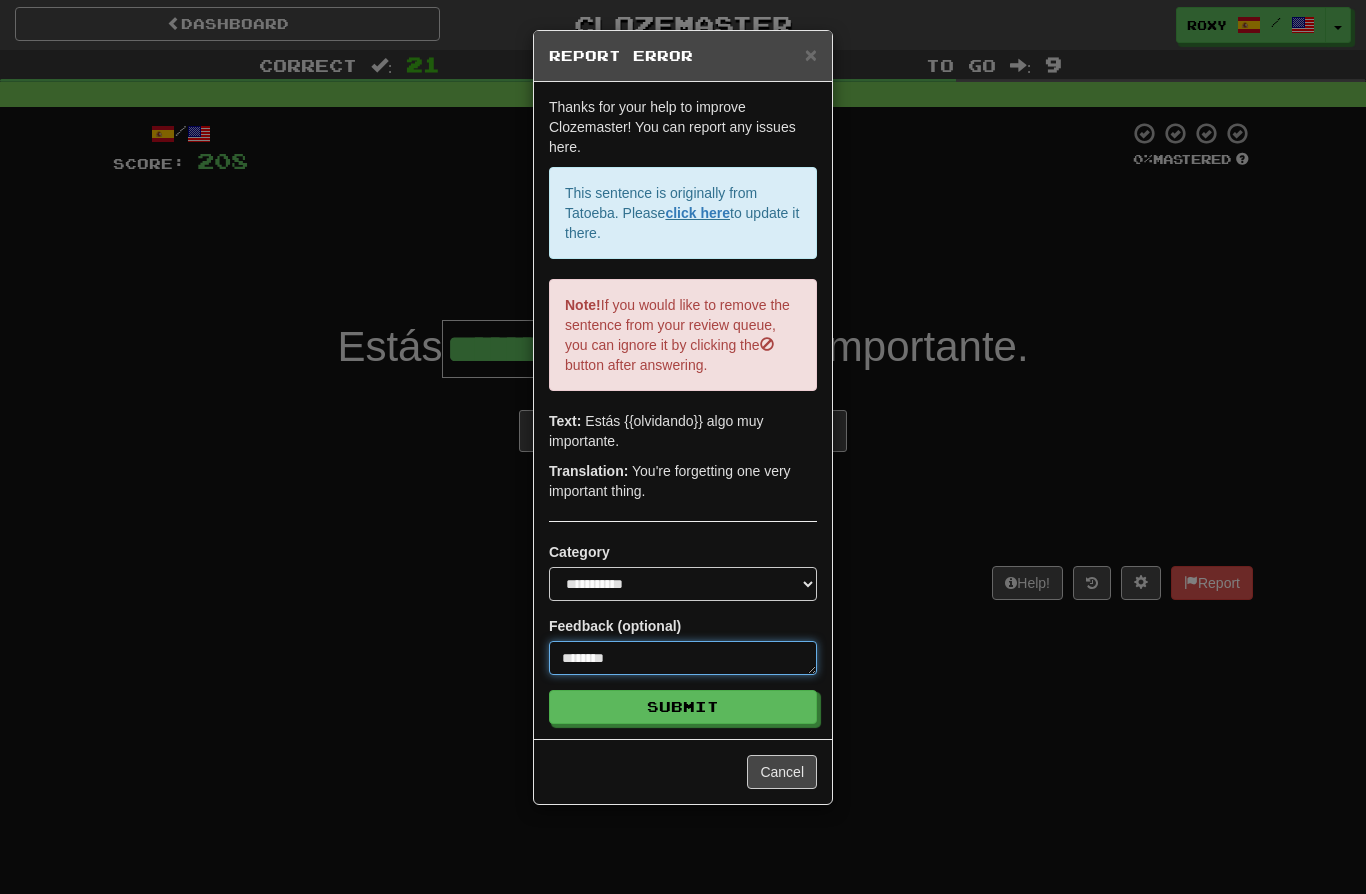 type on "*" 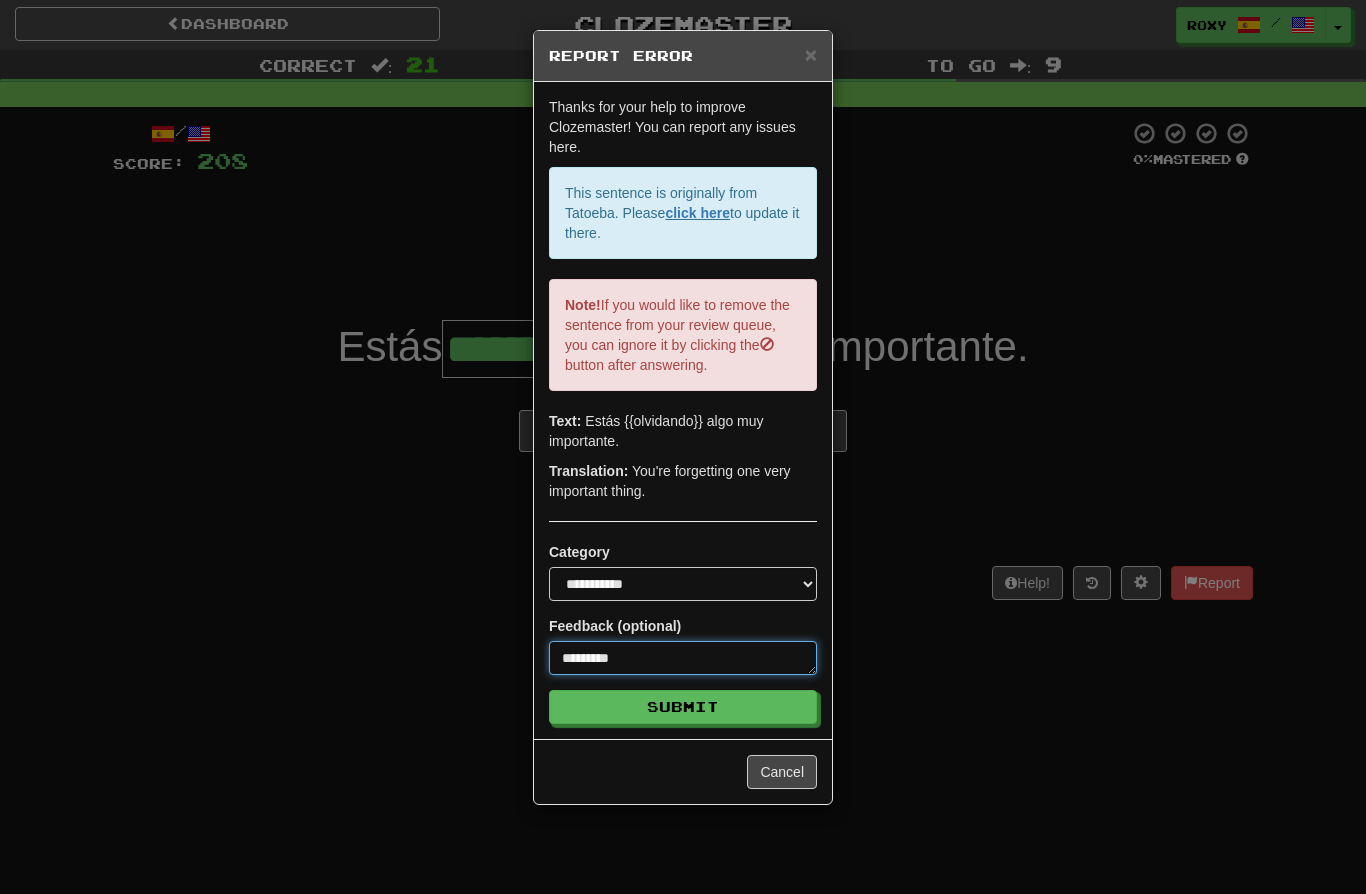 type on "*" 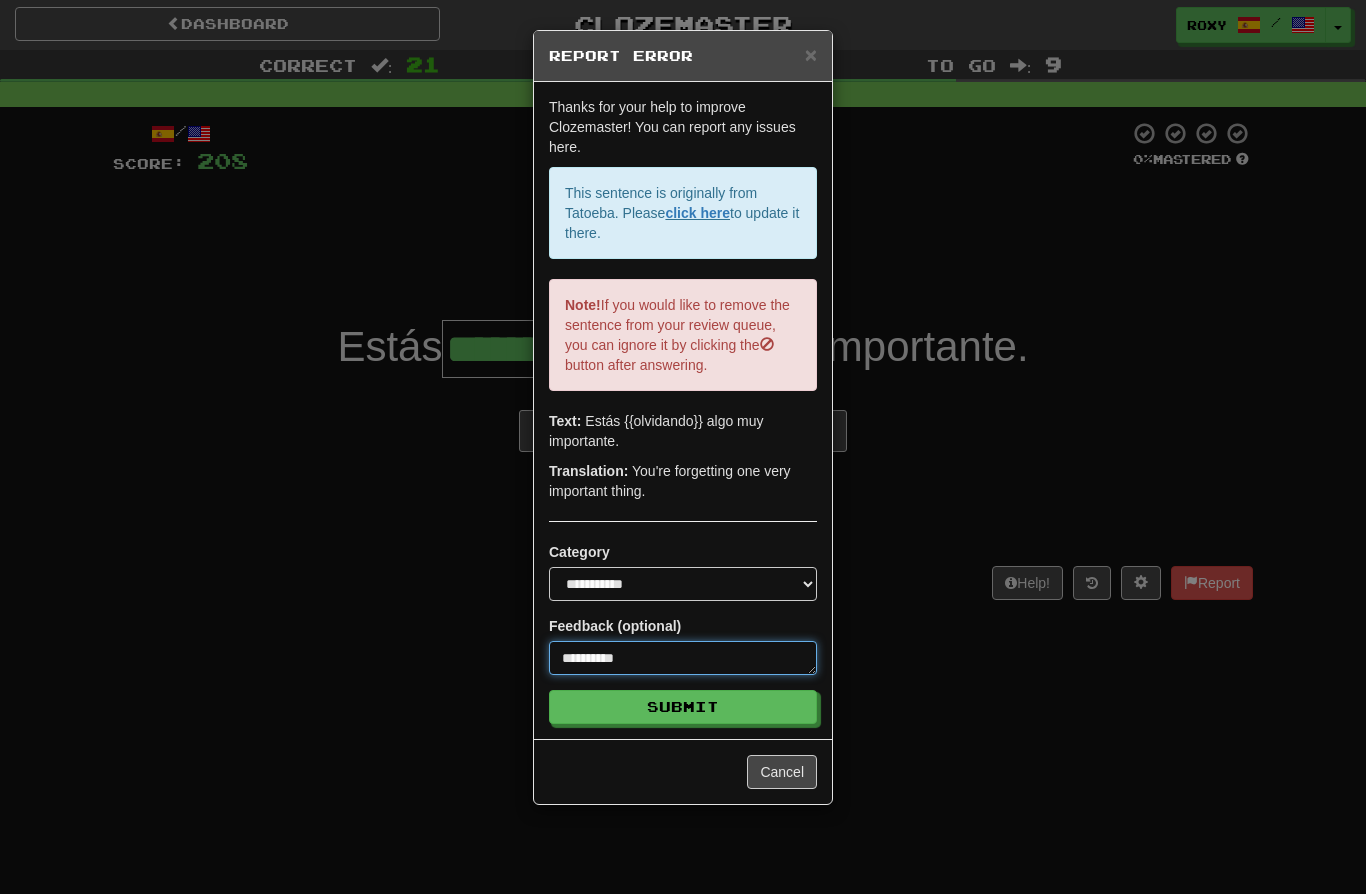 type on "*" 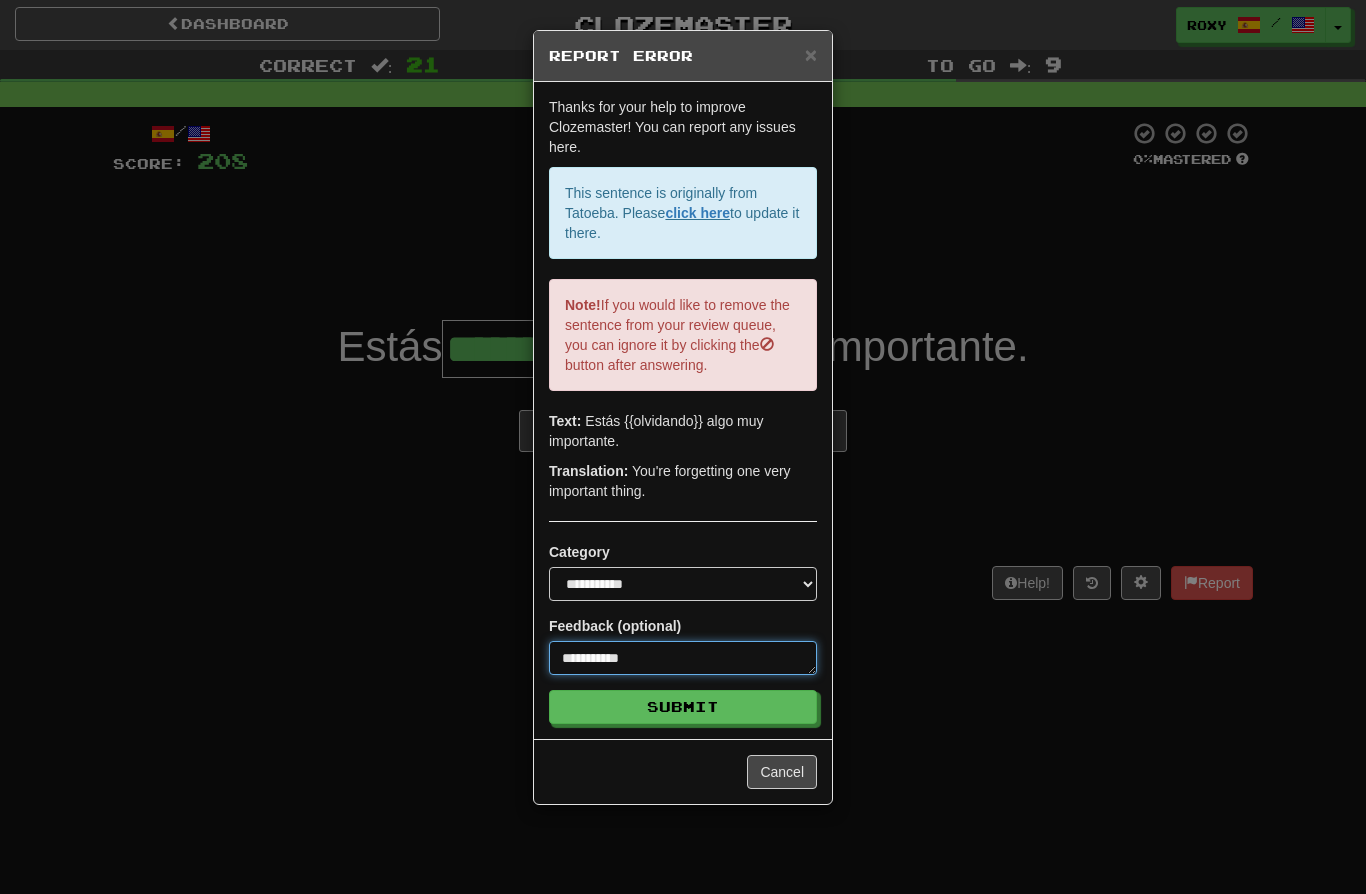 type on "*" 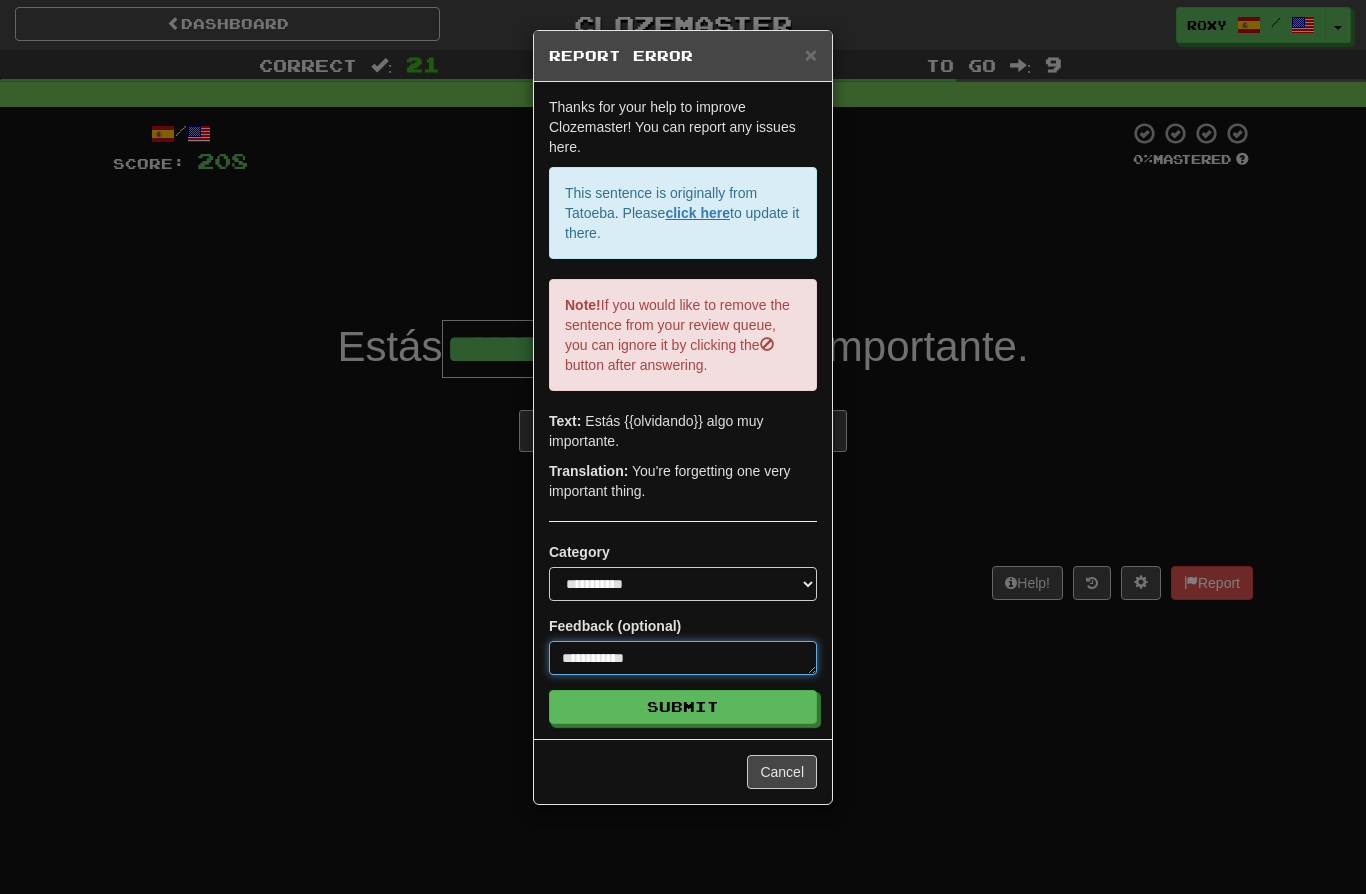 type on "*" 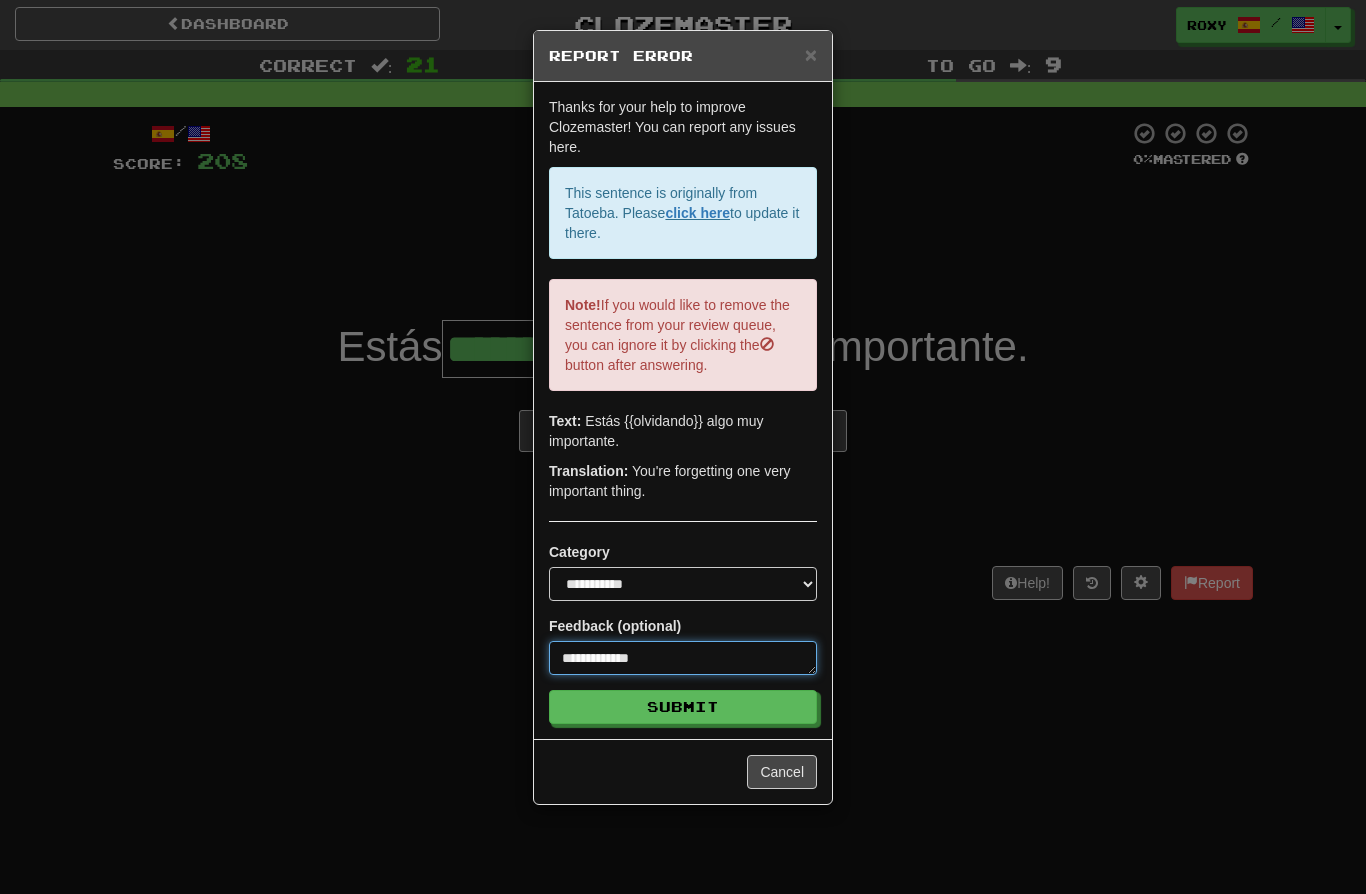 type on "*" 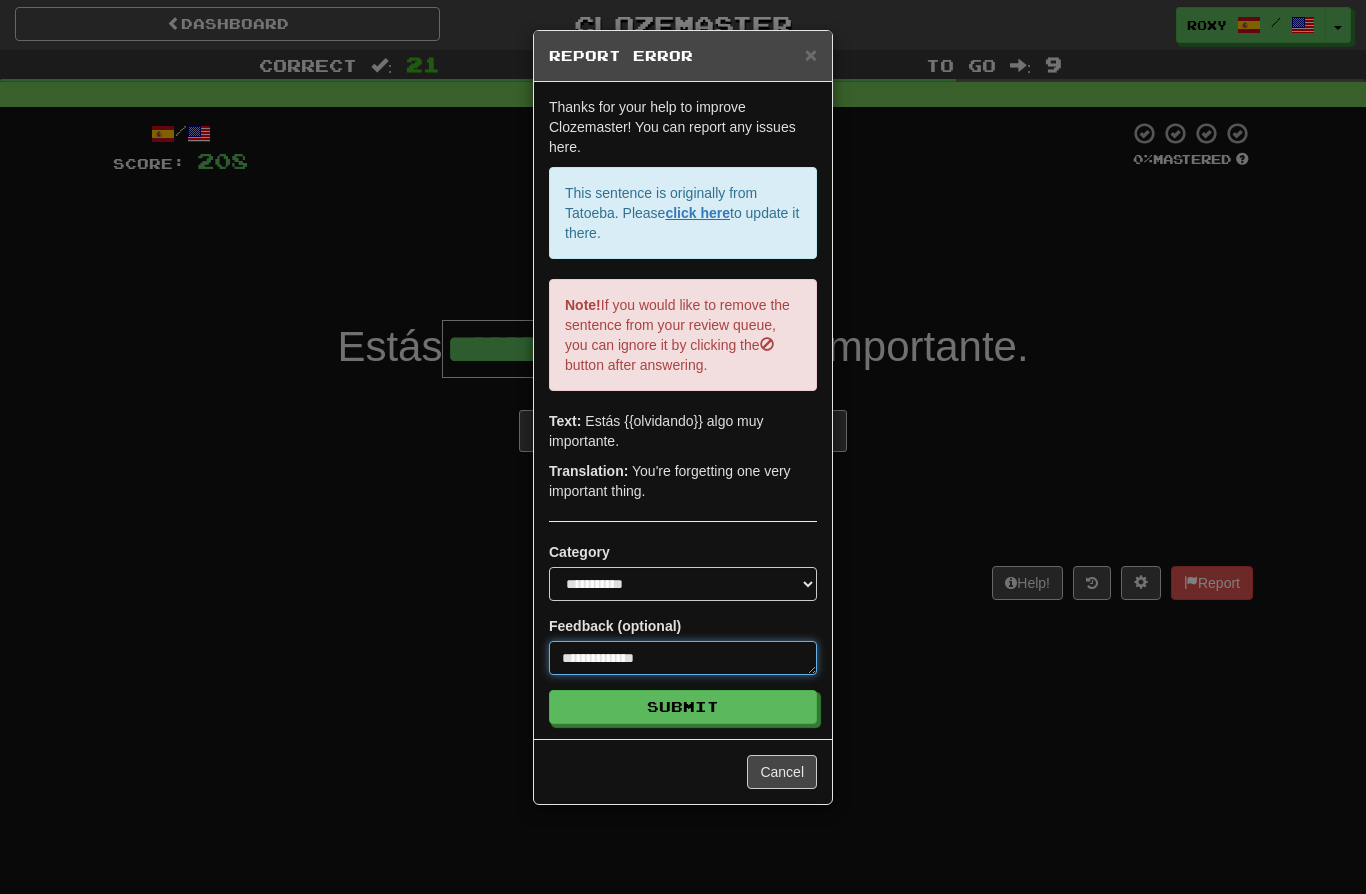 type on "*" 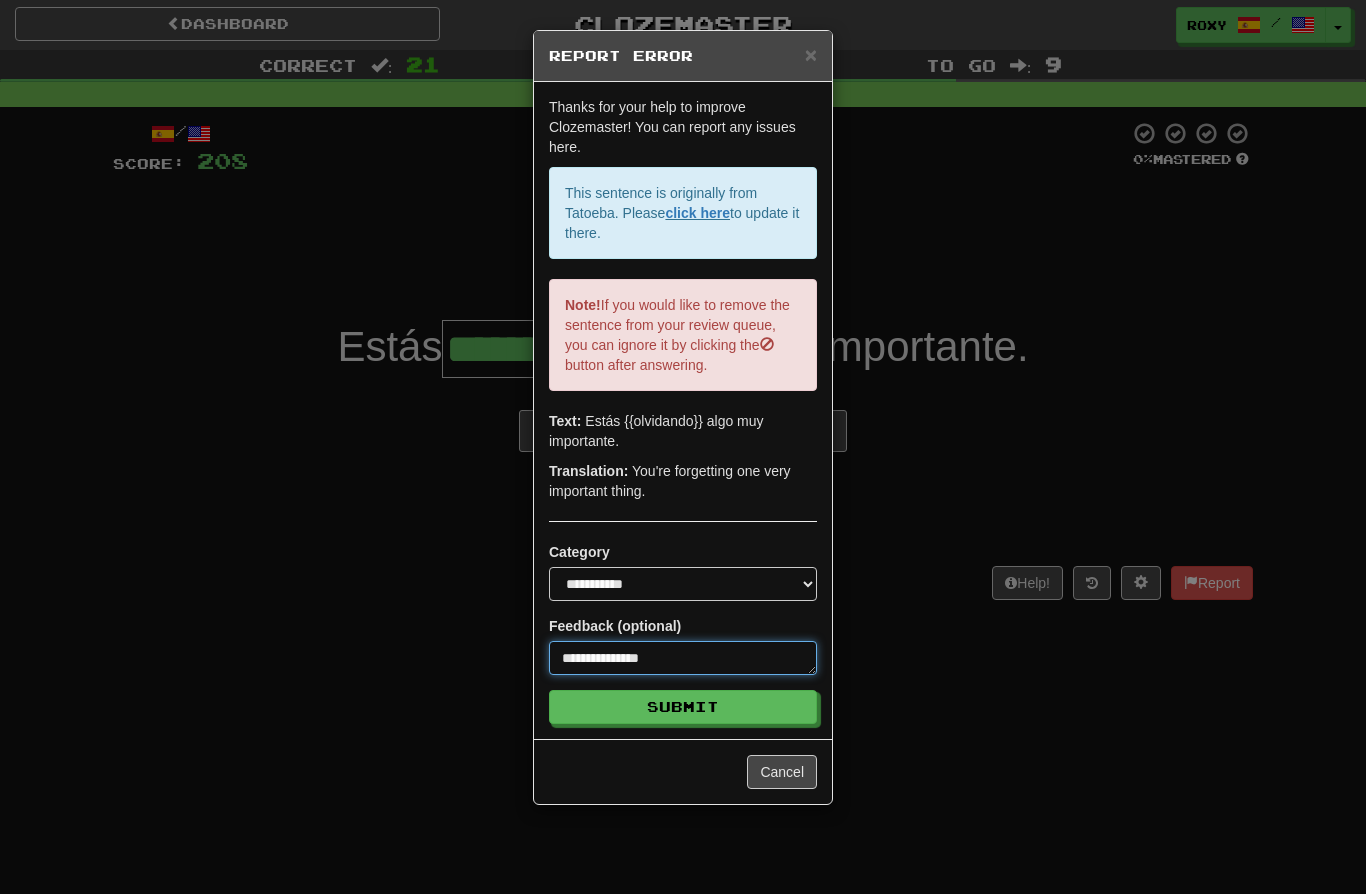 type on "*" 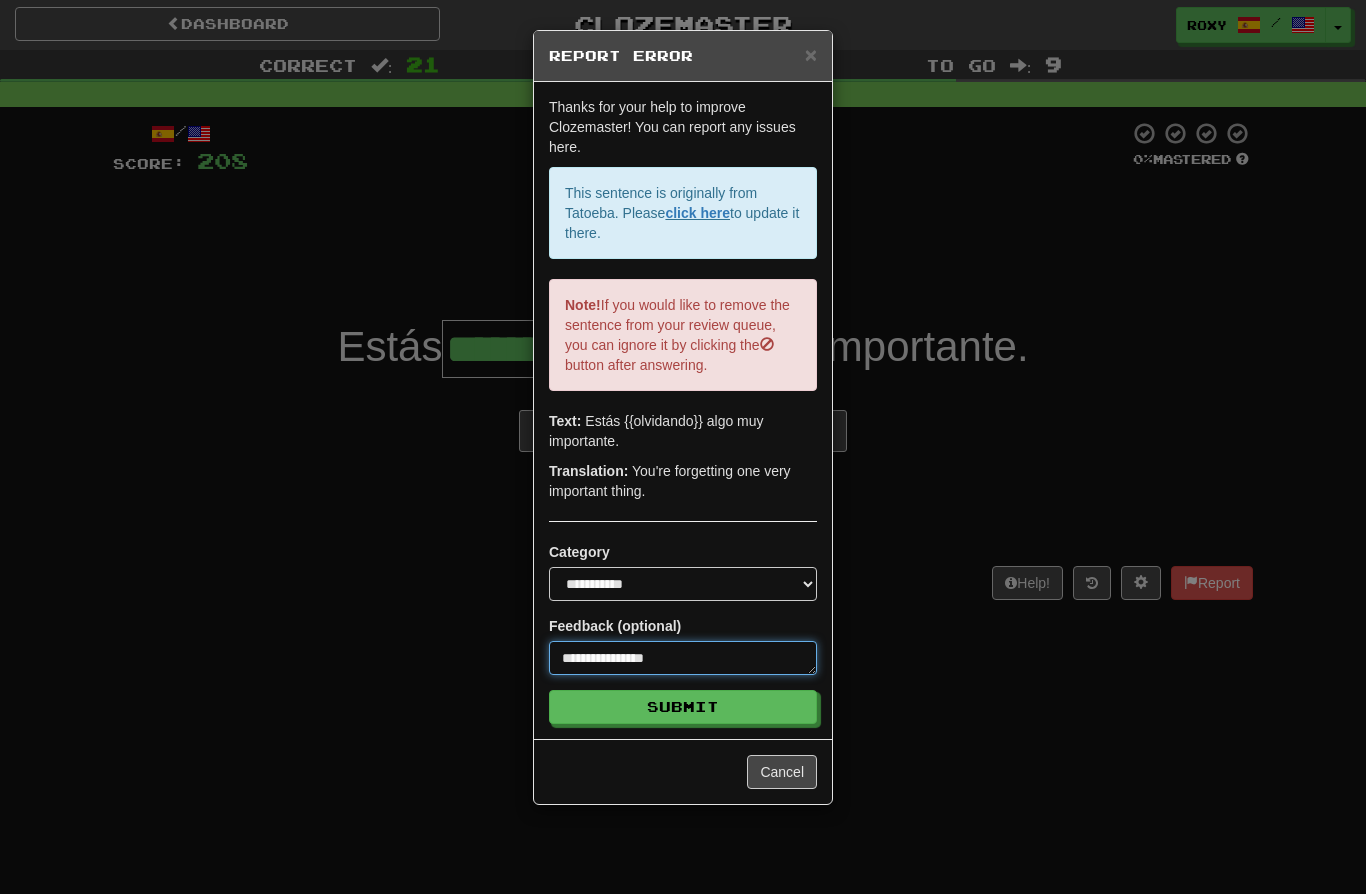 type on "*" 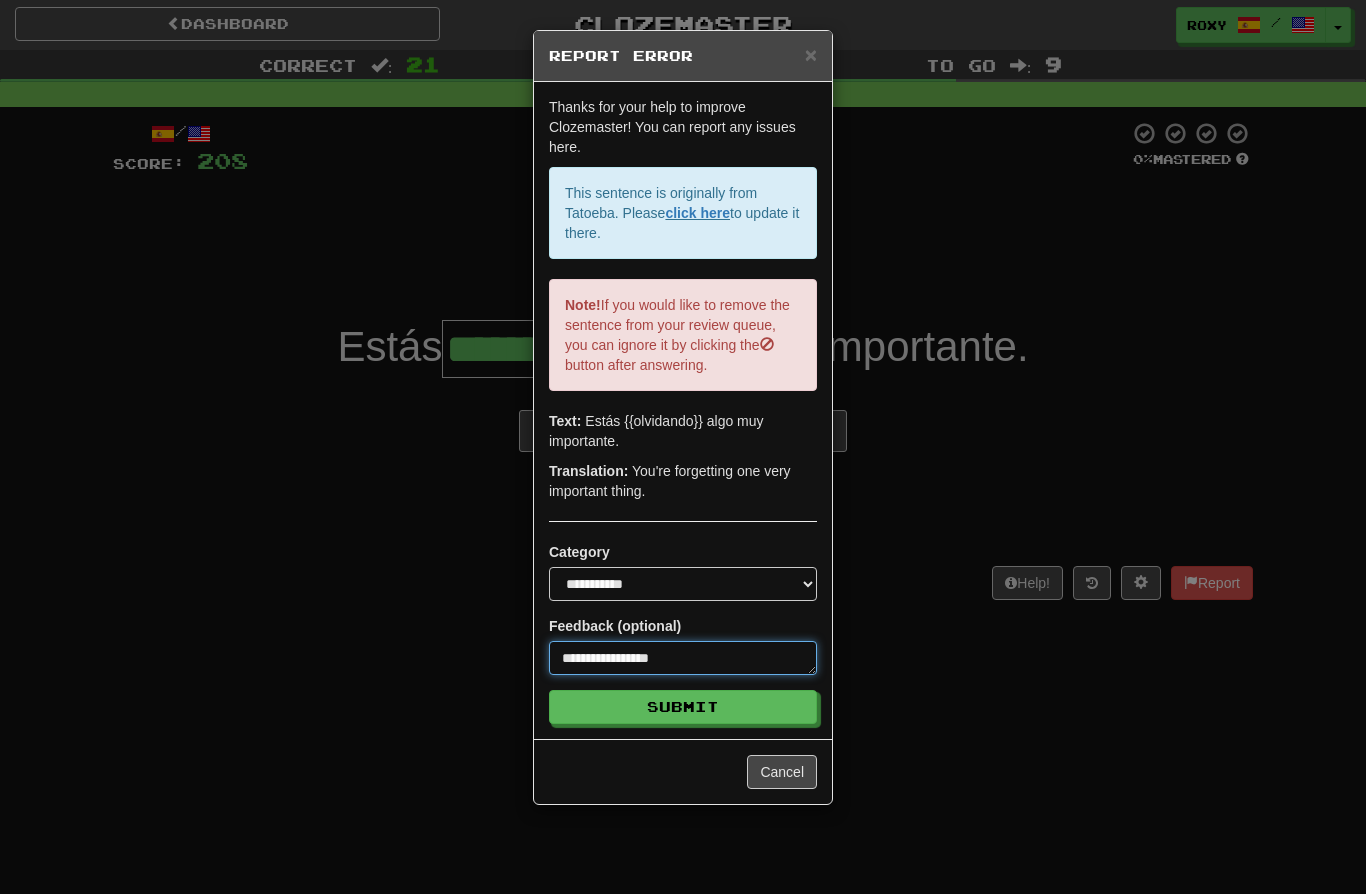 type on "*" 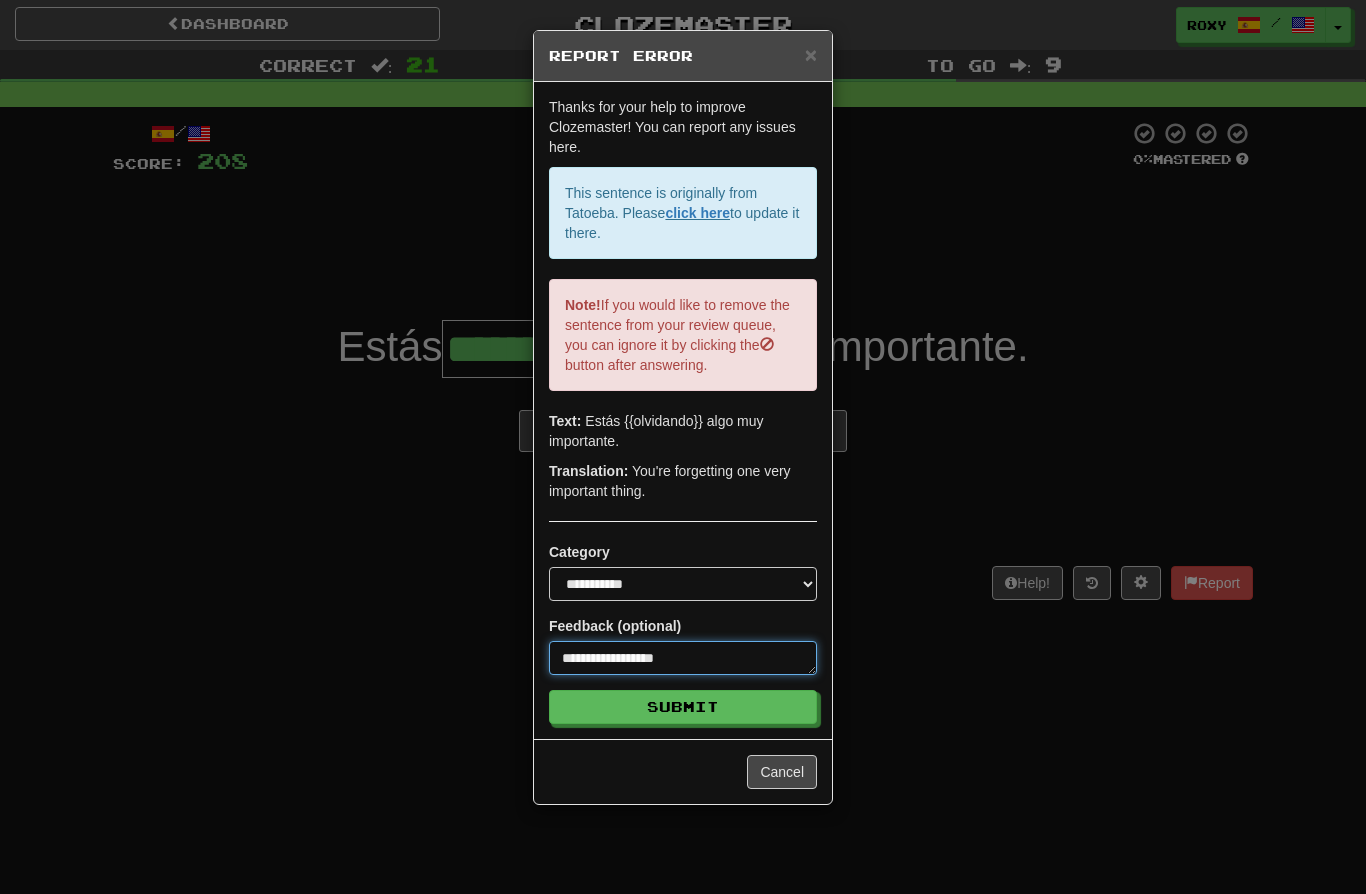type on "*" 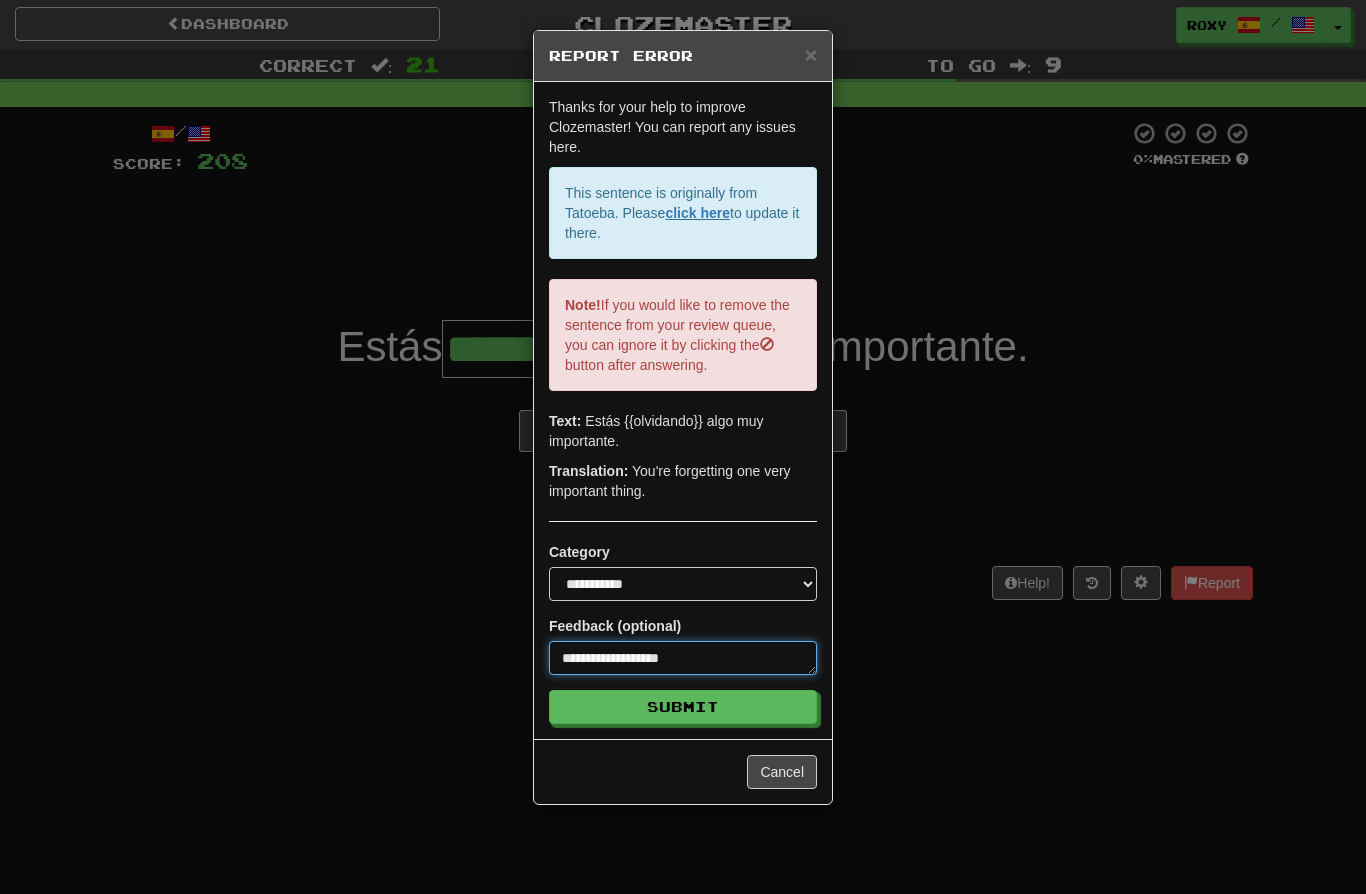 type on "*" 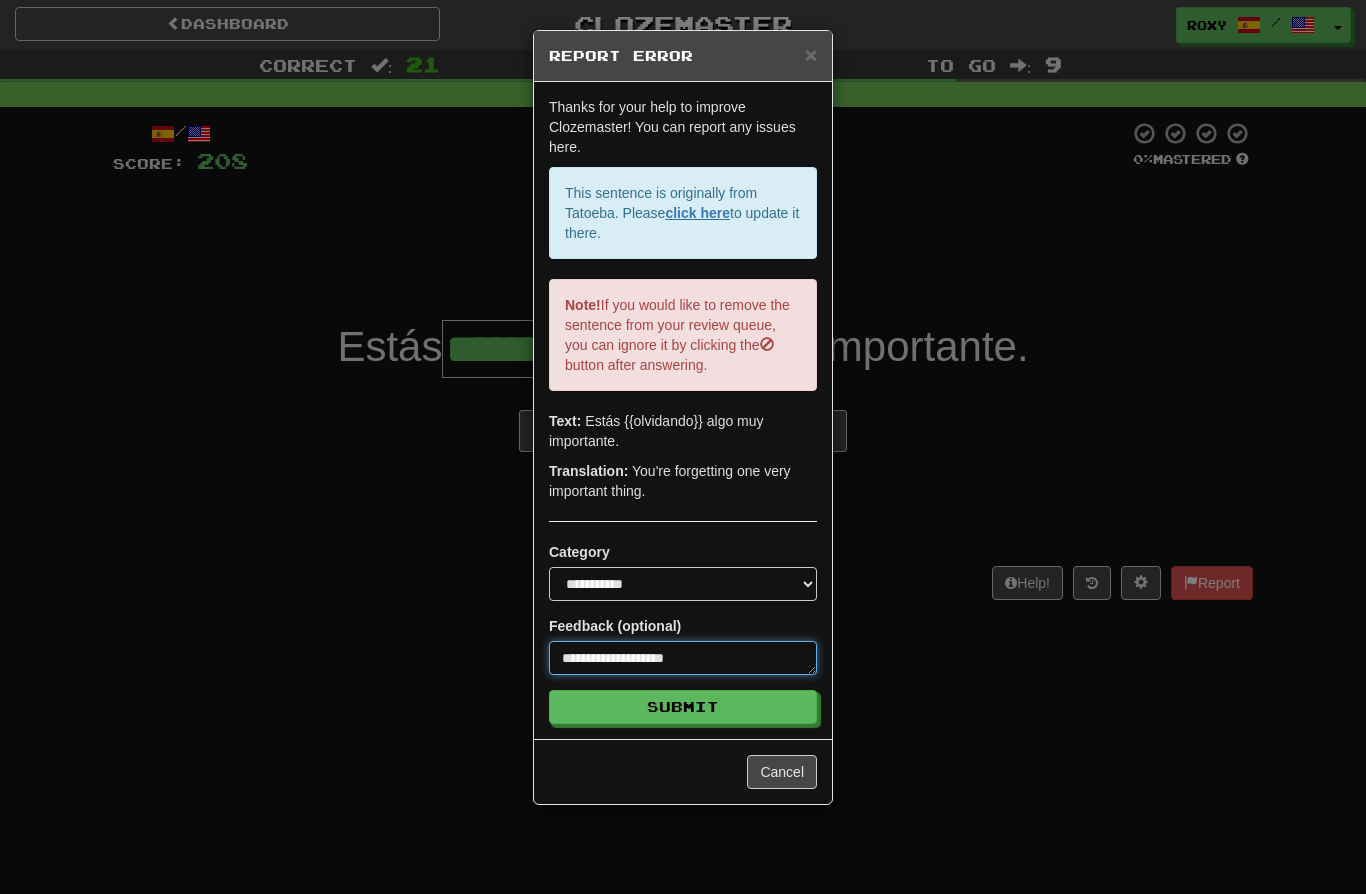 type on "*" 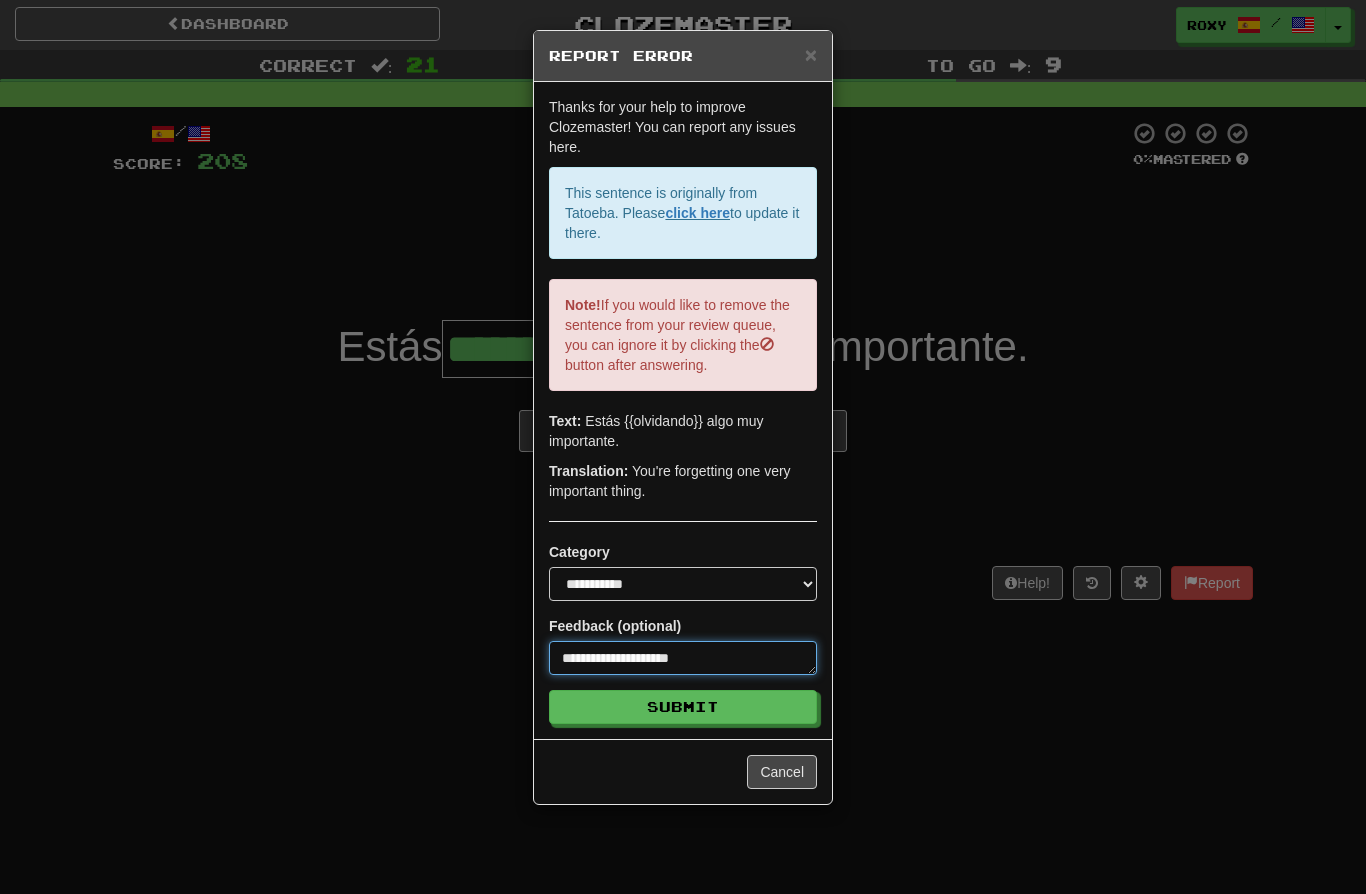 type on "*" 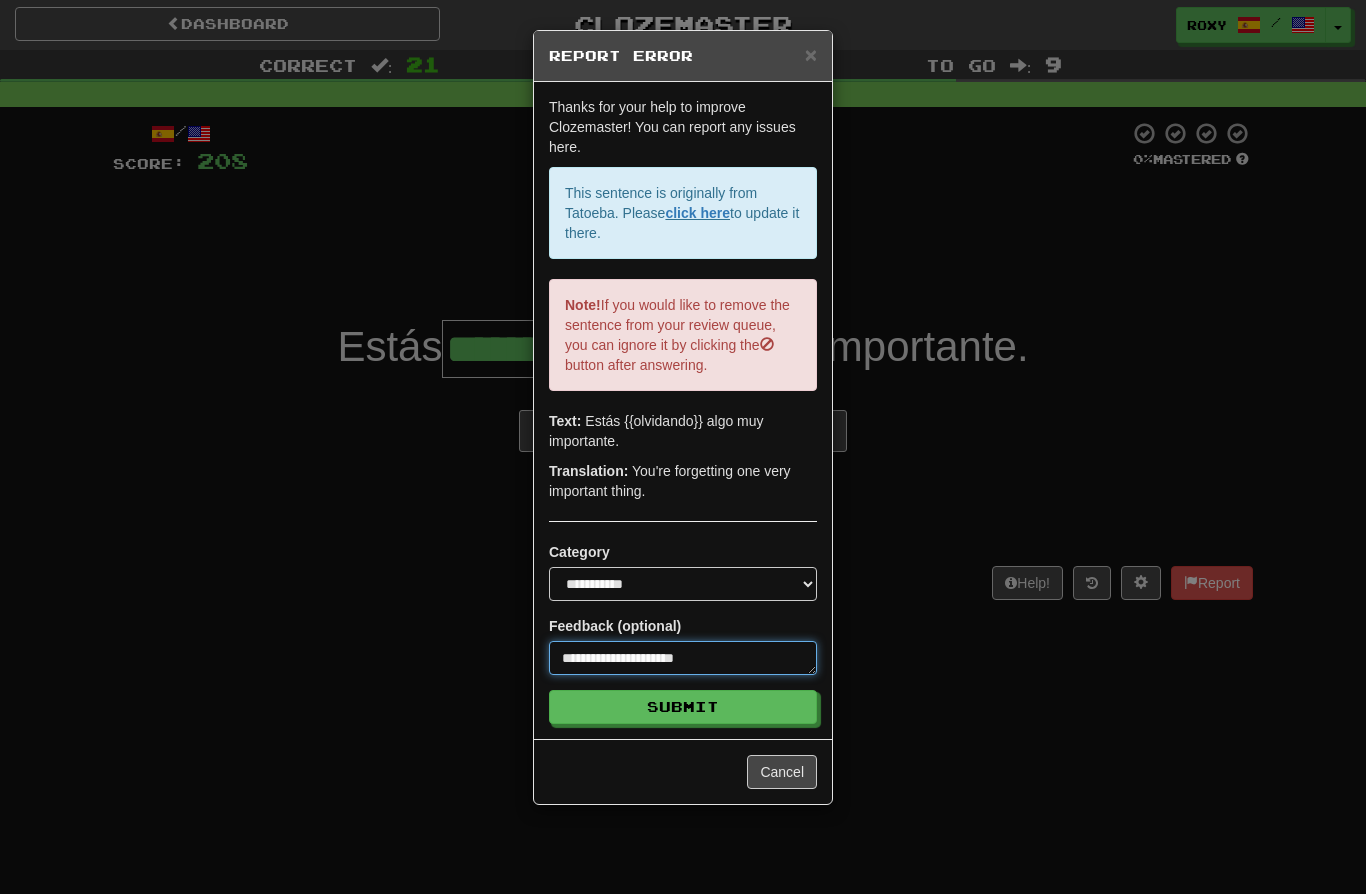 type on "*" 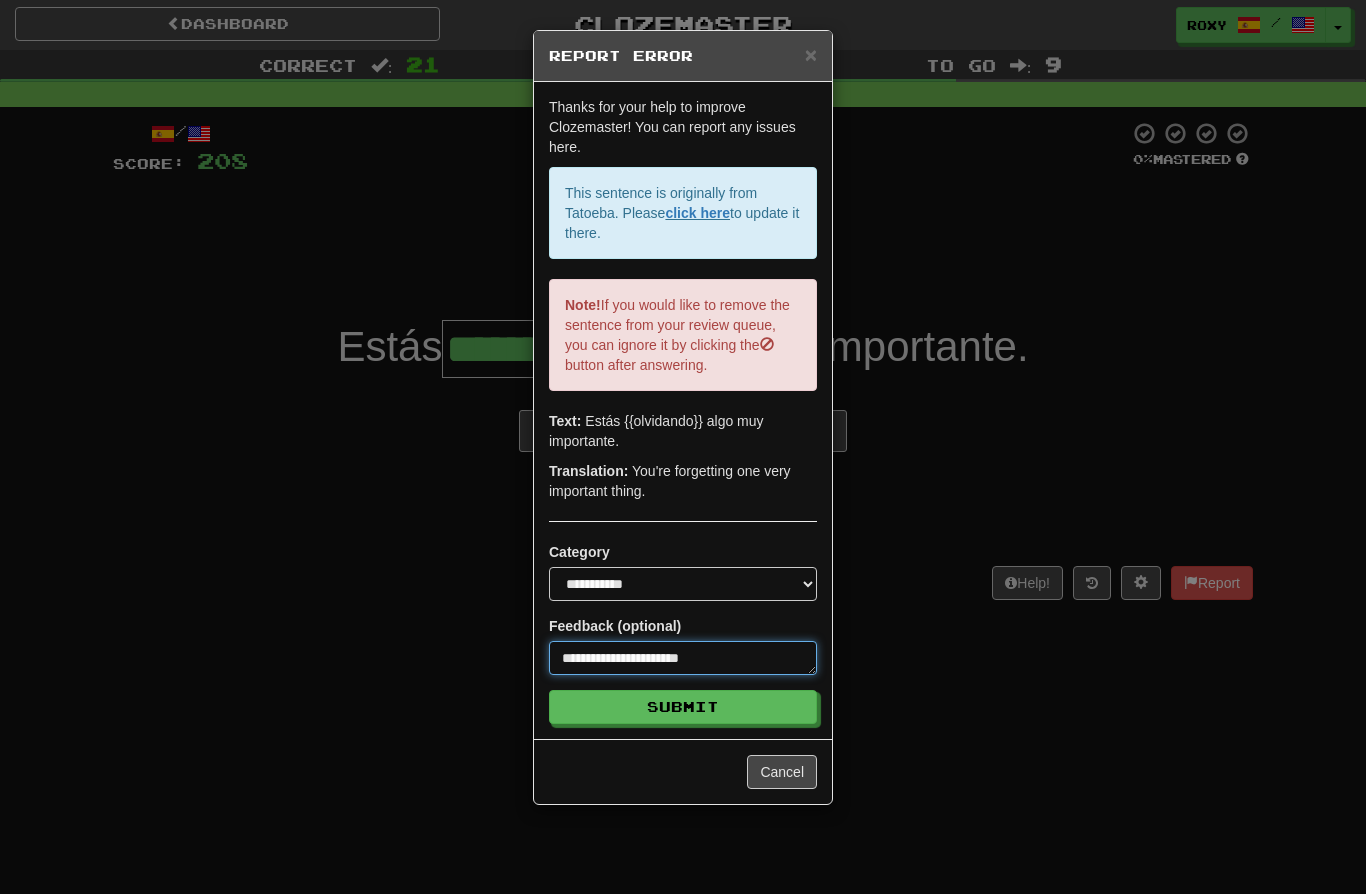 type on "*" 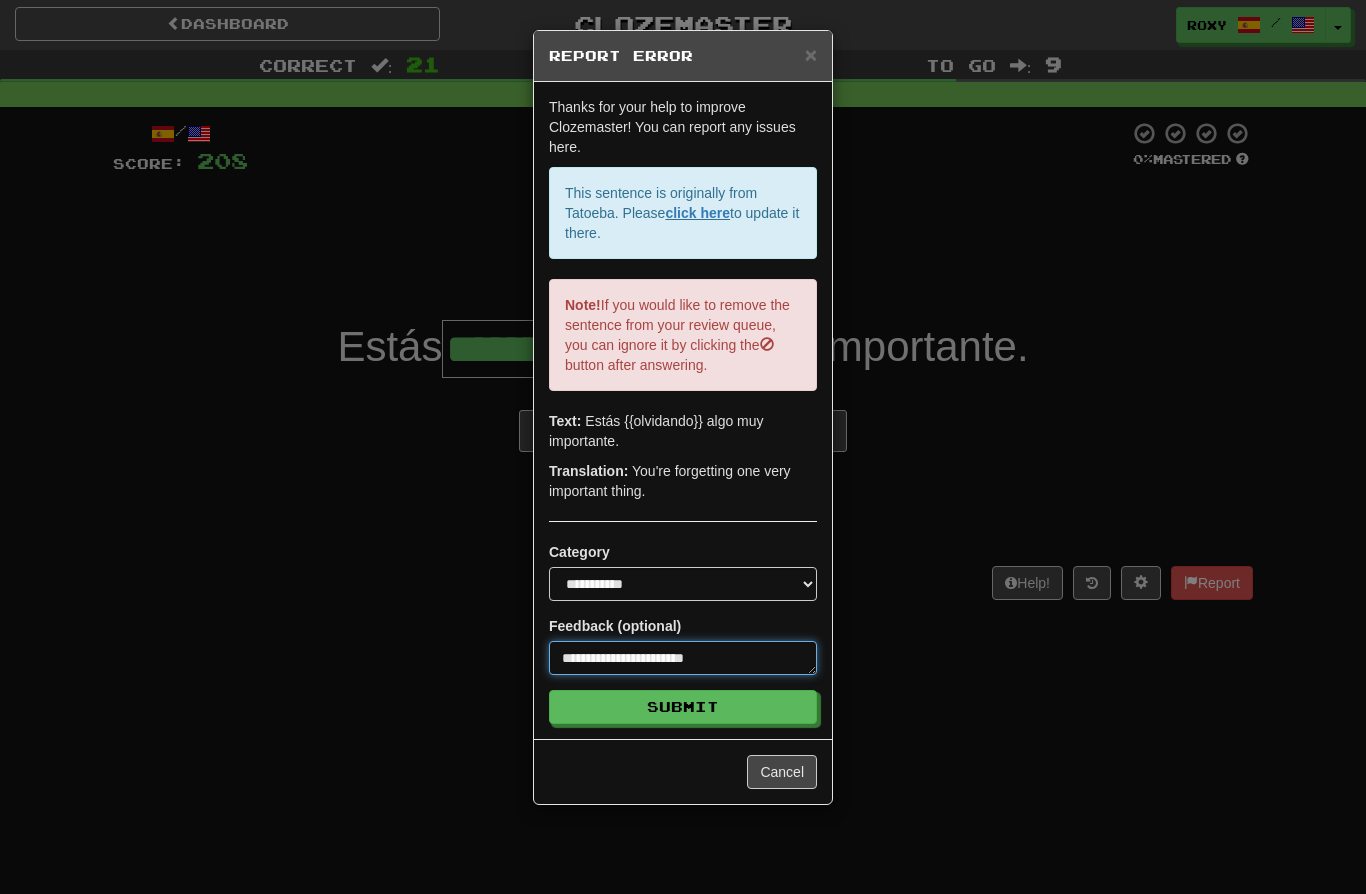 type on "*" 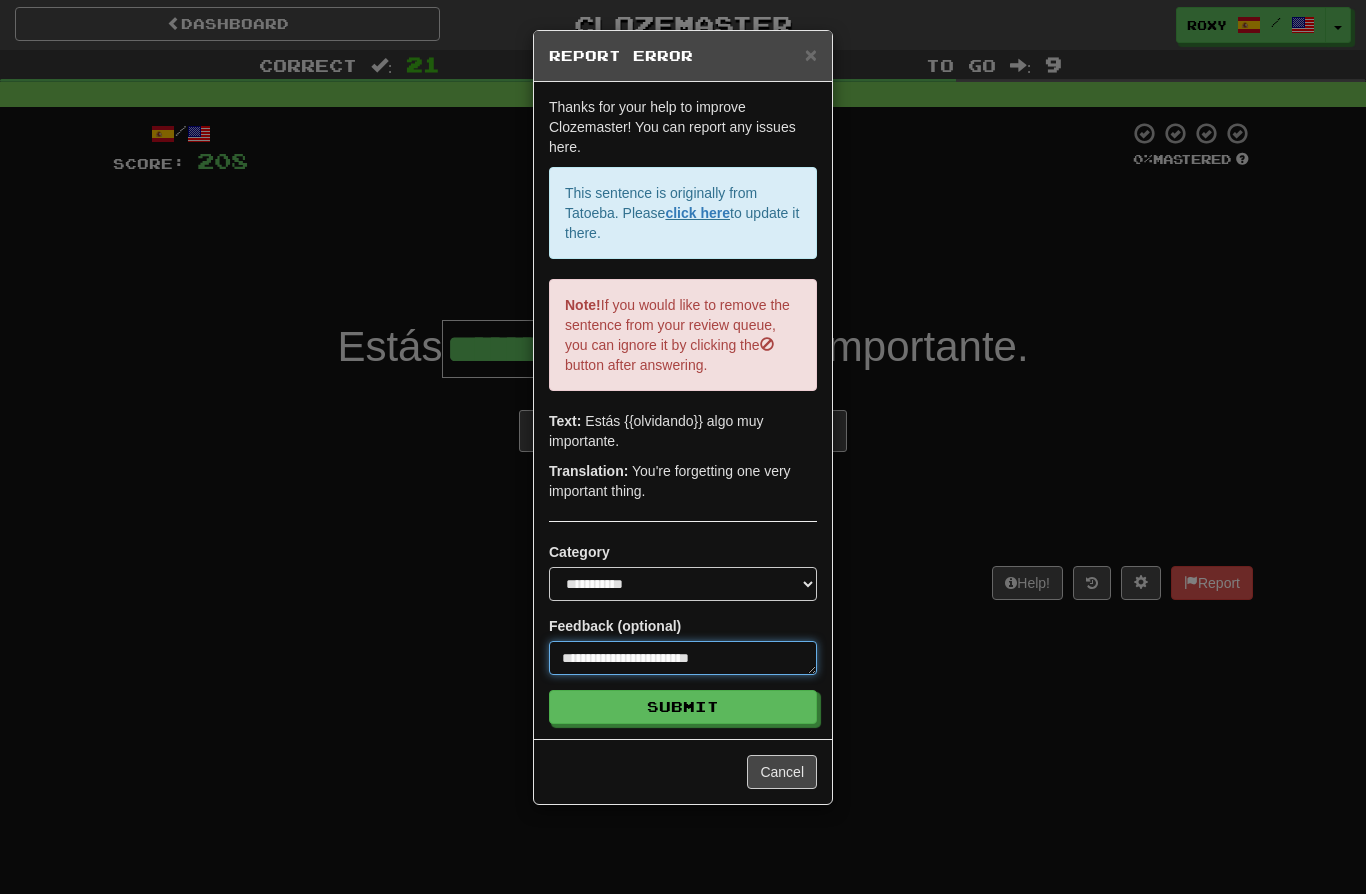 type on "*" 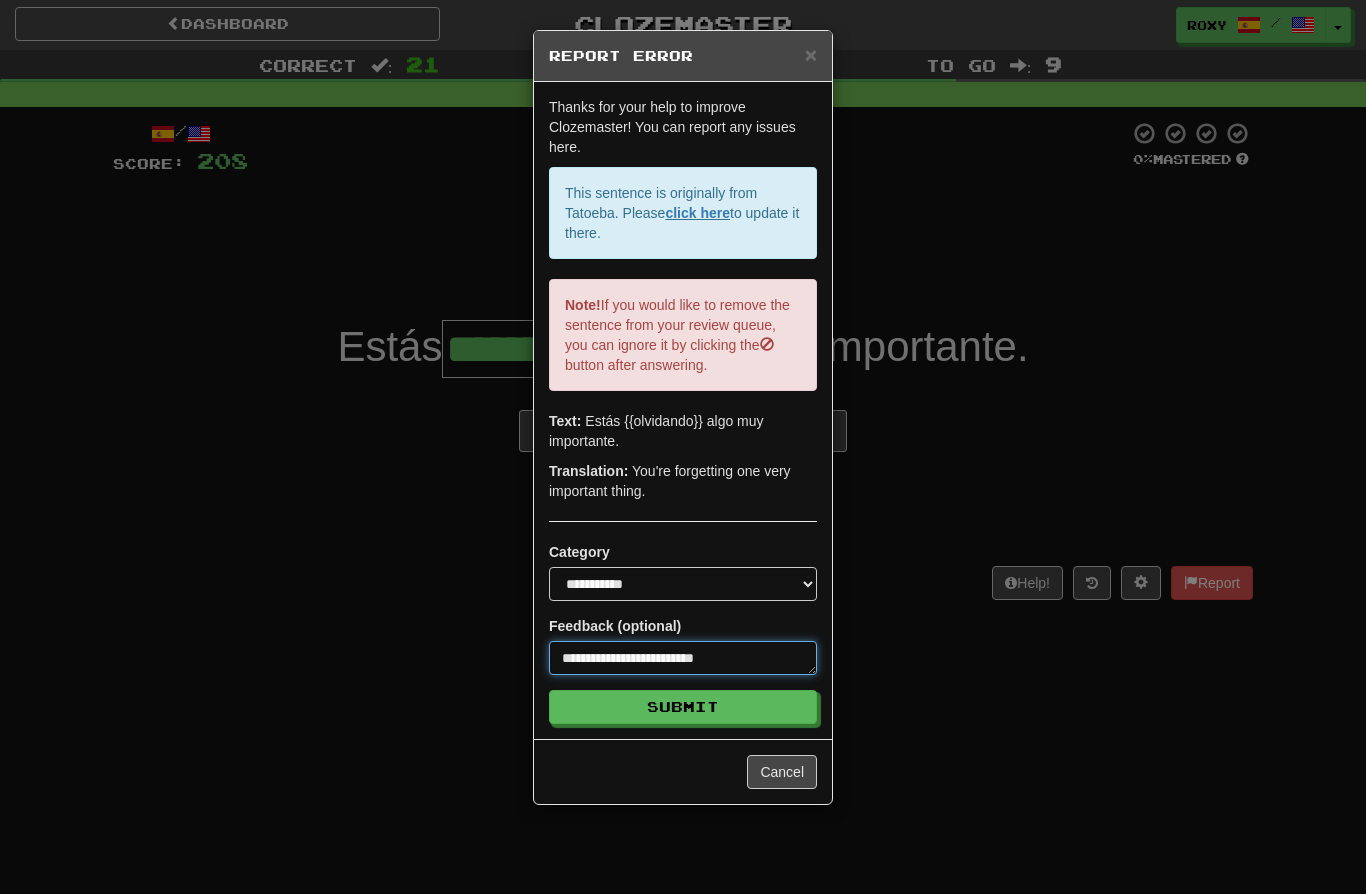 type on "*" 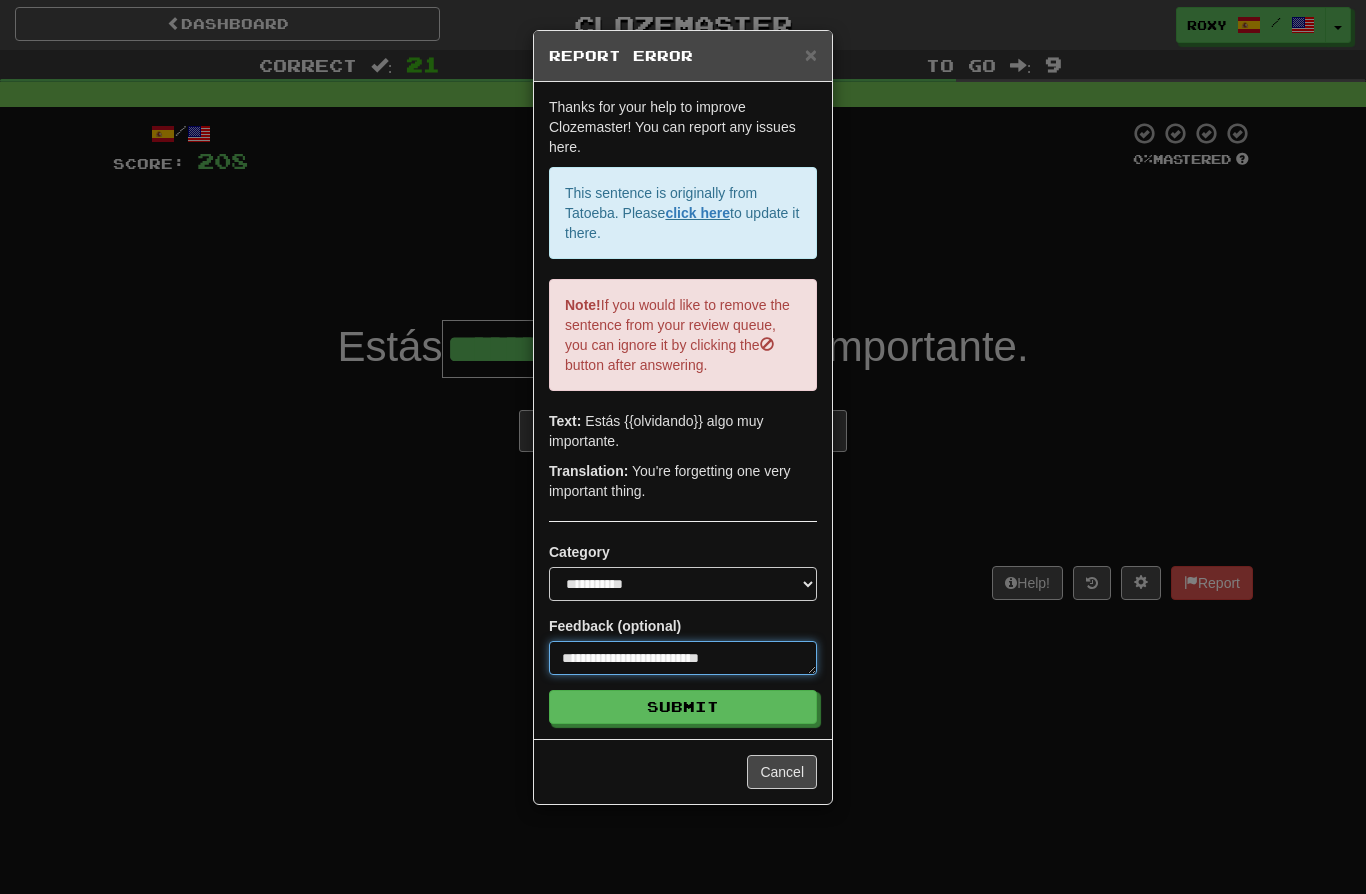 type on "*" 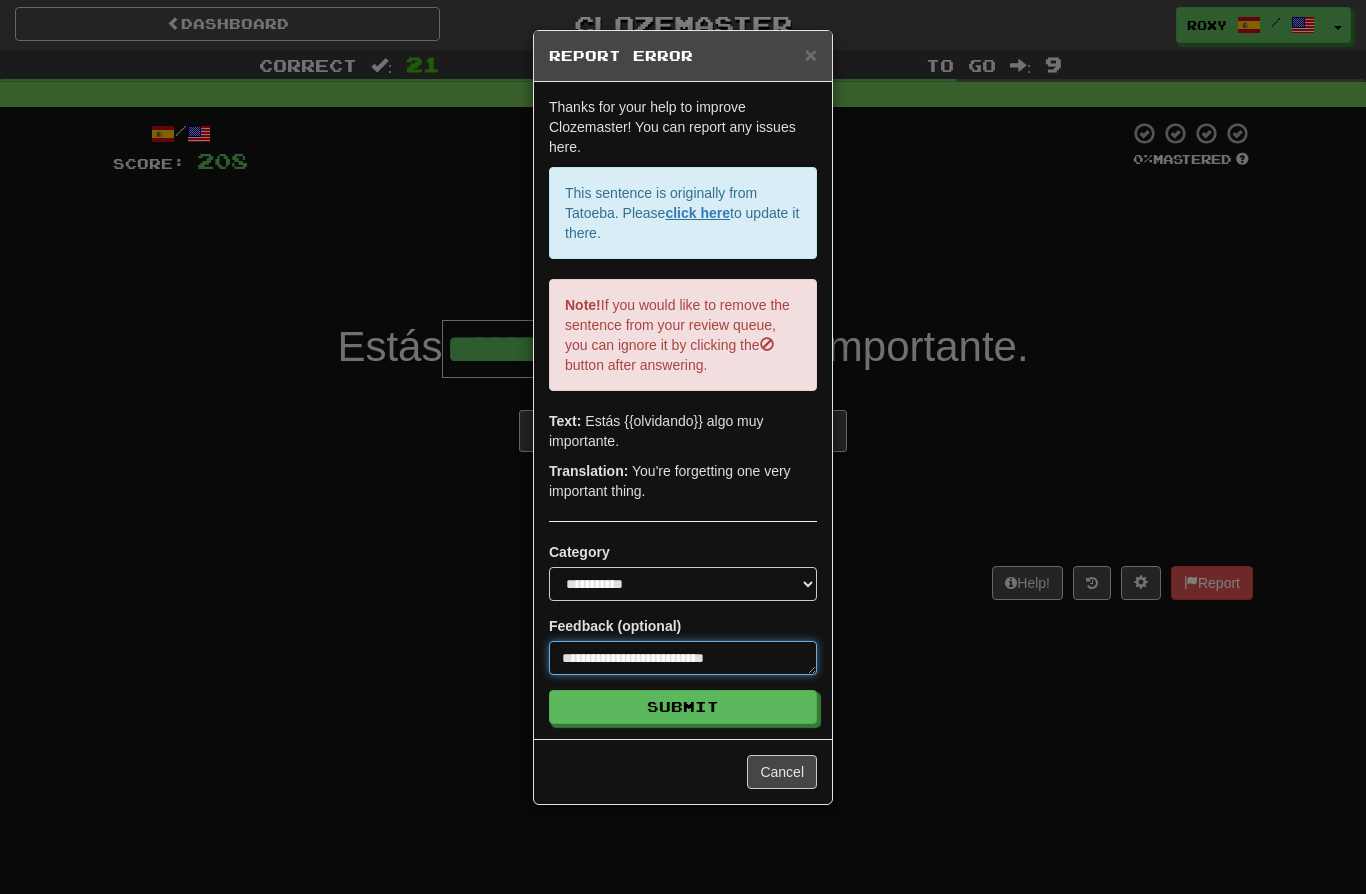 type on "*" 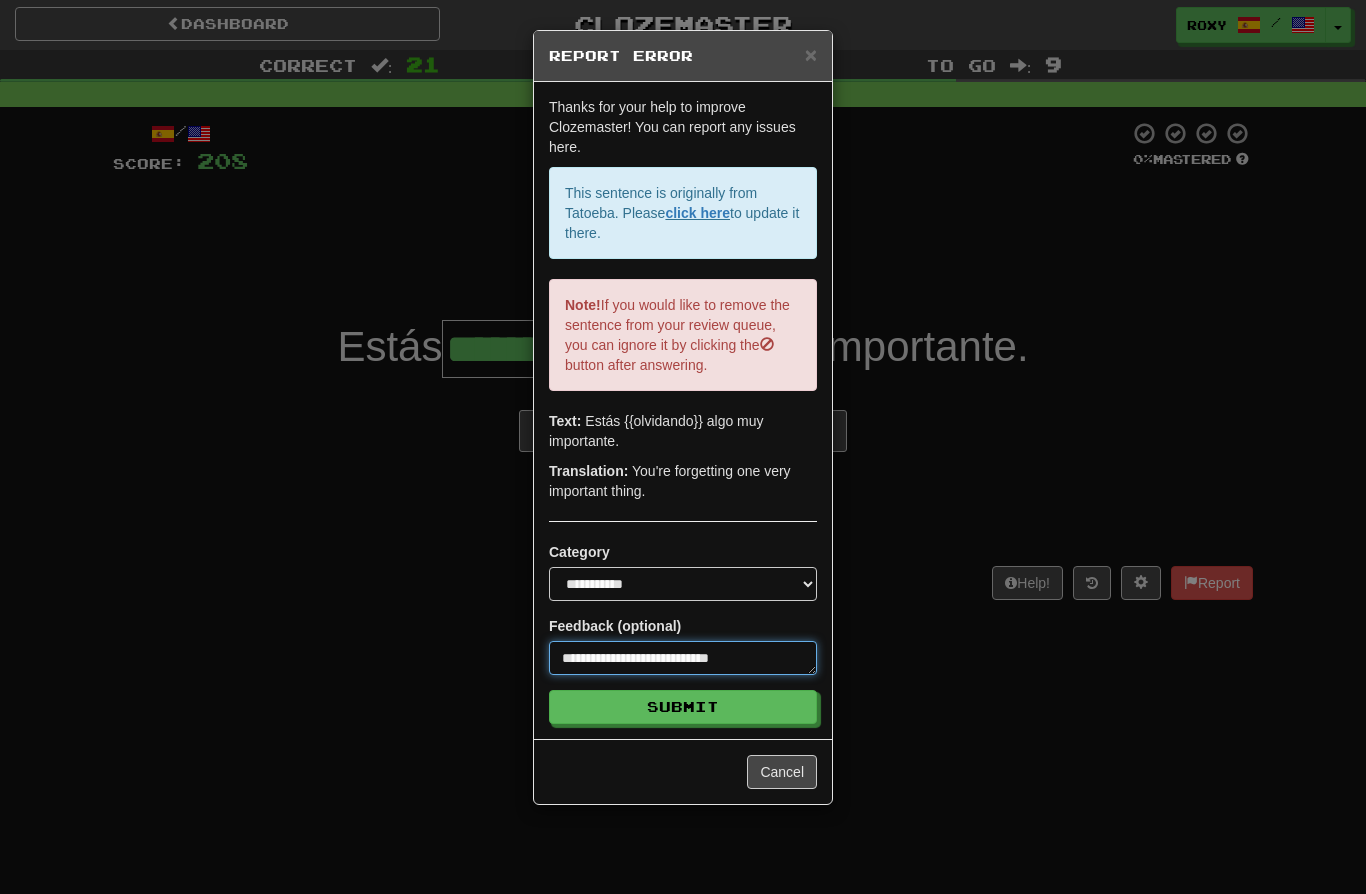 type on "*" 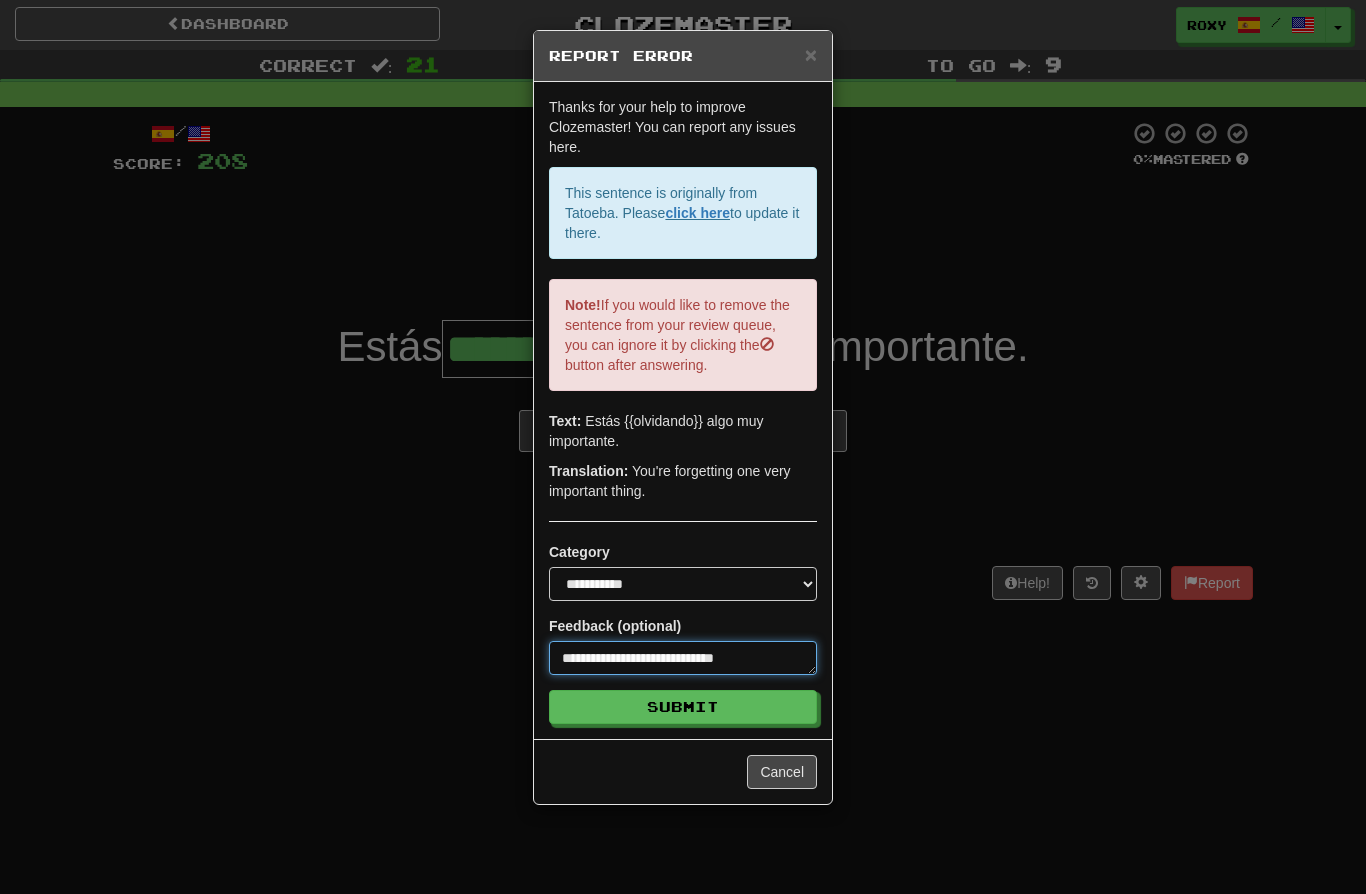 type on "*" 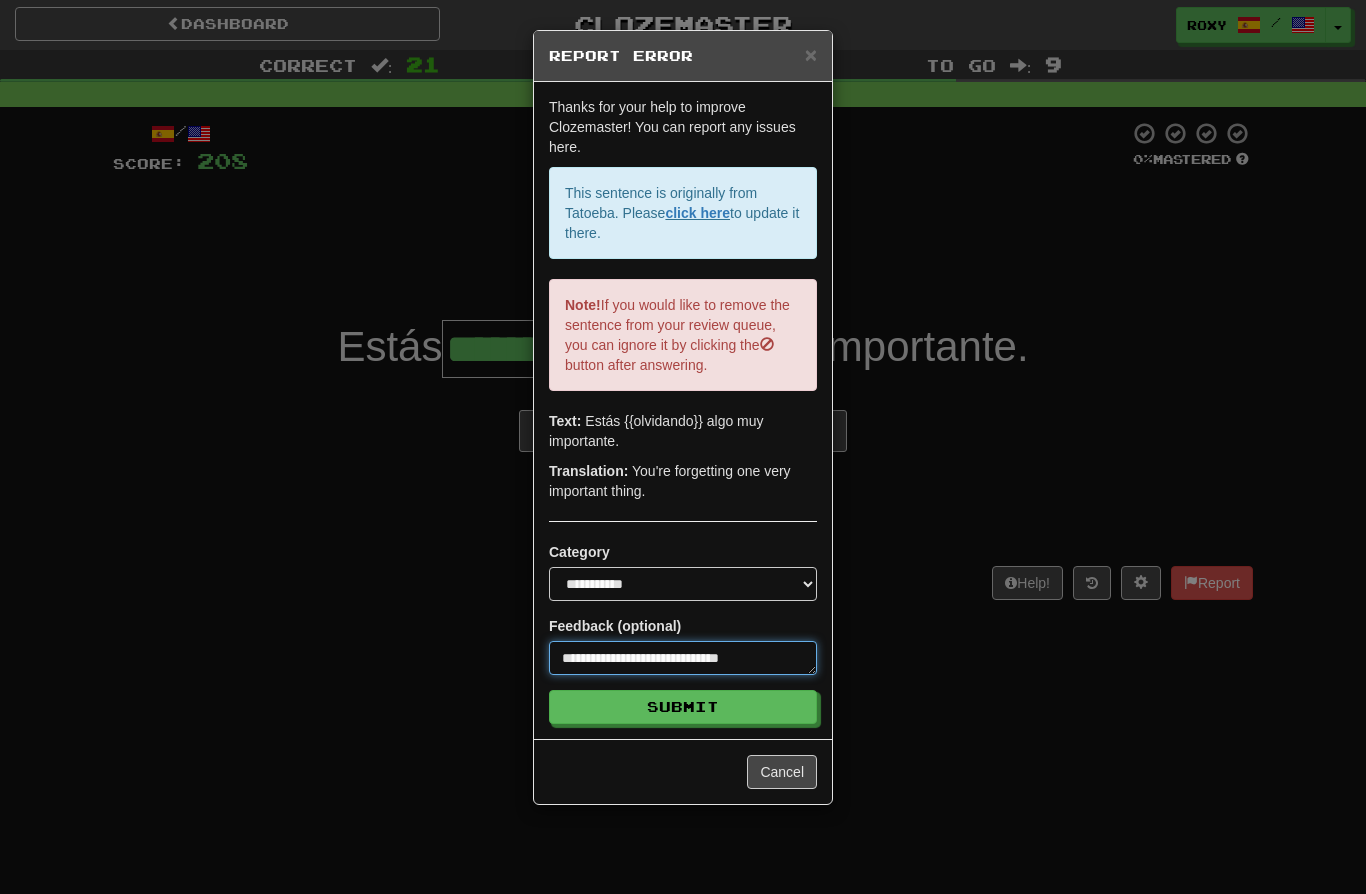 type on "*" 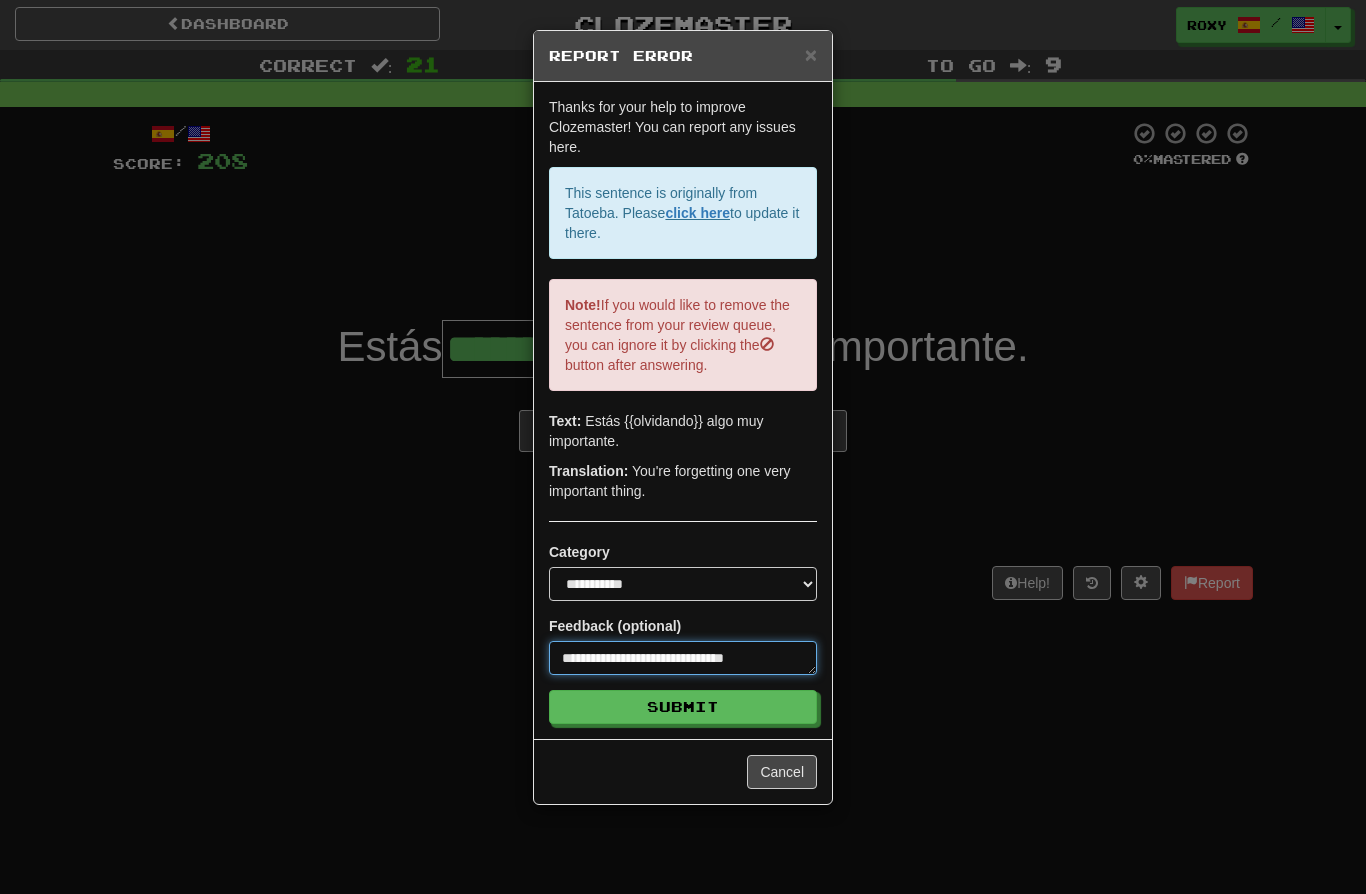 type on "*" 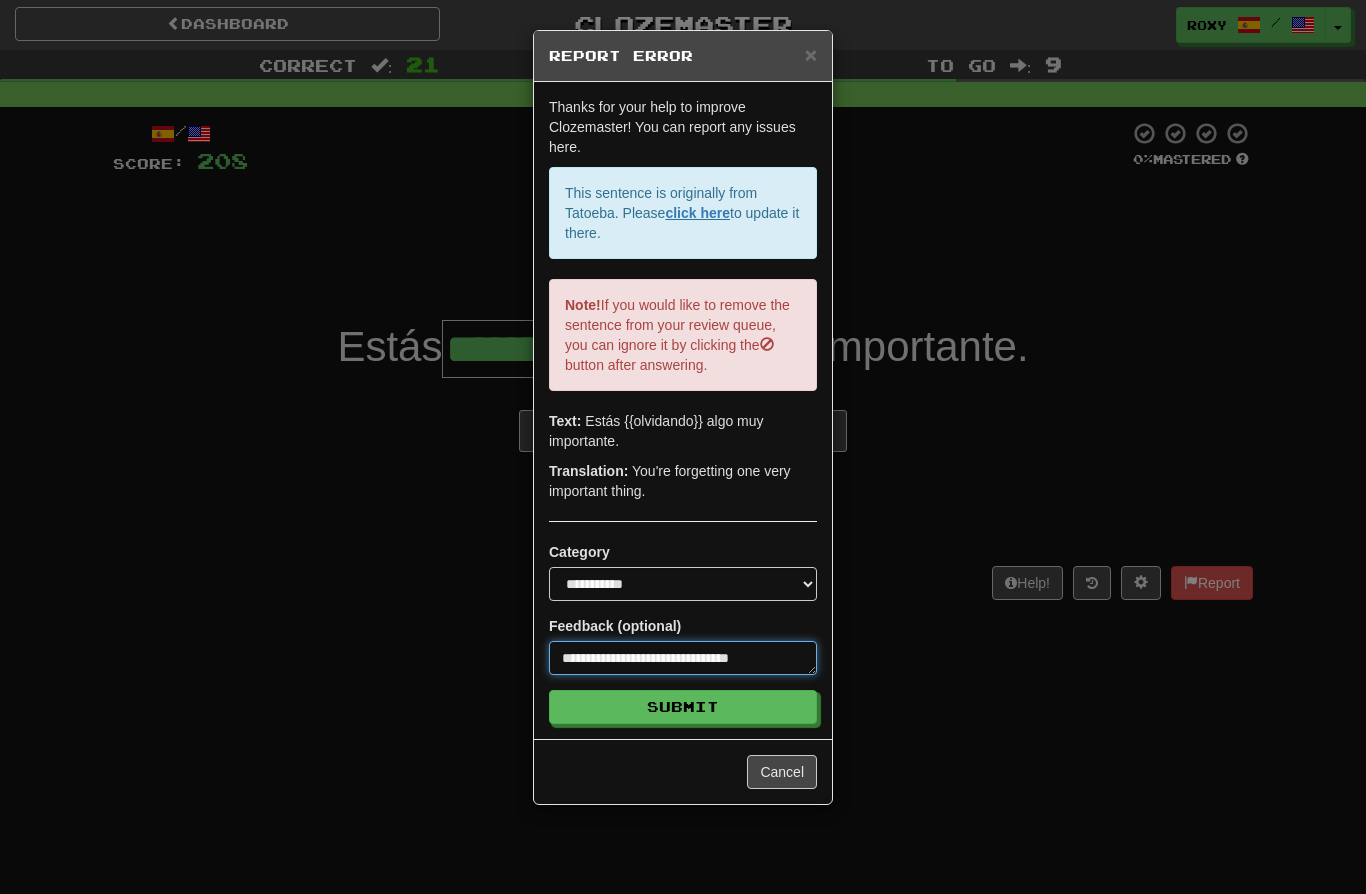 type on "*" 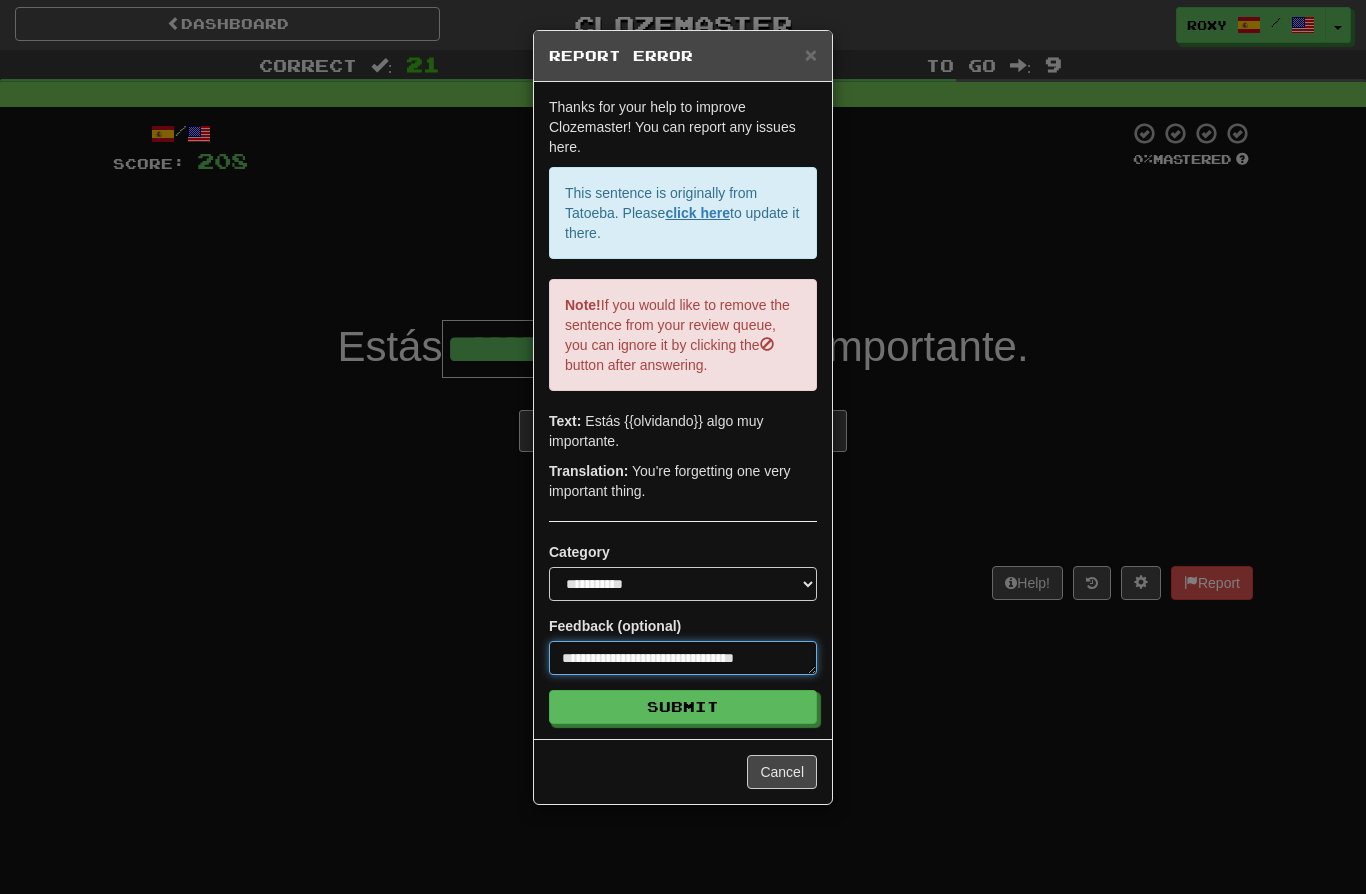 type on "*" 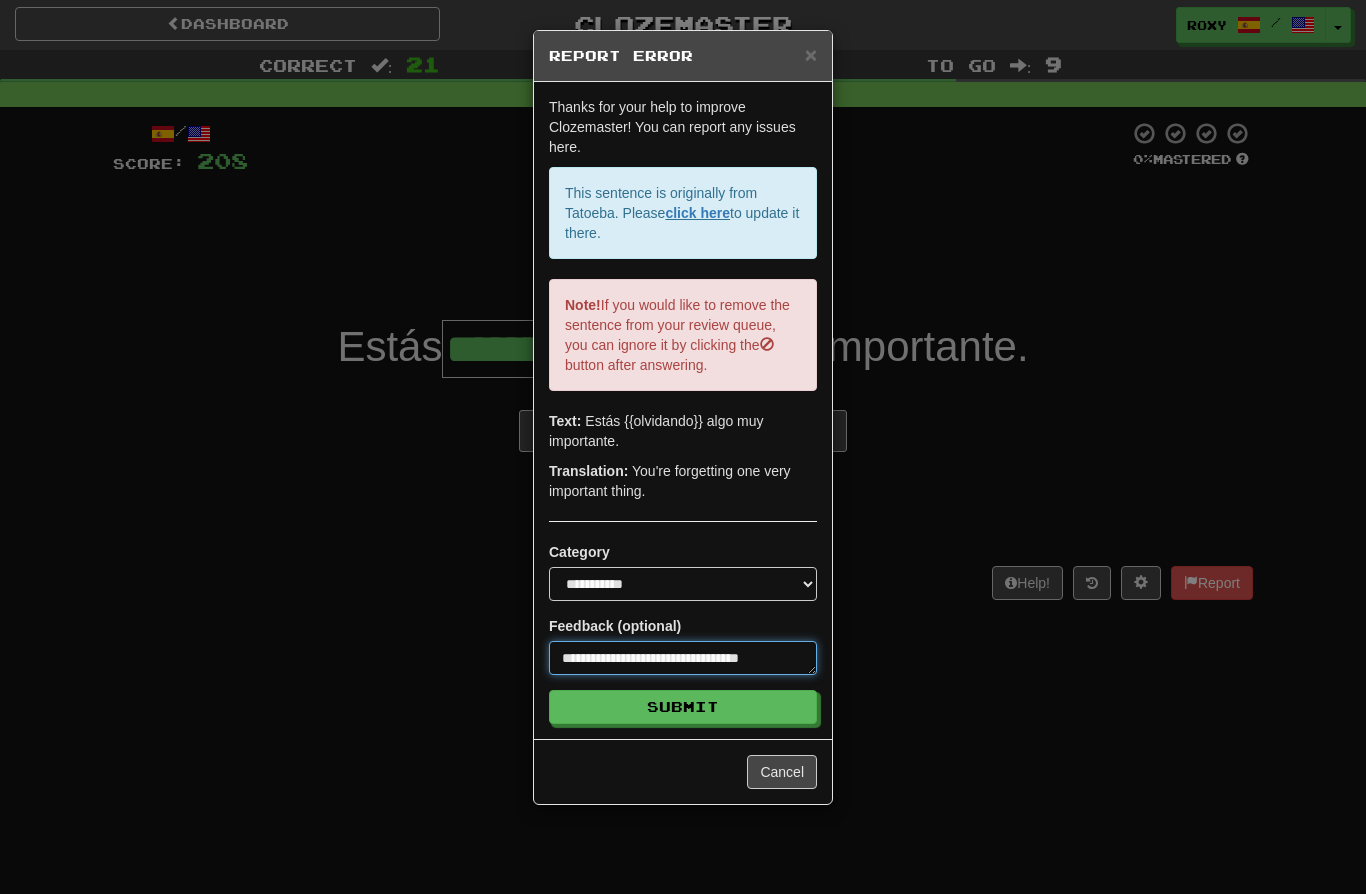 type on "*" 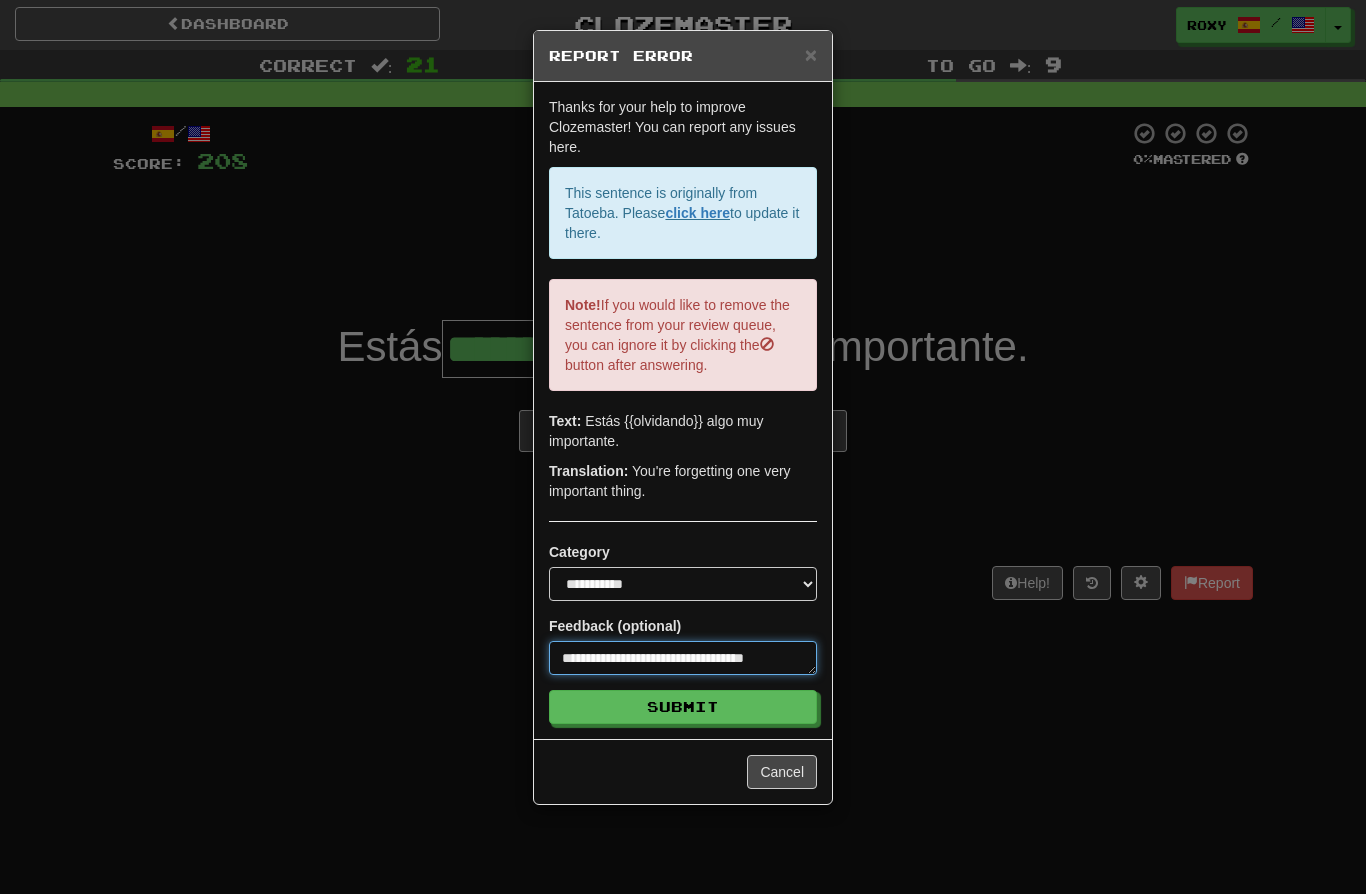 type on "*" 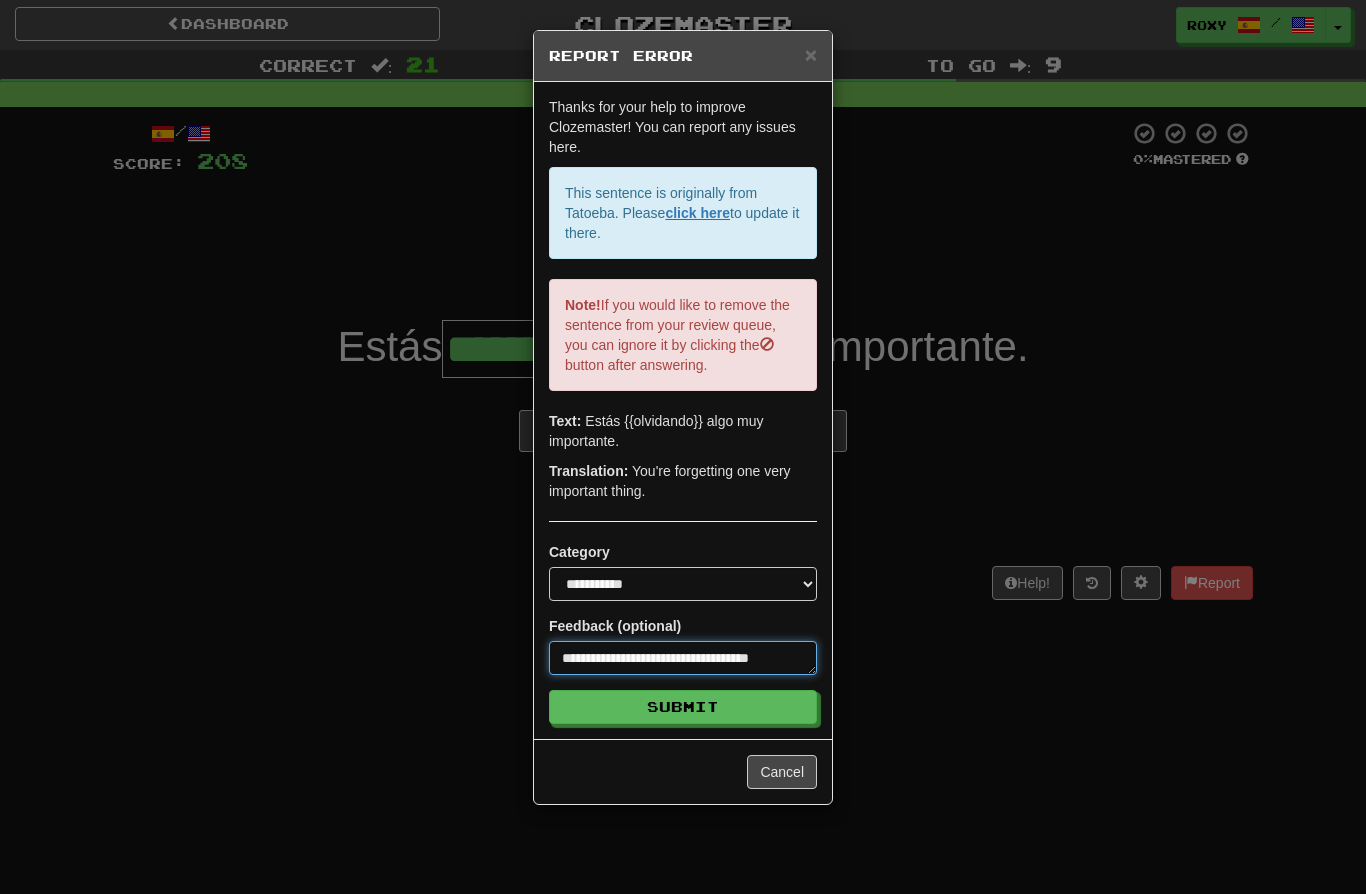 type on "*" 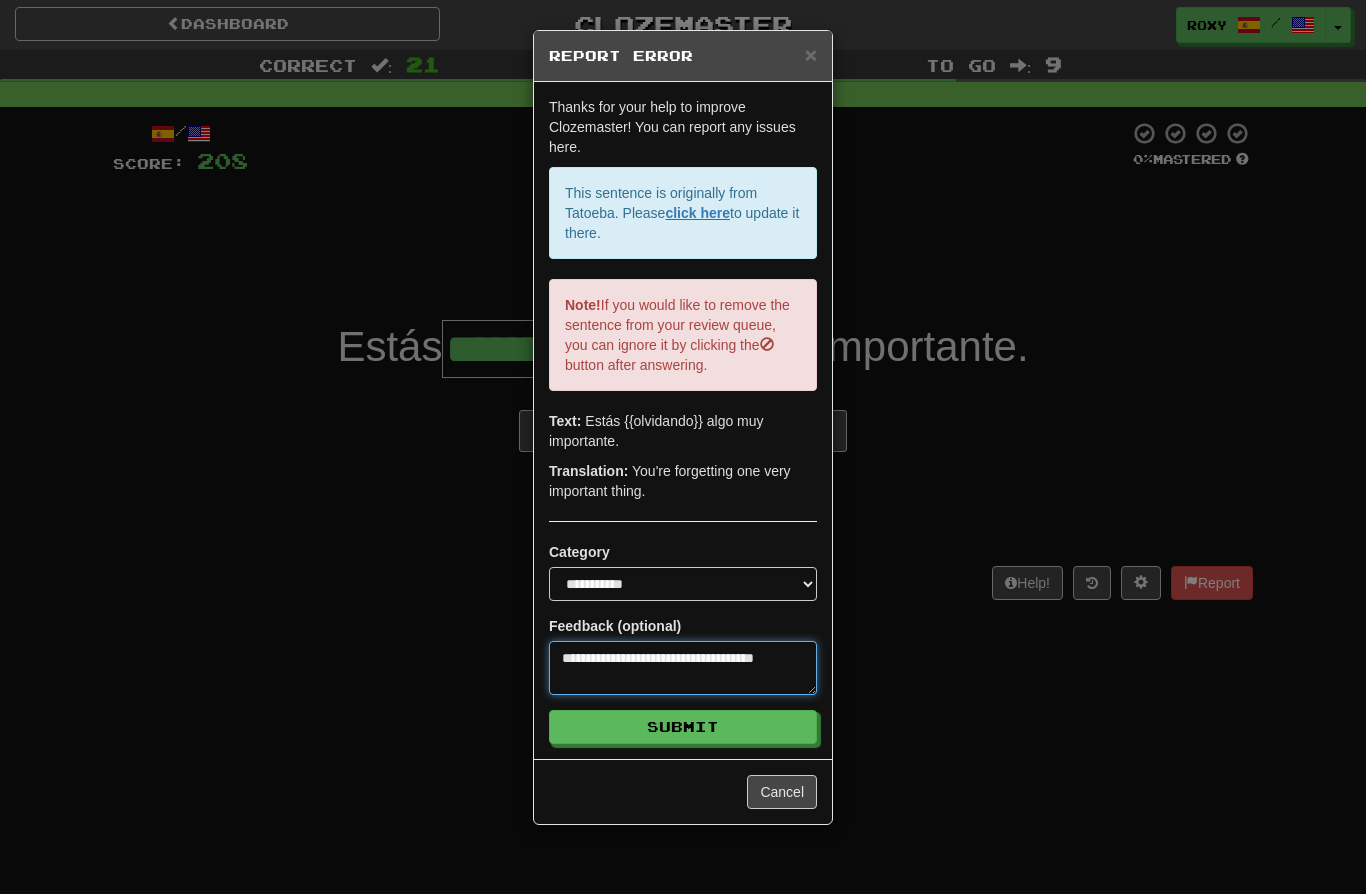 type on "*" 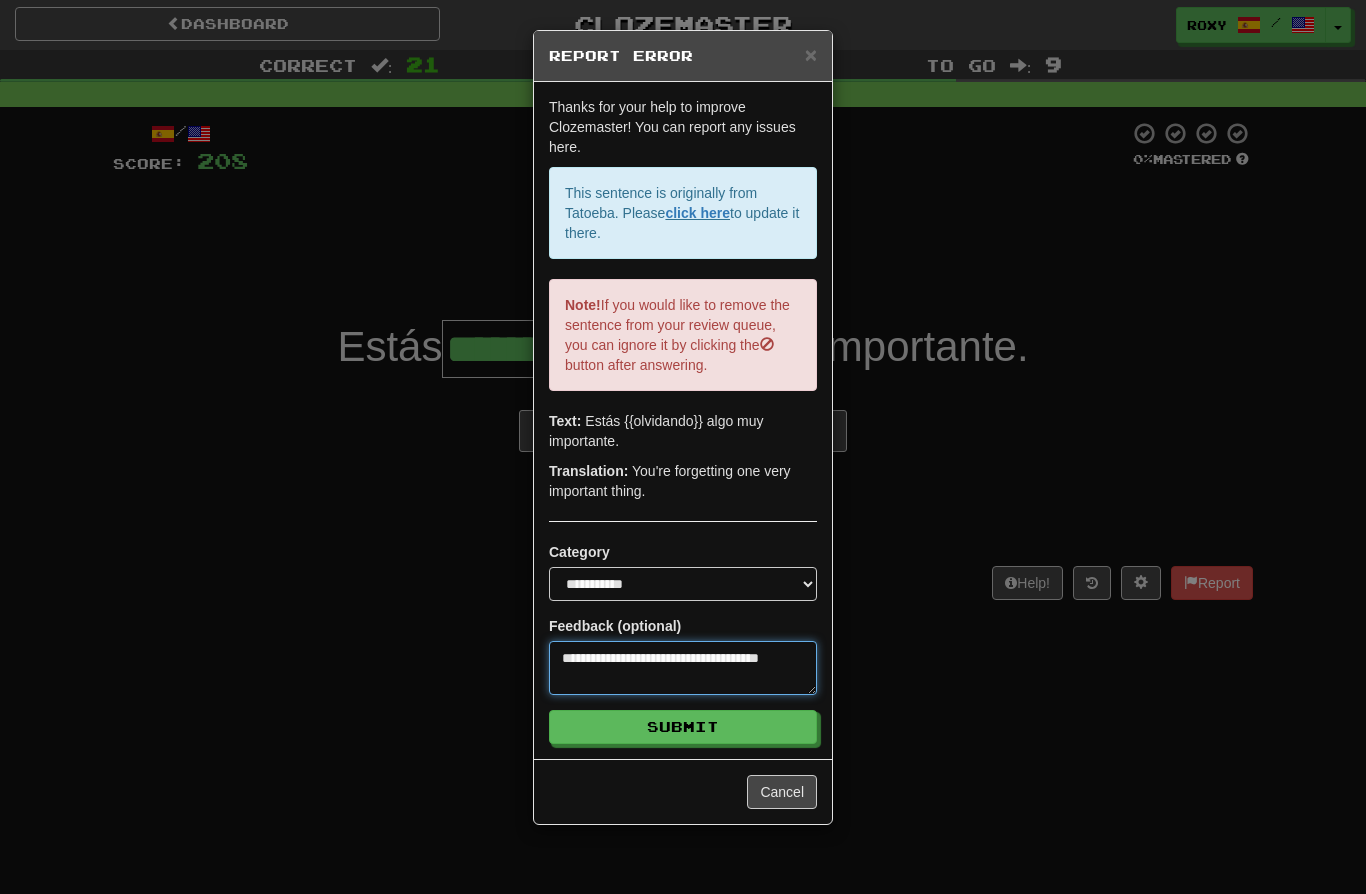 type on "*" 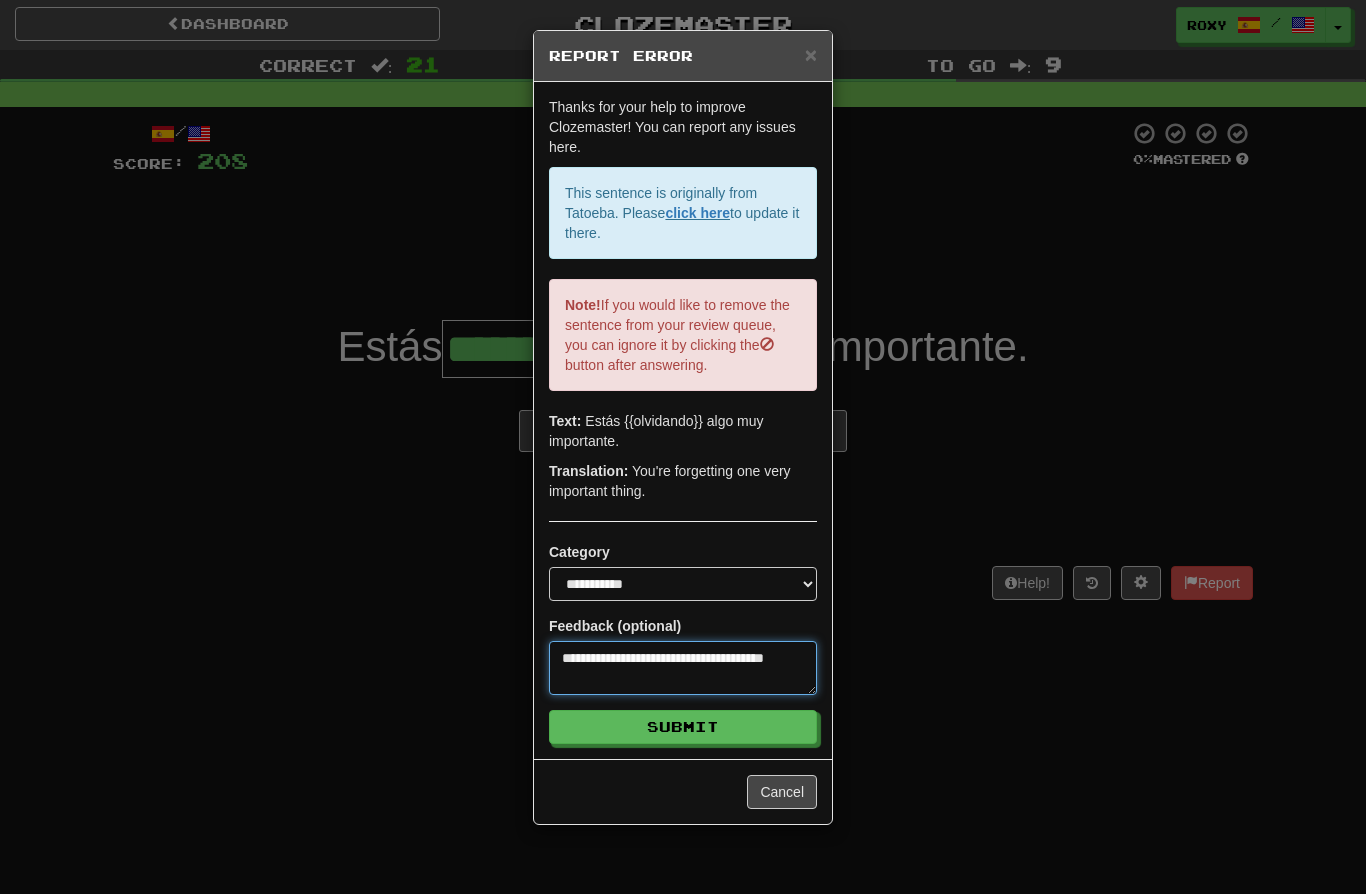 type on "*" 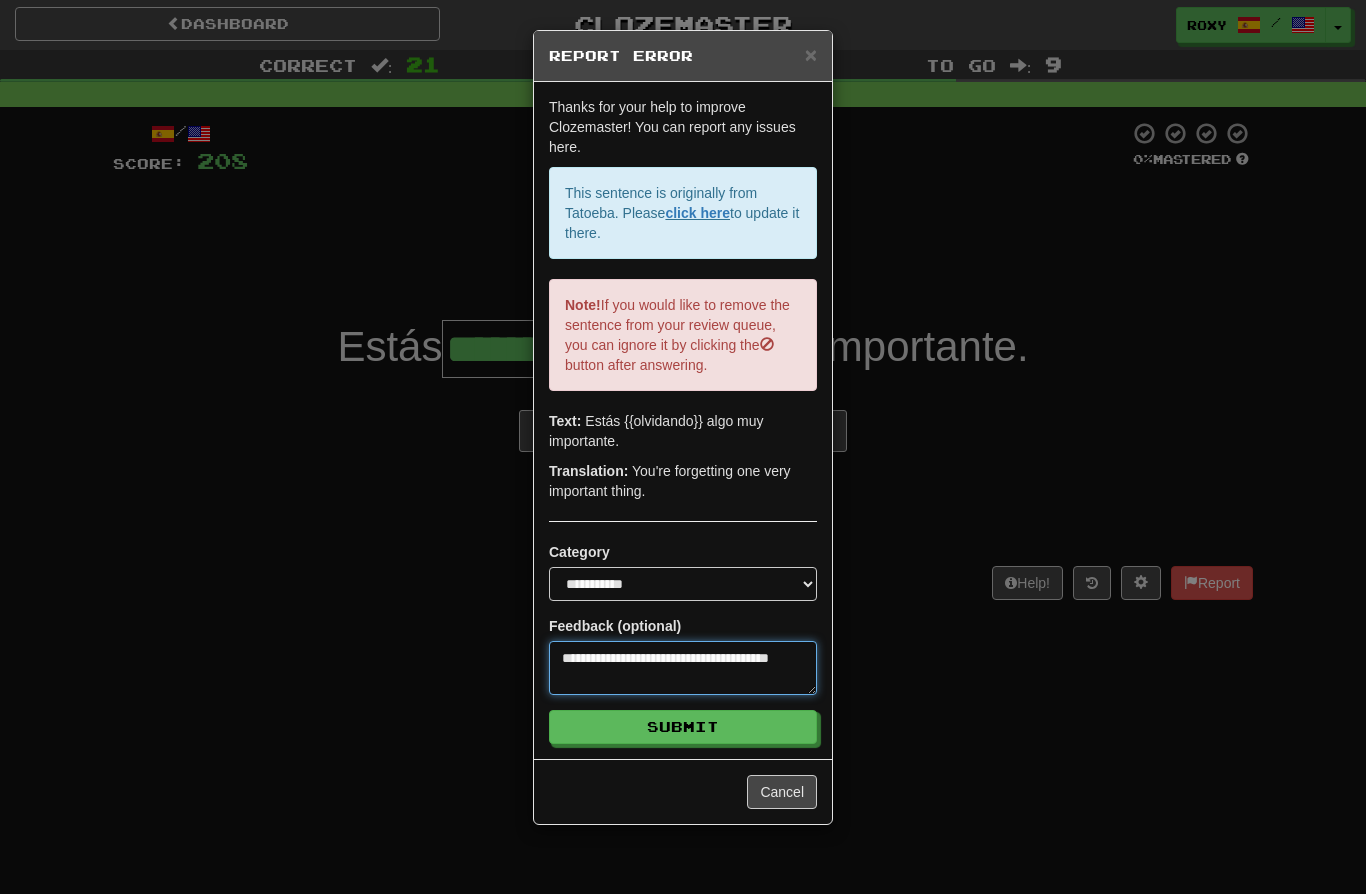 type on "*" 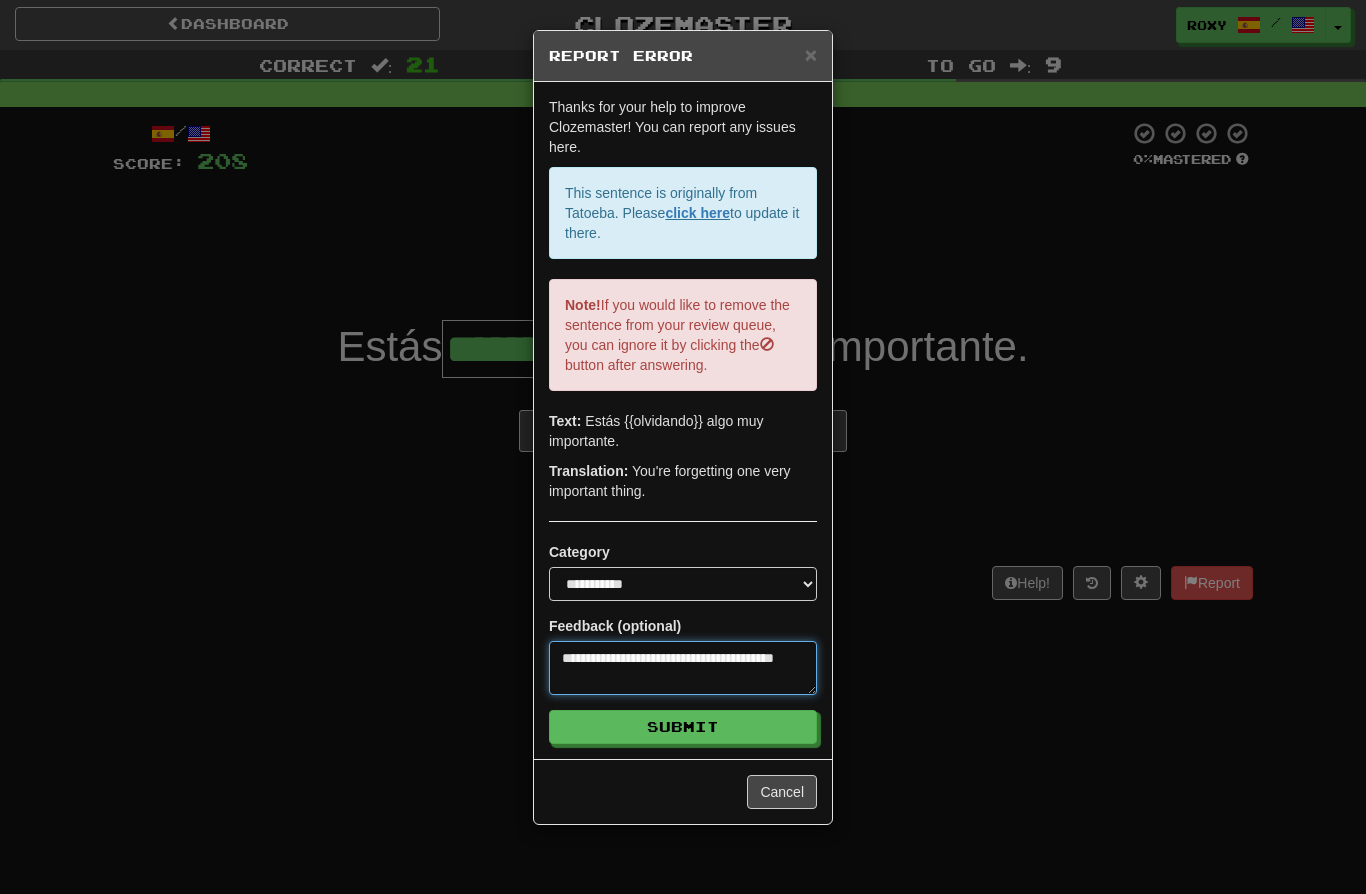 type on "*" 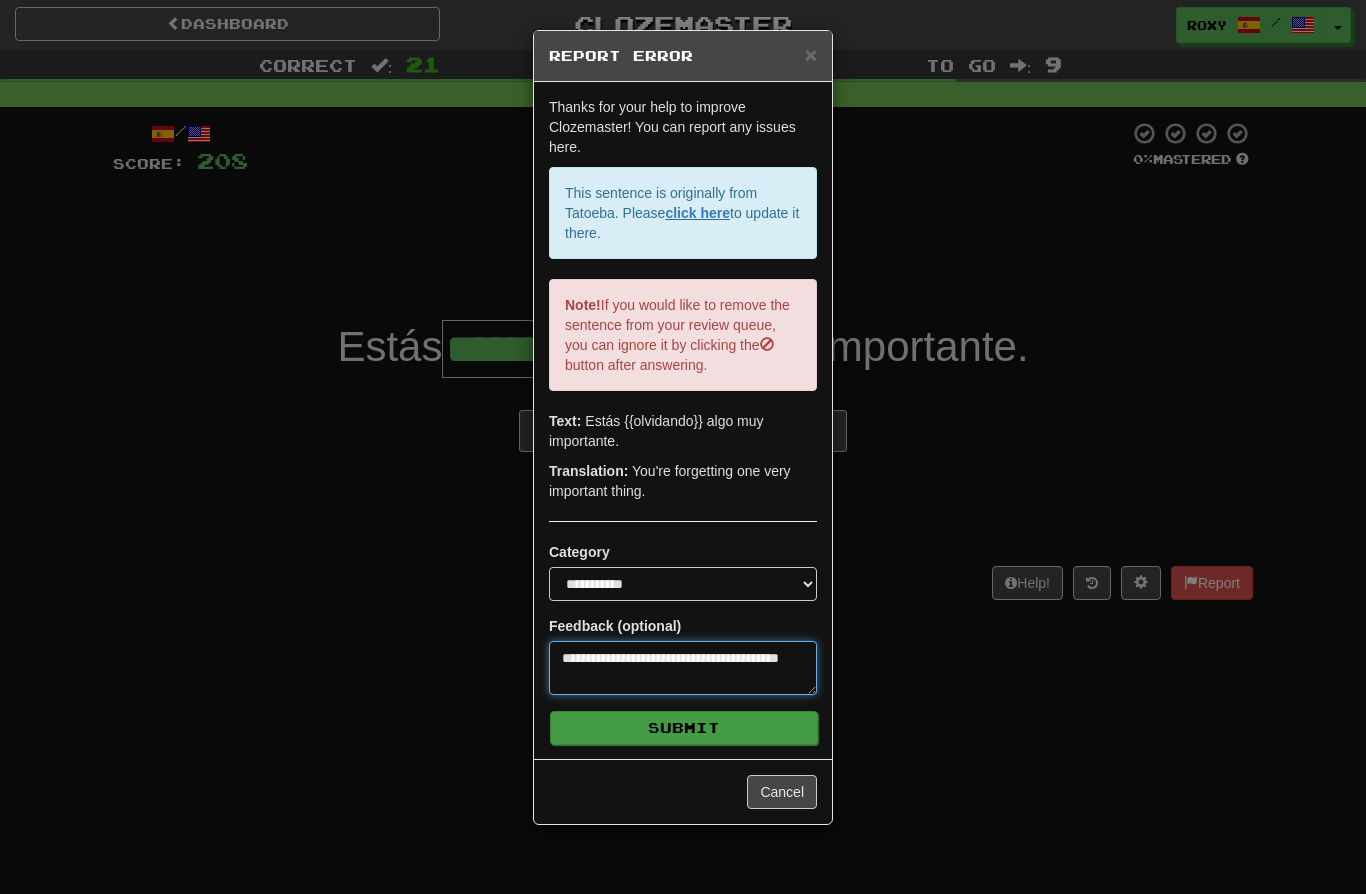 type on "**********" 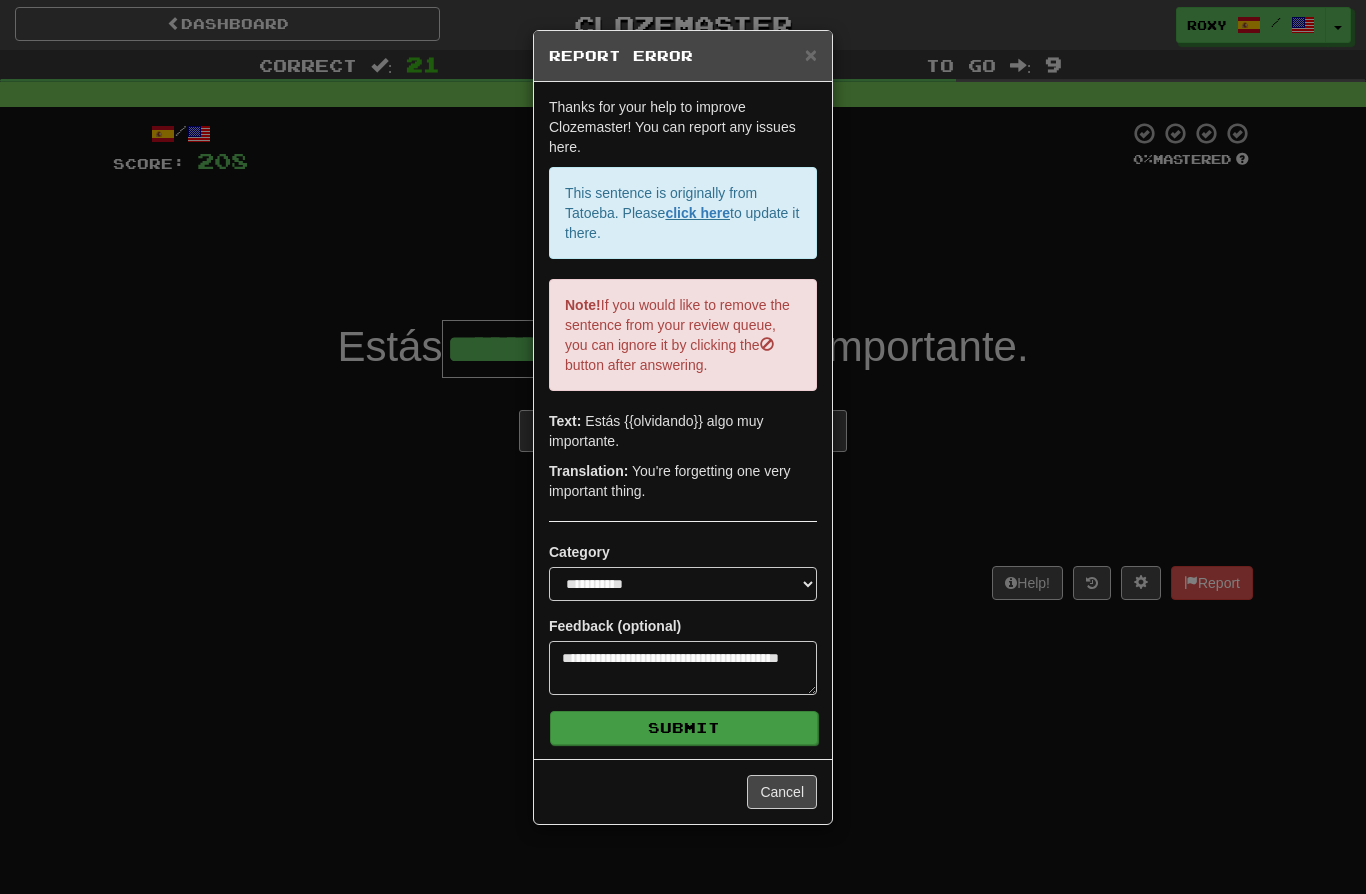 click on "Submit" at bounding box center [684, 728] 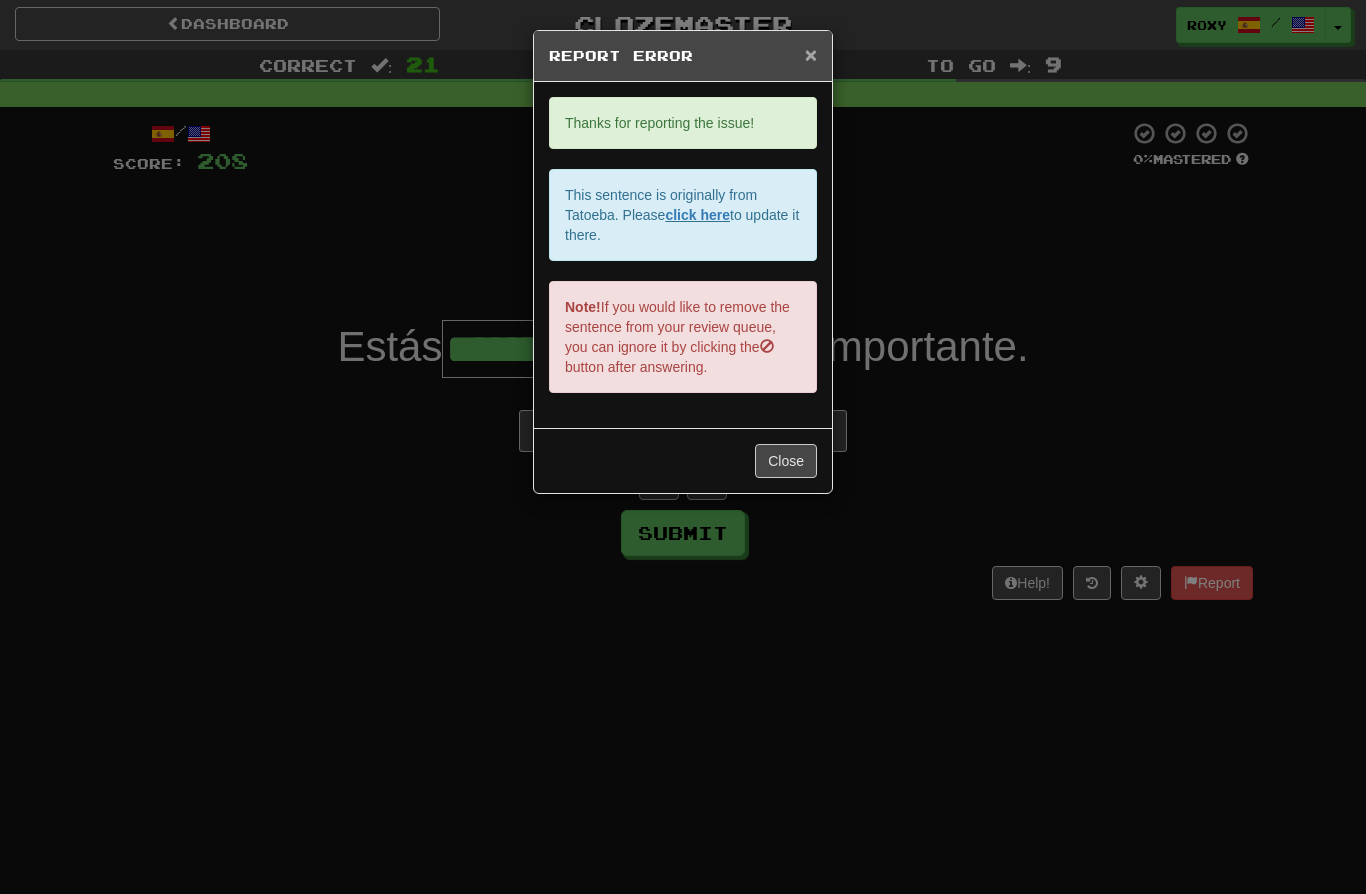 click on "×" at bounding box center [811, 54] 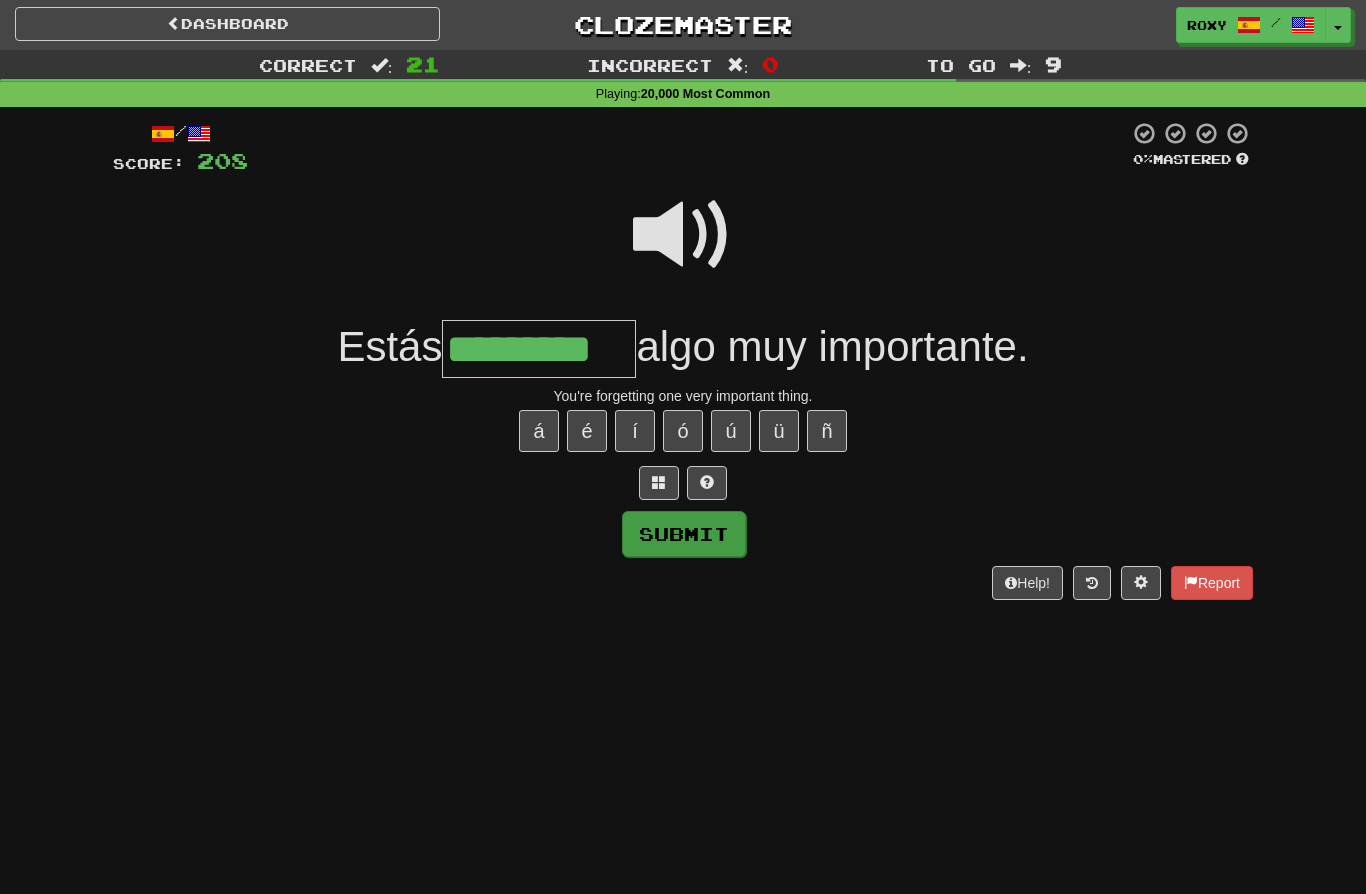 click on "Submit" at bounding box center (684, 534) 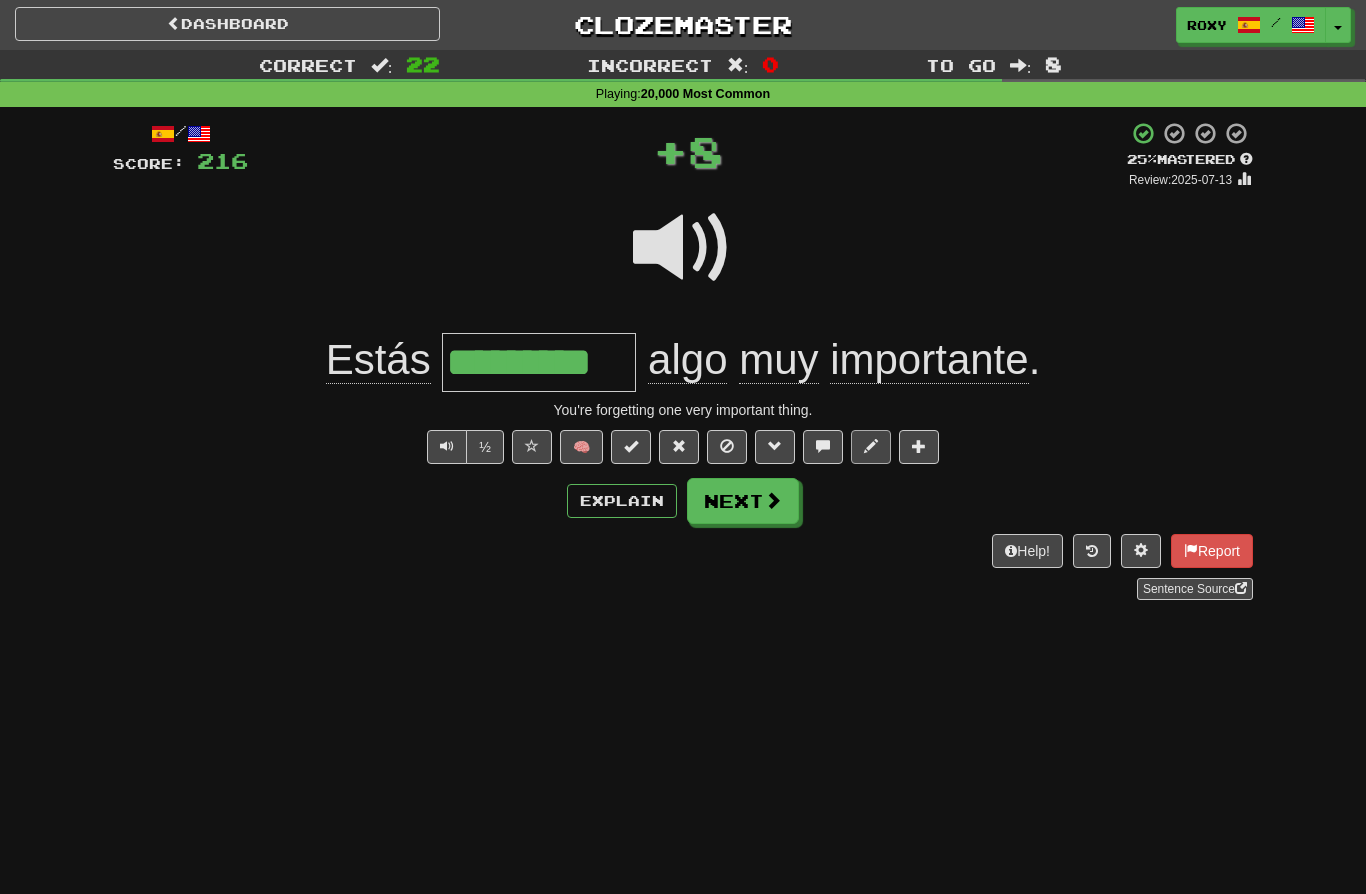 click at bounding box center [871, 446] 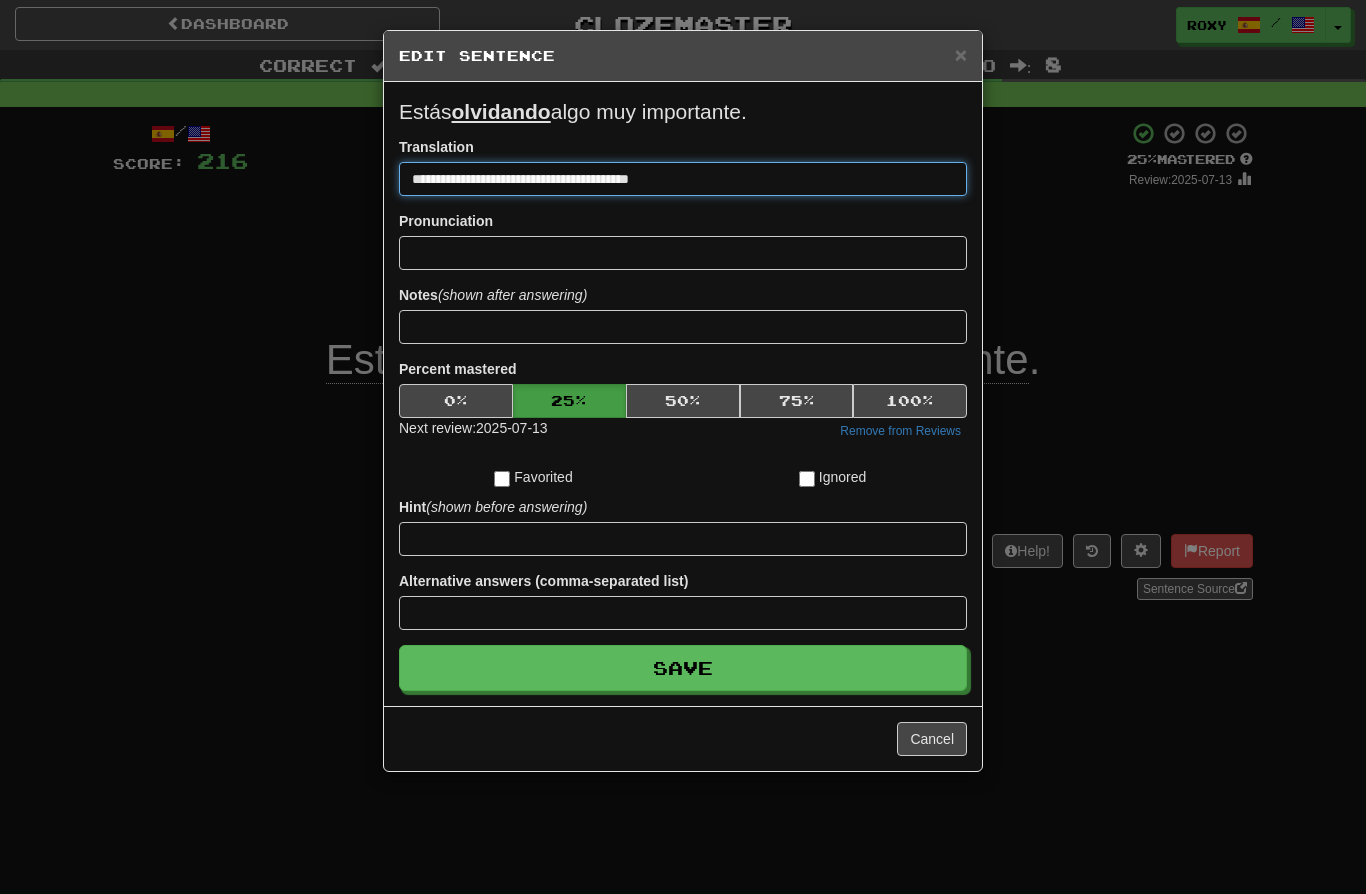 click on "**********" at bounding box center (683, 179) 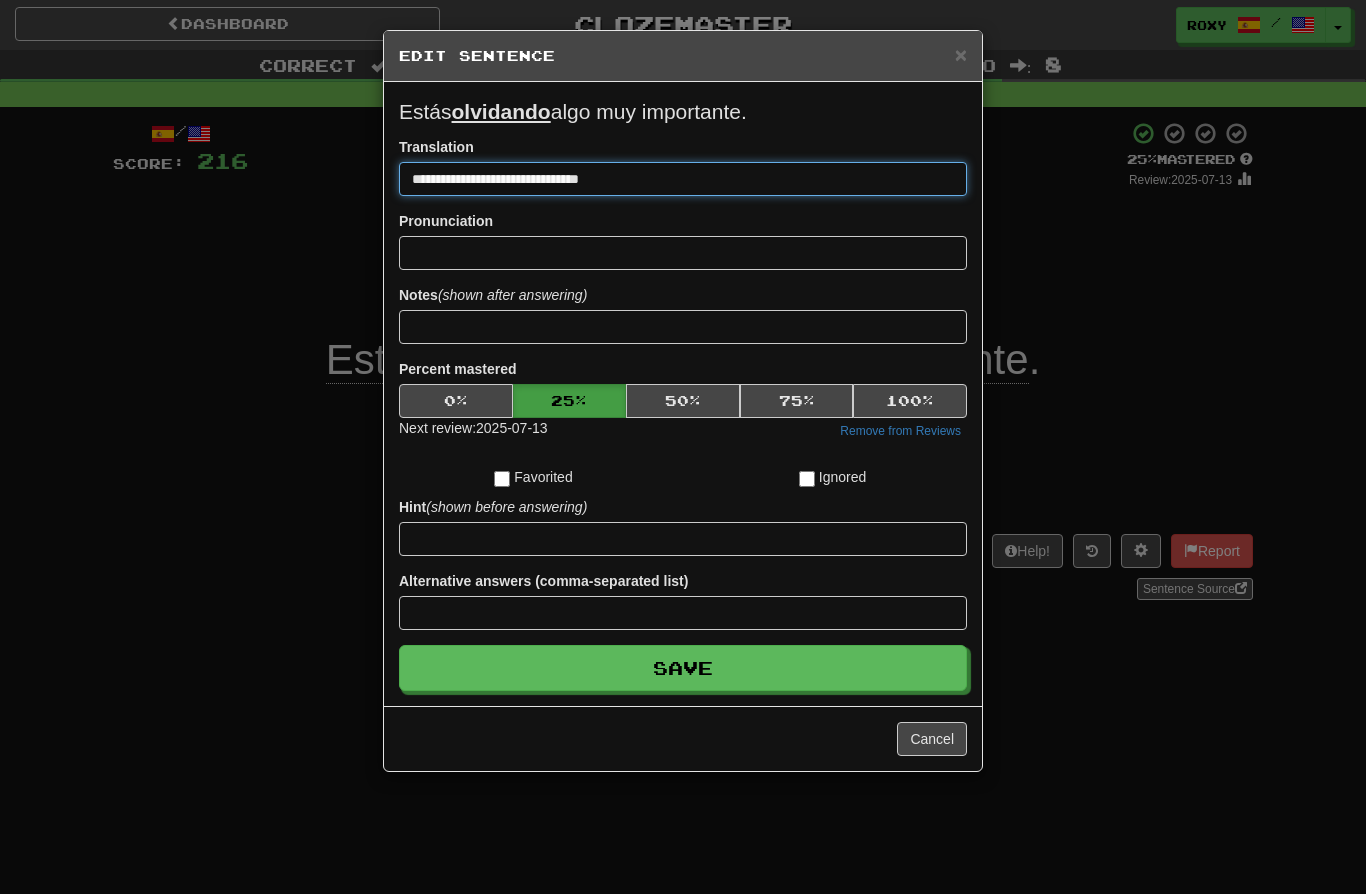 click on "**********" at bounding box center (683, 179) 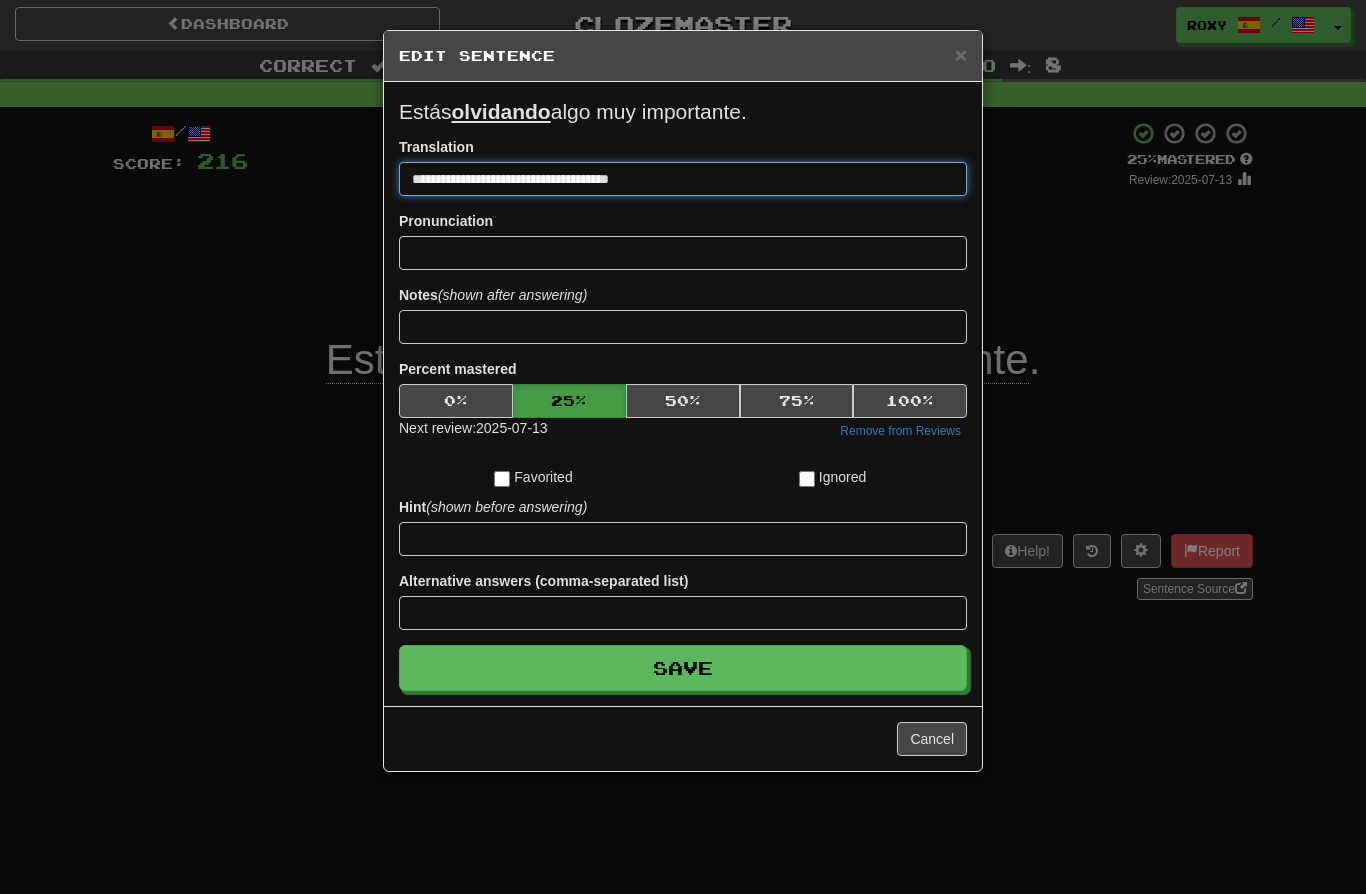 click on "**********" at bounding box center [683, 179] 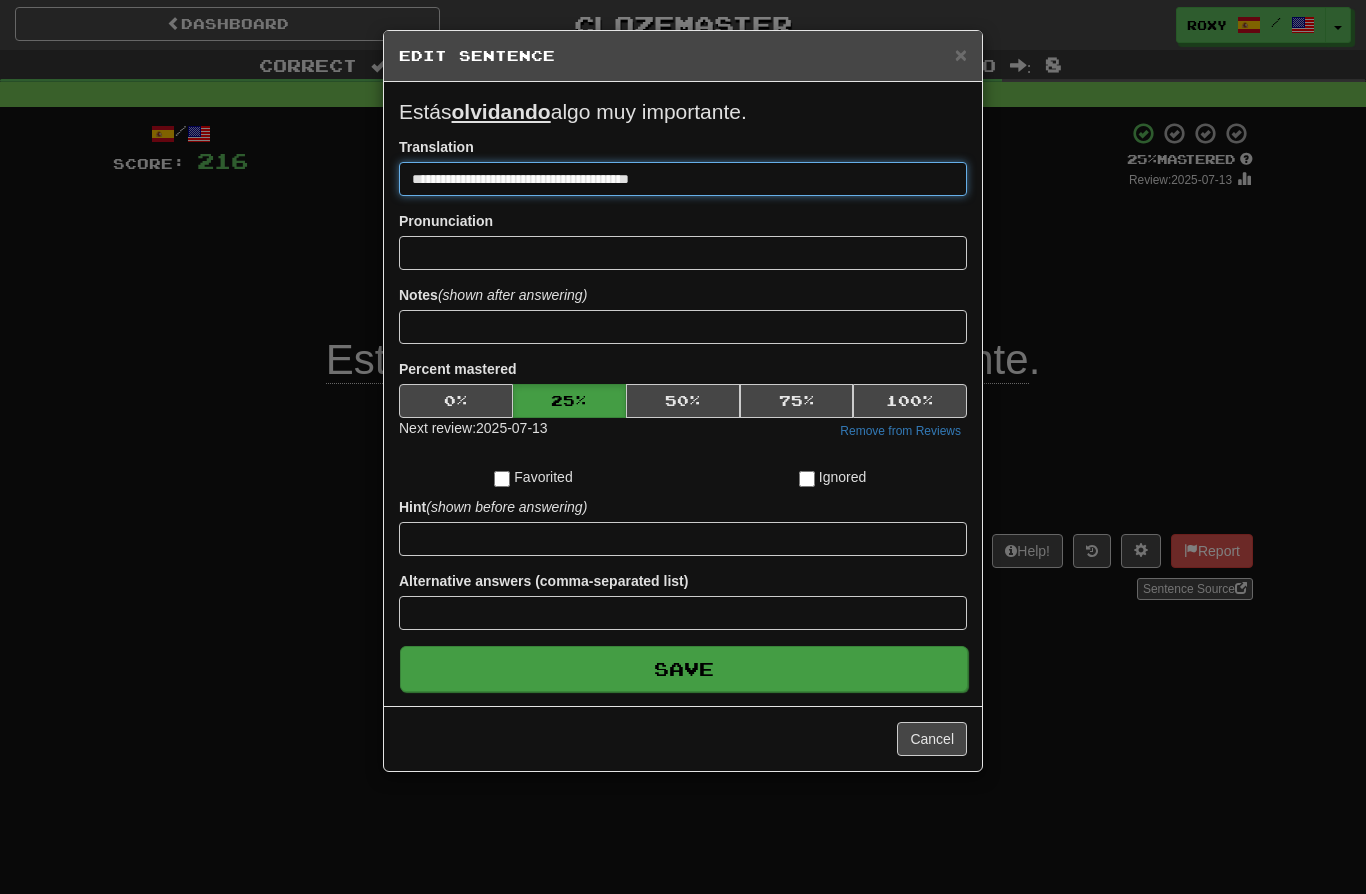 type on "**********" 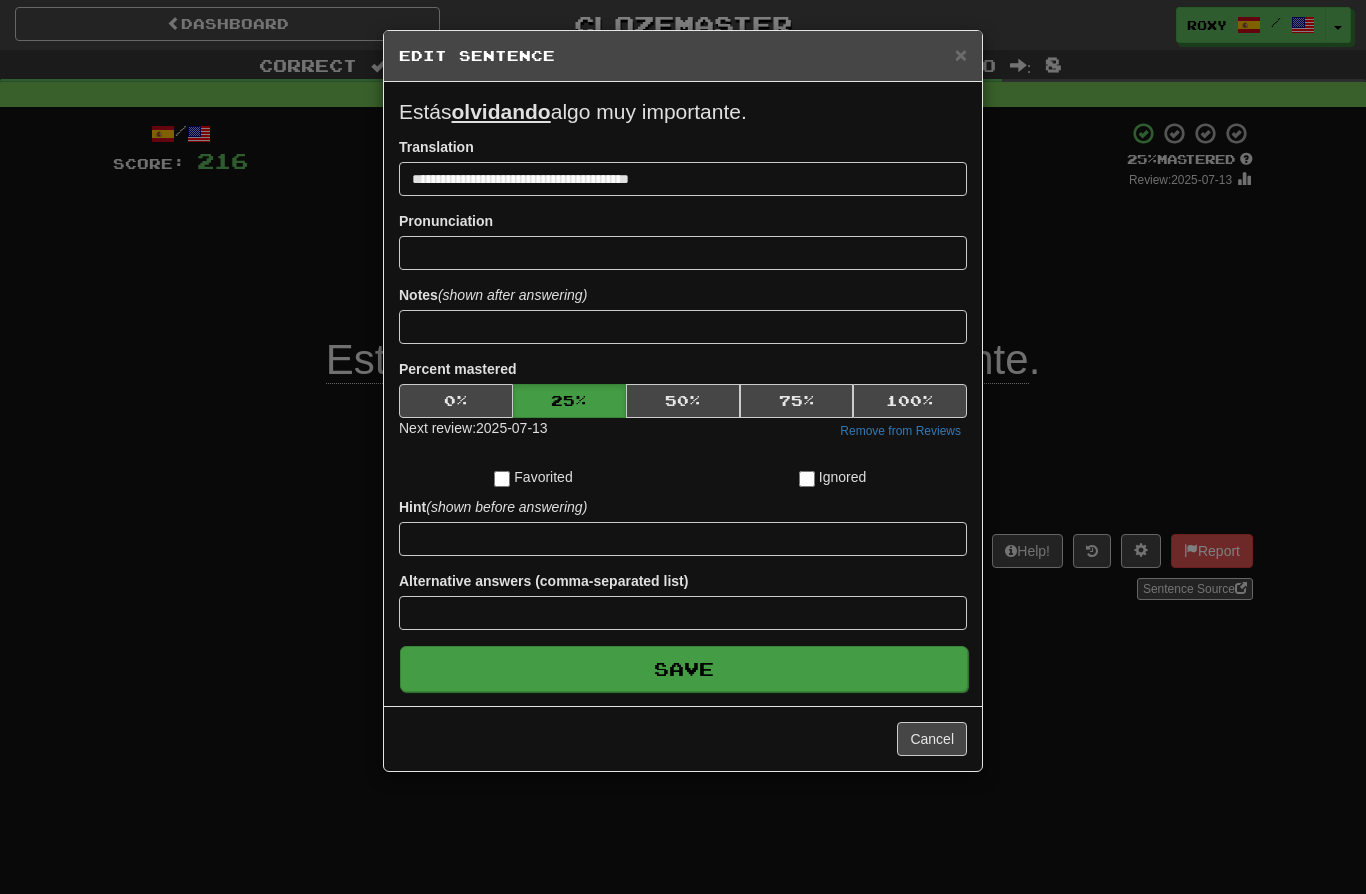 click on "Save" at bounding box center (684, 669) 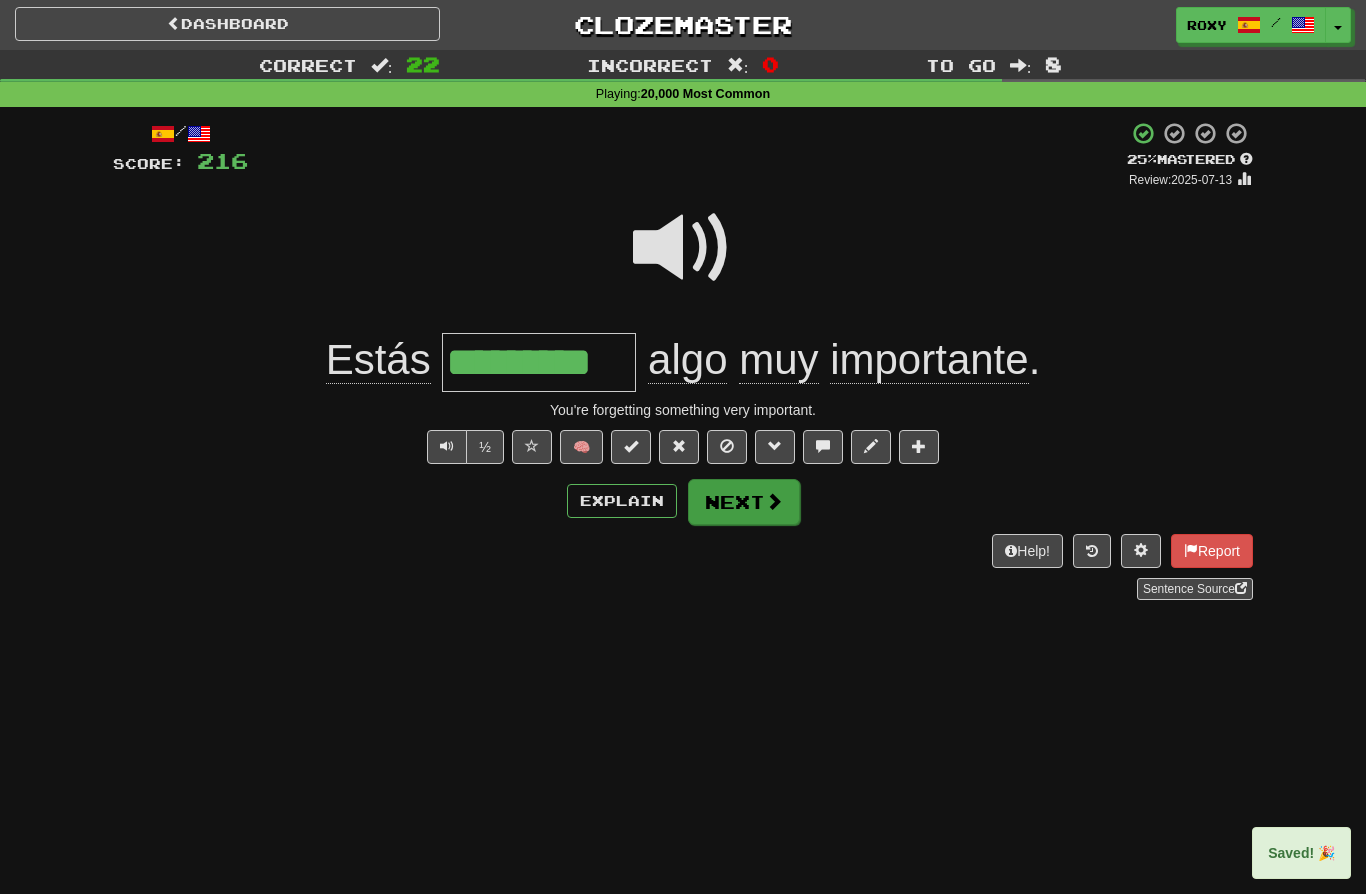 click on "Next" at bounding box center (744, 502) 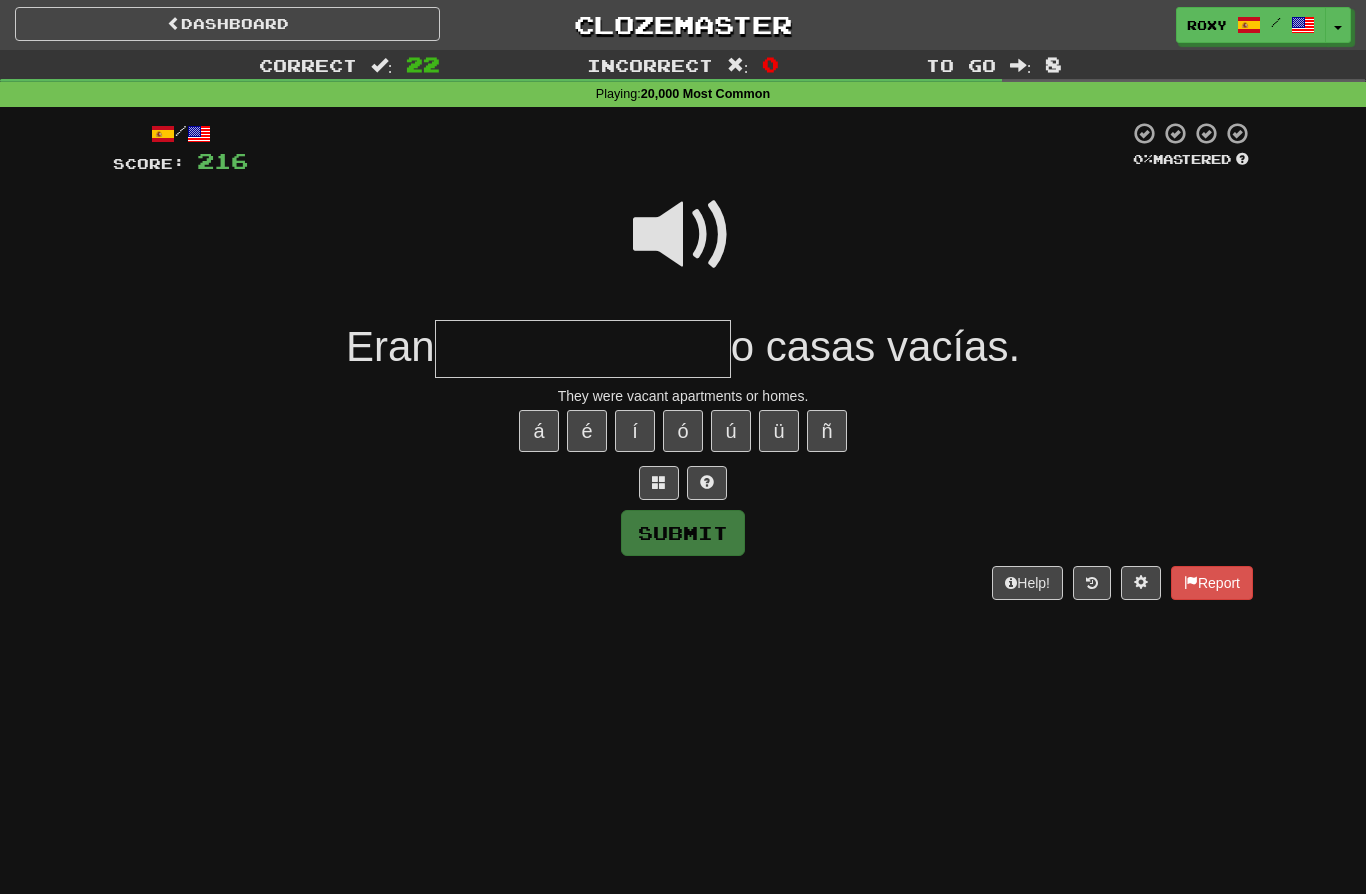 click at bounding box center [683, 235] 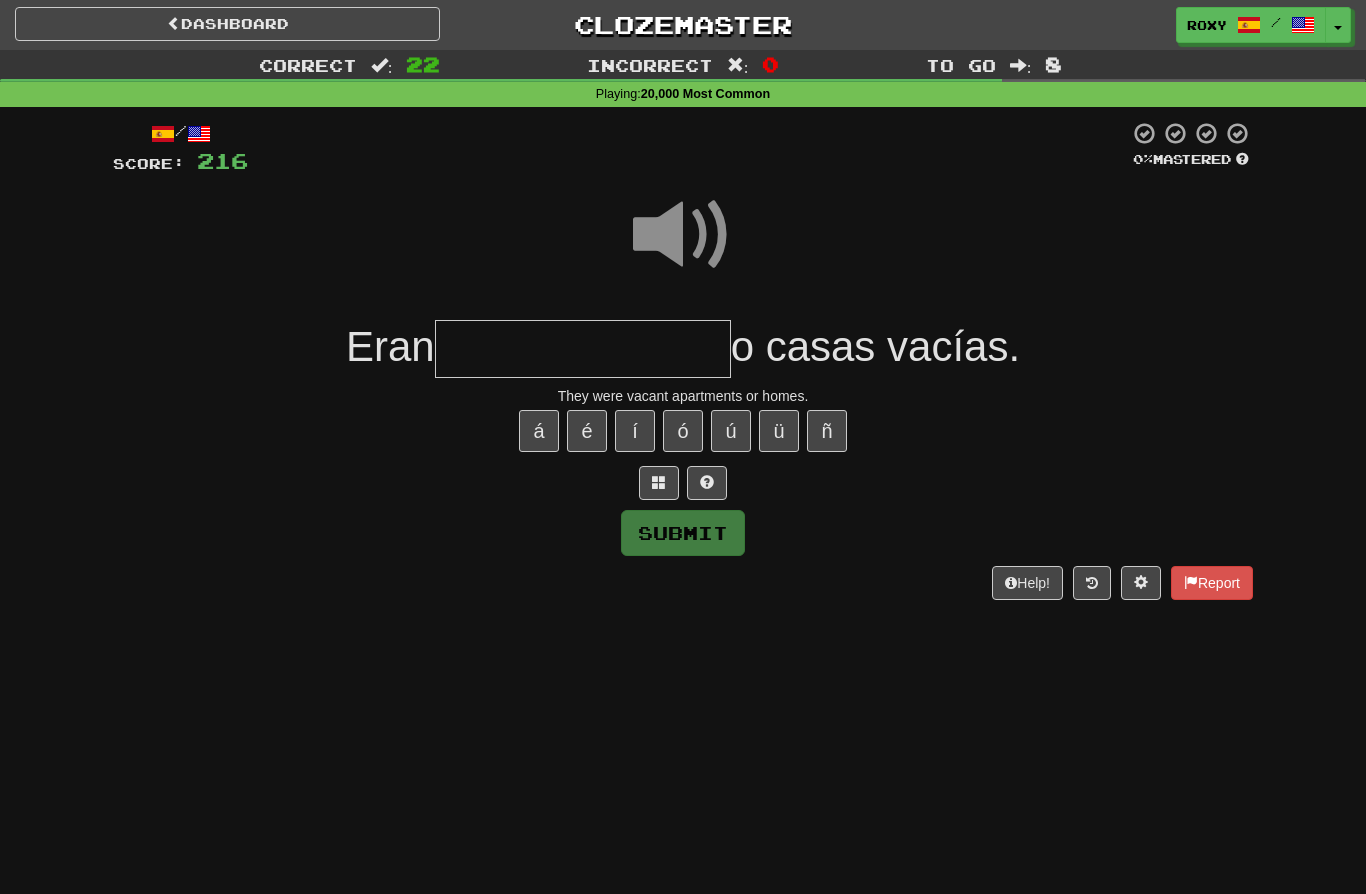click at bounding box center (583, 349) 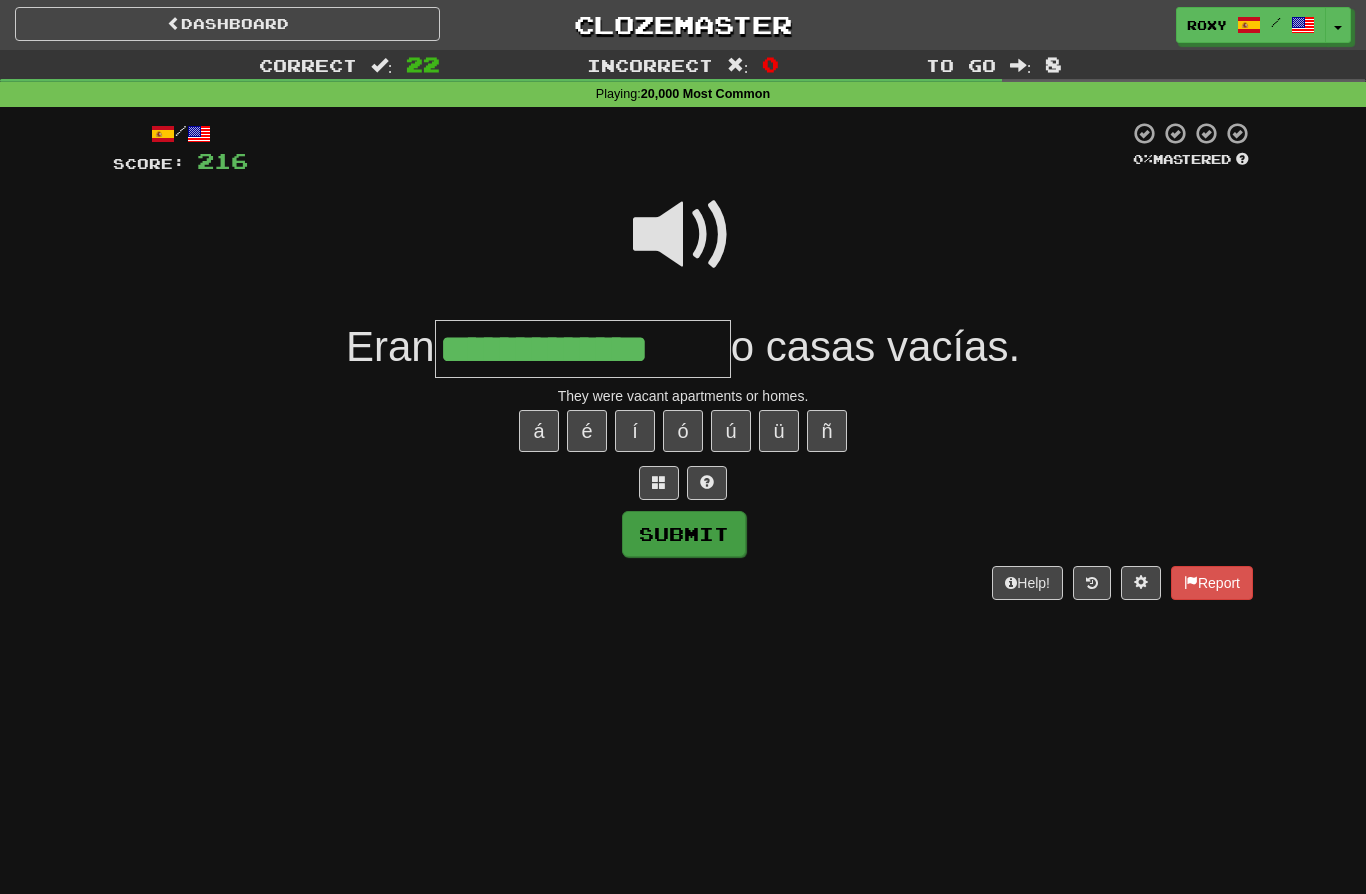 type on "**********" 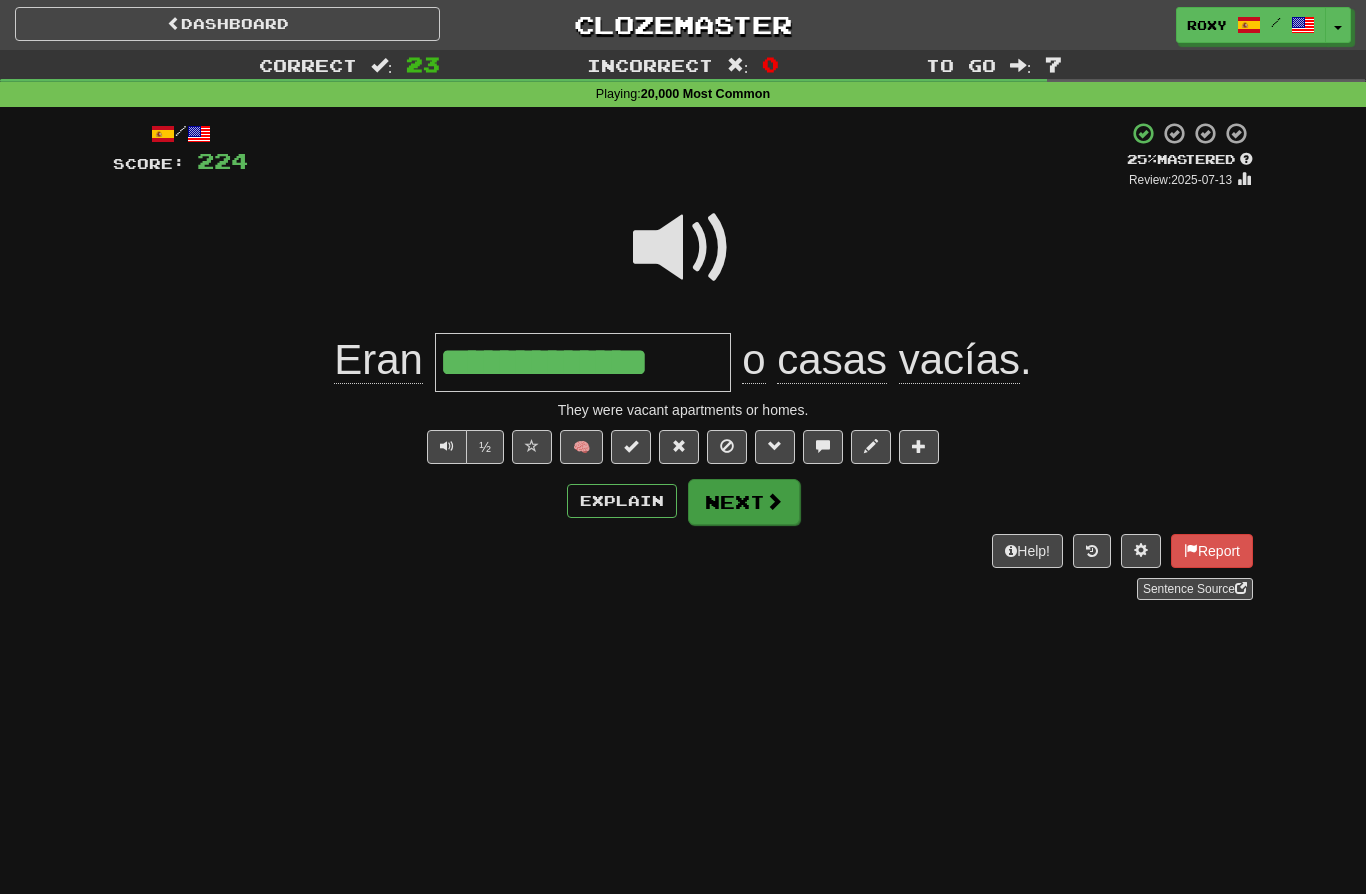 click at bounding box center [774, 501] 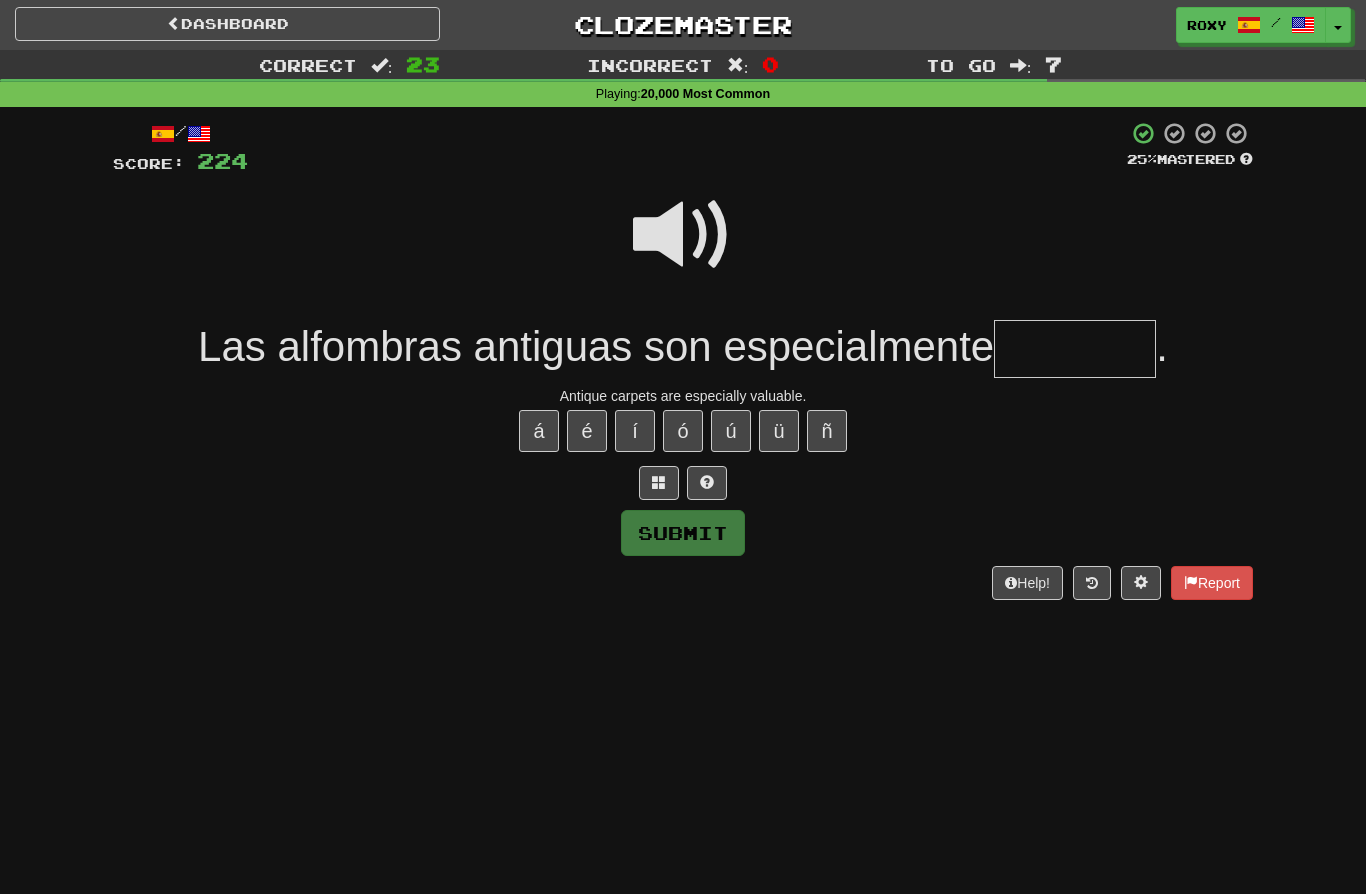 click at bounding box center [683, 235] 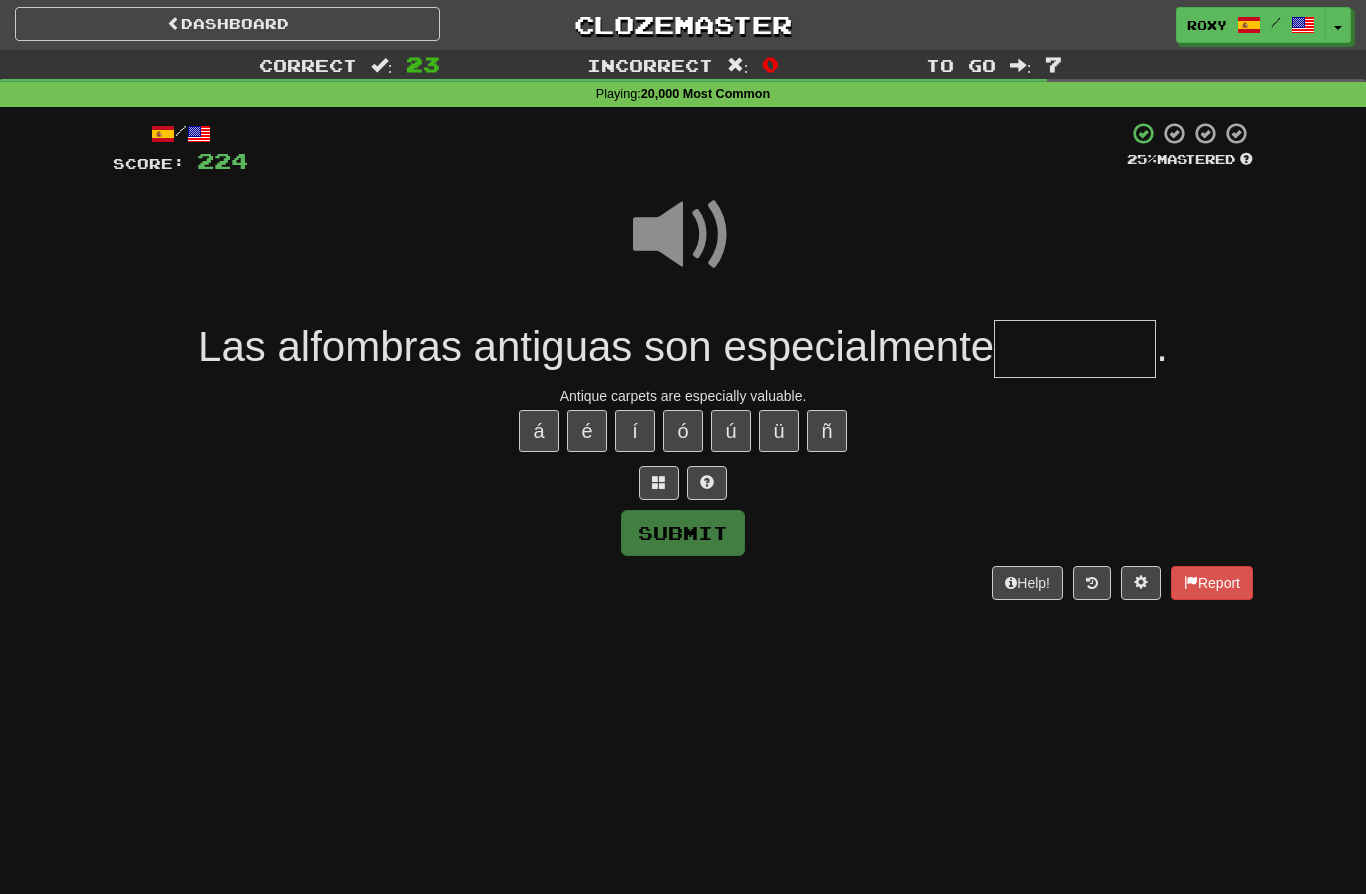 click at bounding box center (1075, 349) 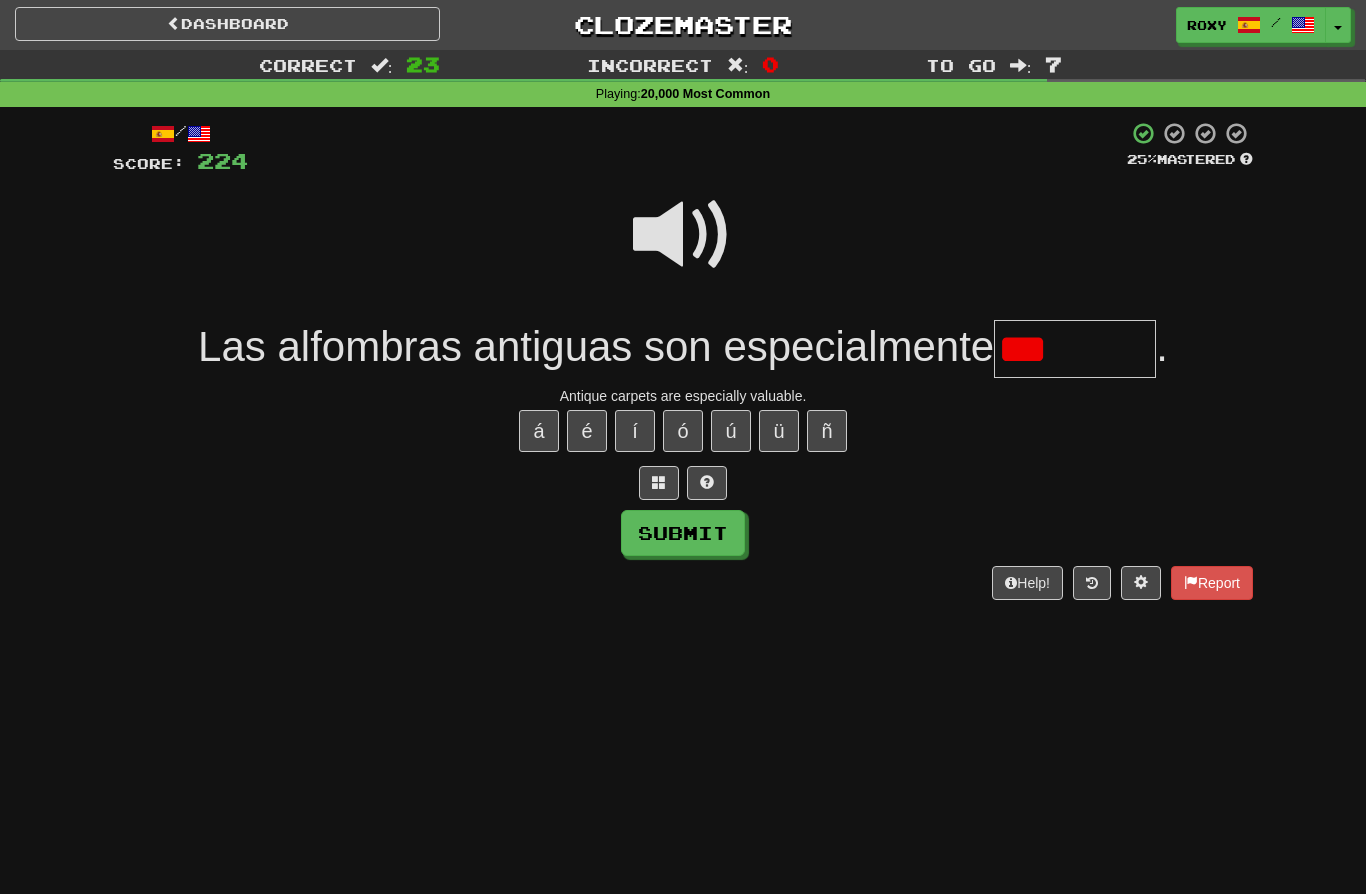 type on "*" 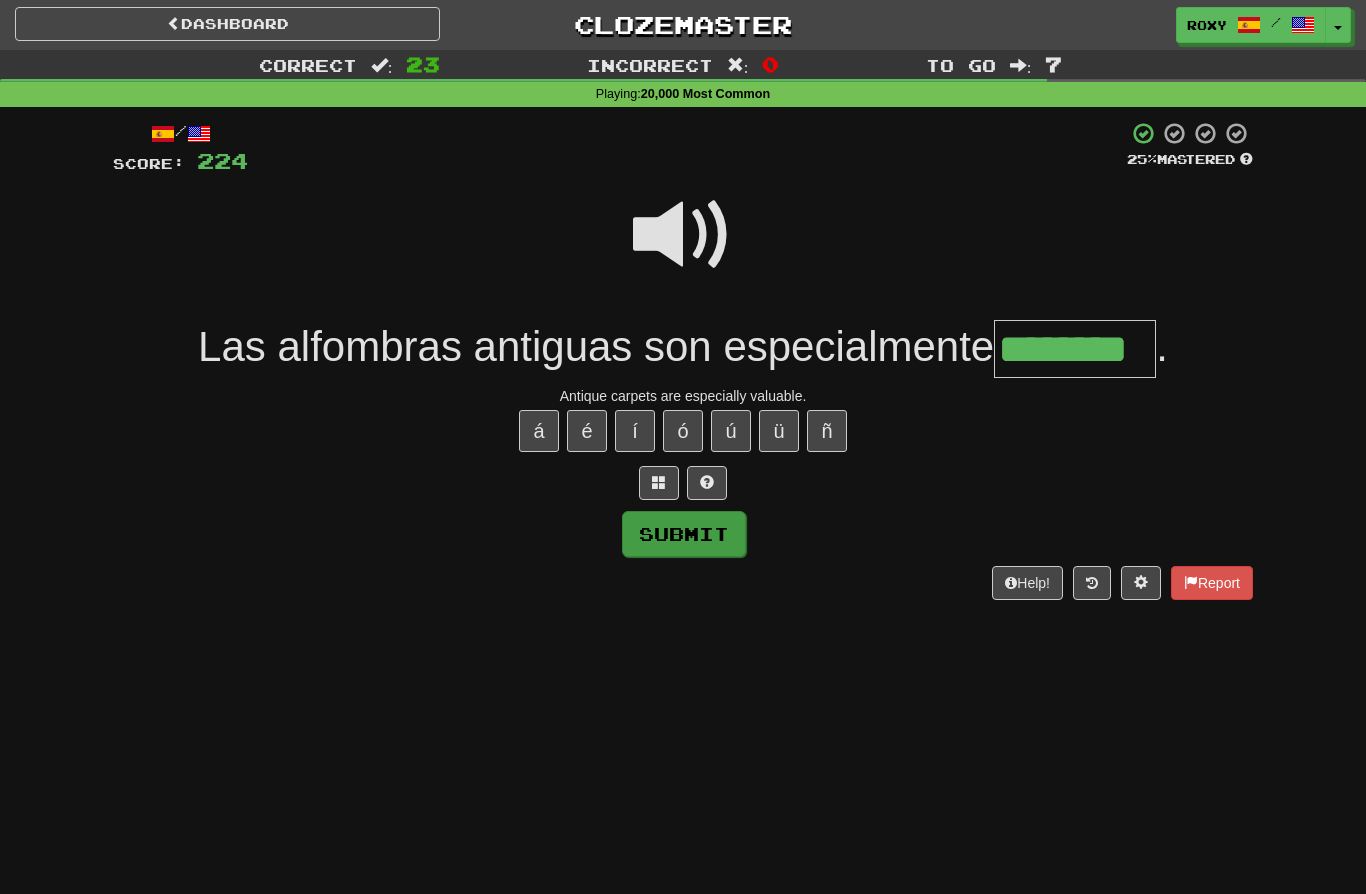 type on "********" 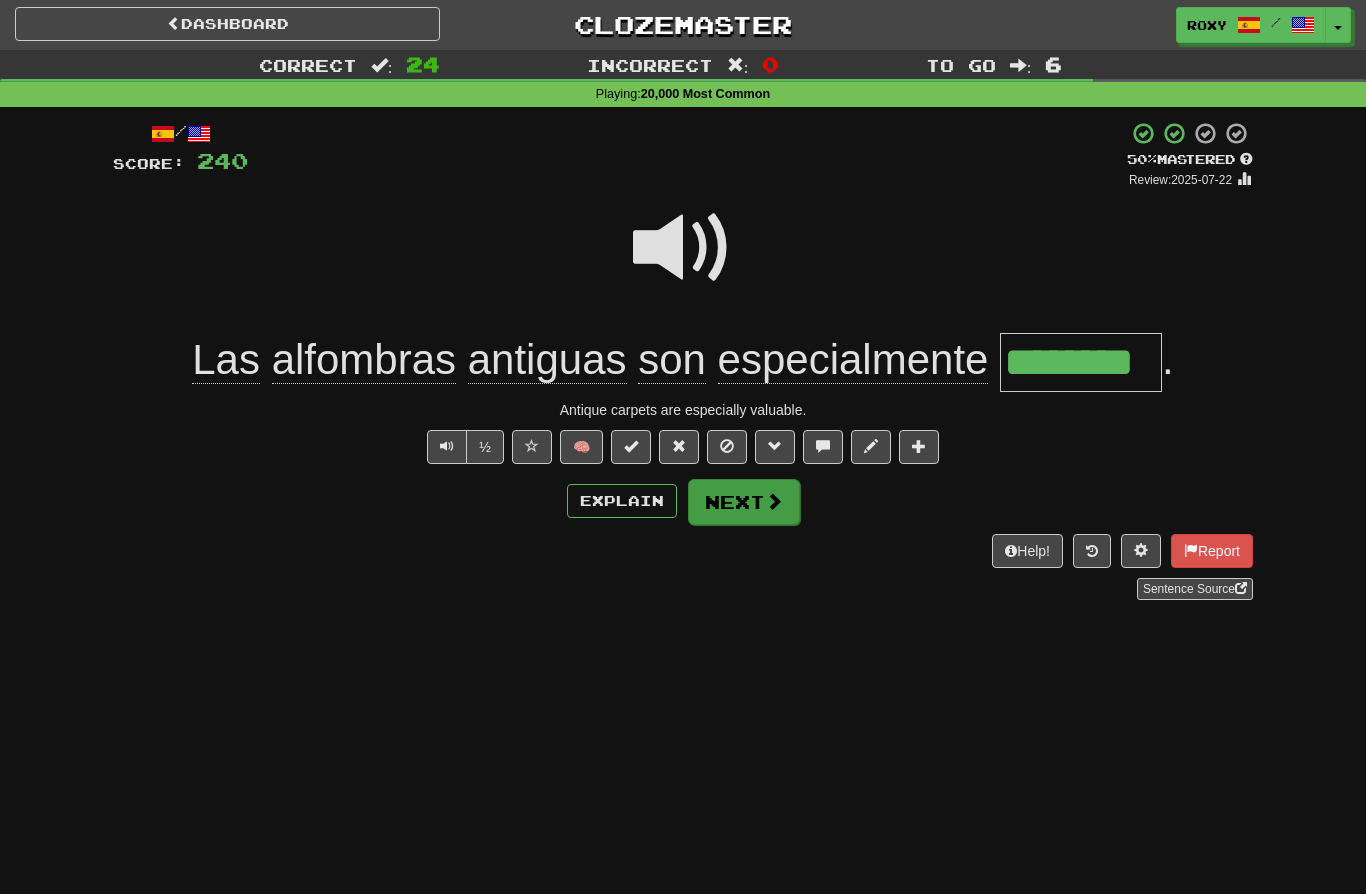 click on "Next" at bounding box center [744, 502] 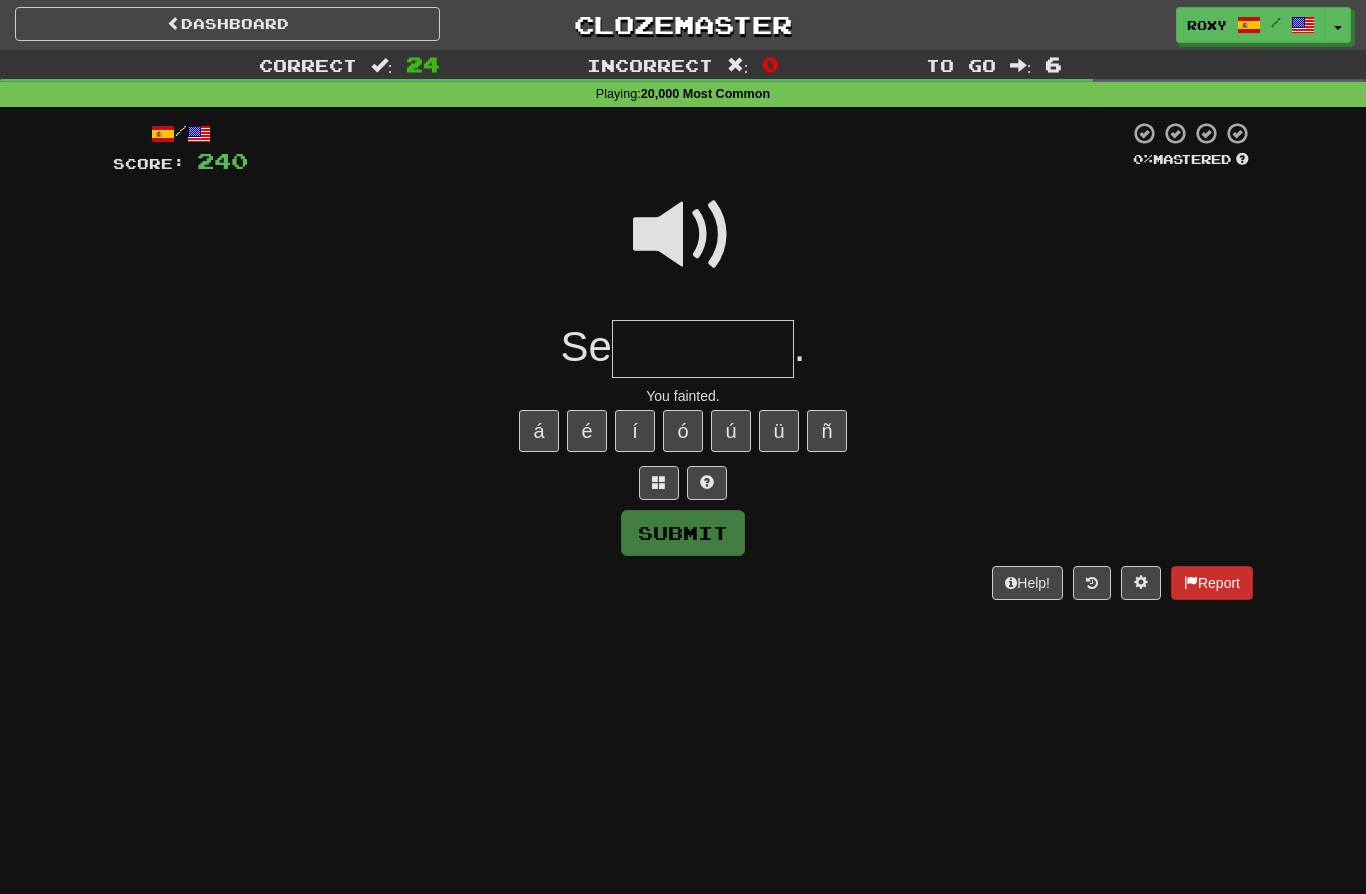click on "Report" at bounding box center [1212, 583] 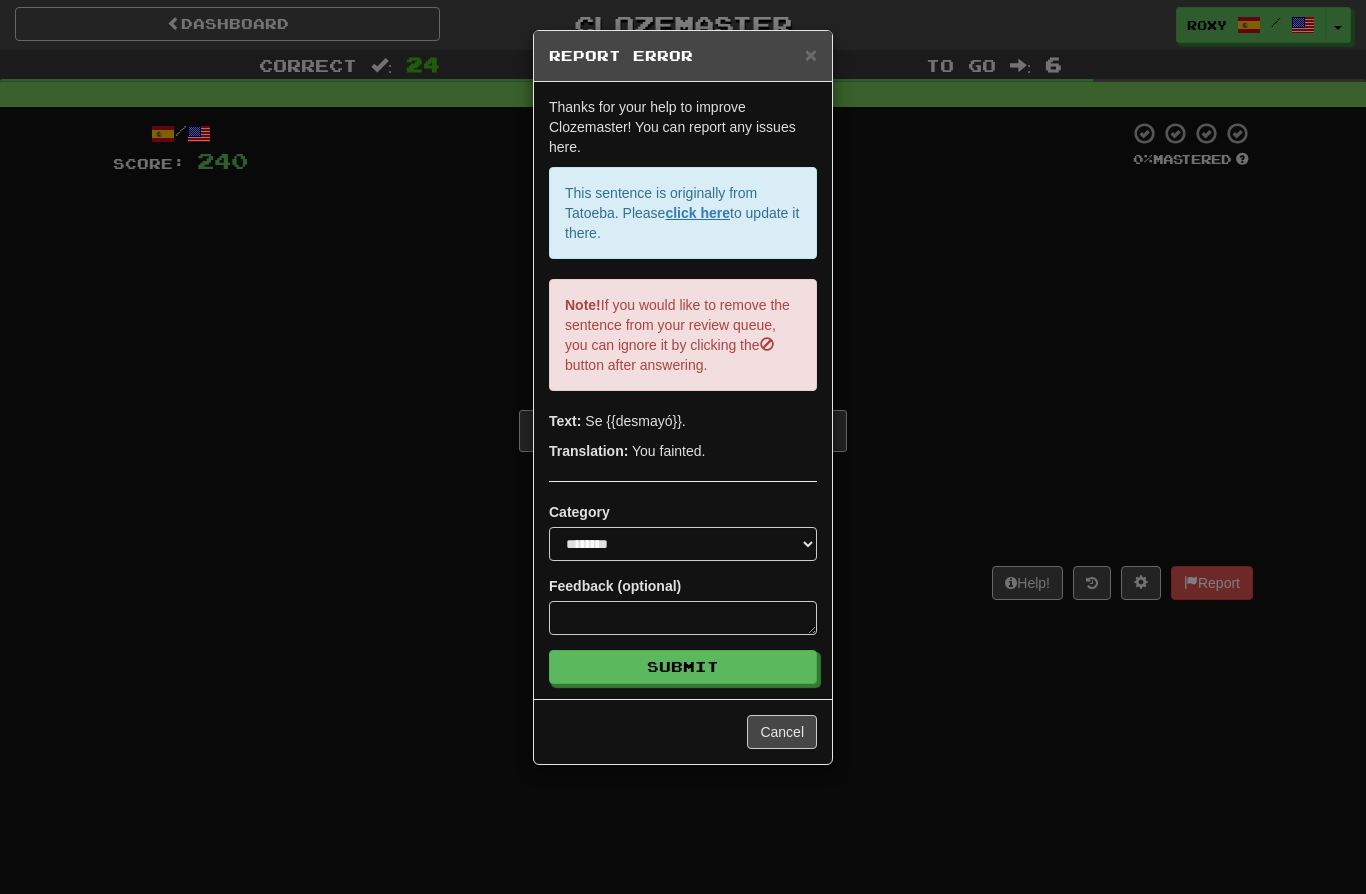 click on "**********" at bounding box center (683, 447) 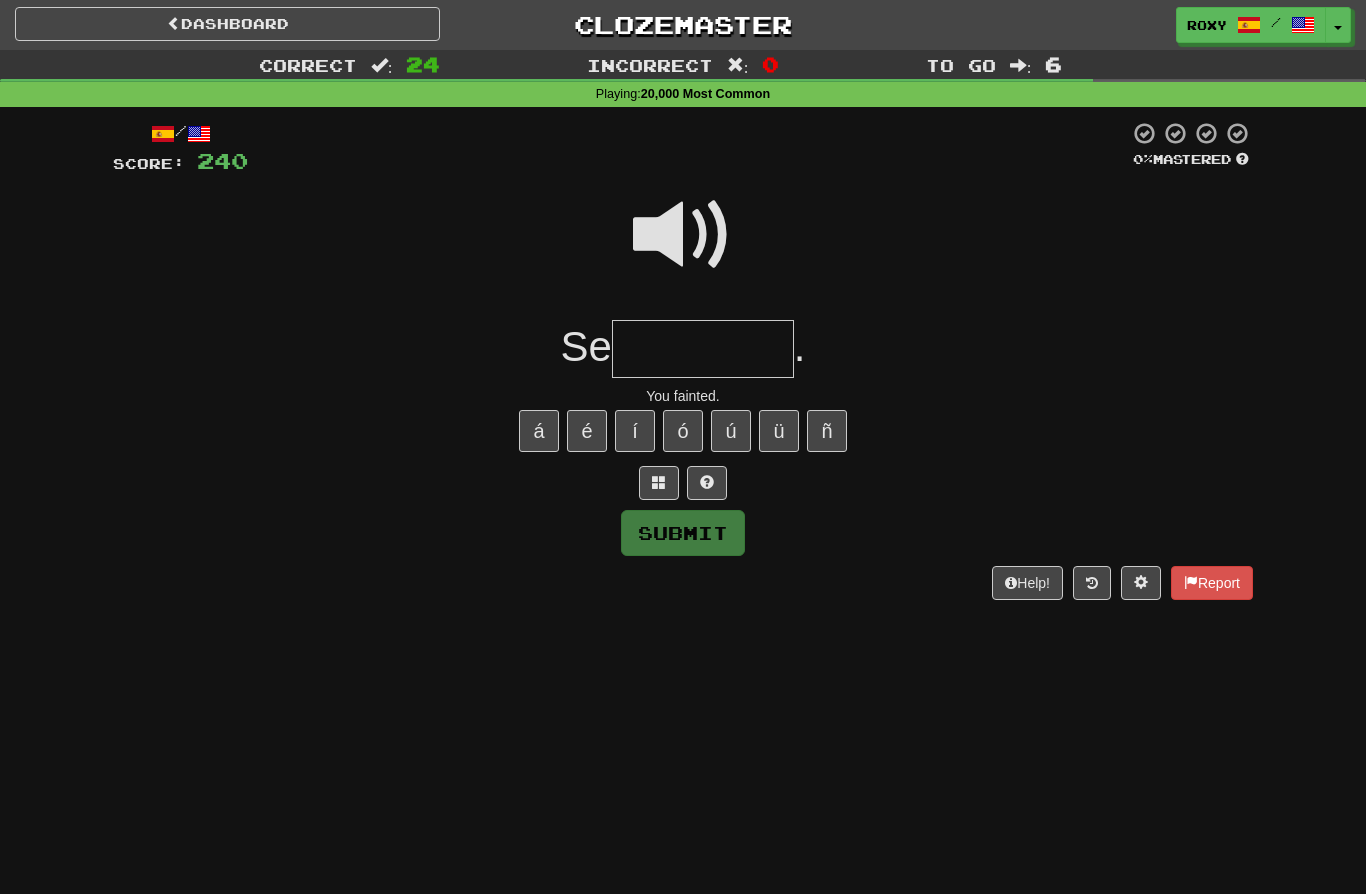 click at bounding box center (703, 349) 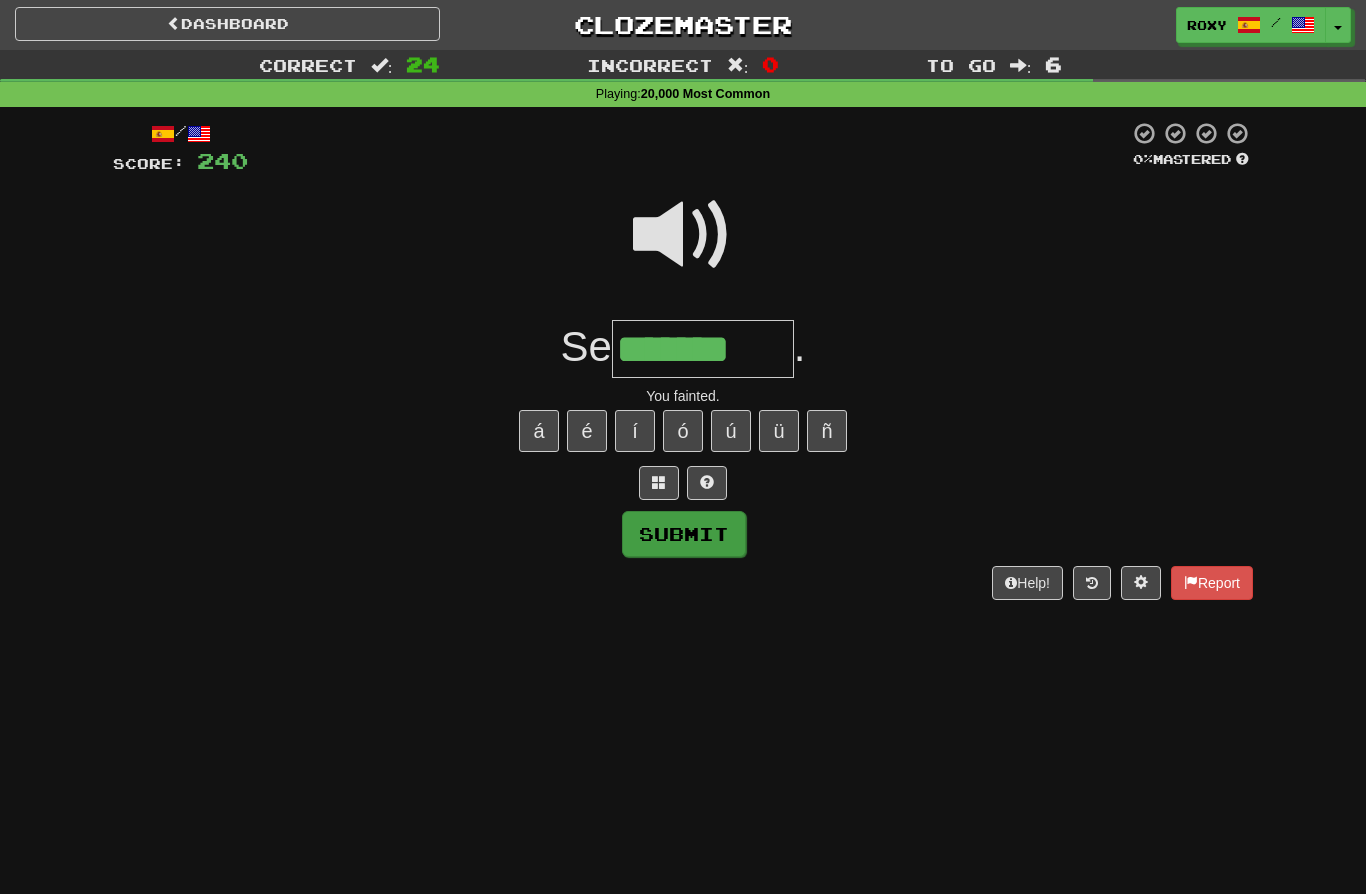 type on "*******" 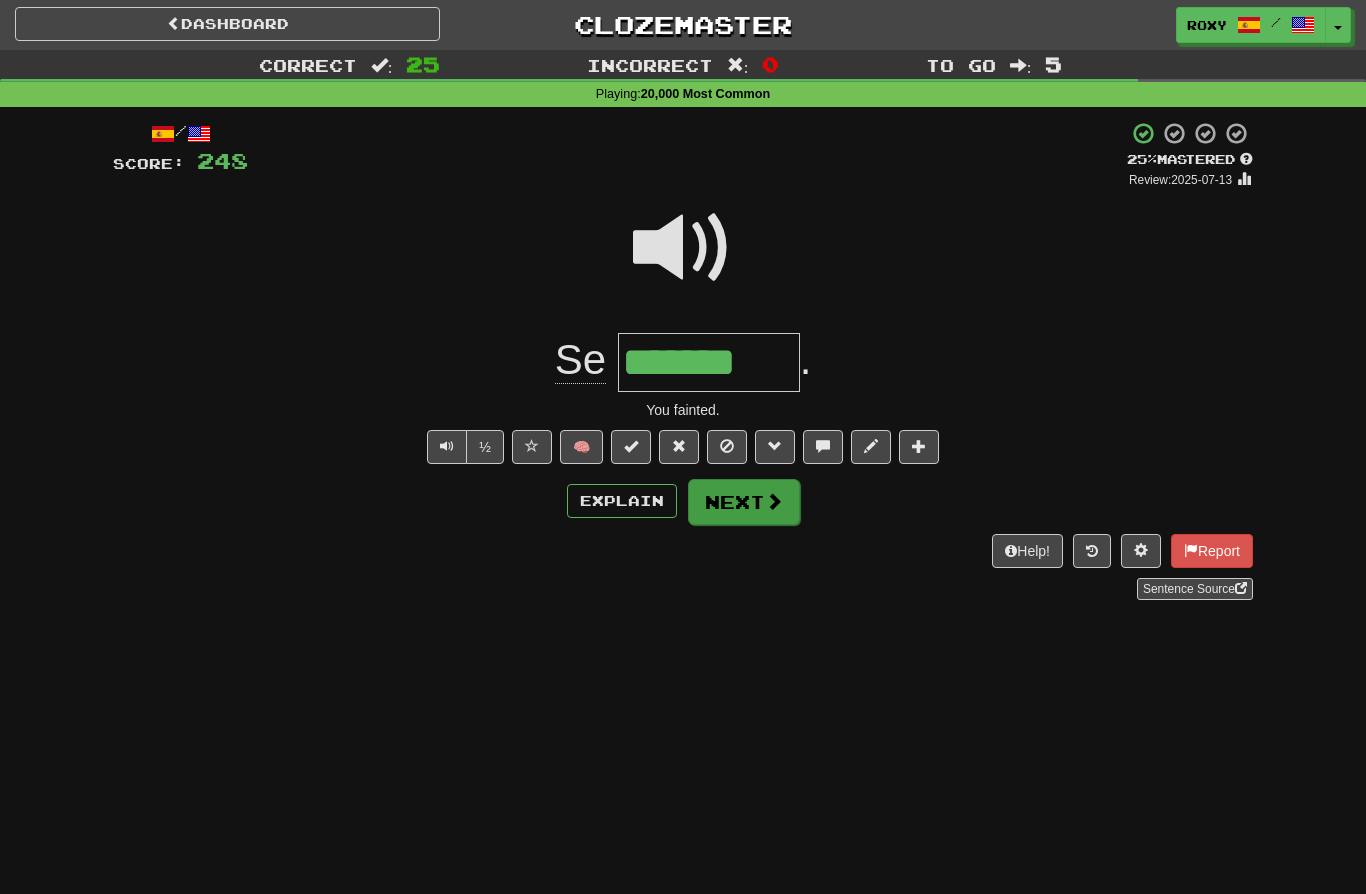 click on "Next" at bounding box center (744, 502) 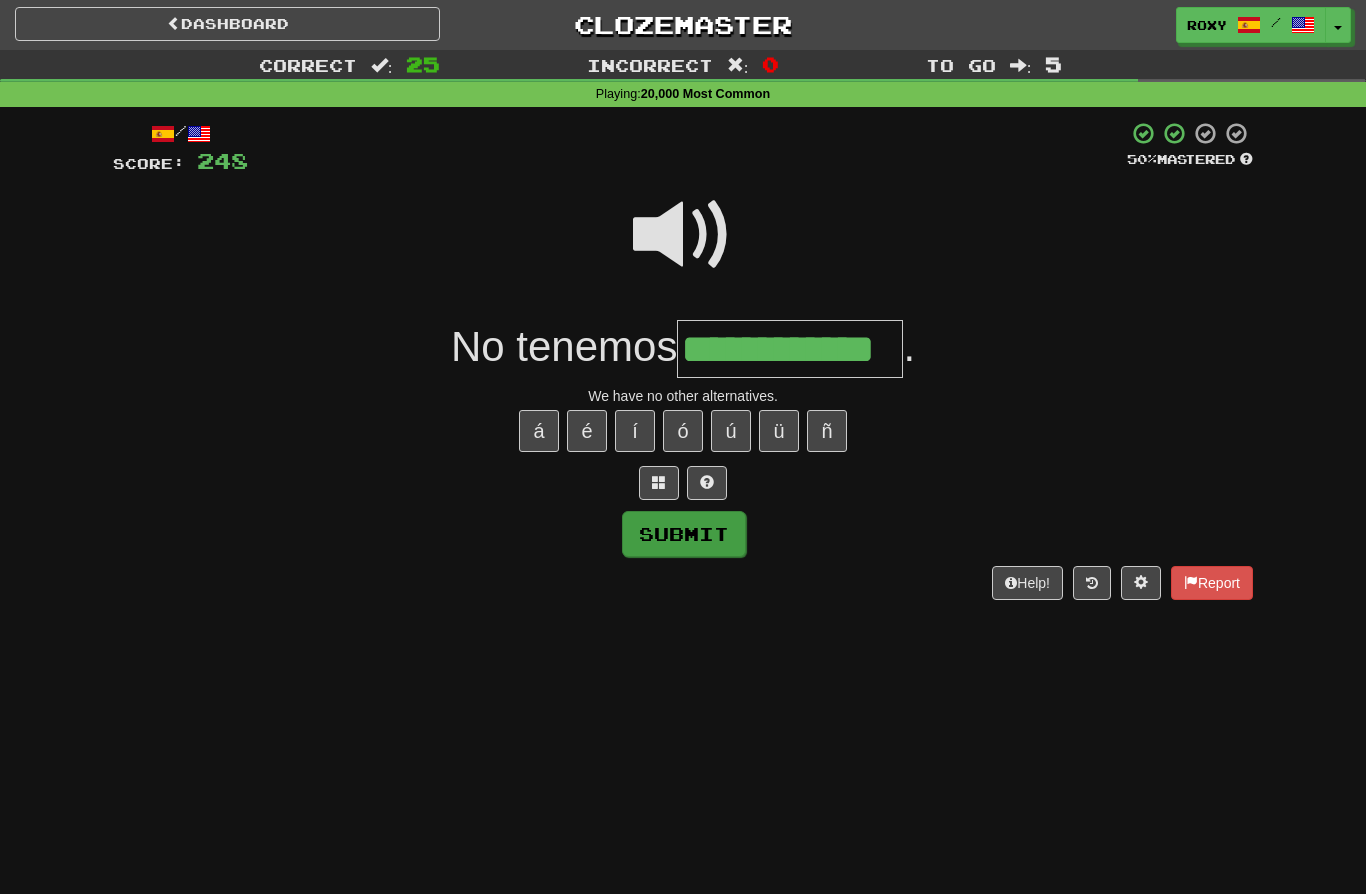 type on "**********" 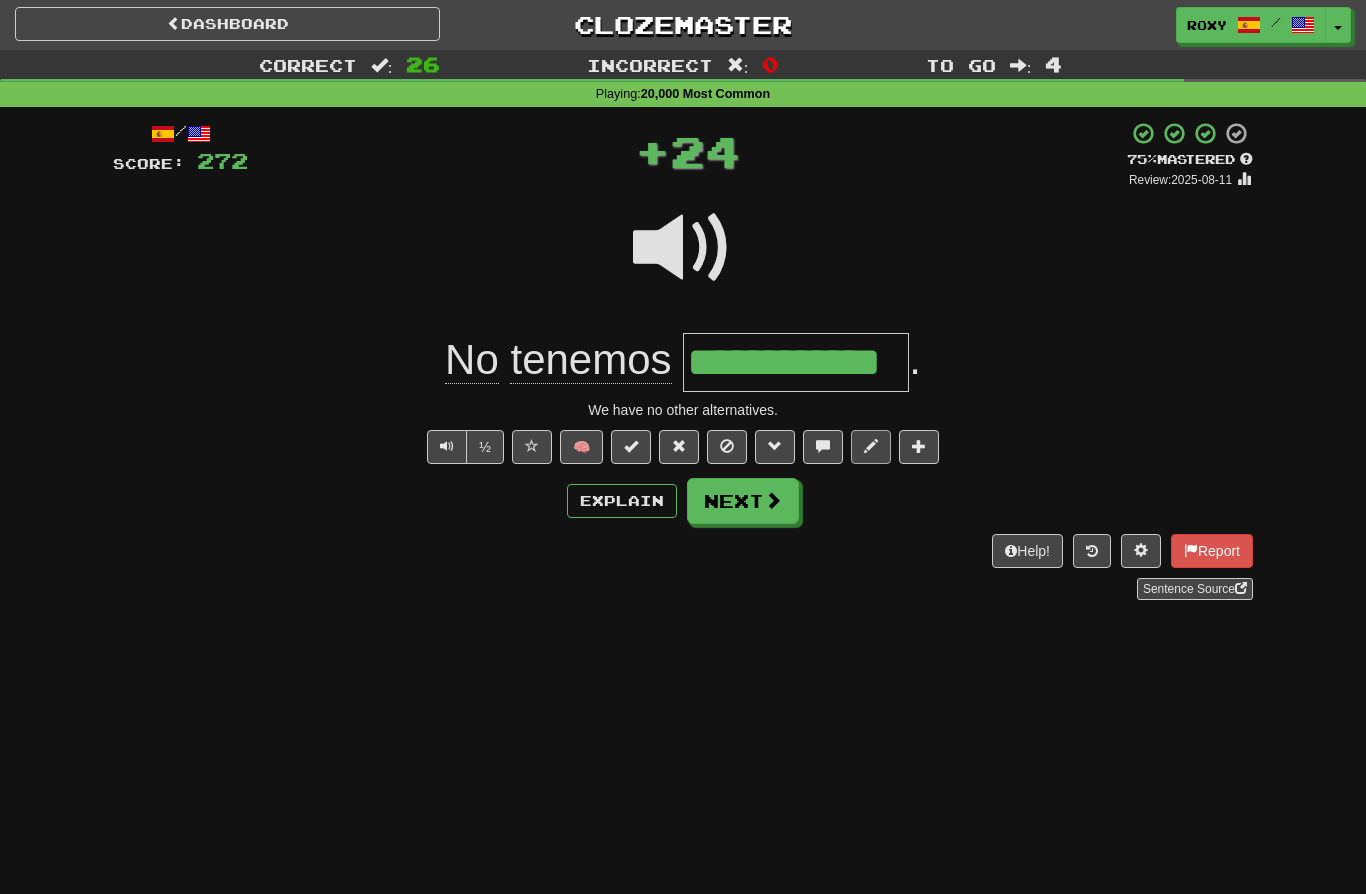 click at bounding box center (871, 446) 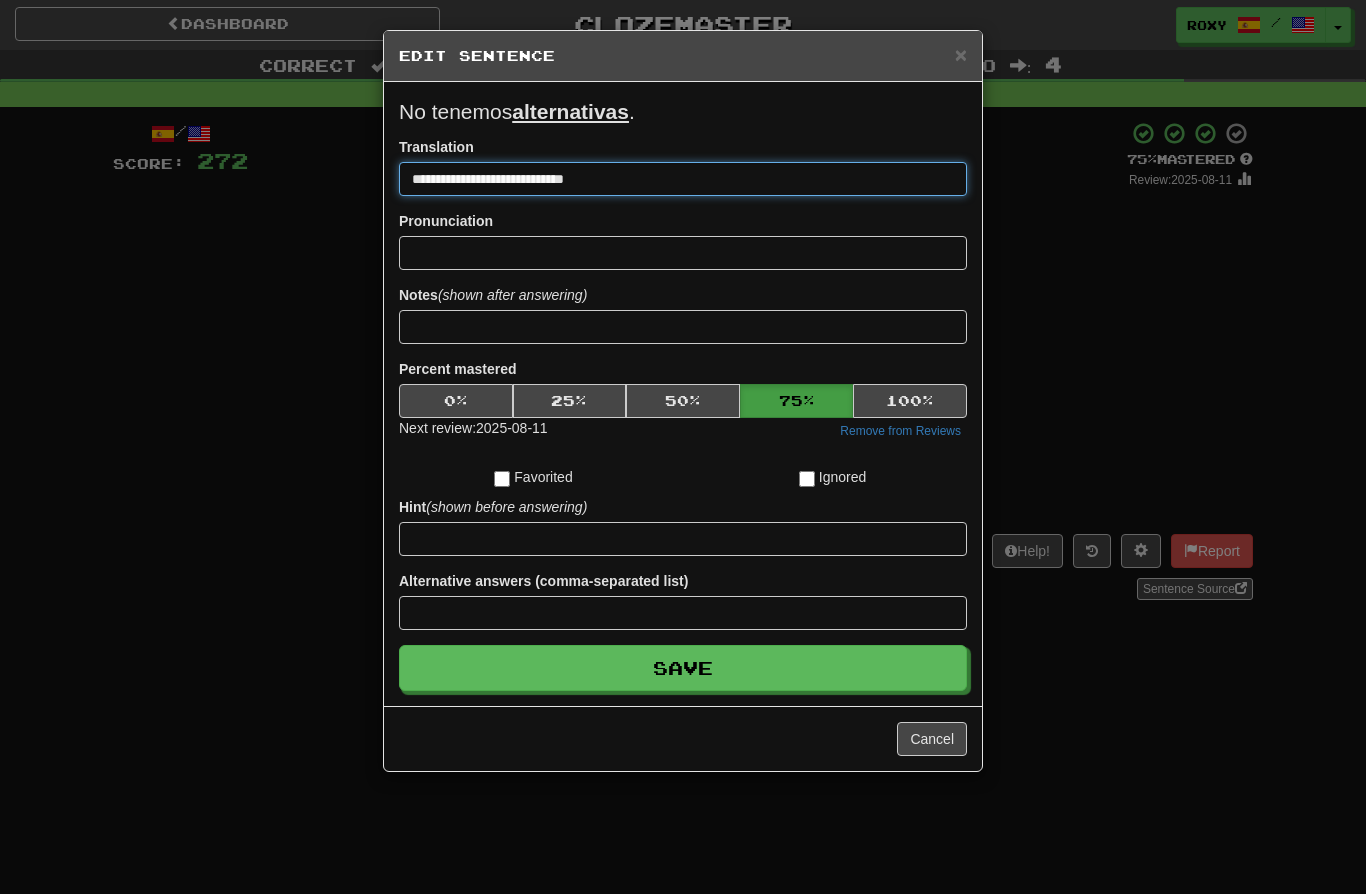 click on "**********" at bounding box center [683, 179] 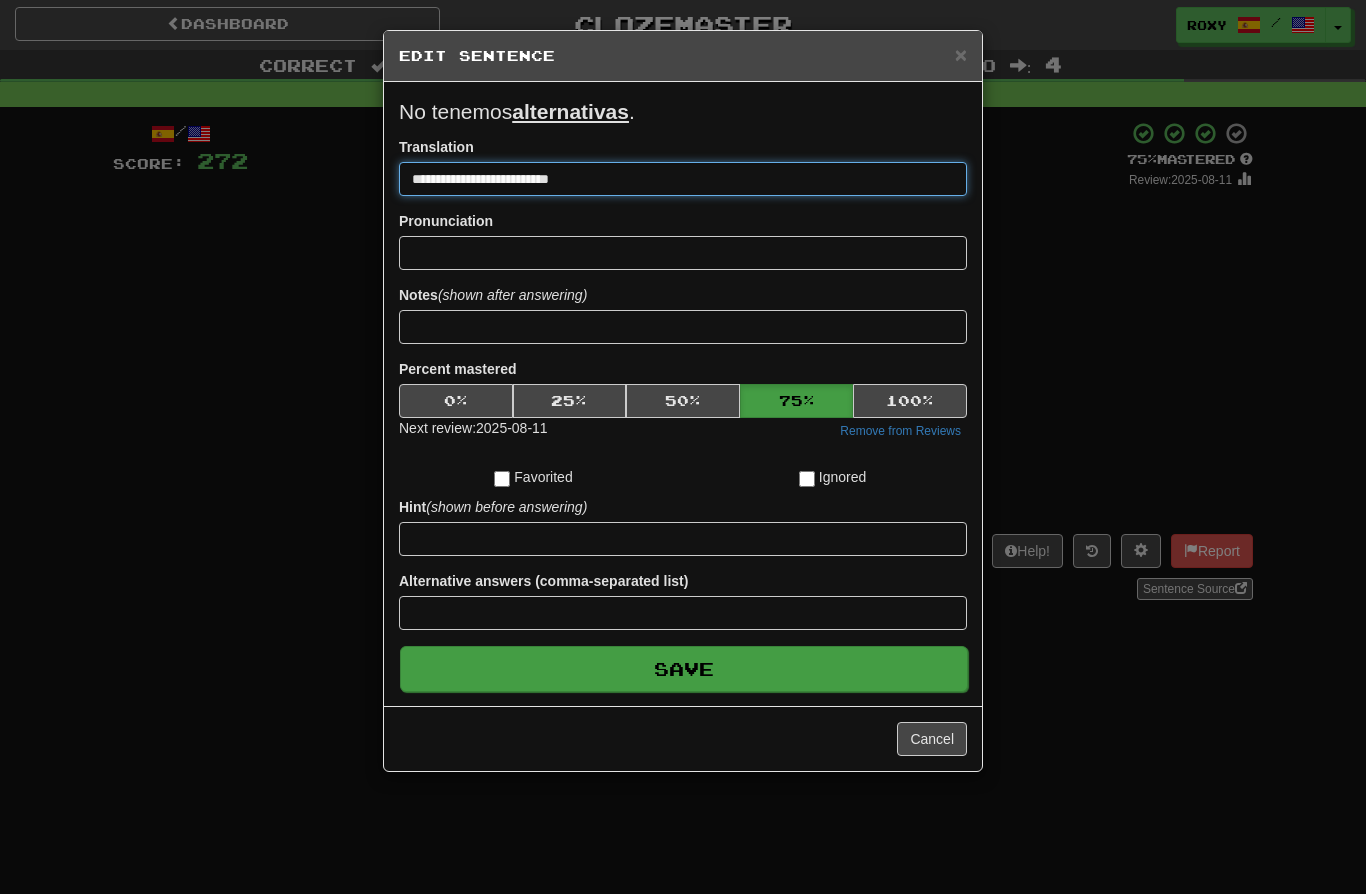 type on "**********" 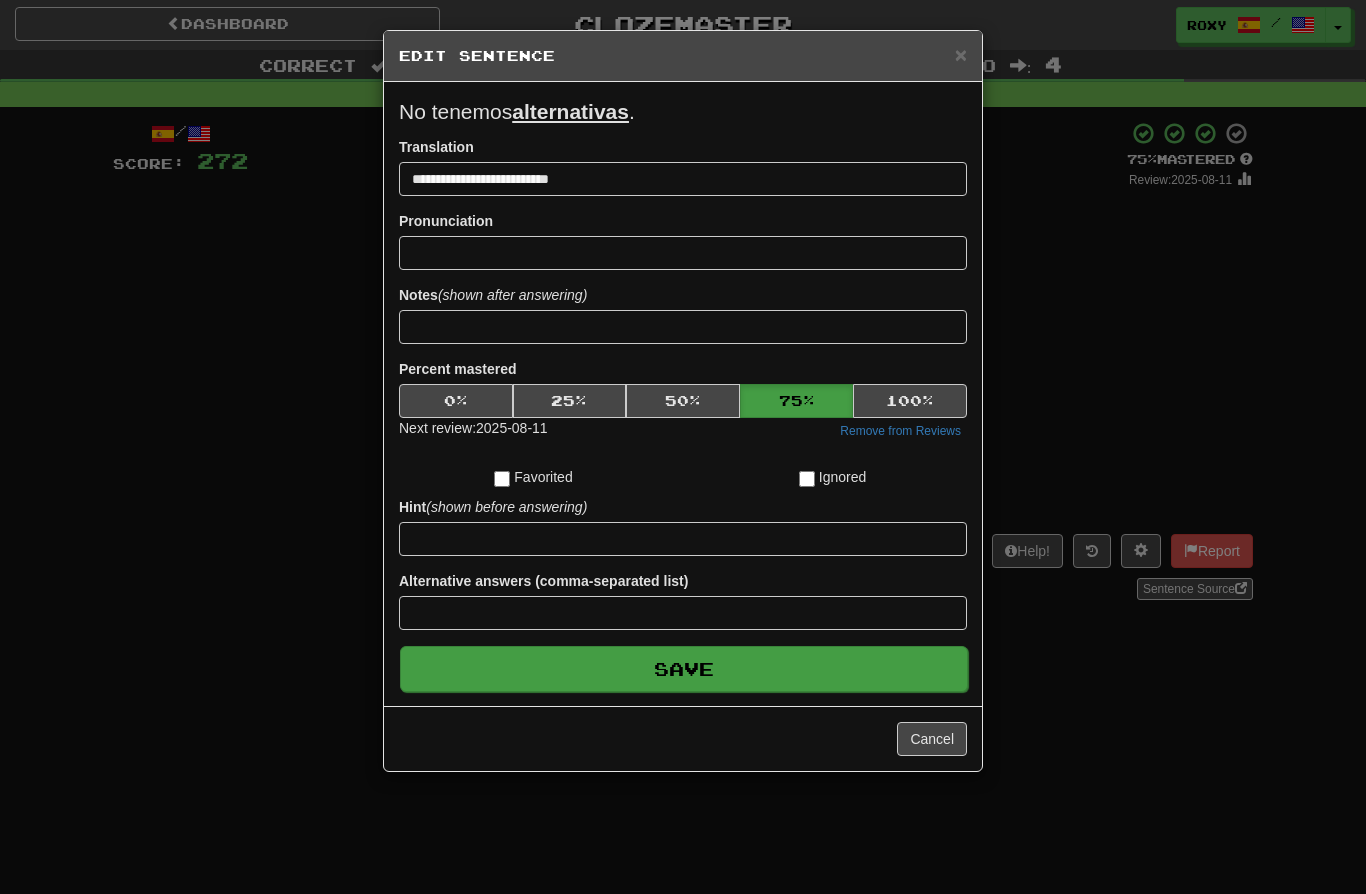 click on "Save" at bounding box center (684, 669) 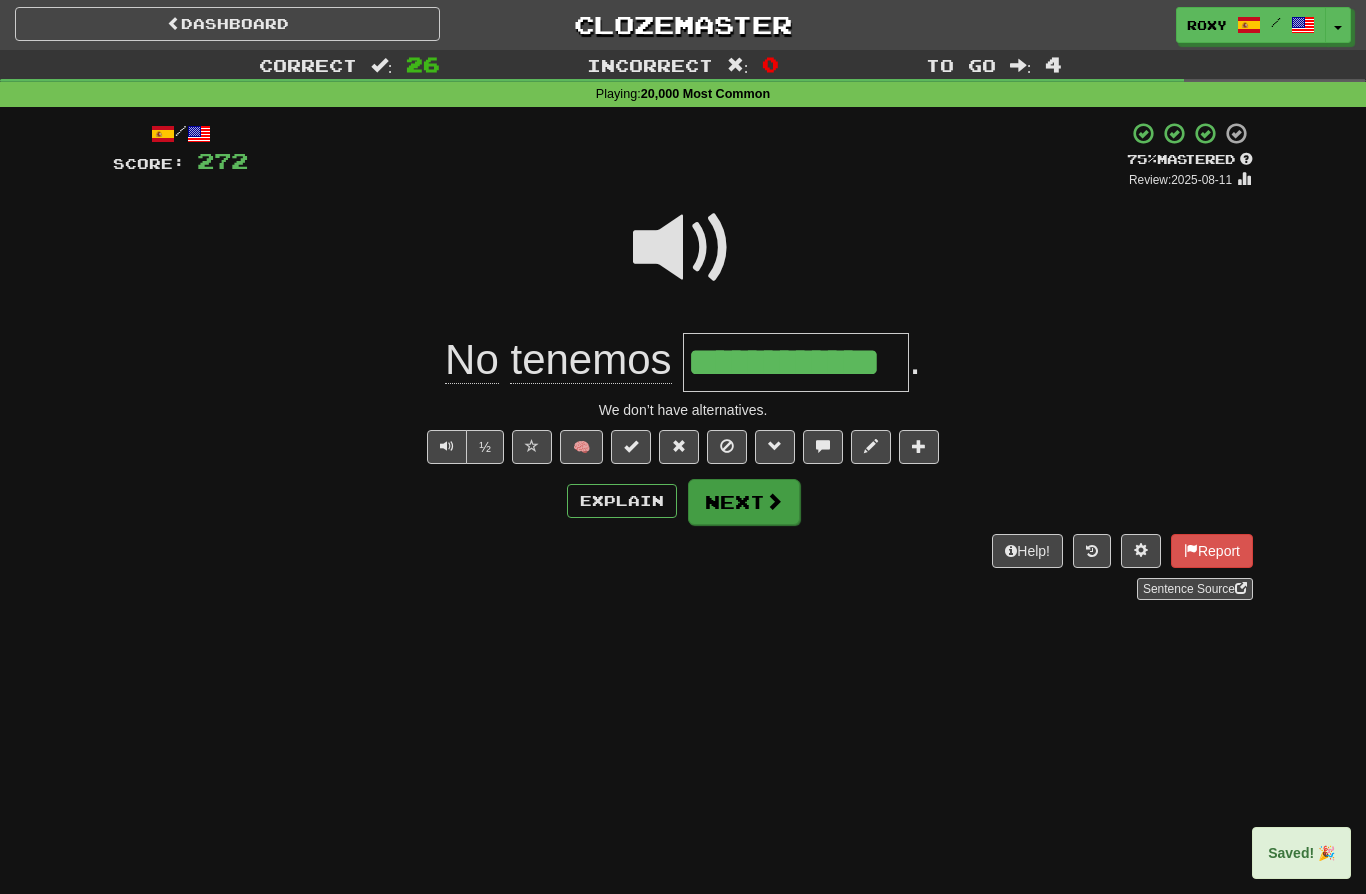click on "Next" at bounding box center (744, 502) 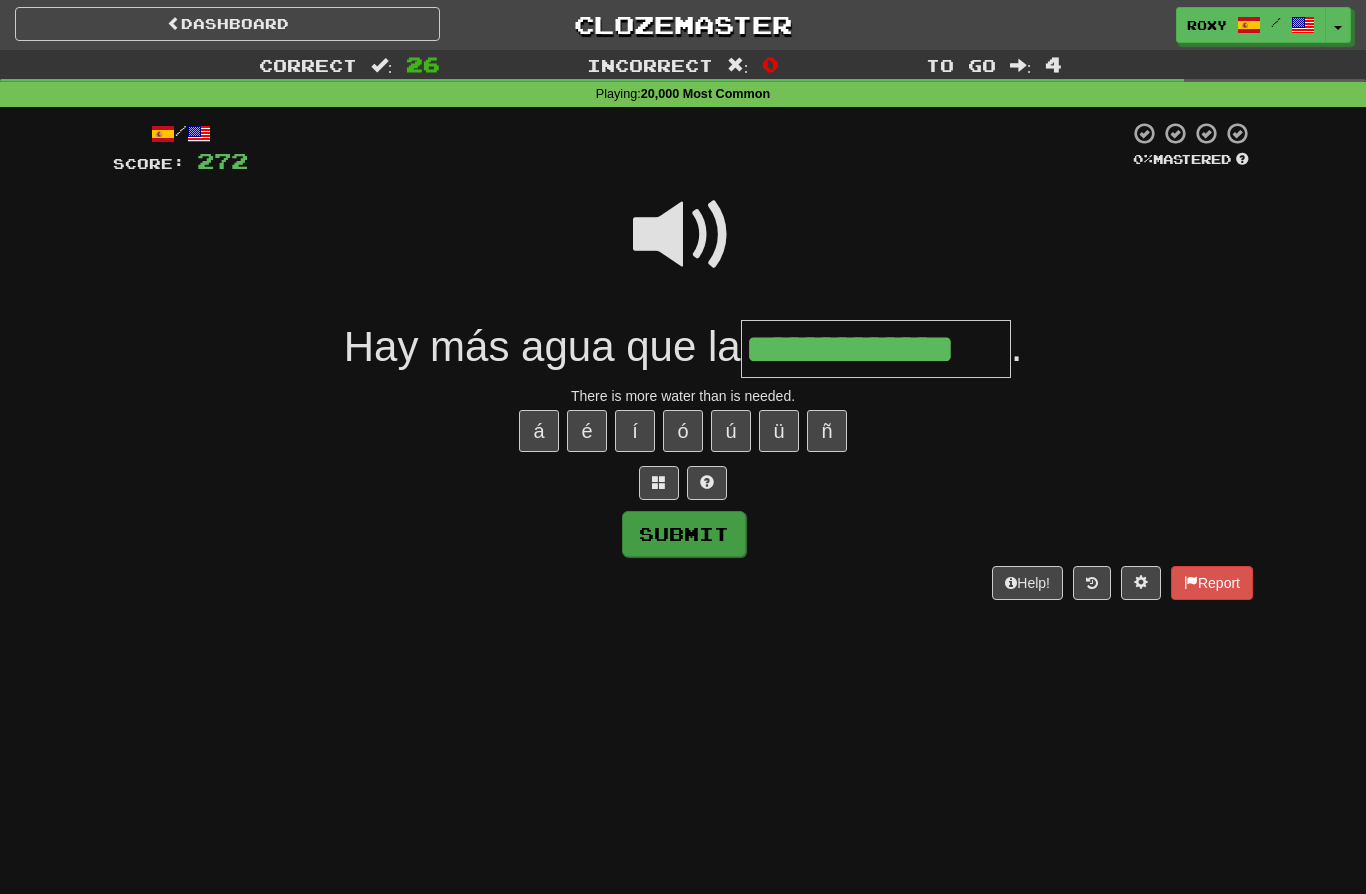 type on "**********" 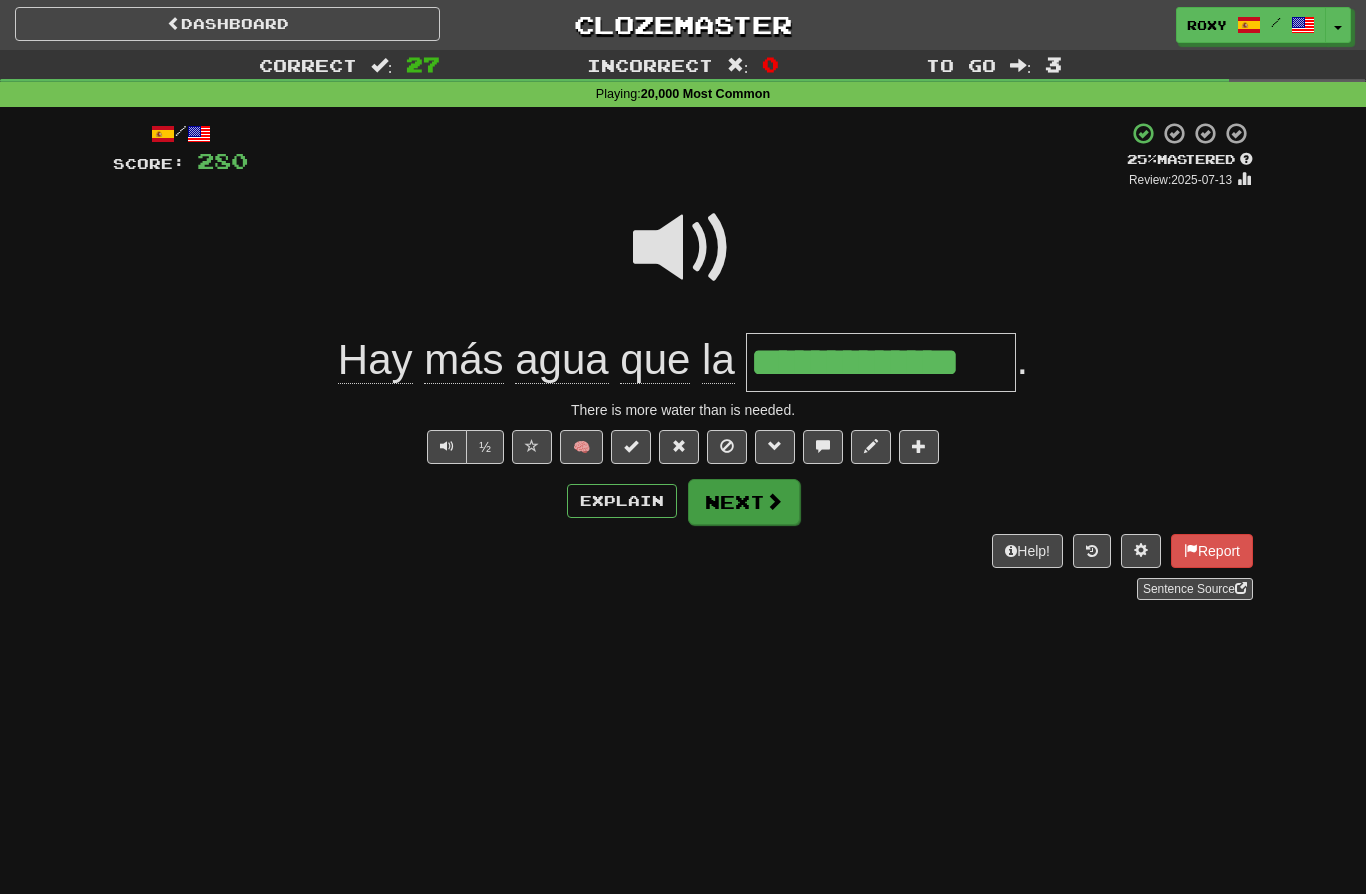 click on "Next" at bounding box center [744, 502] 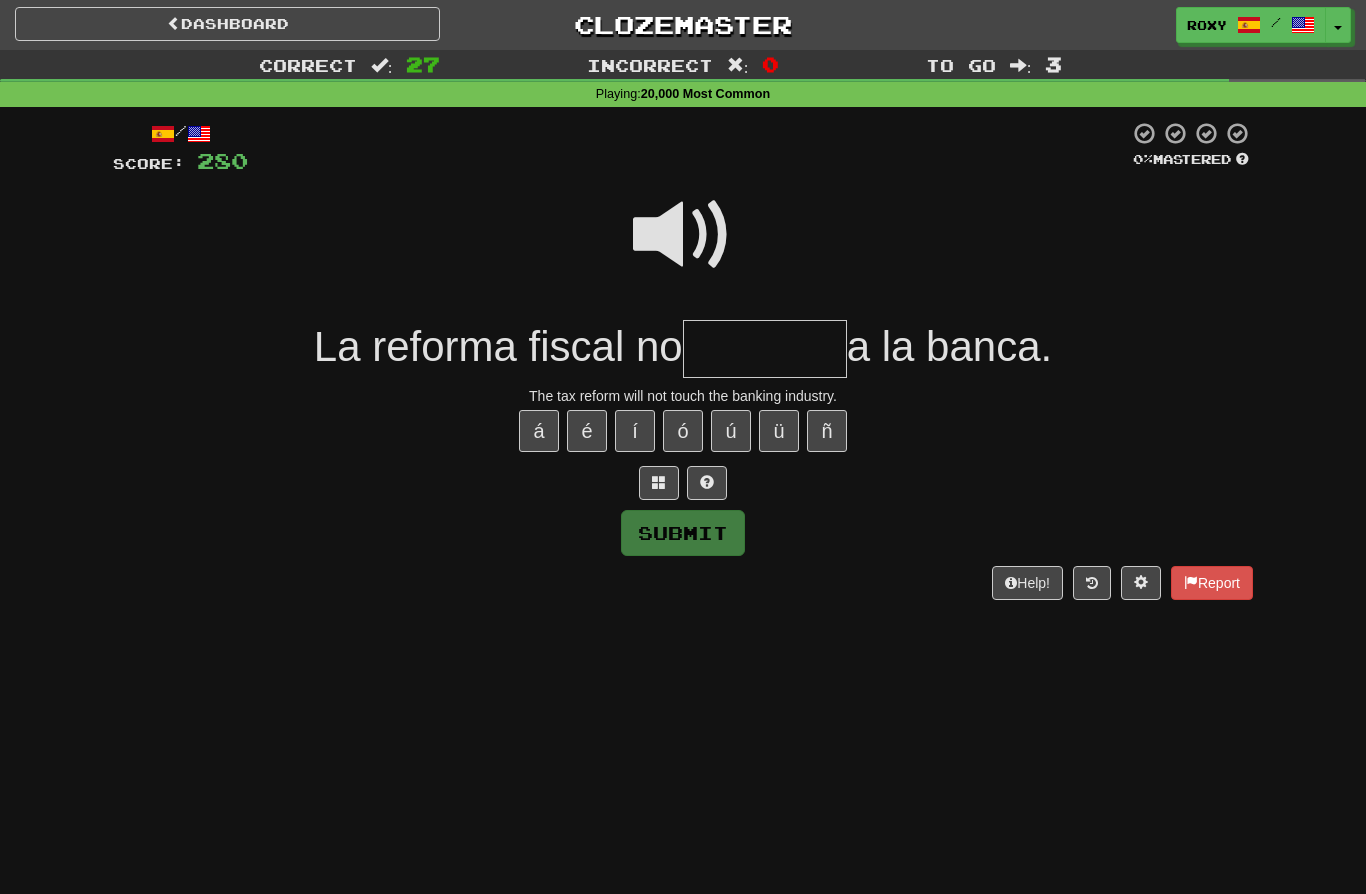 click at bounding box center [683, 235] 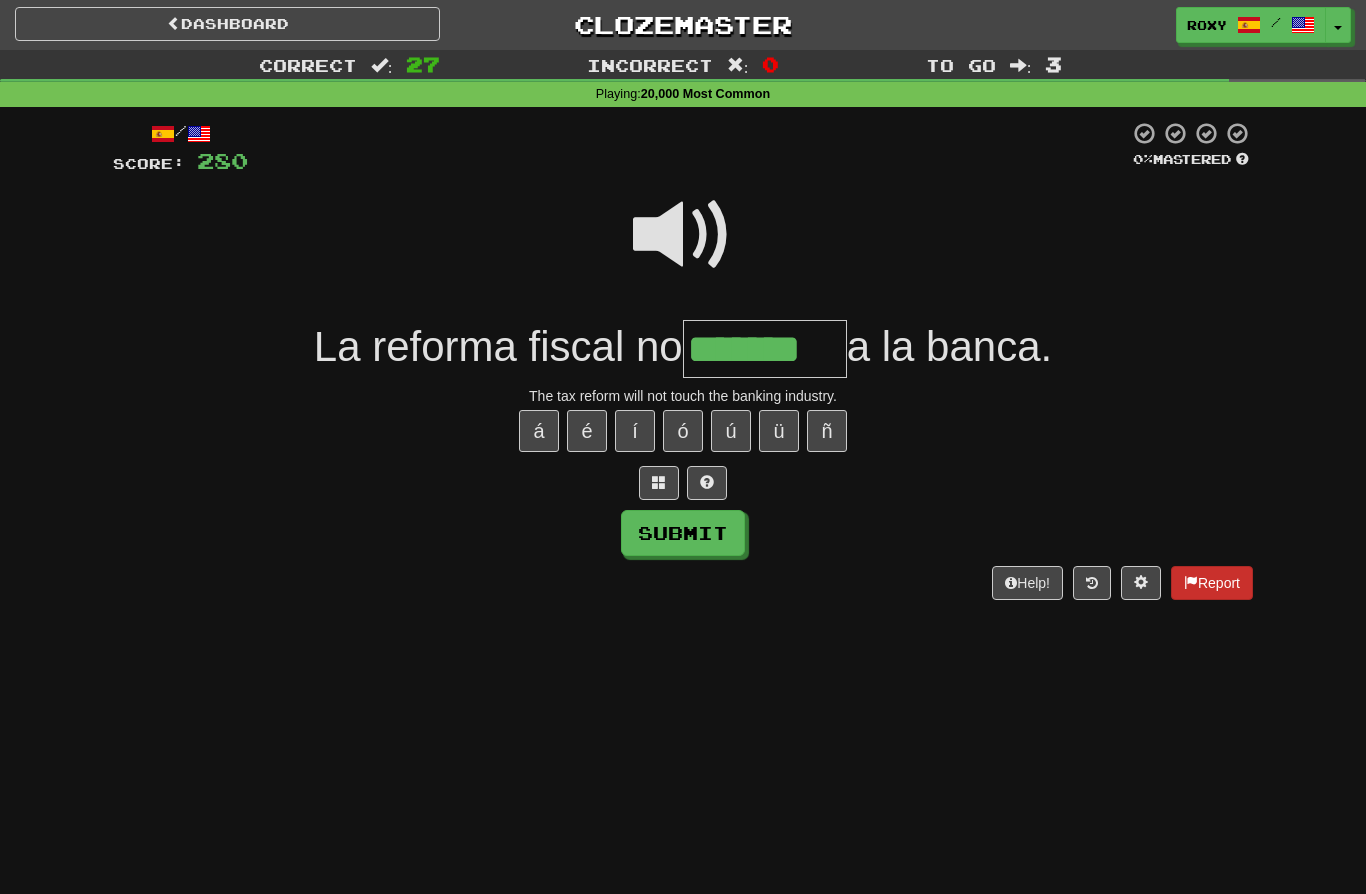 click on "Report" at bounding box center [1212, 583] 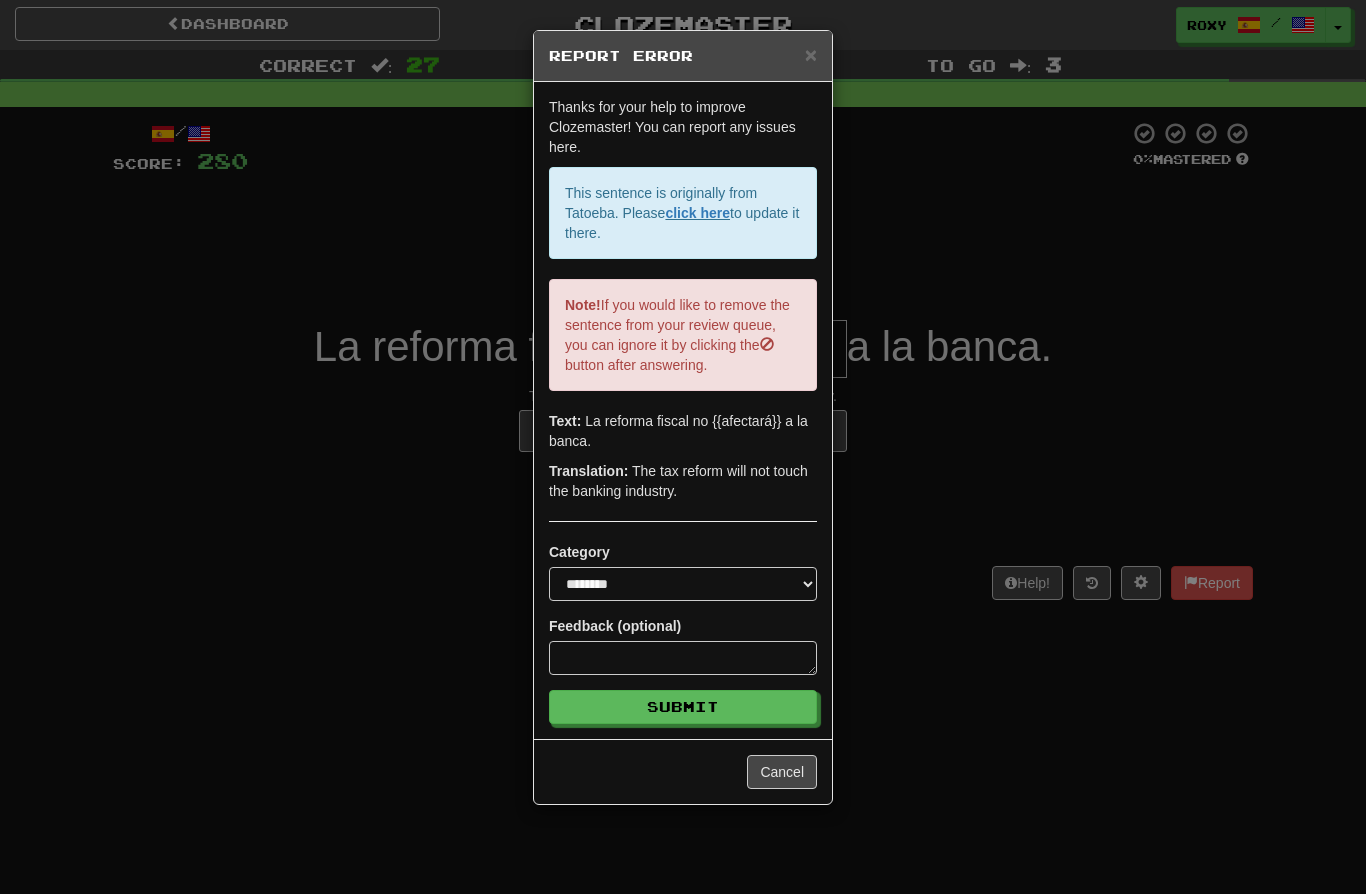 click on "**********" at bounding box center [683, 447] 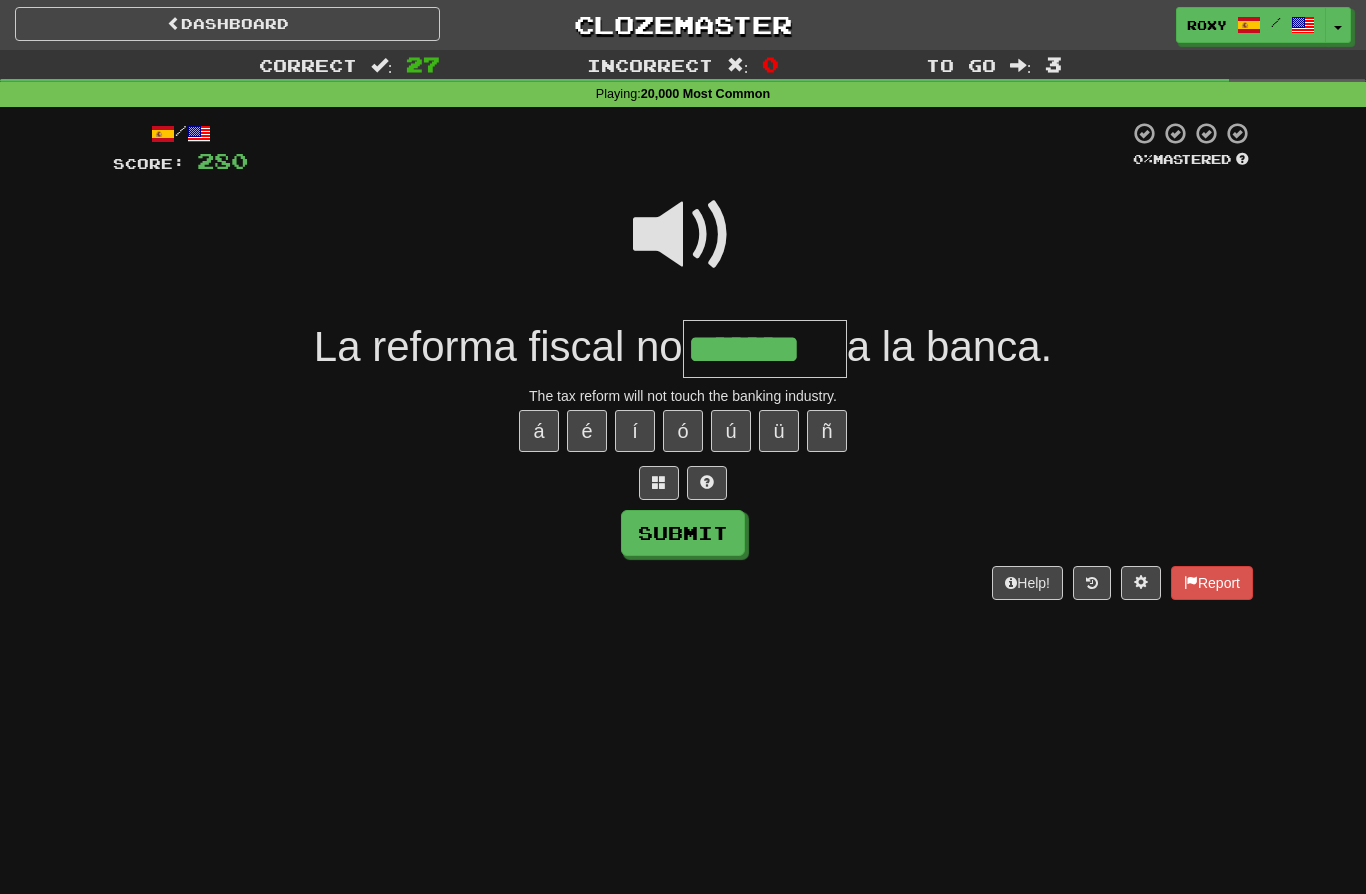 click on "*******" at bounding box center (765, 349) 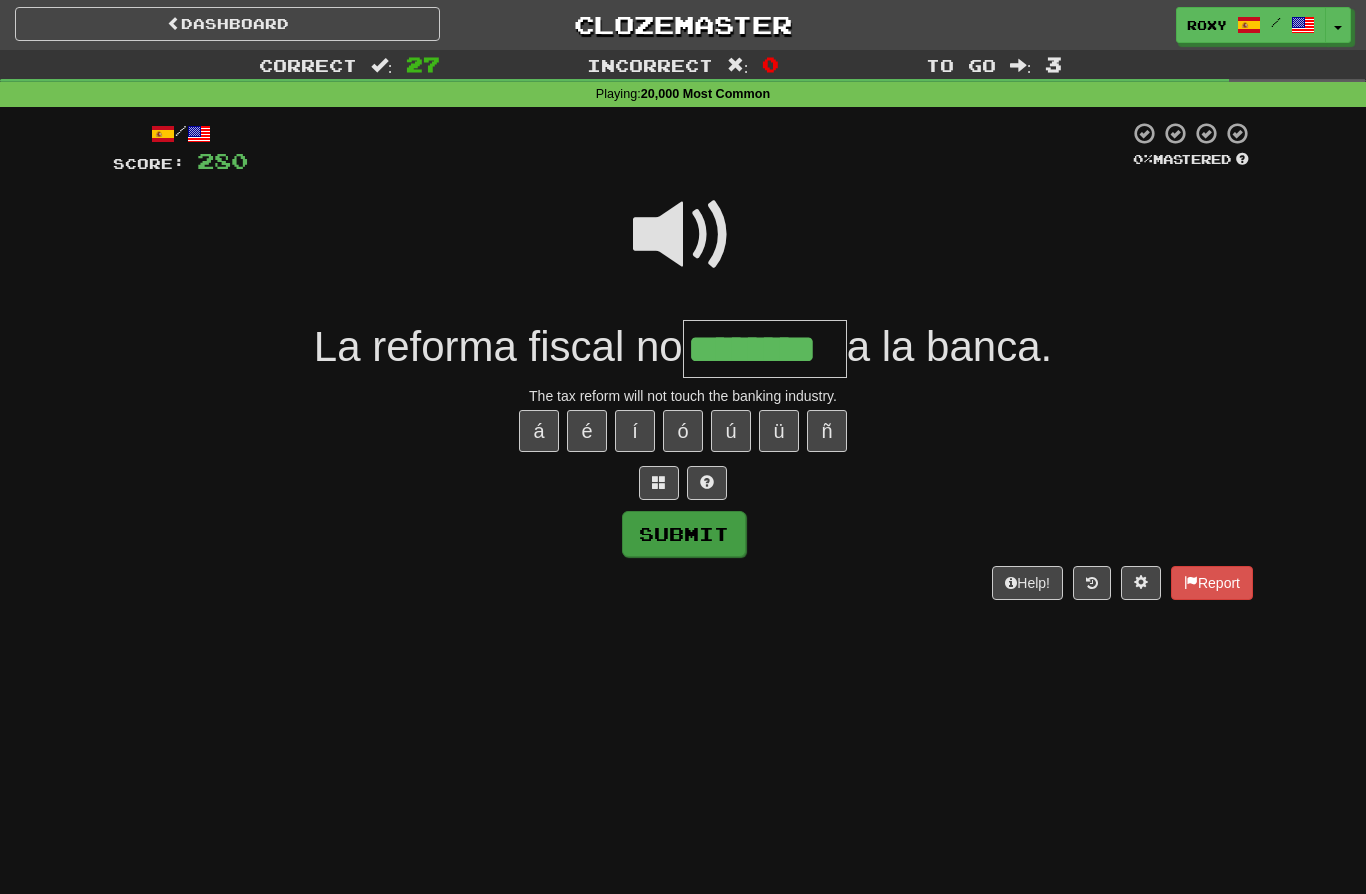 type on "********" 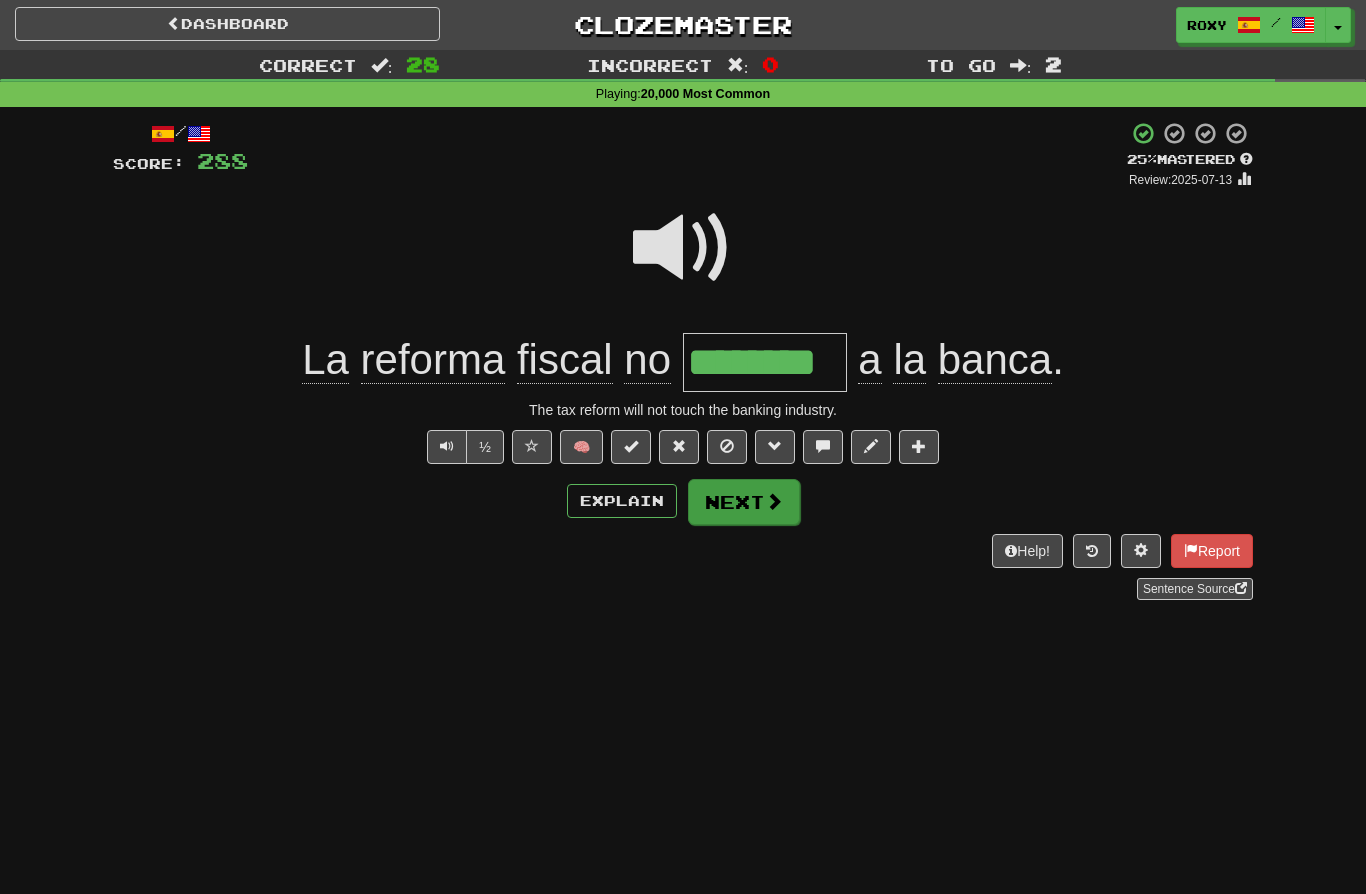 click on "Next" at bounding box center [744, 502] 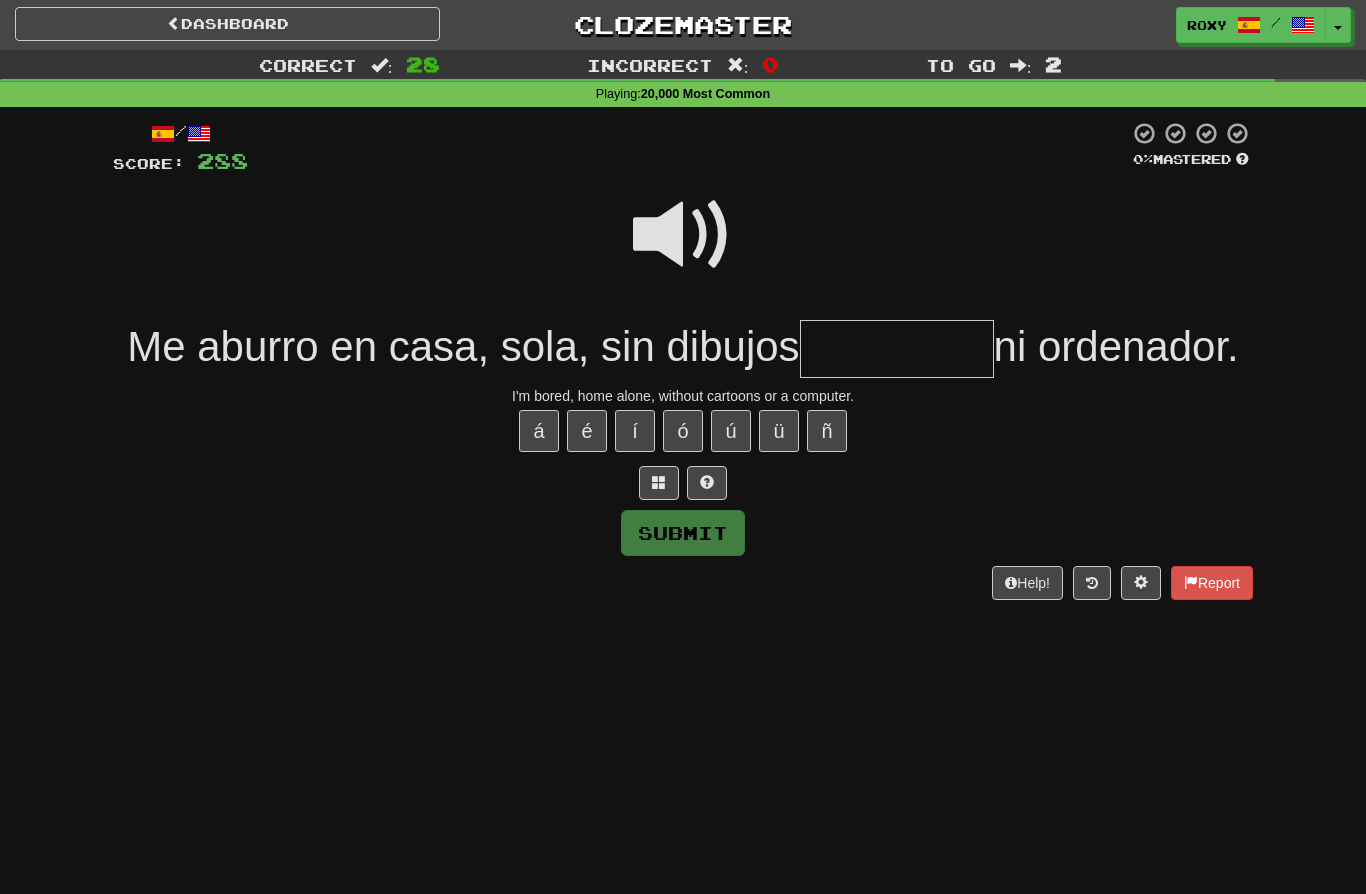 click at bounding box center [683, 235] 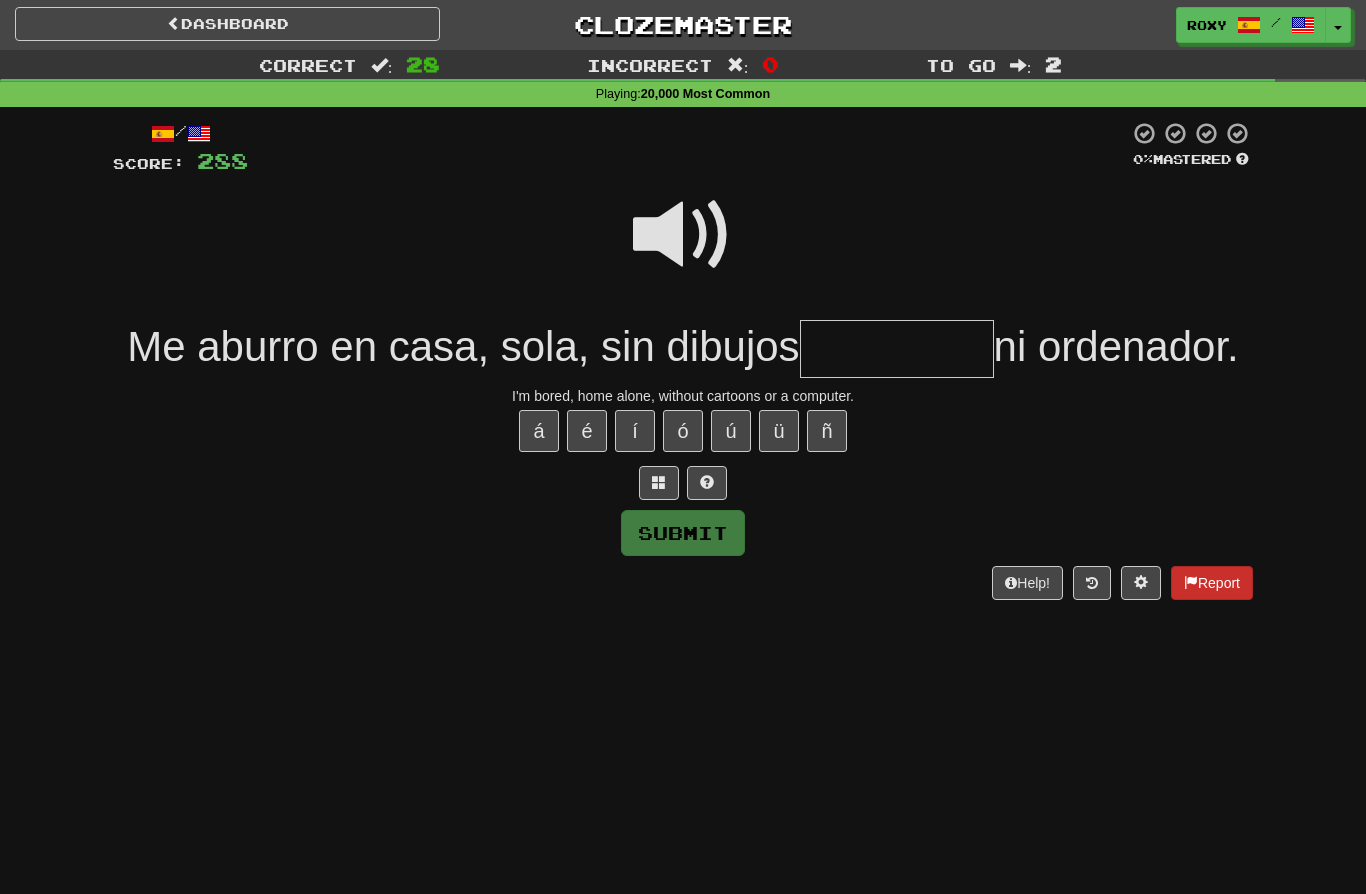 click on "Report" at bounding box center (1212, 583) 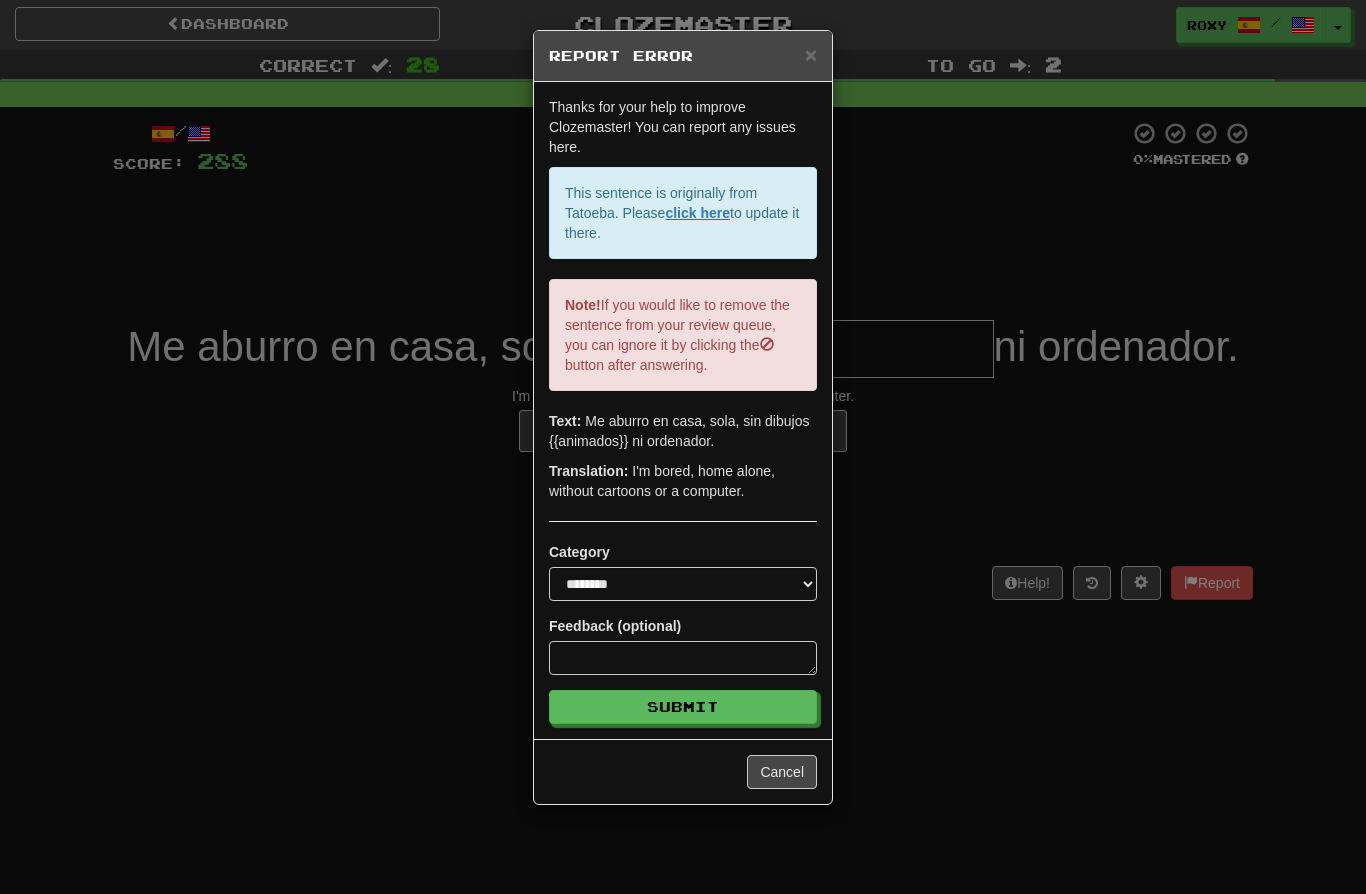 click on "**********" at bounding box center [683, 447] 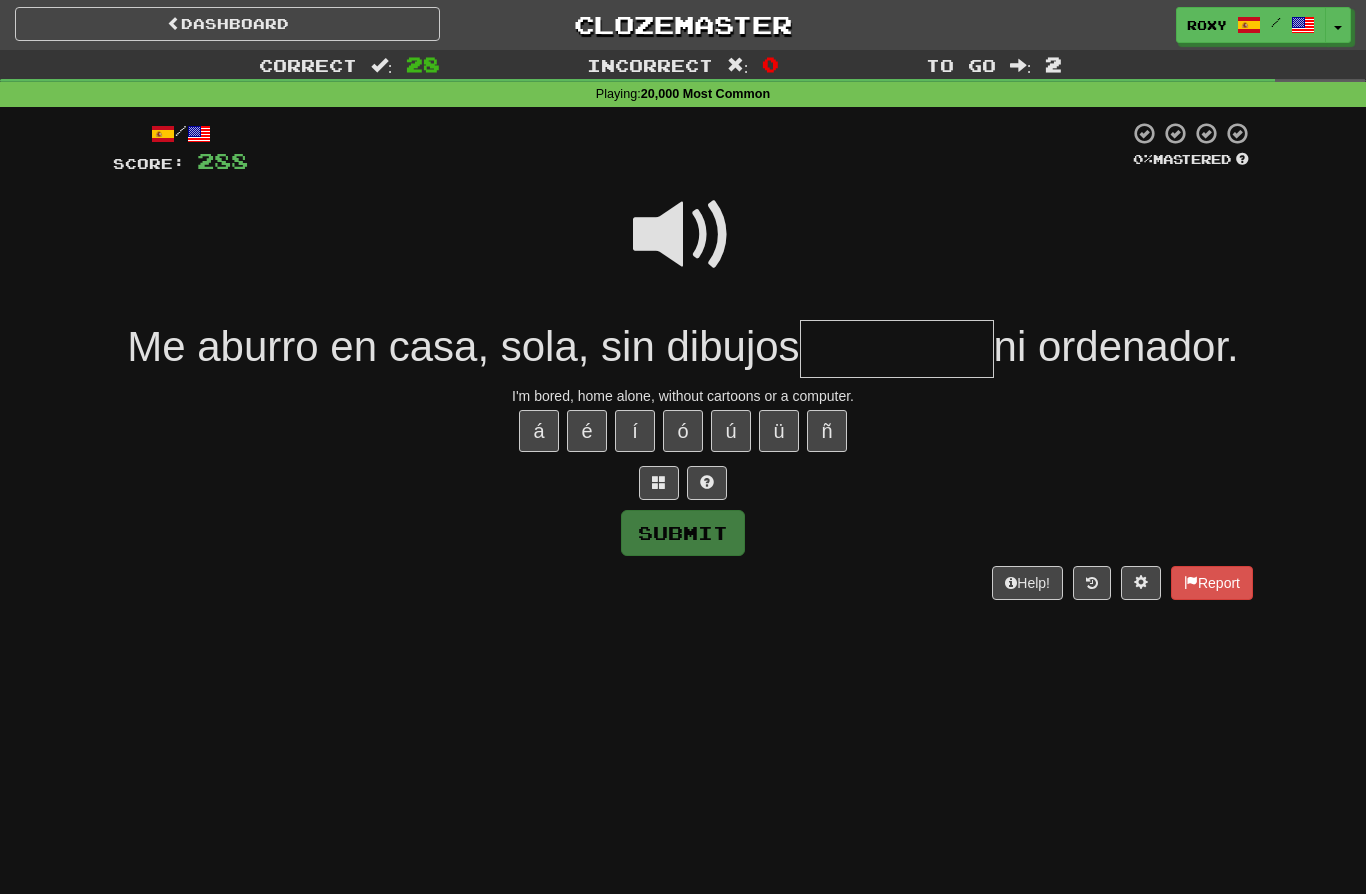 click at bounding box center [897, 349] 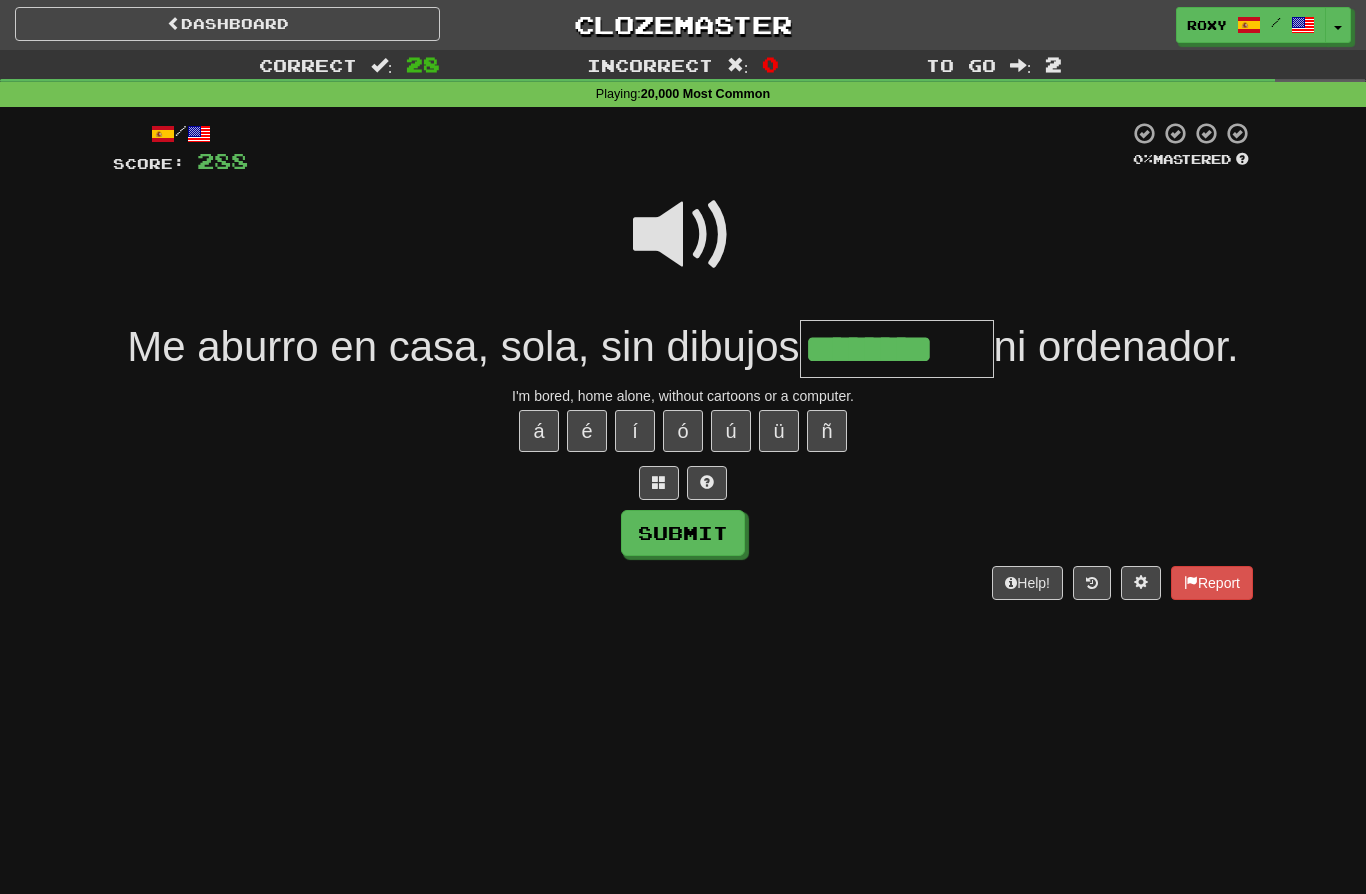 type on "********" 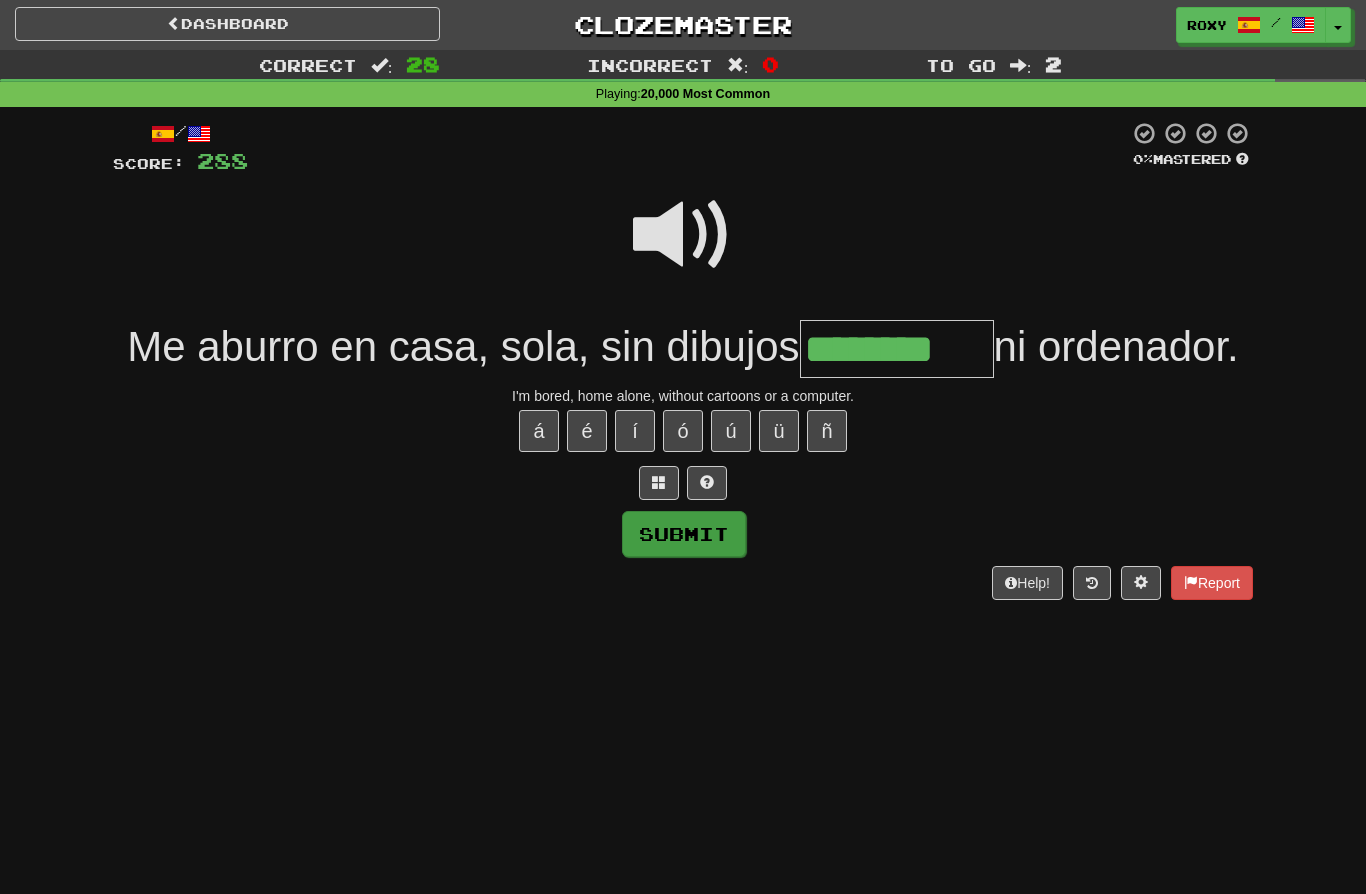 click on "Submit" at bounding box center [684, 534] 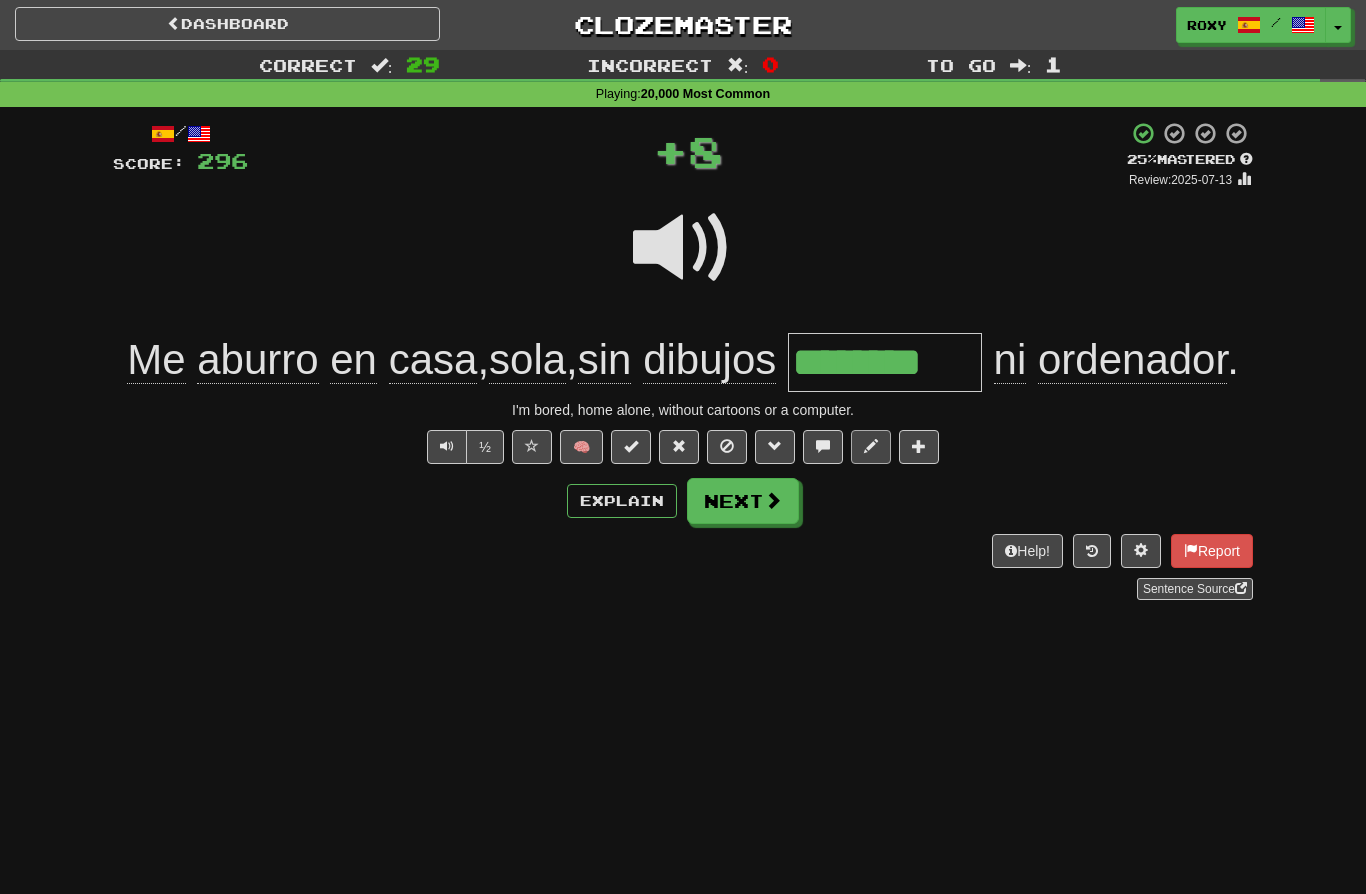 click at bounding box center (871, 446) 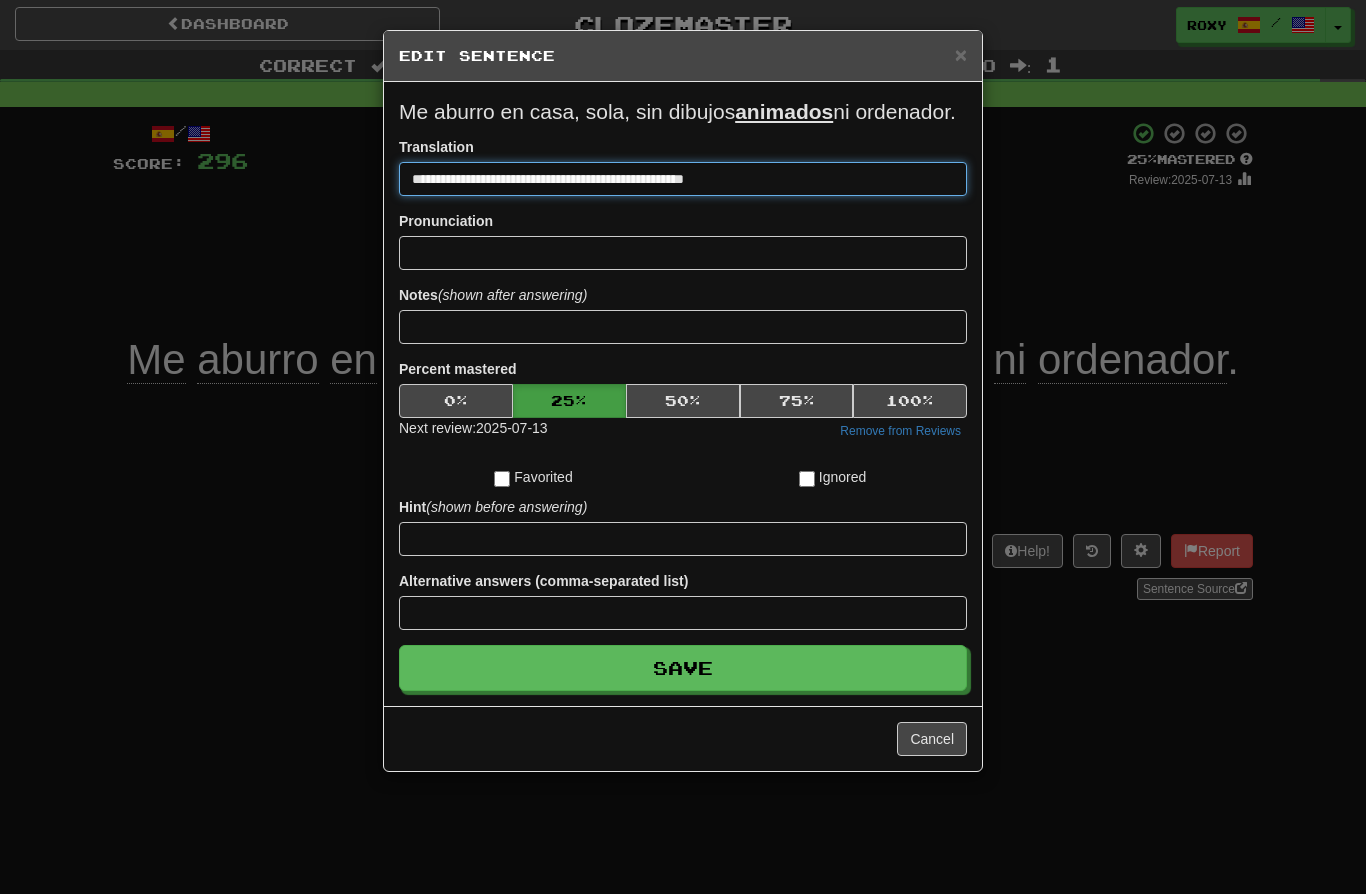 click on "**********" at bounding box center [683, 179] 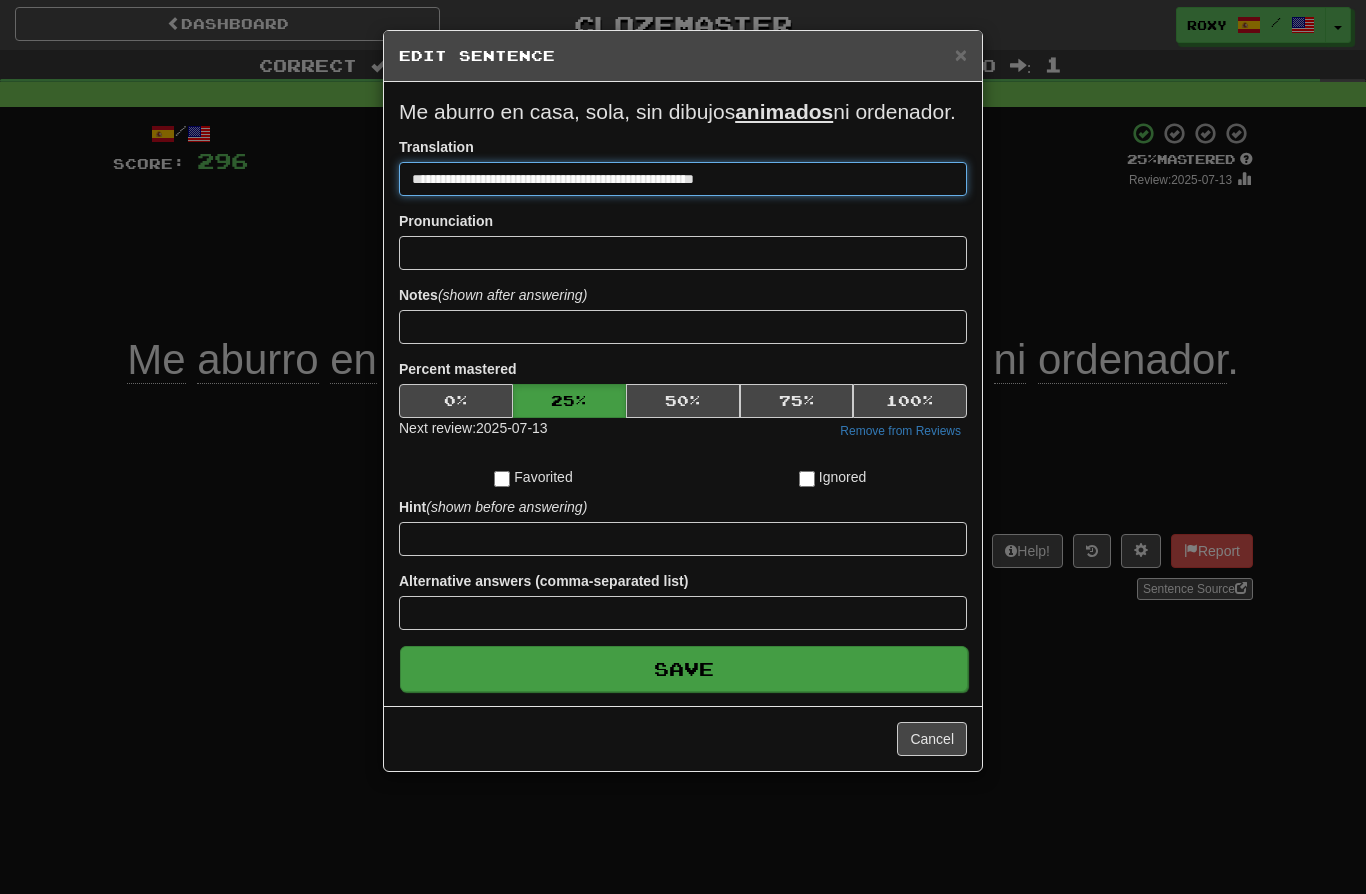 type on "**********" 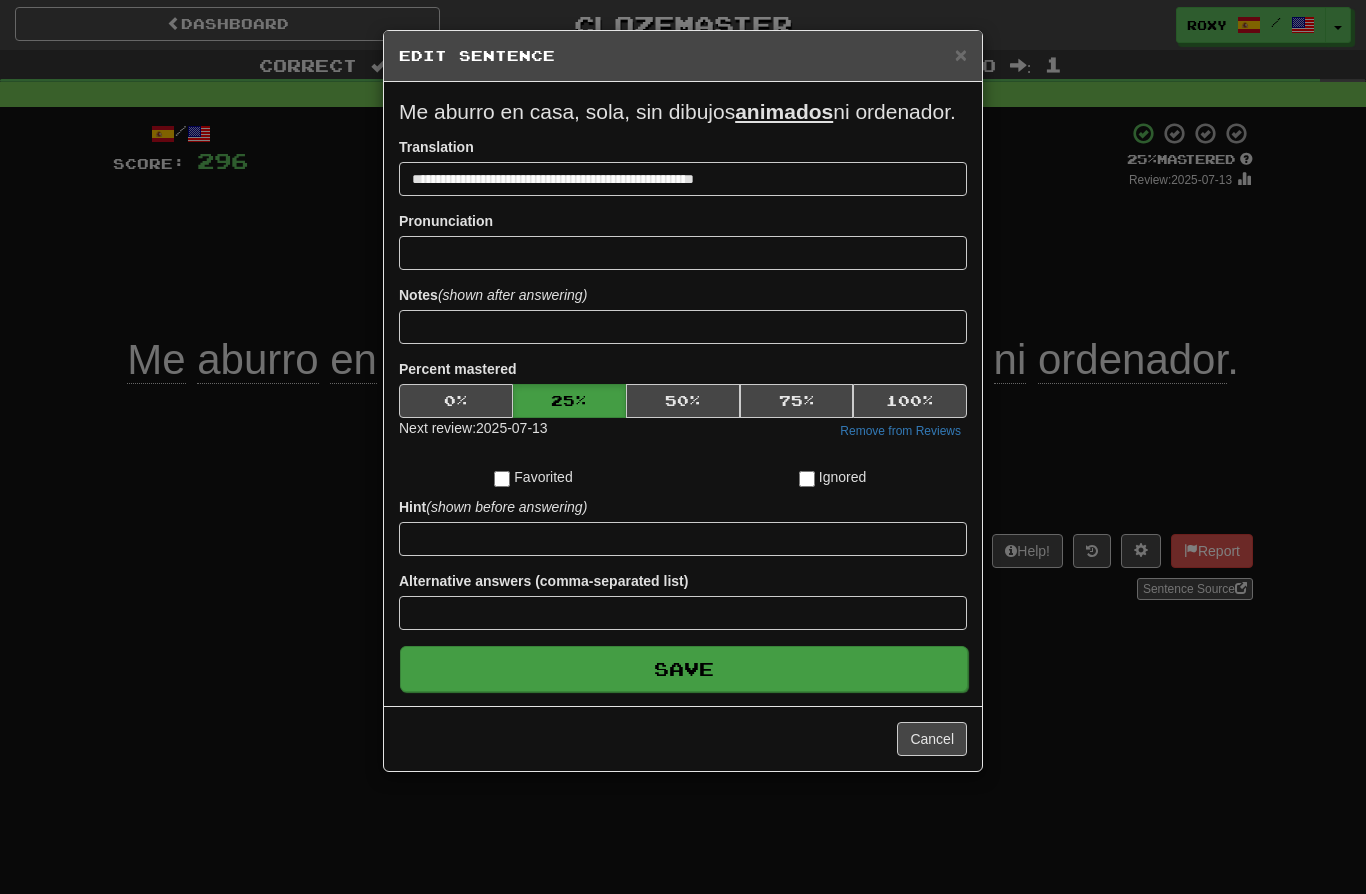 click on "Save" at bounding box center (684, 669) 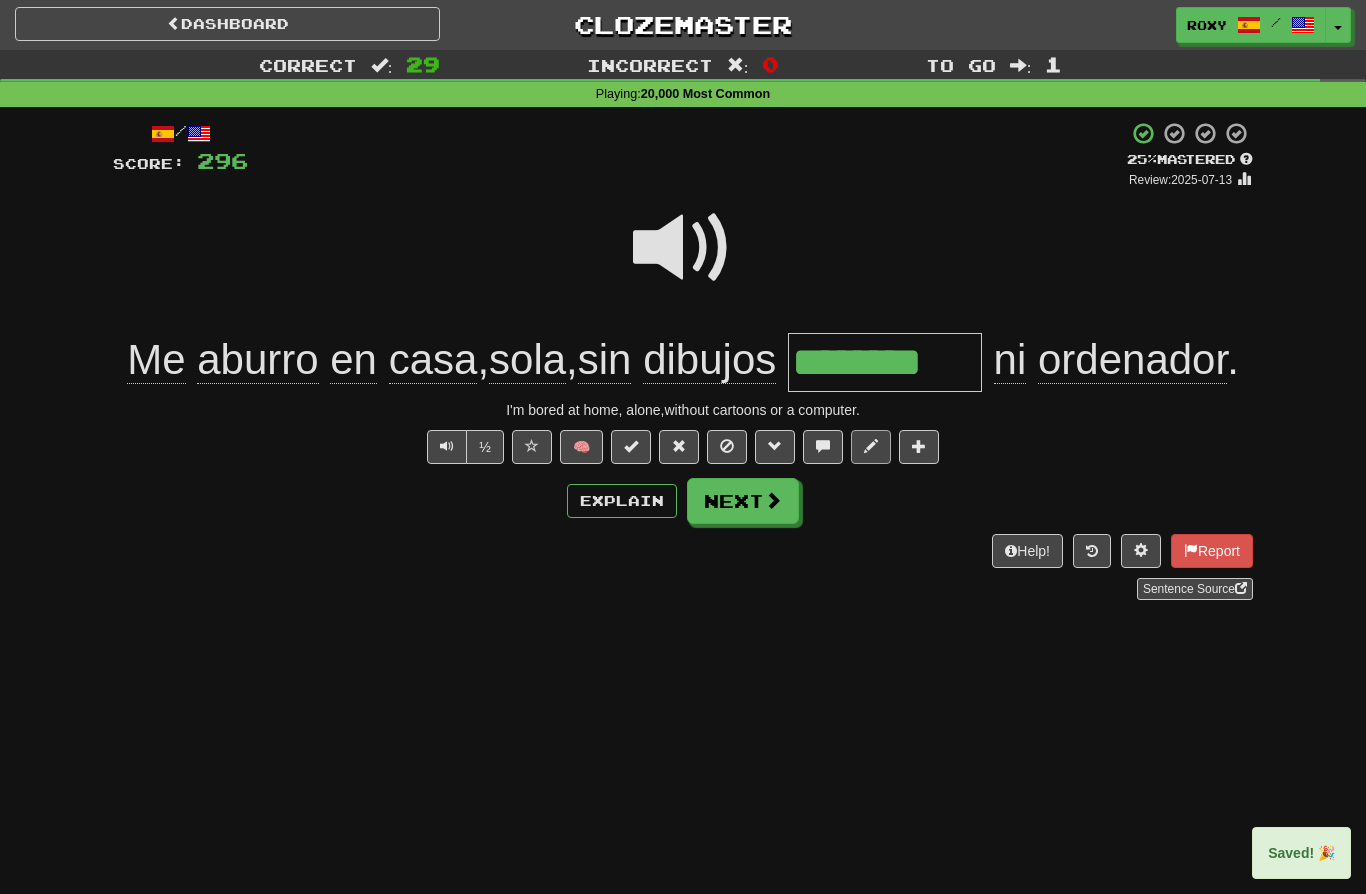 click at bounding box center (871, 446) 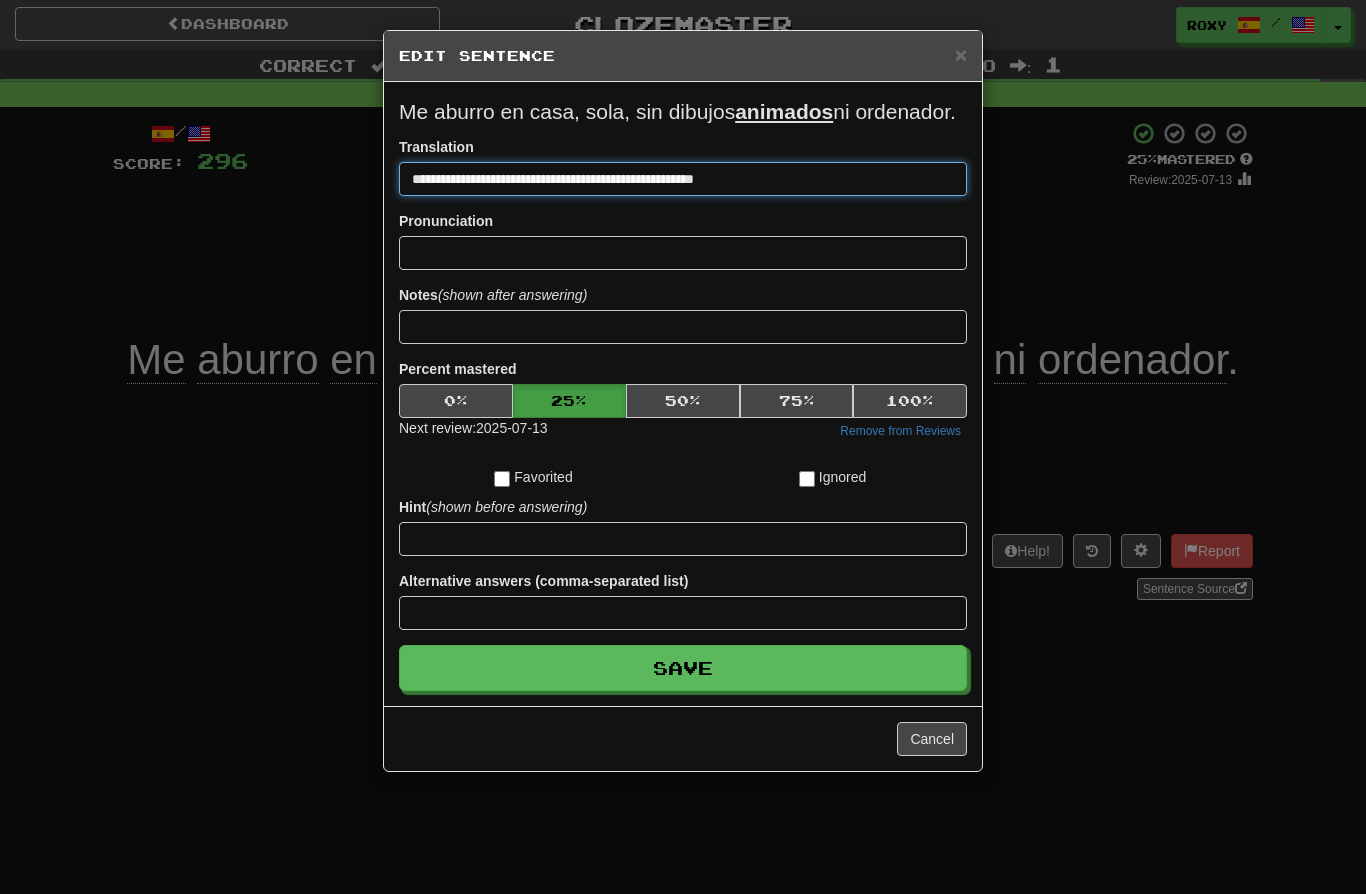 click on "**********" at bounding box center (683, 179) 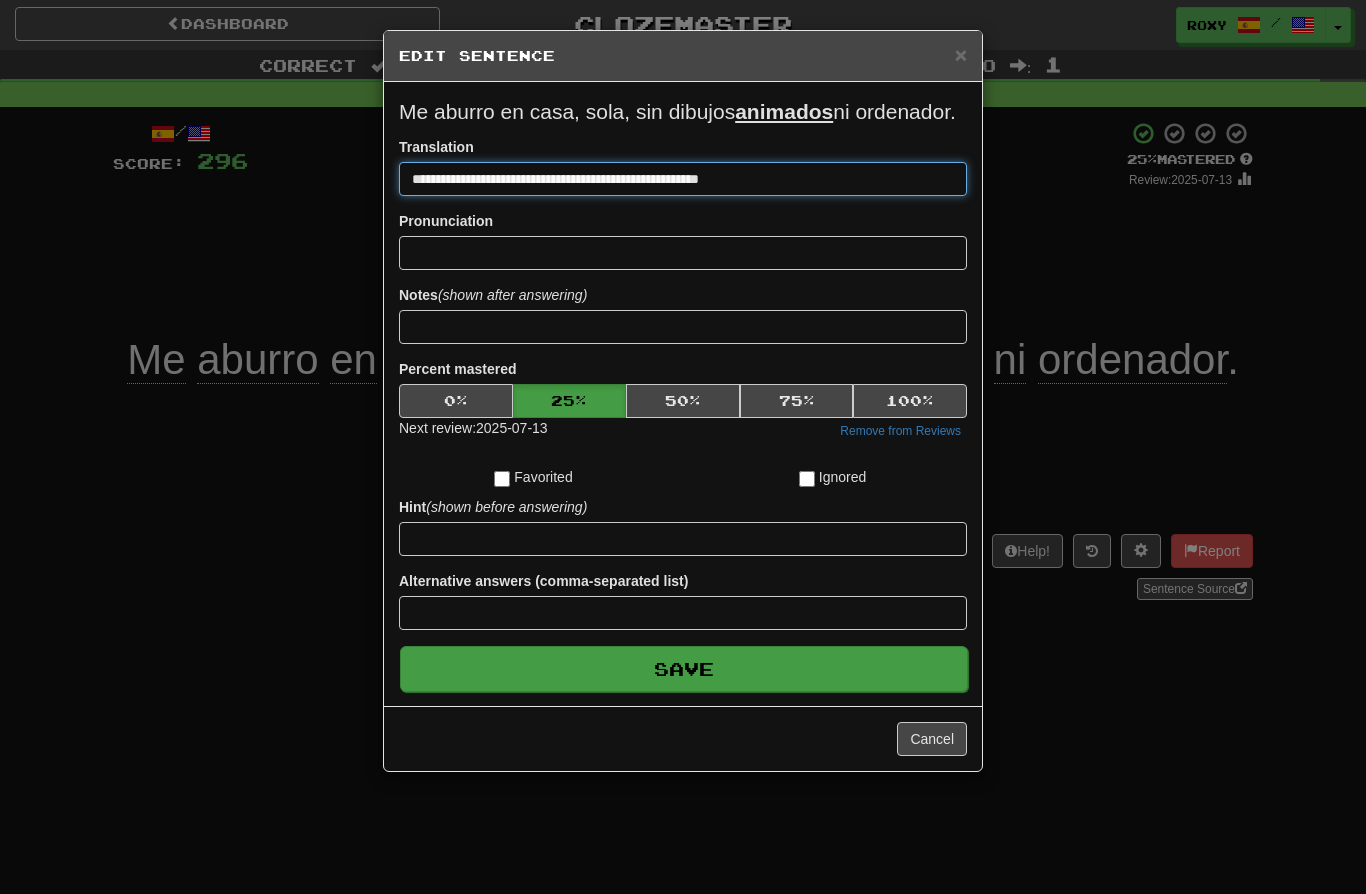 type on "**********" 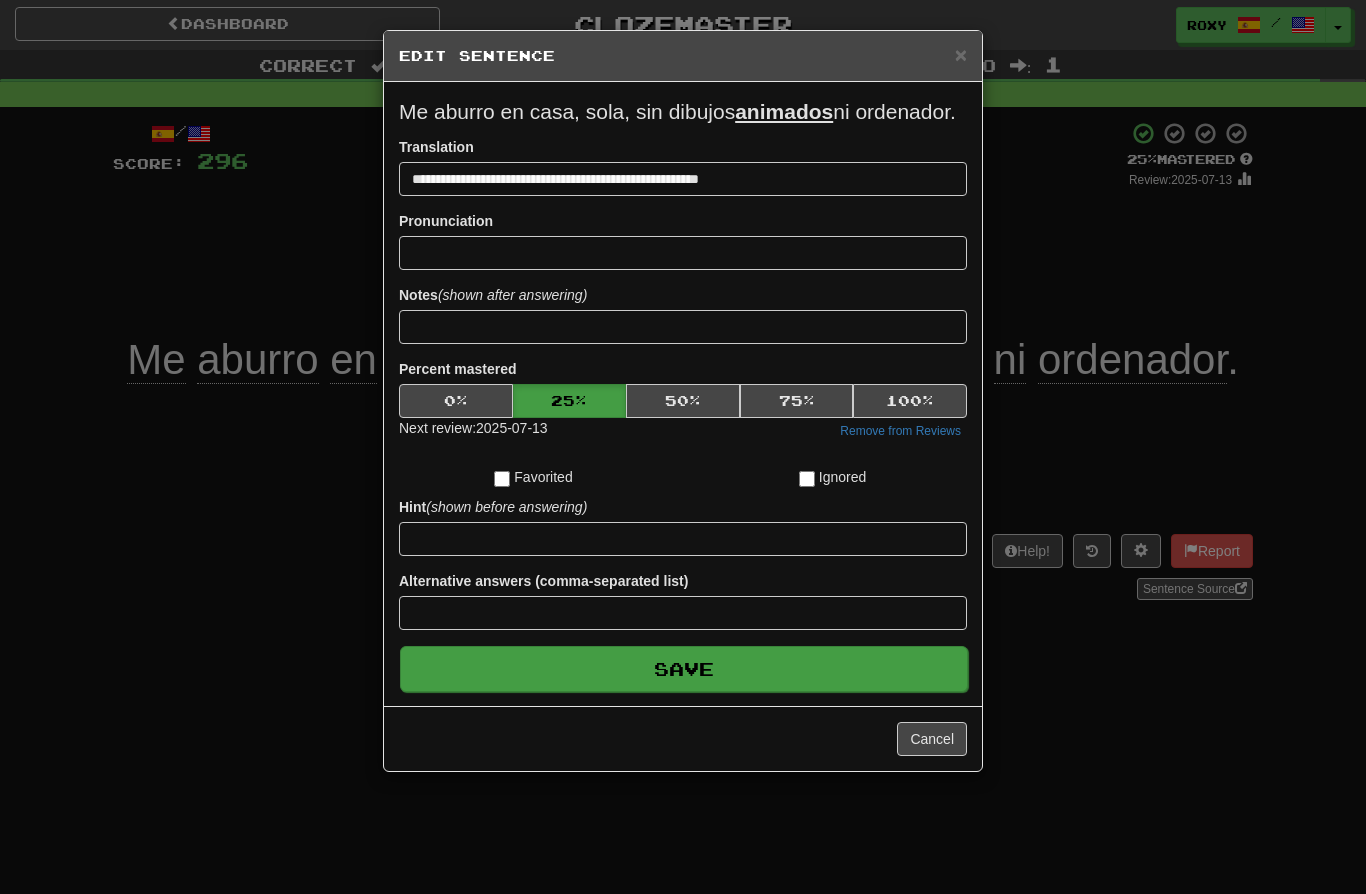 click on "Save" at bounding box center [684, 669] 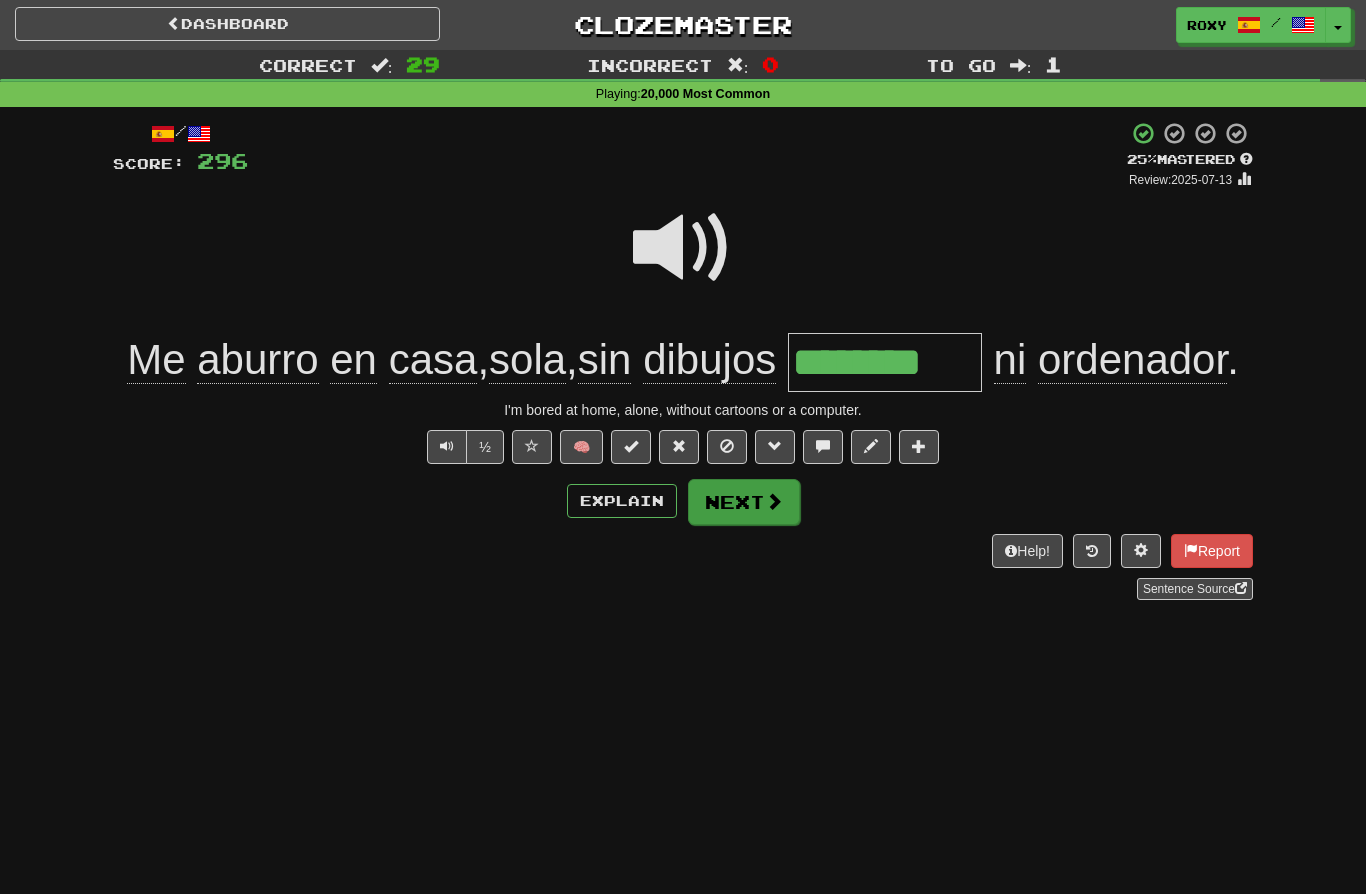 click on "Next" at bounding box center (744, 502) 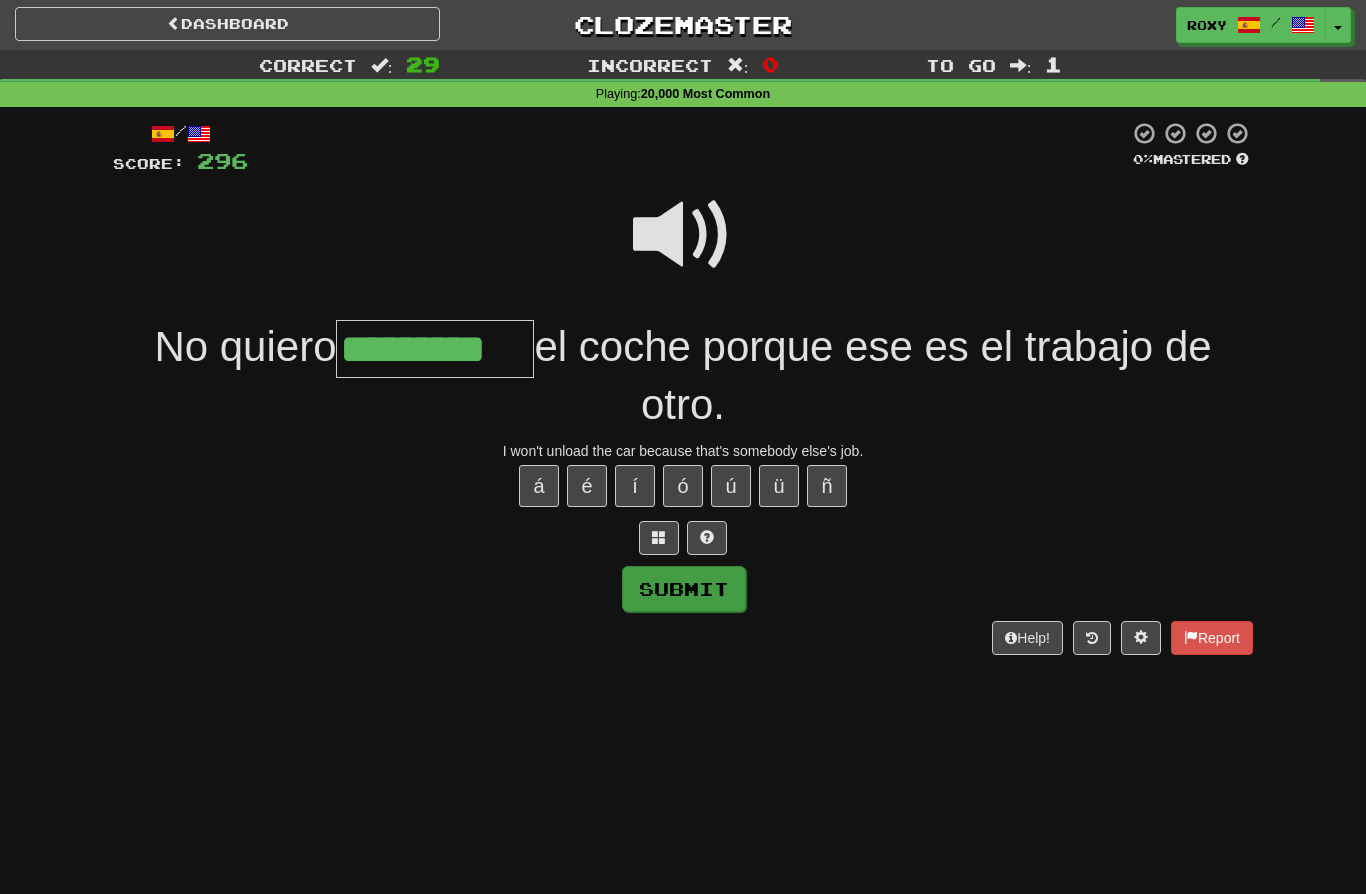 type on "*********" 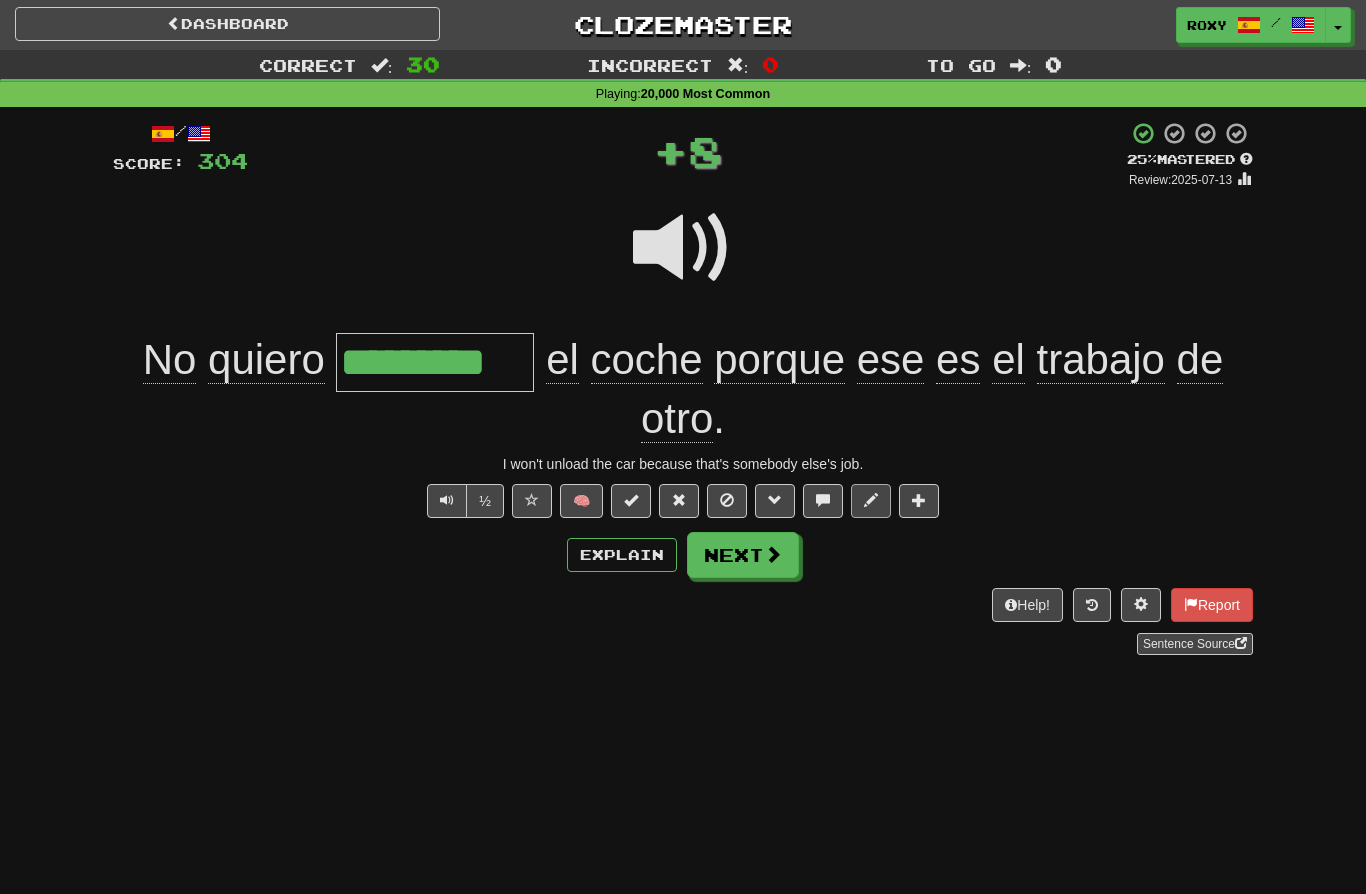 click at bounding box center (871, 501) 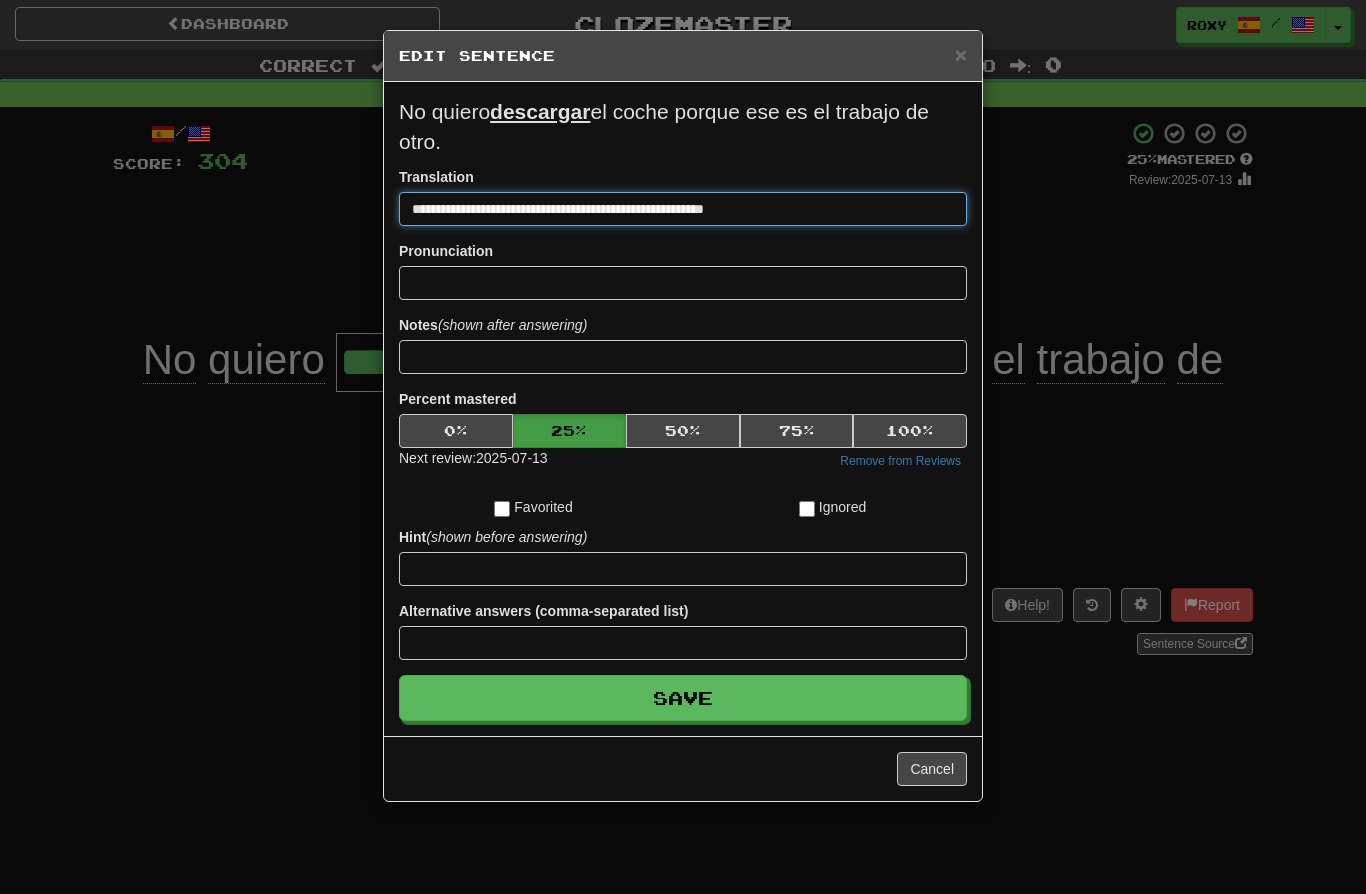 click on "**********" at bounding box center [683, 209] 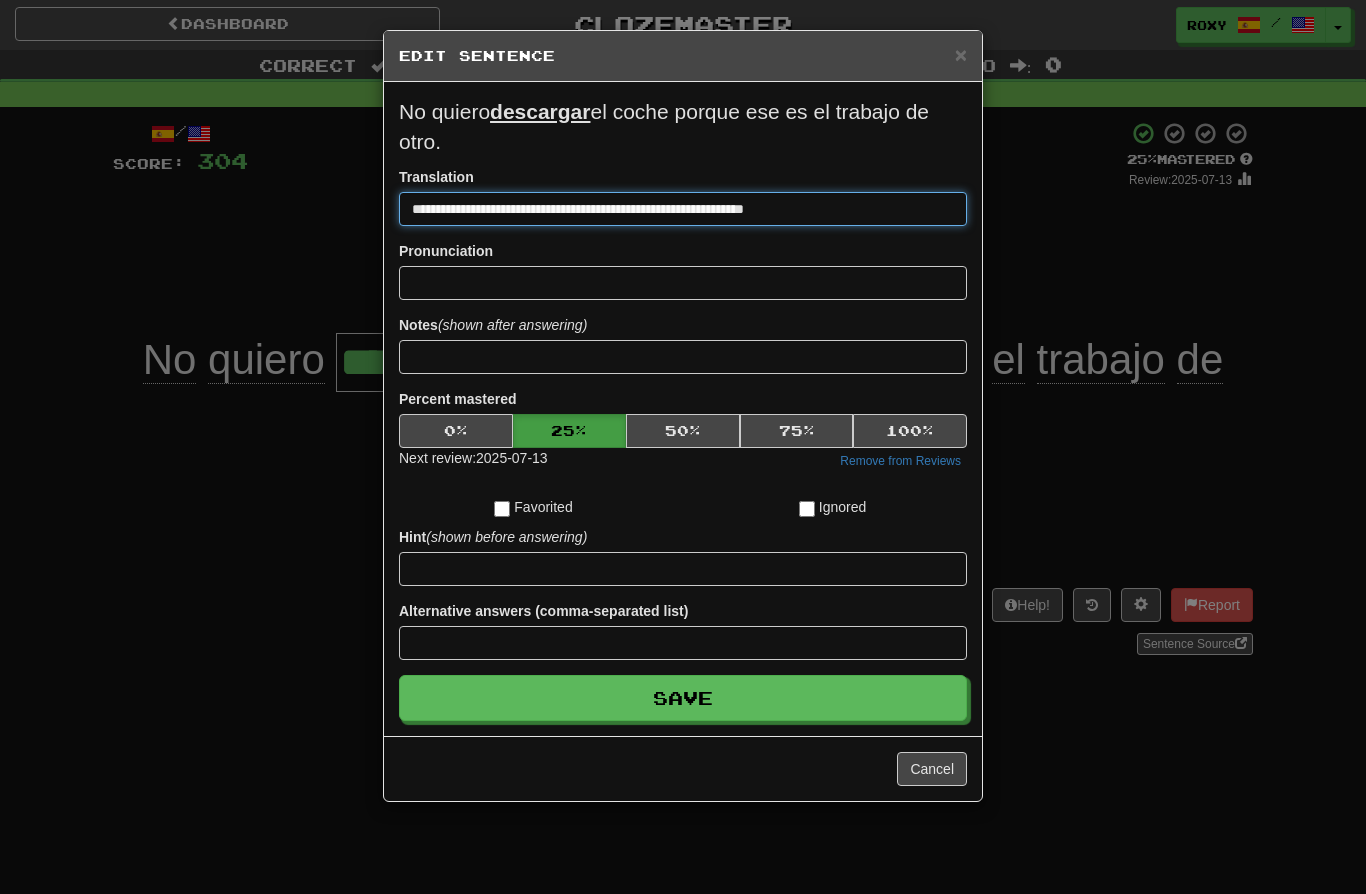 click on "**********" at bounding box center (683, 209) 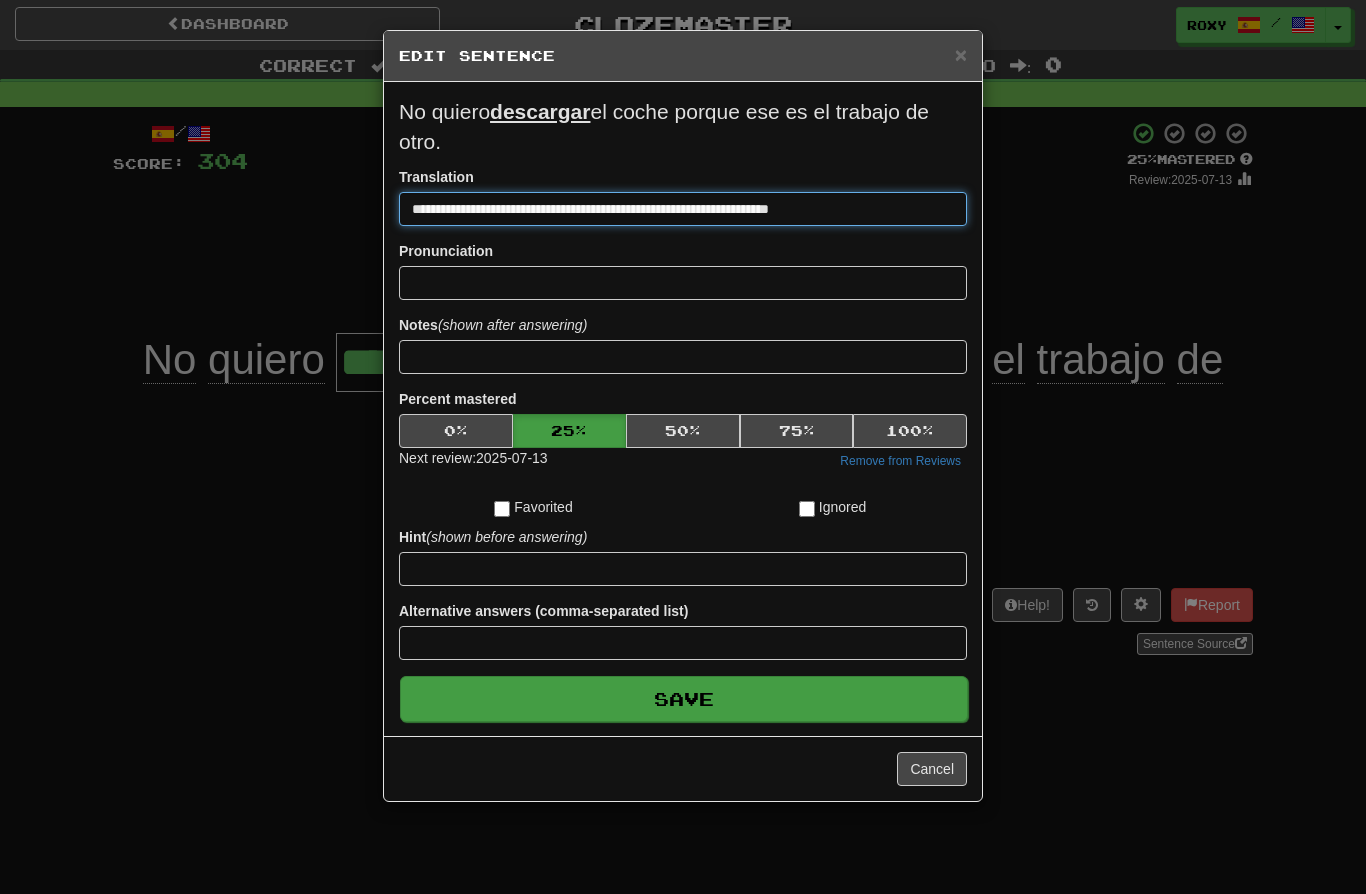 type on "**********" 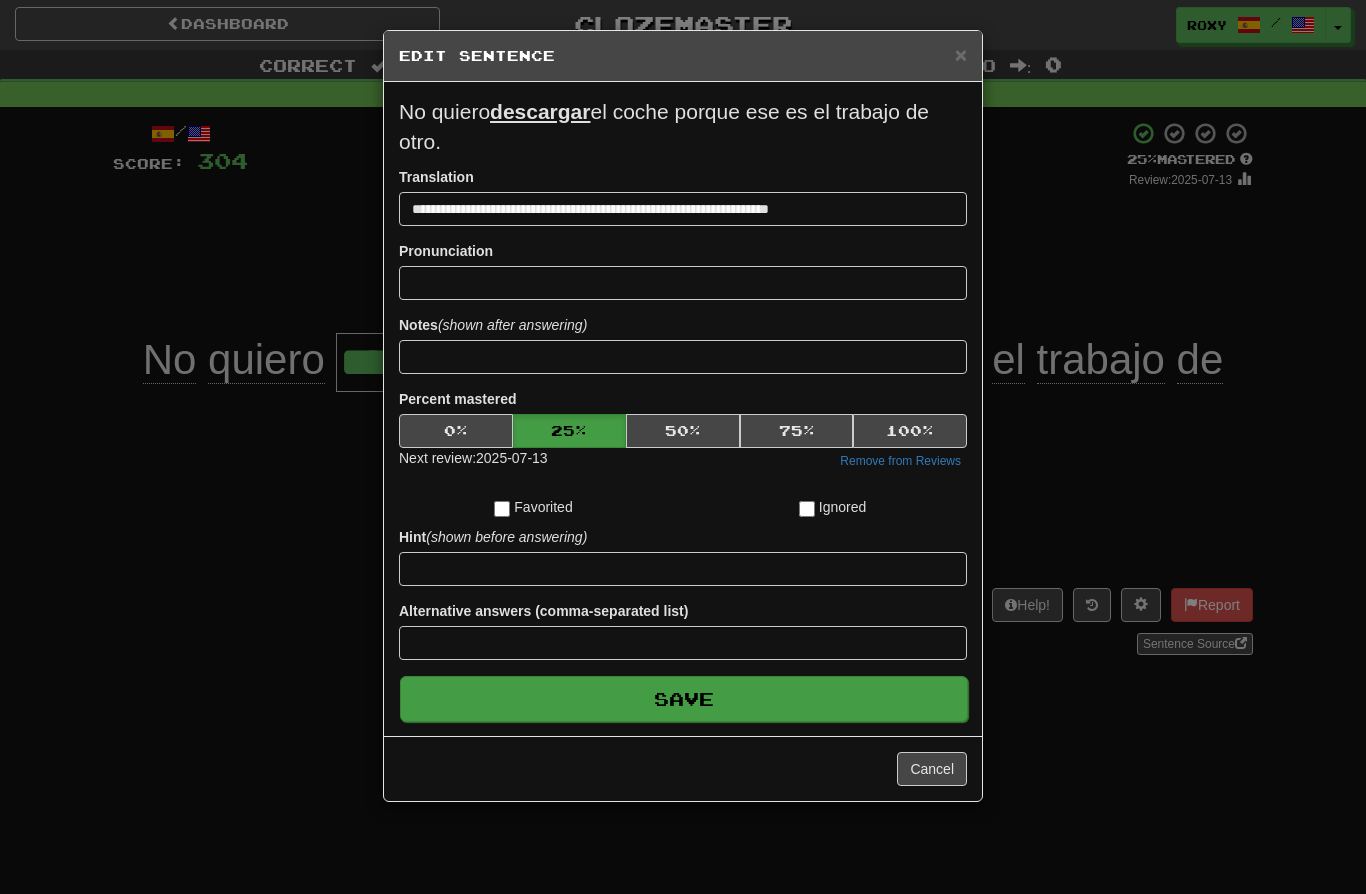 click on "Save" at bounding box center [684, 699] 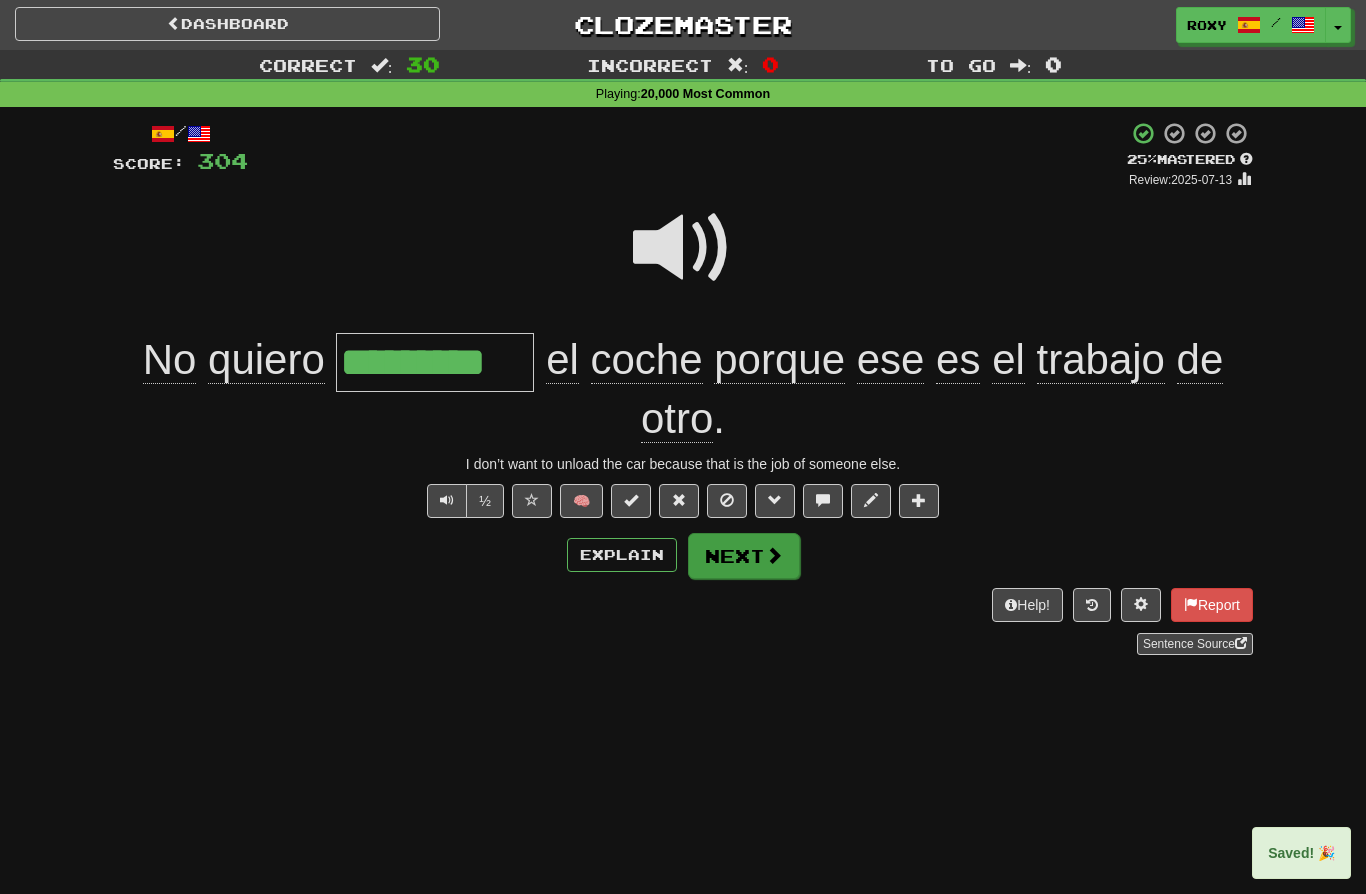 click on "Next" at bounding box center [744, 556] 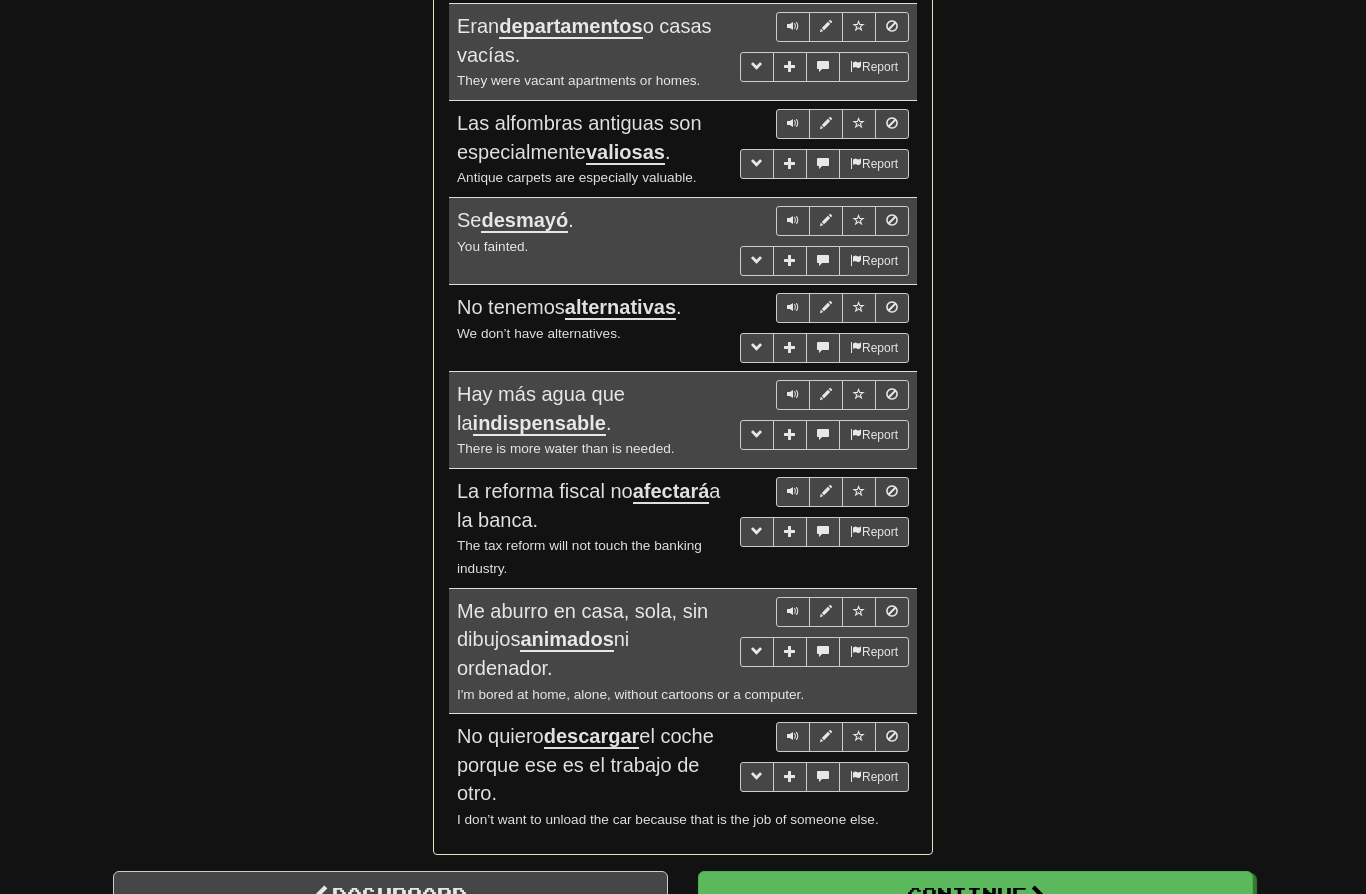 scroll, scrollTop: 3601, scrollLeft: 0, axis: vertical 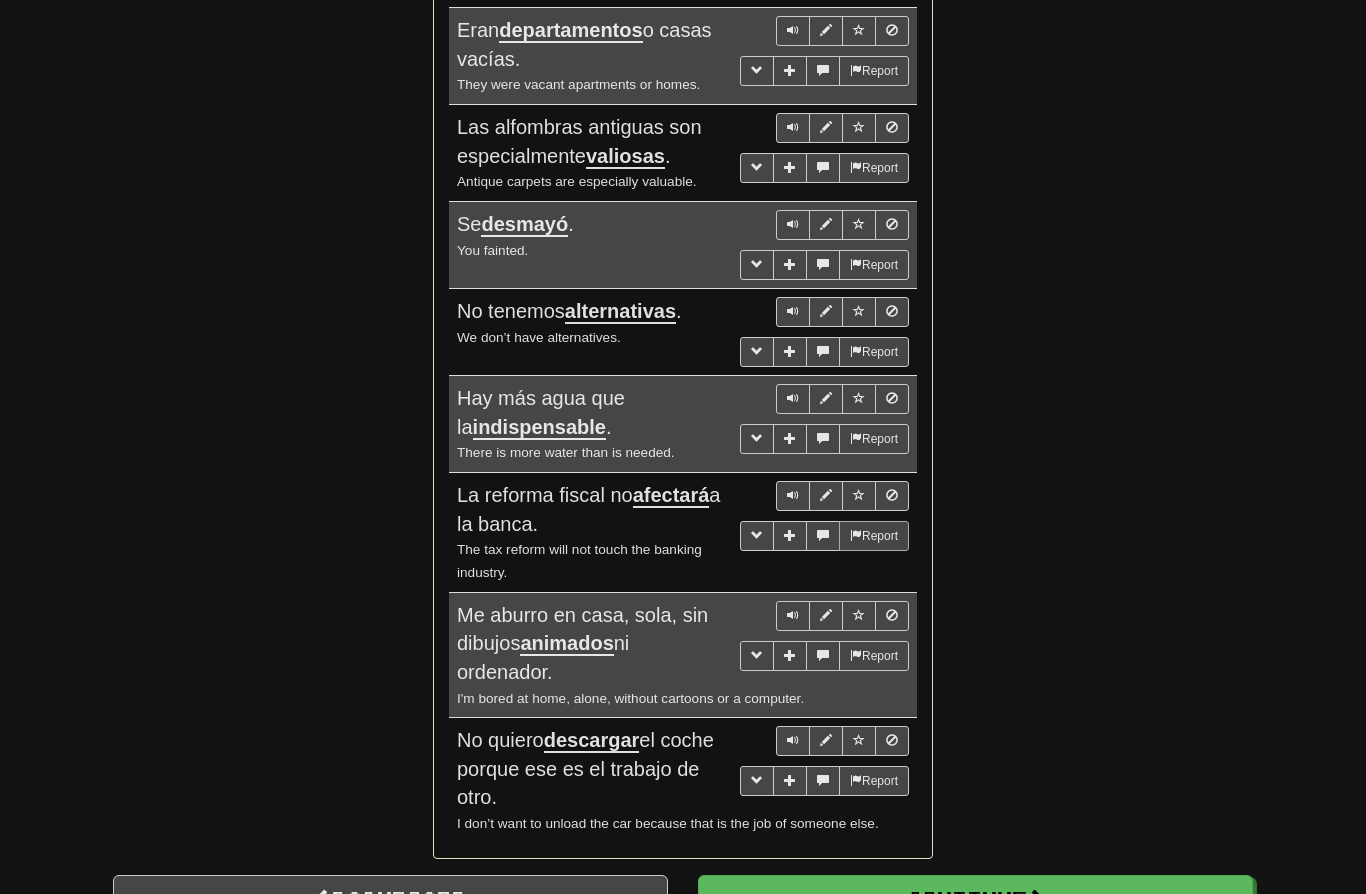 click on "Report" at bounding box center [874, 536] 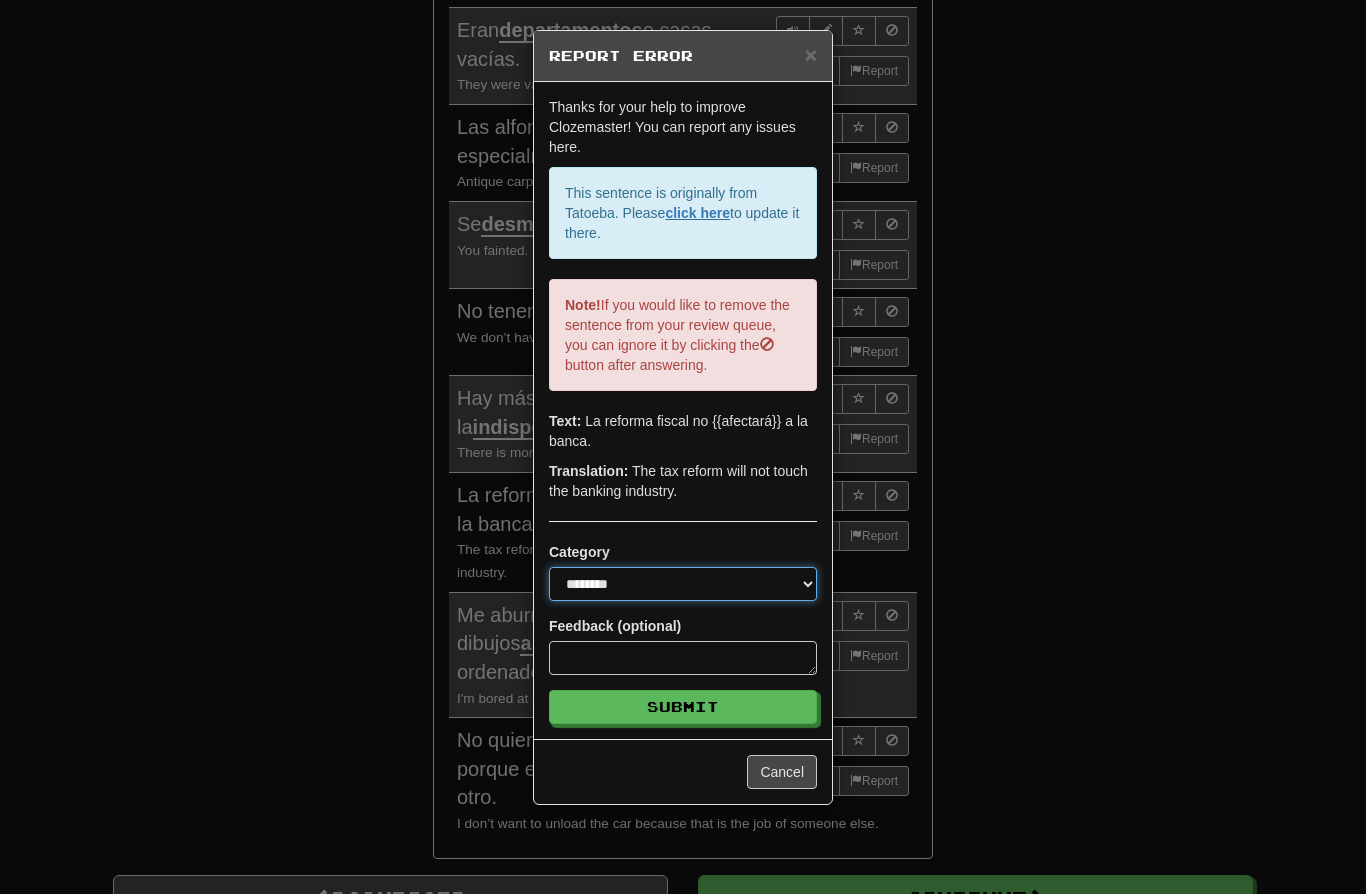 click on "**********" at bounding box center [683, 584] 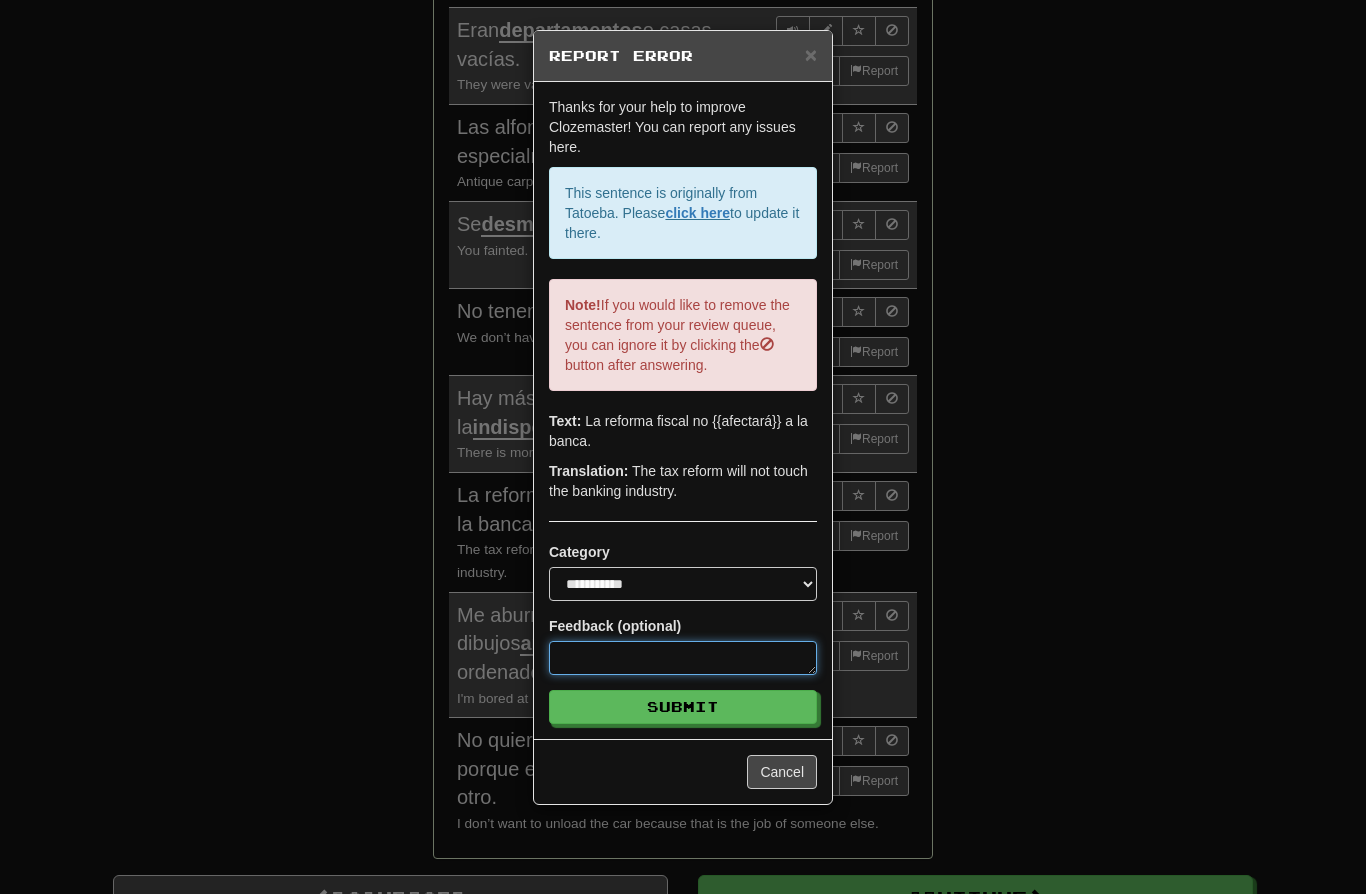 click at bounding box center (683, 658) 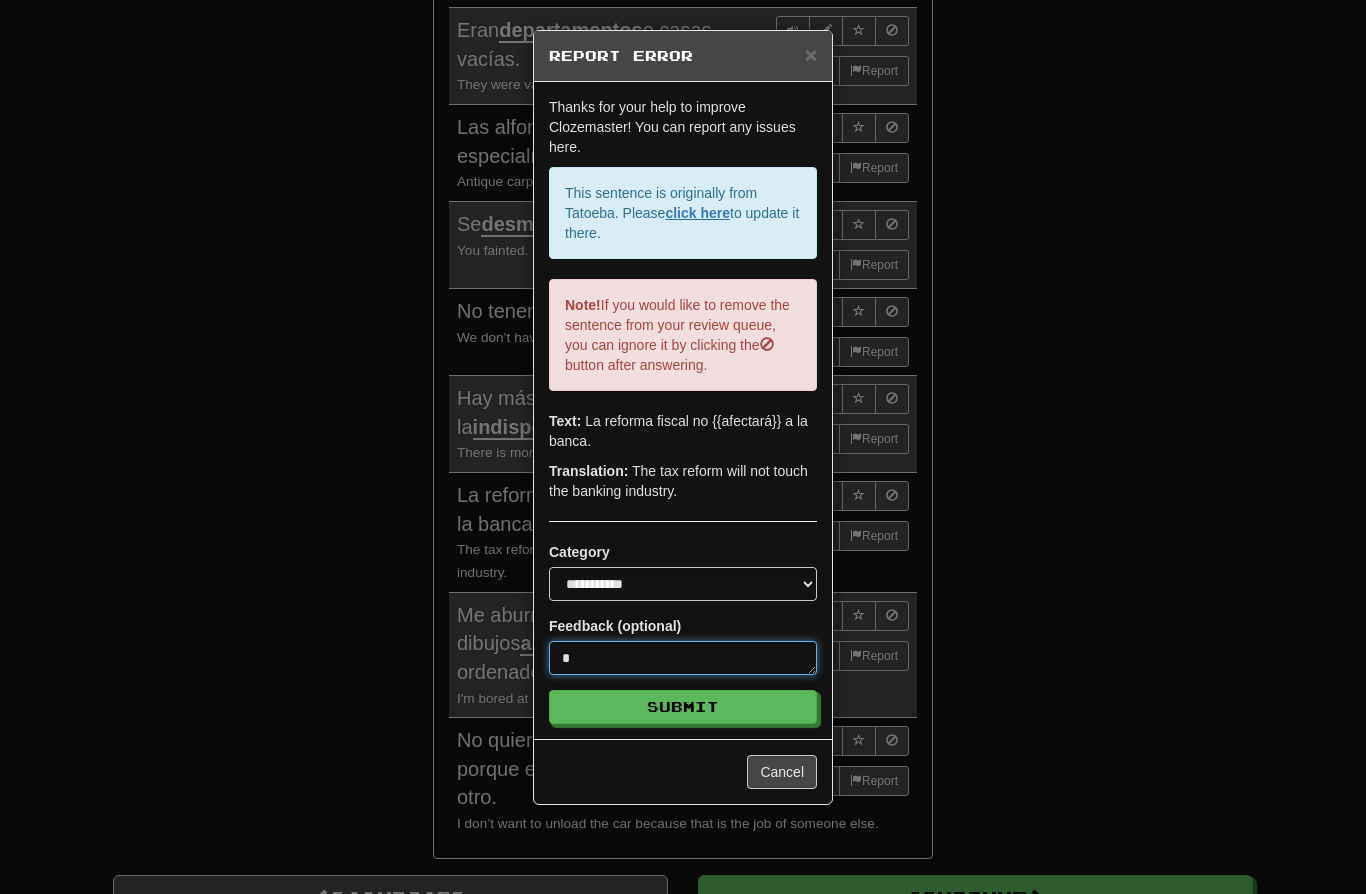 type on "*" 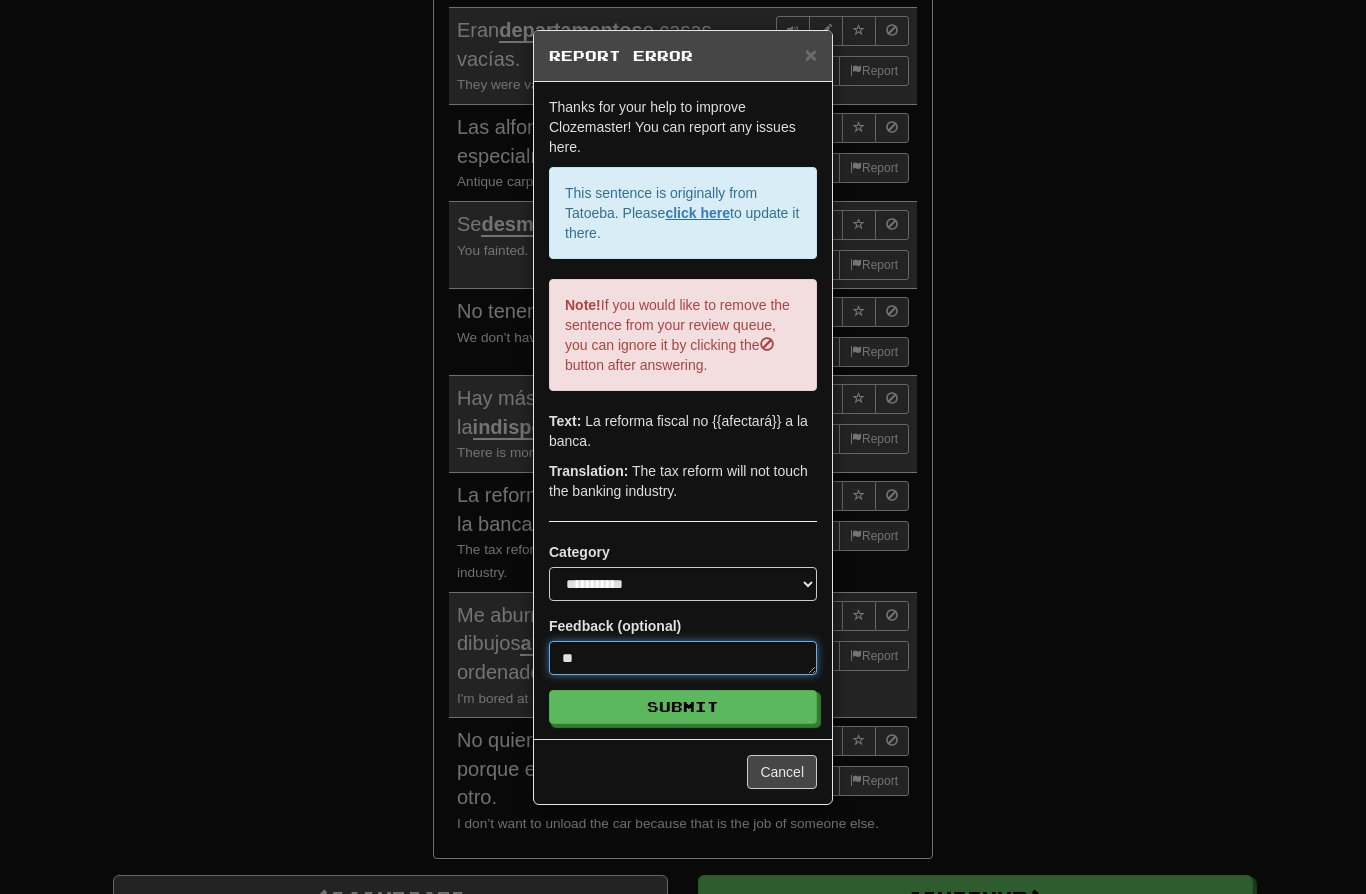 type on "*" 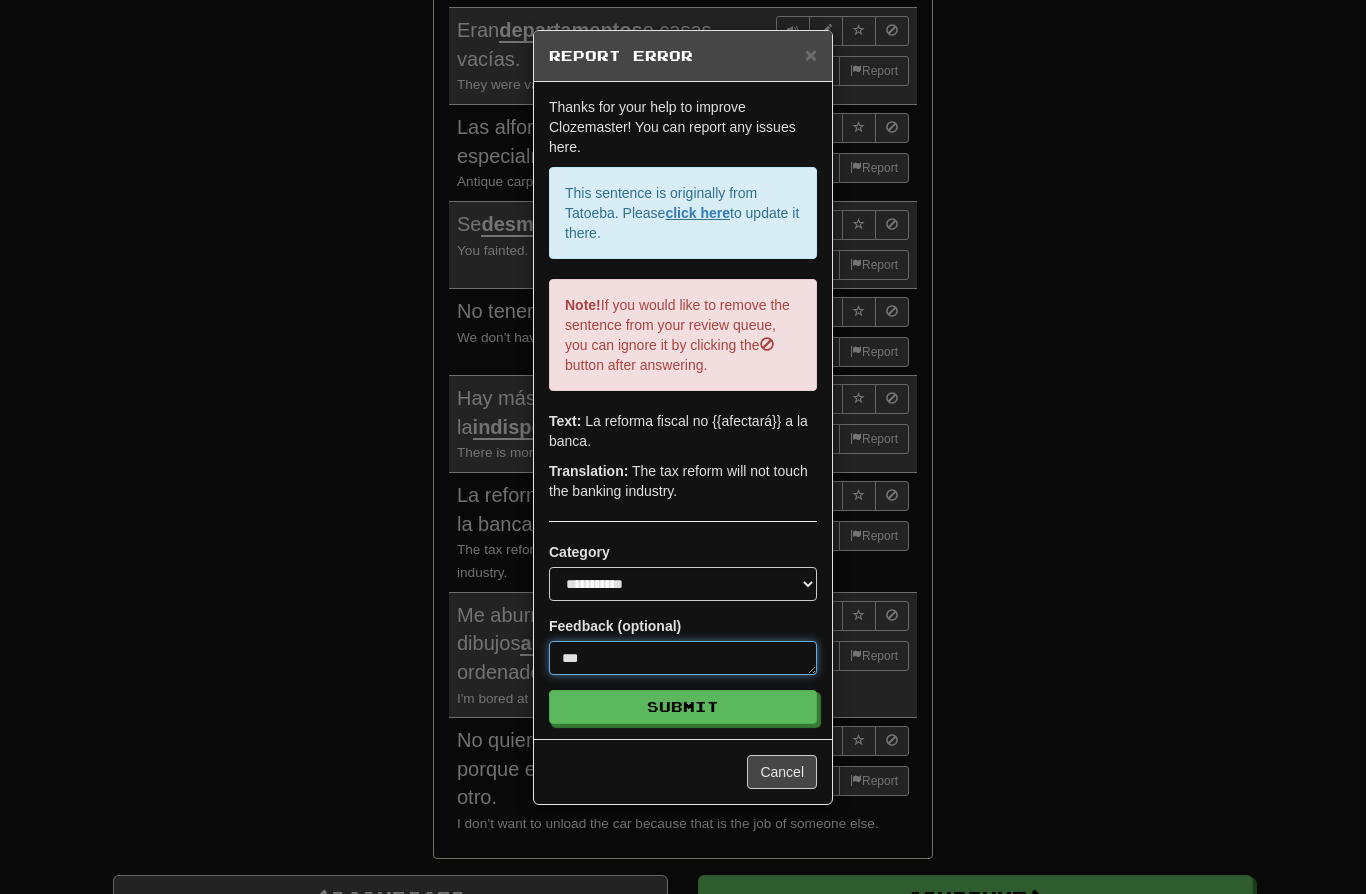 type on "*" 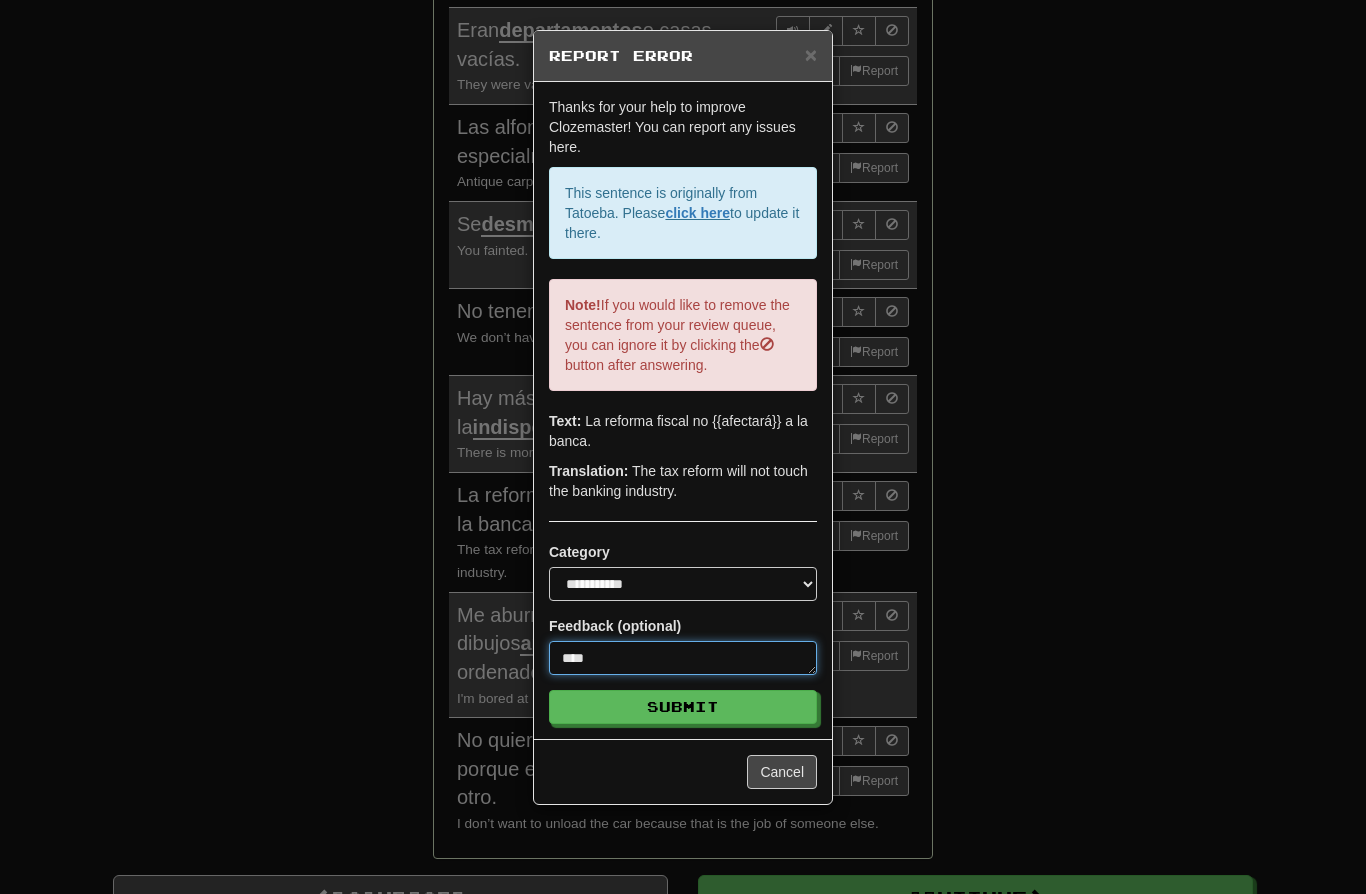 type on "*" 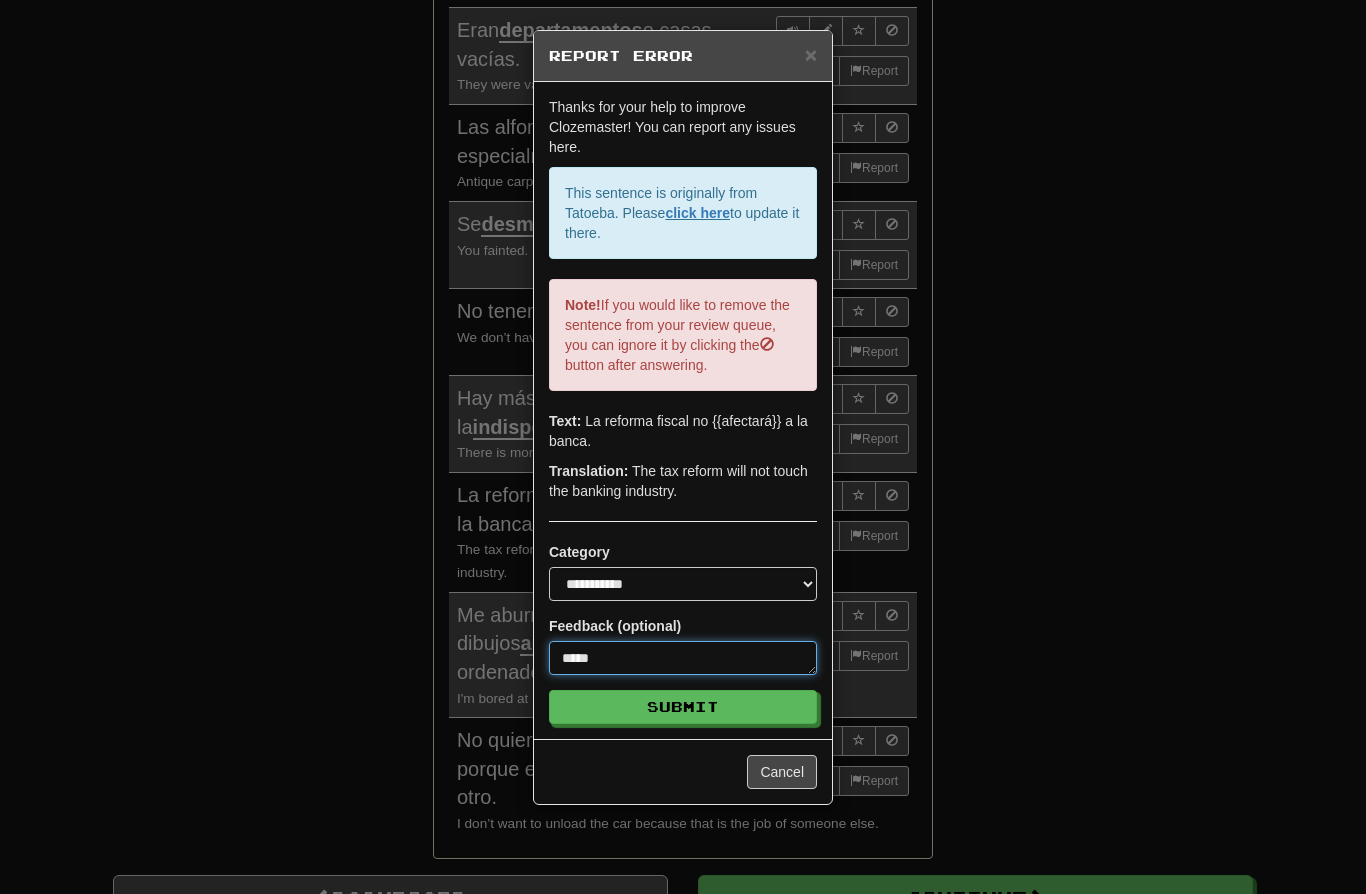 type on "*" 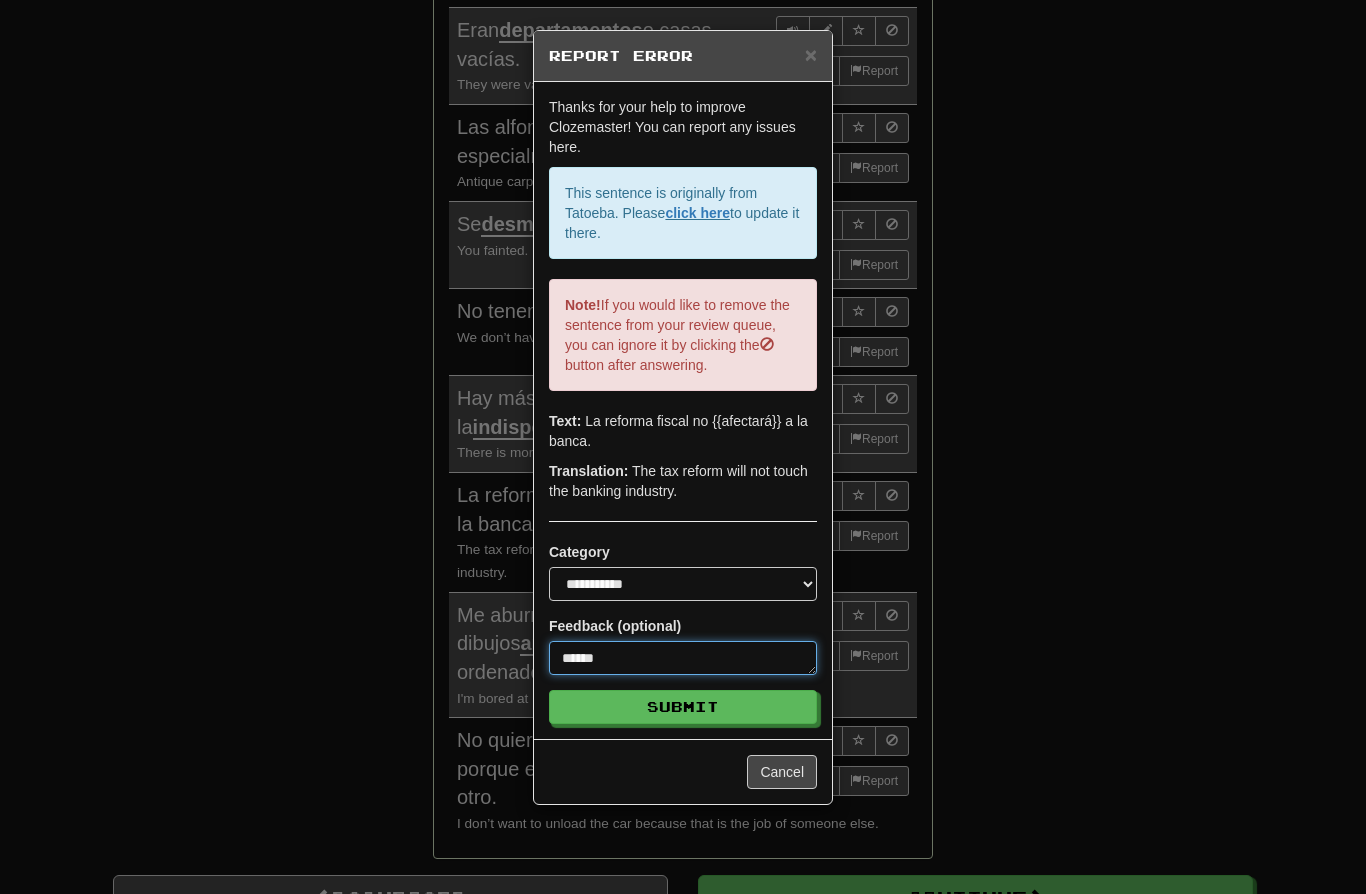 type on "*" 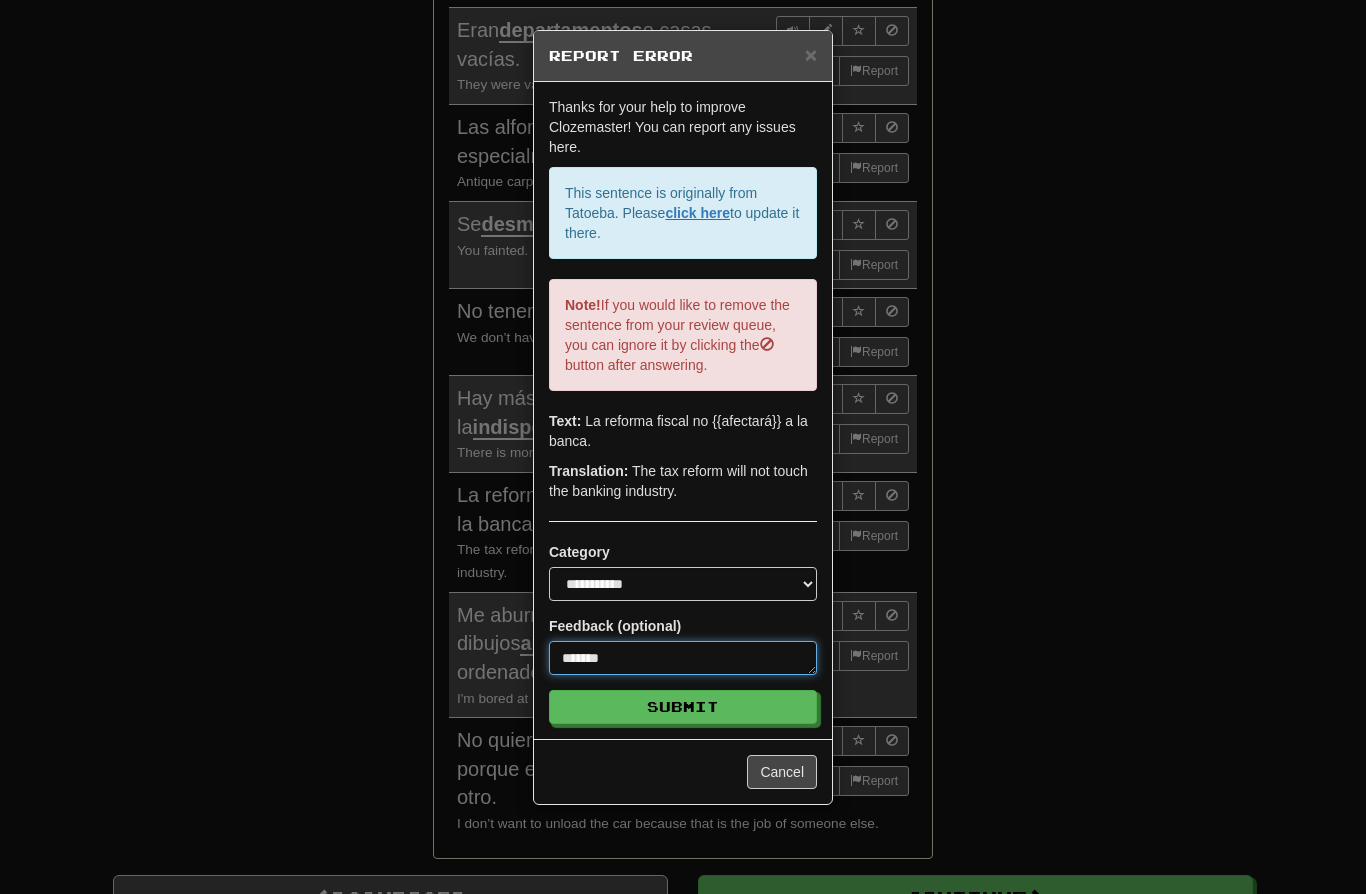 type on "*" 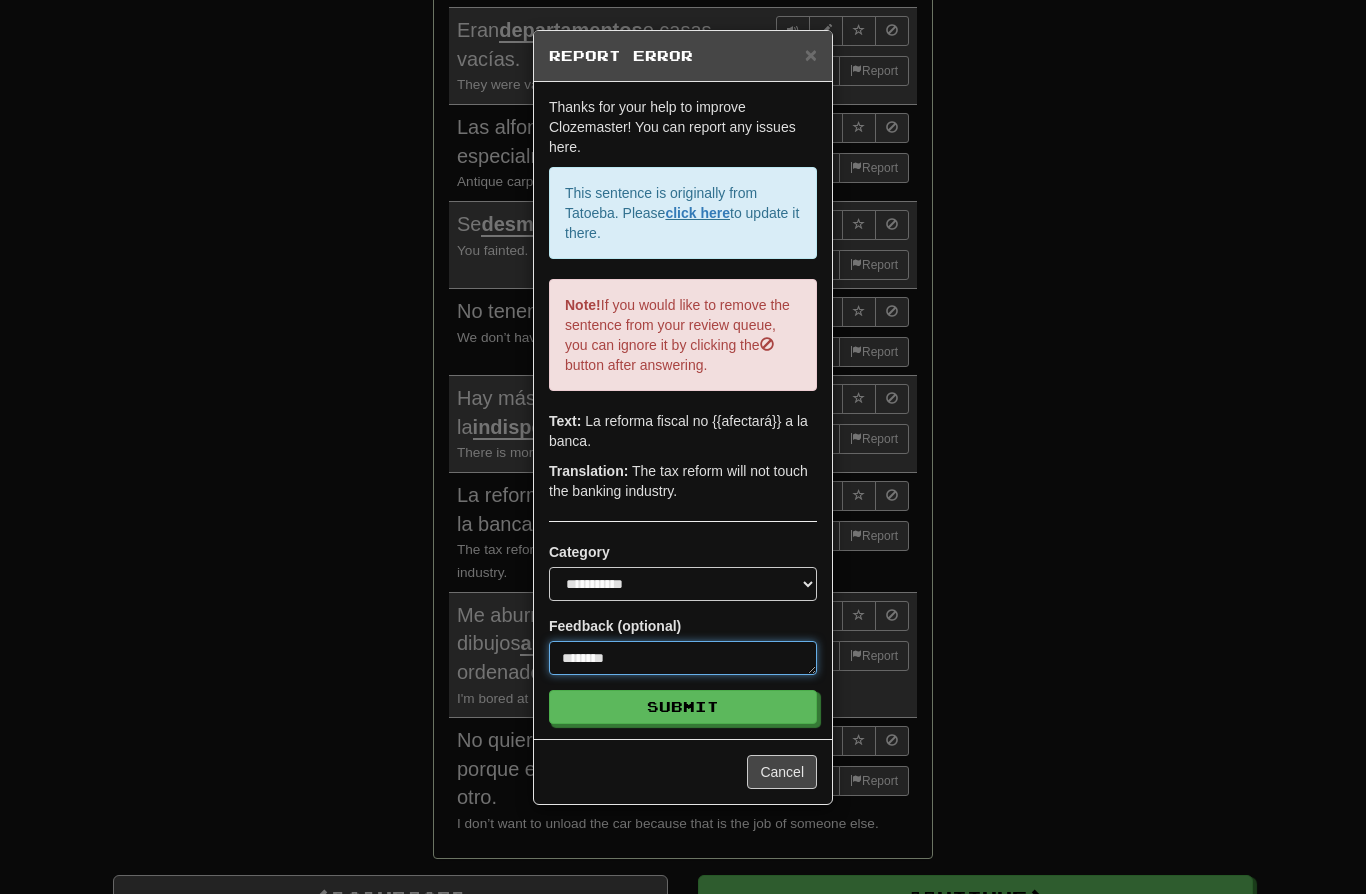 type on "*" 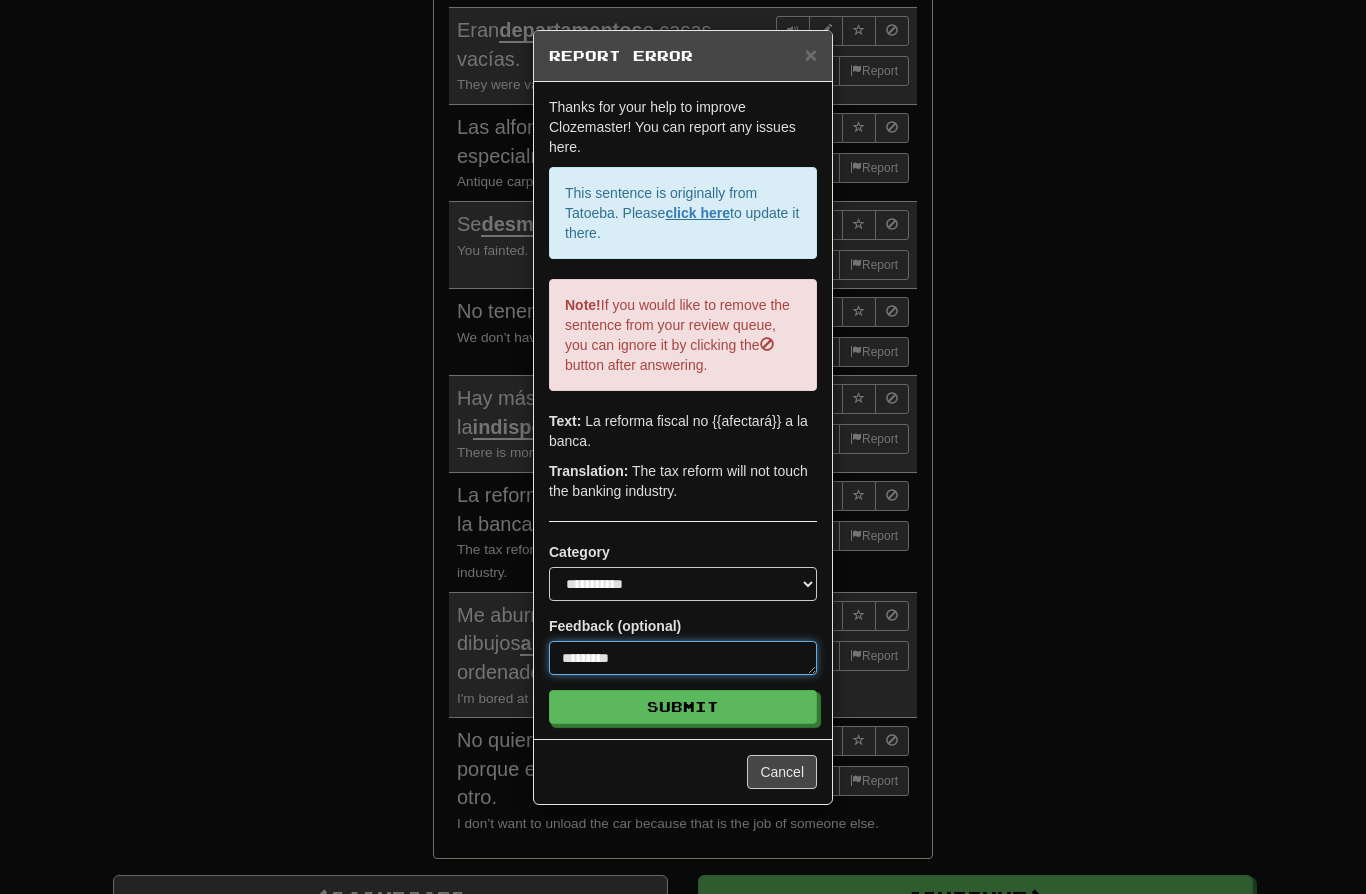 type on "*" 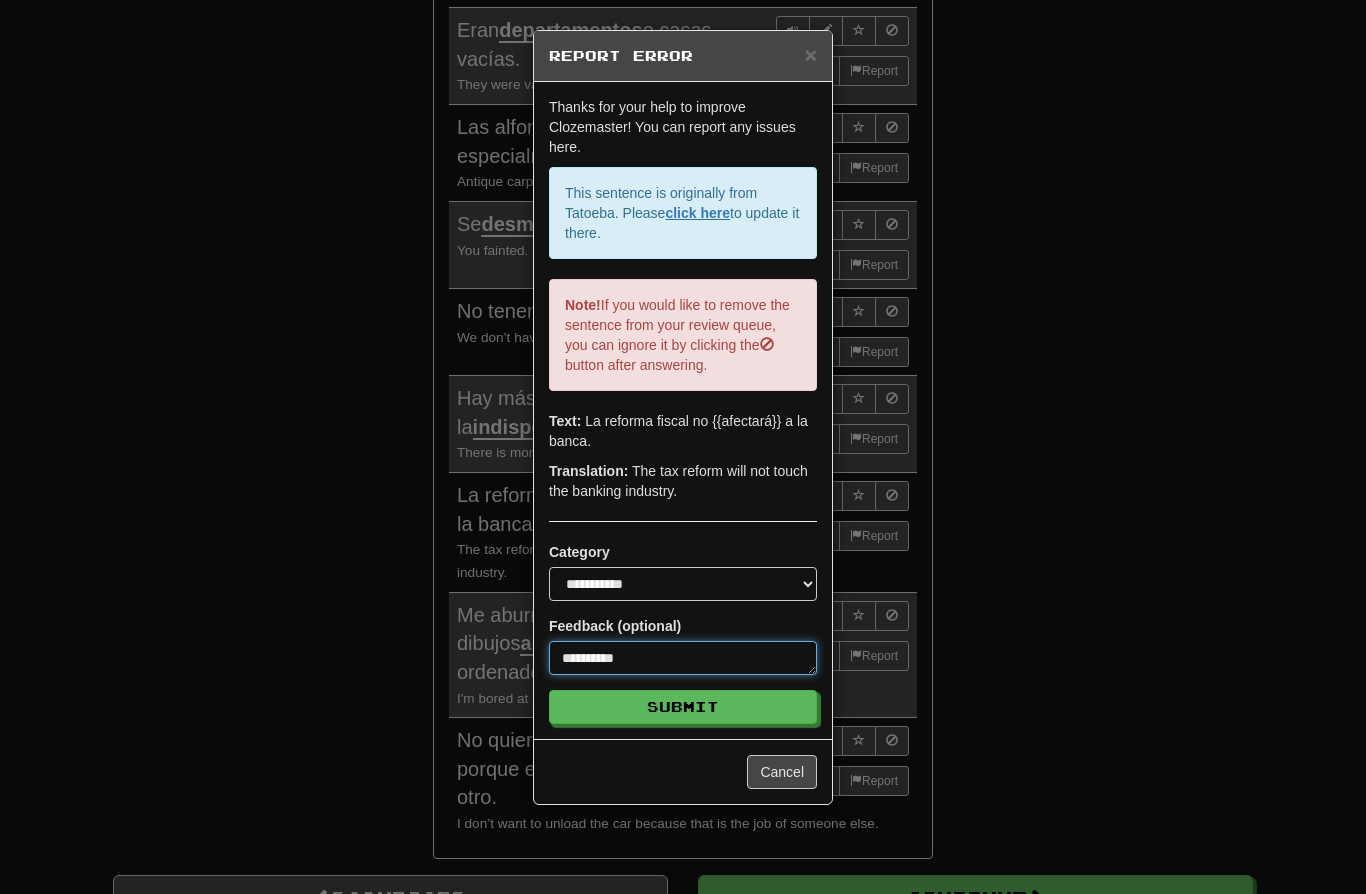 type on "*" 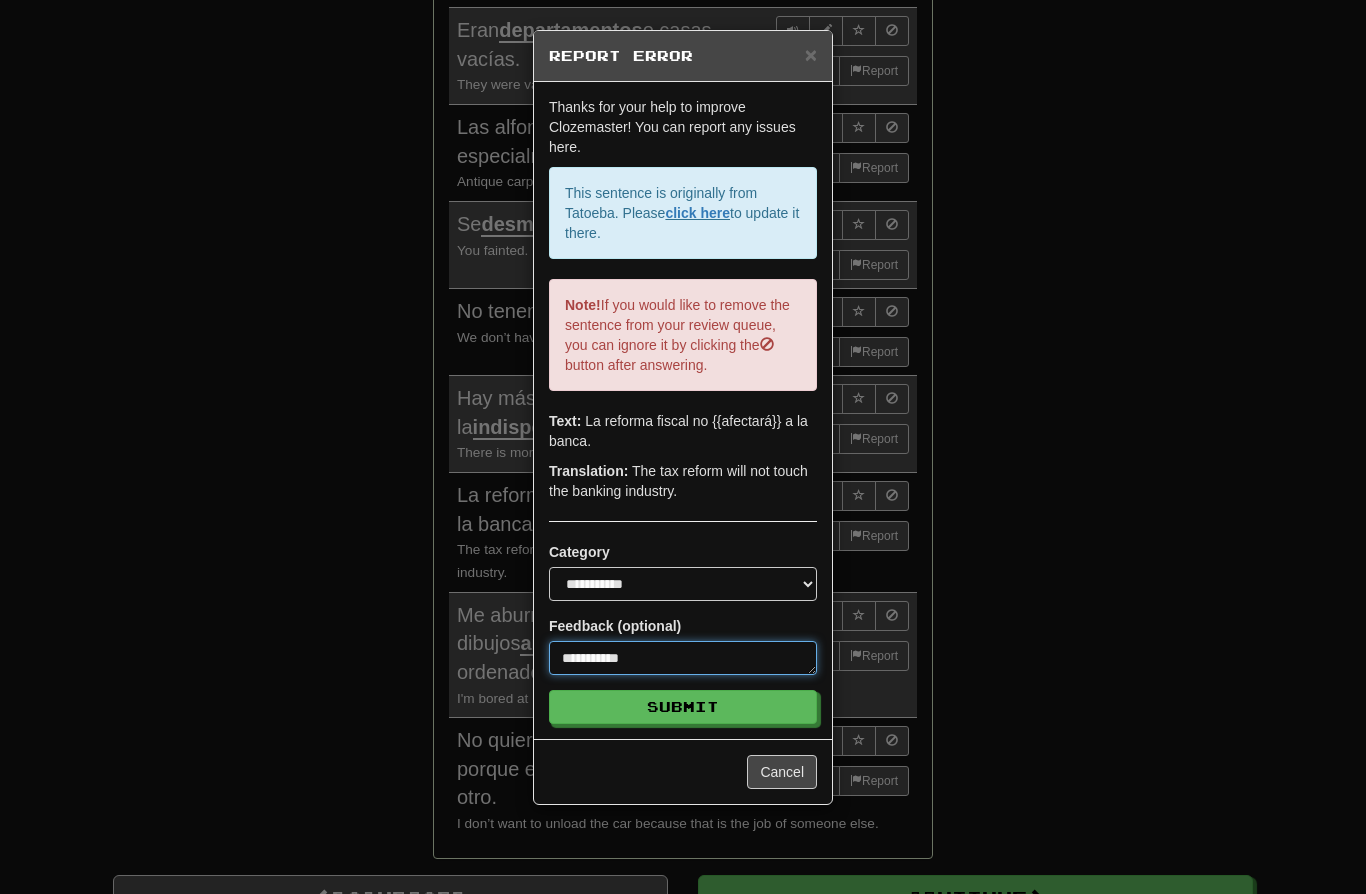 type on "*" 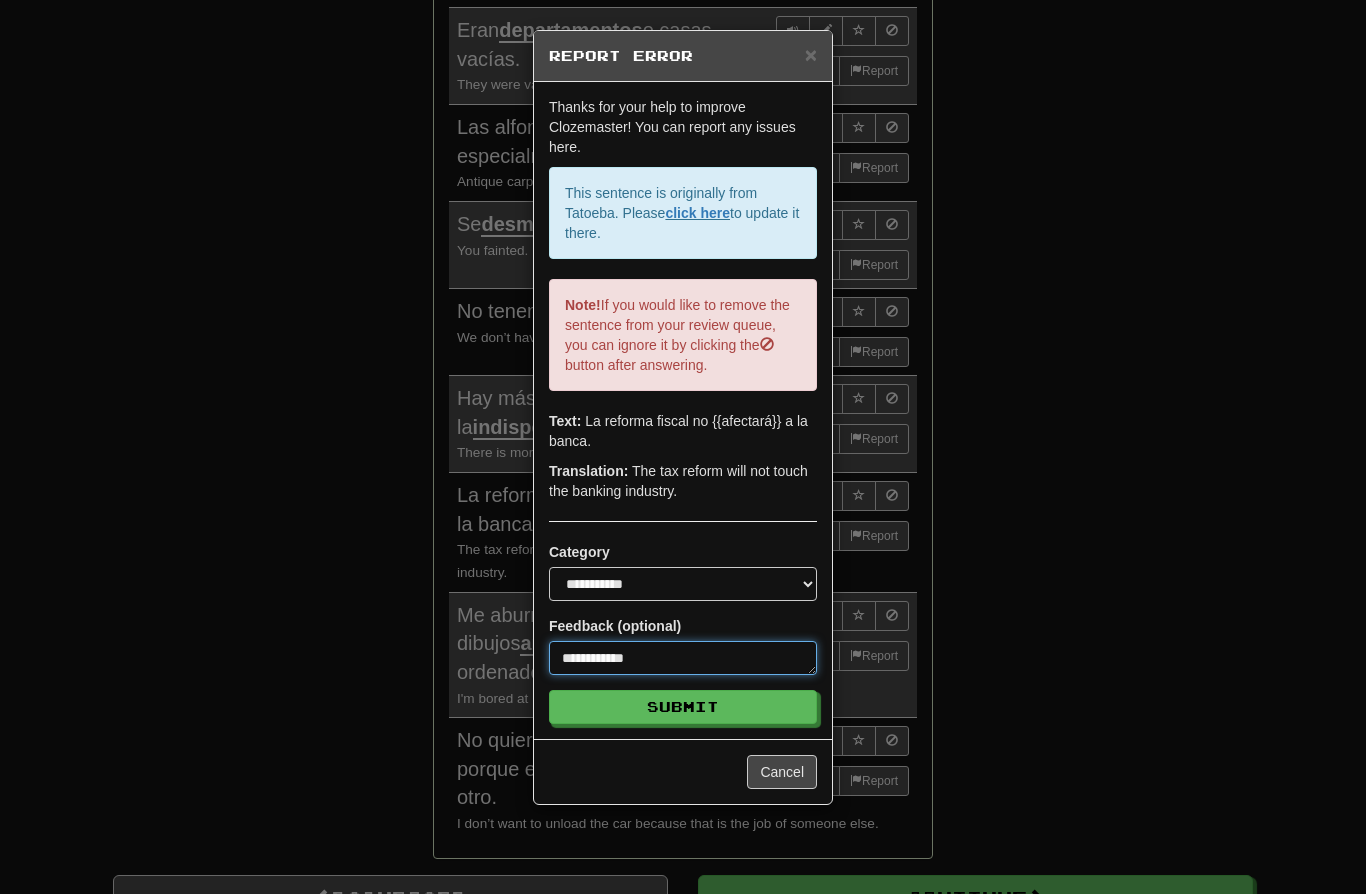 type on "*" 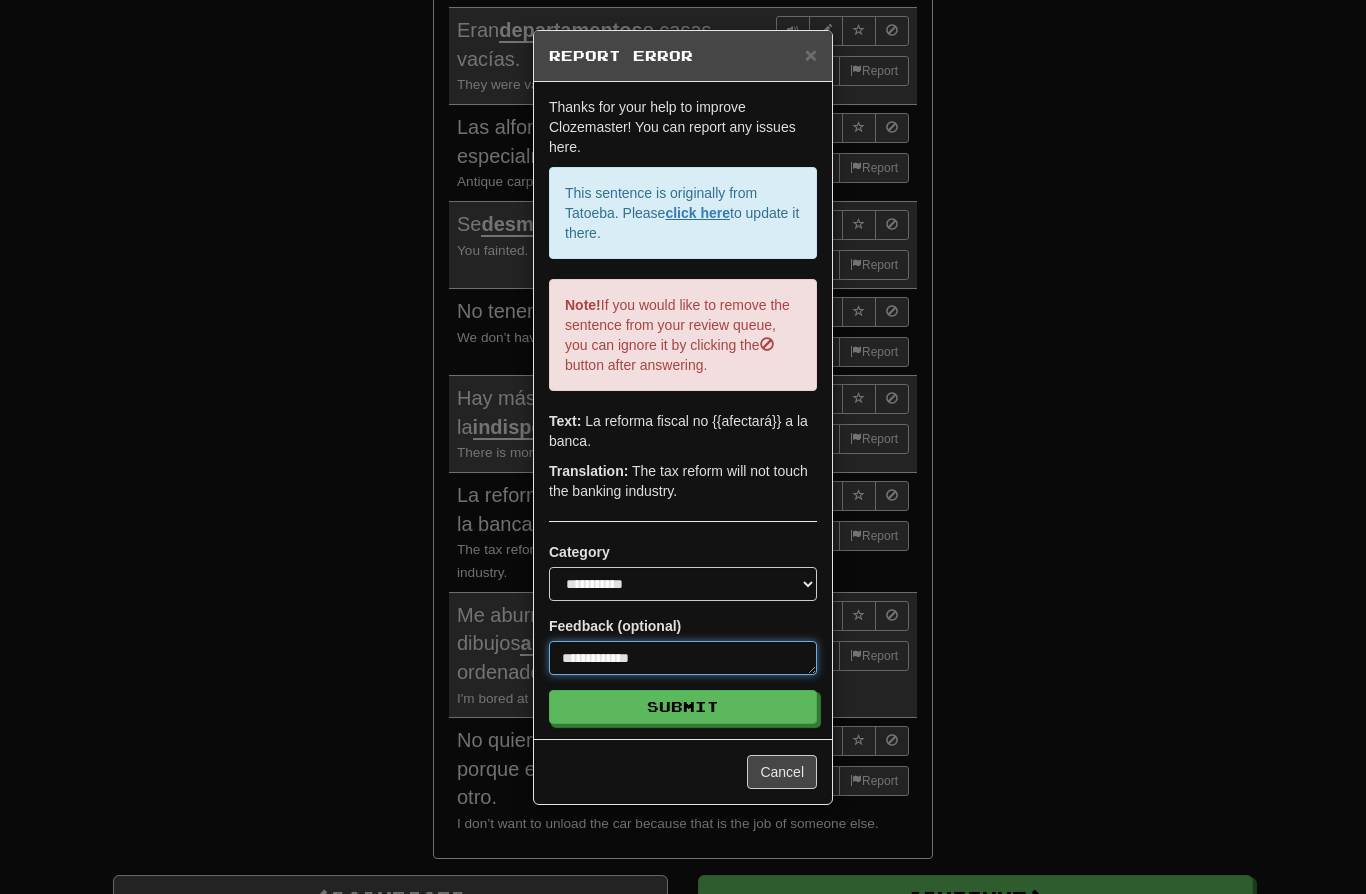 type on "*" 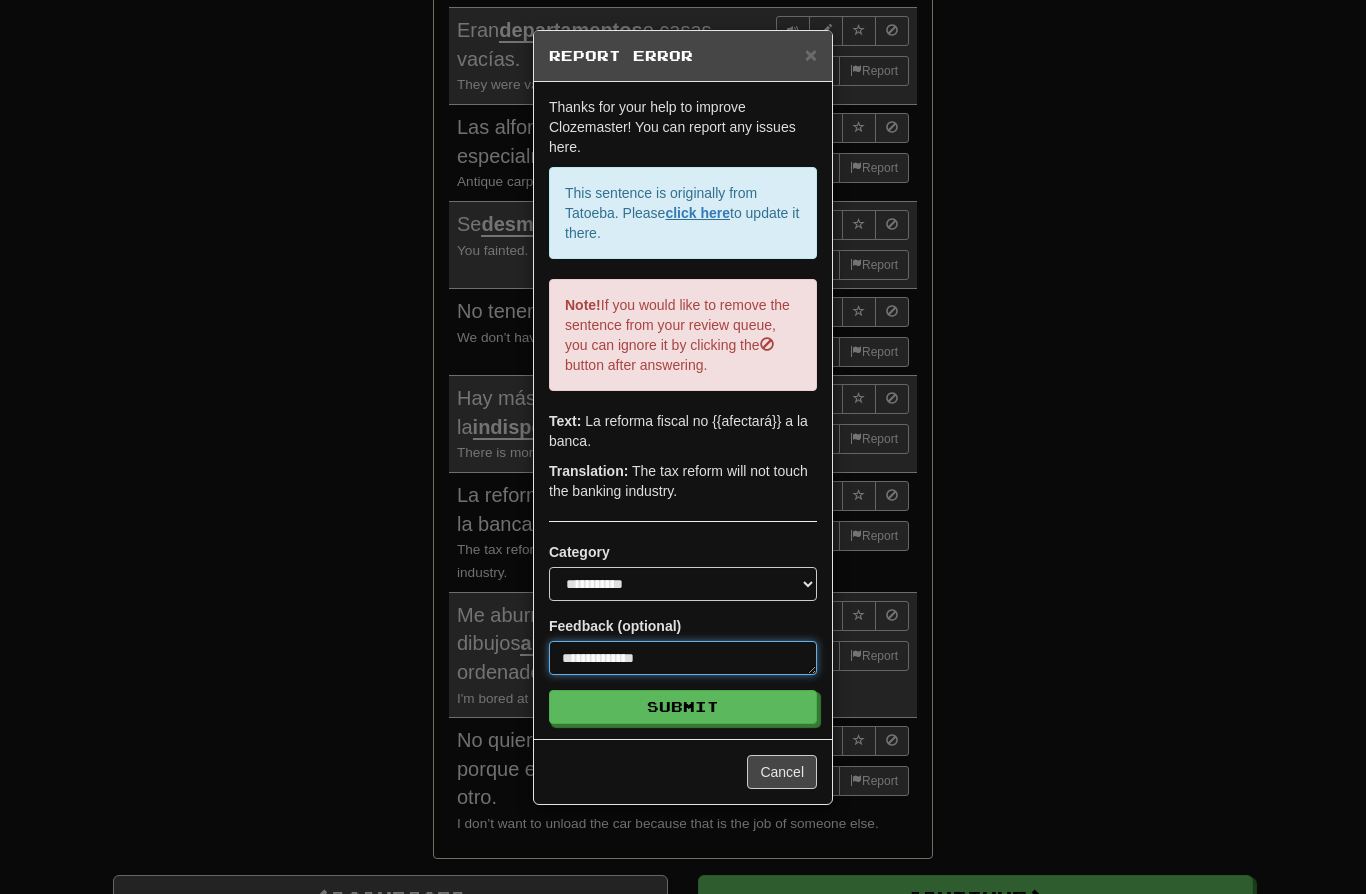 type on "*" 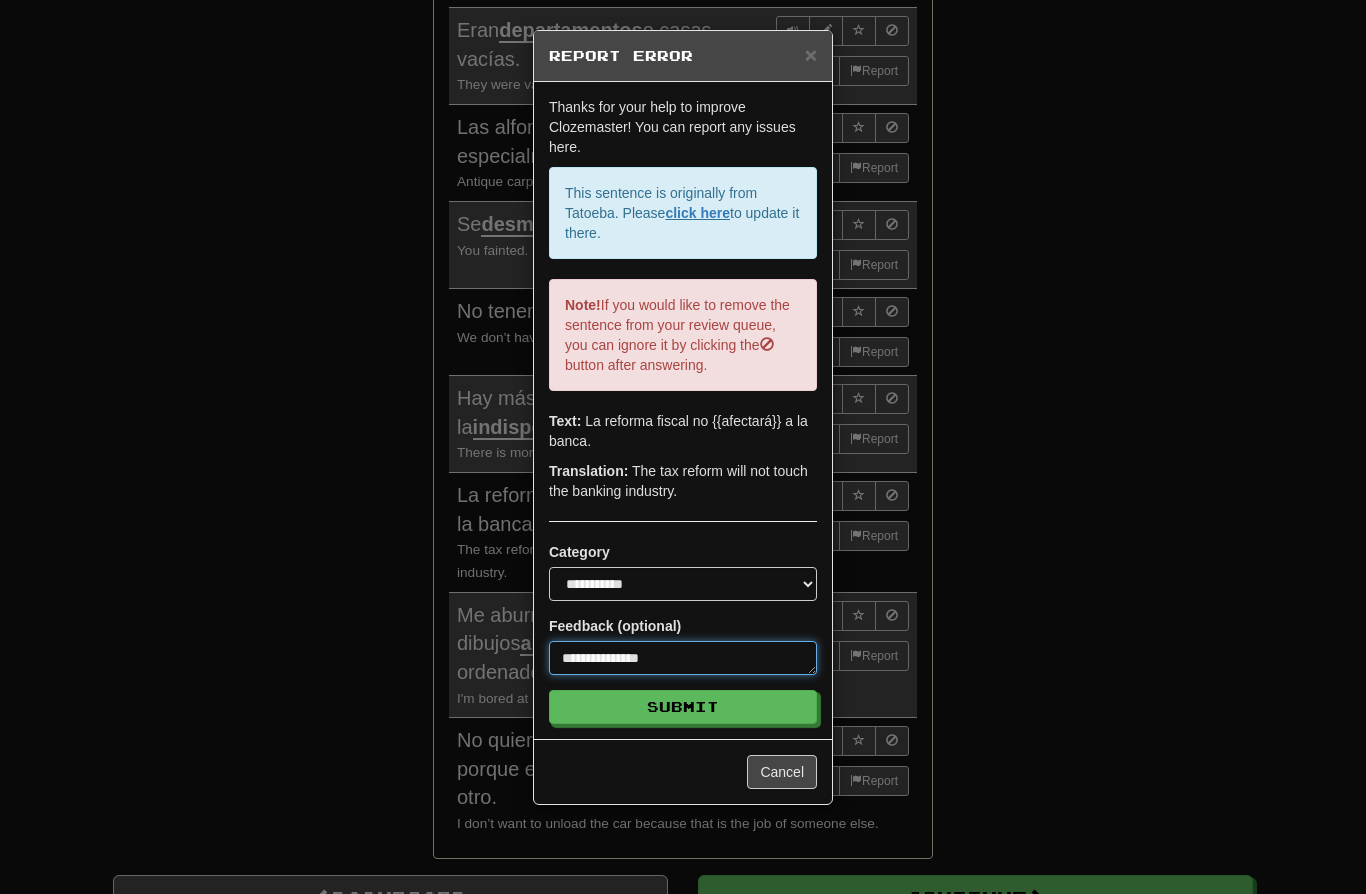 type on "*" 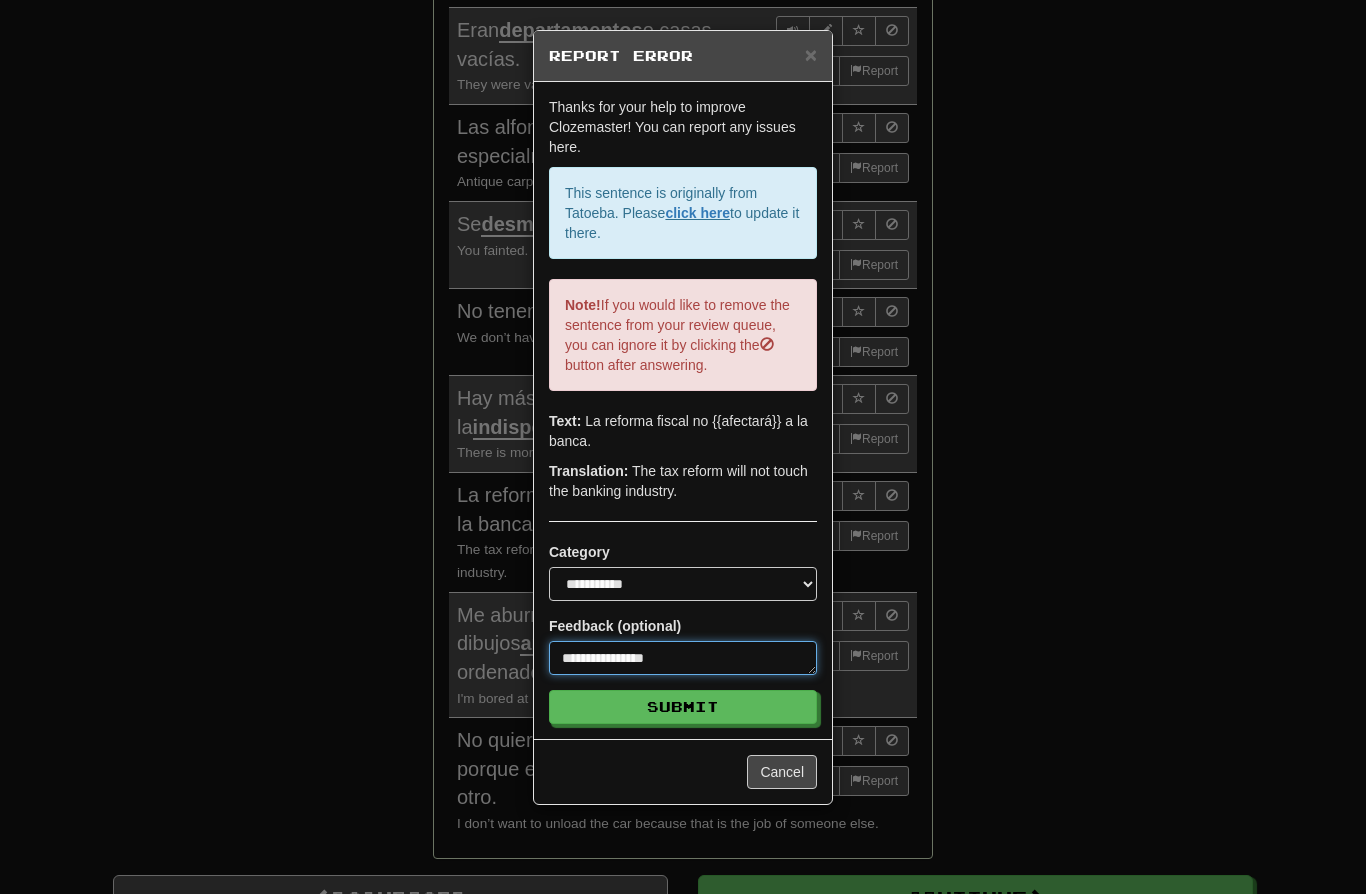 type on "*" 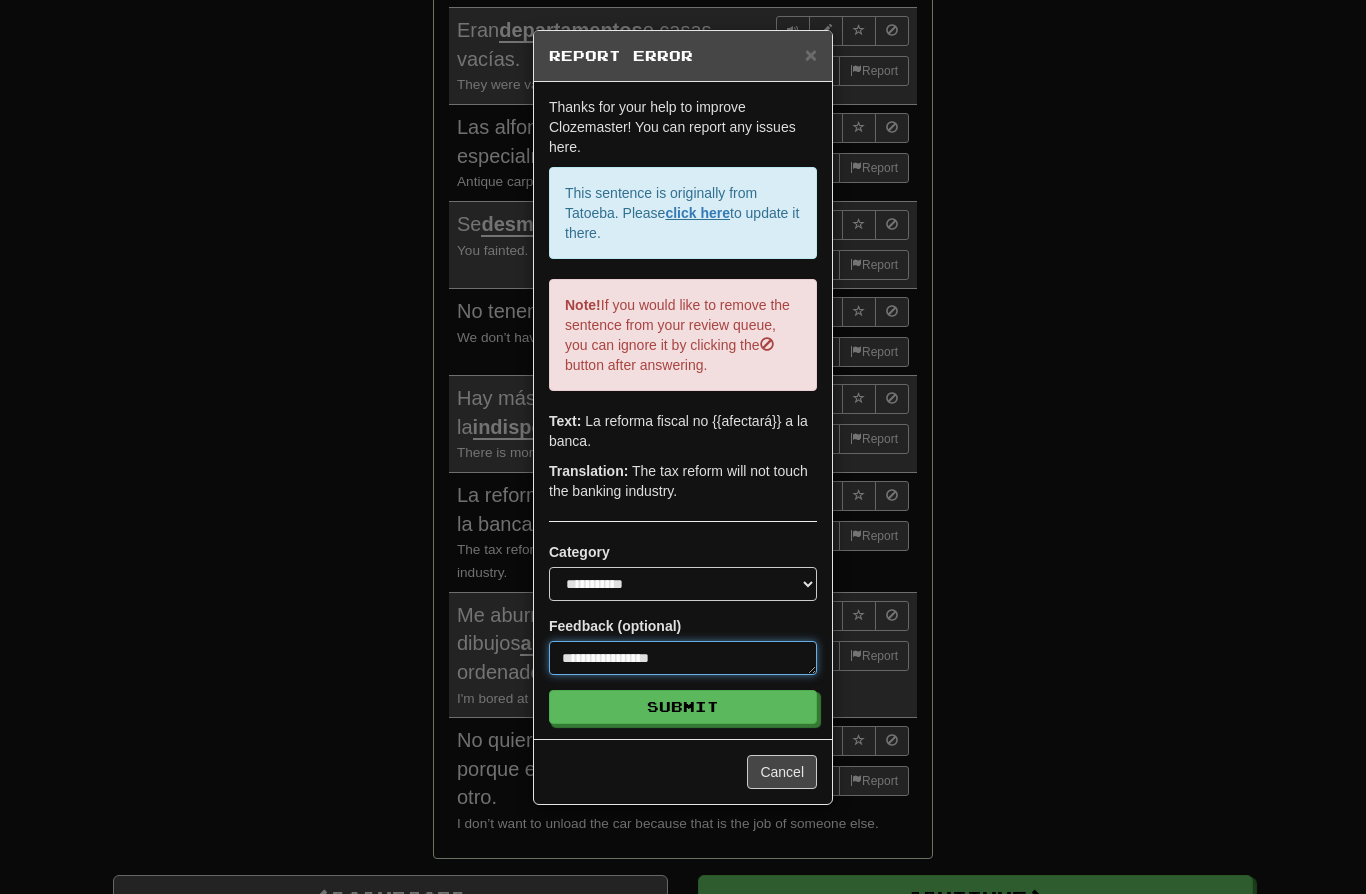 type on "*" 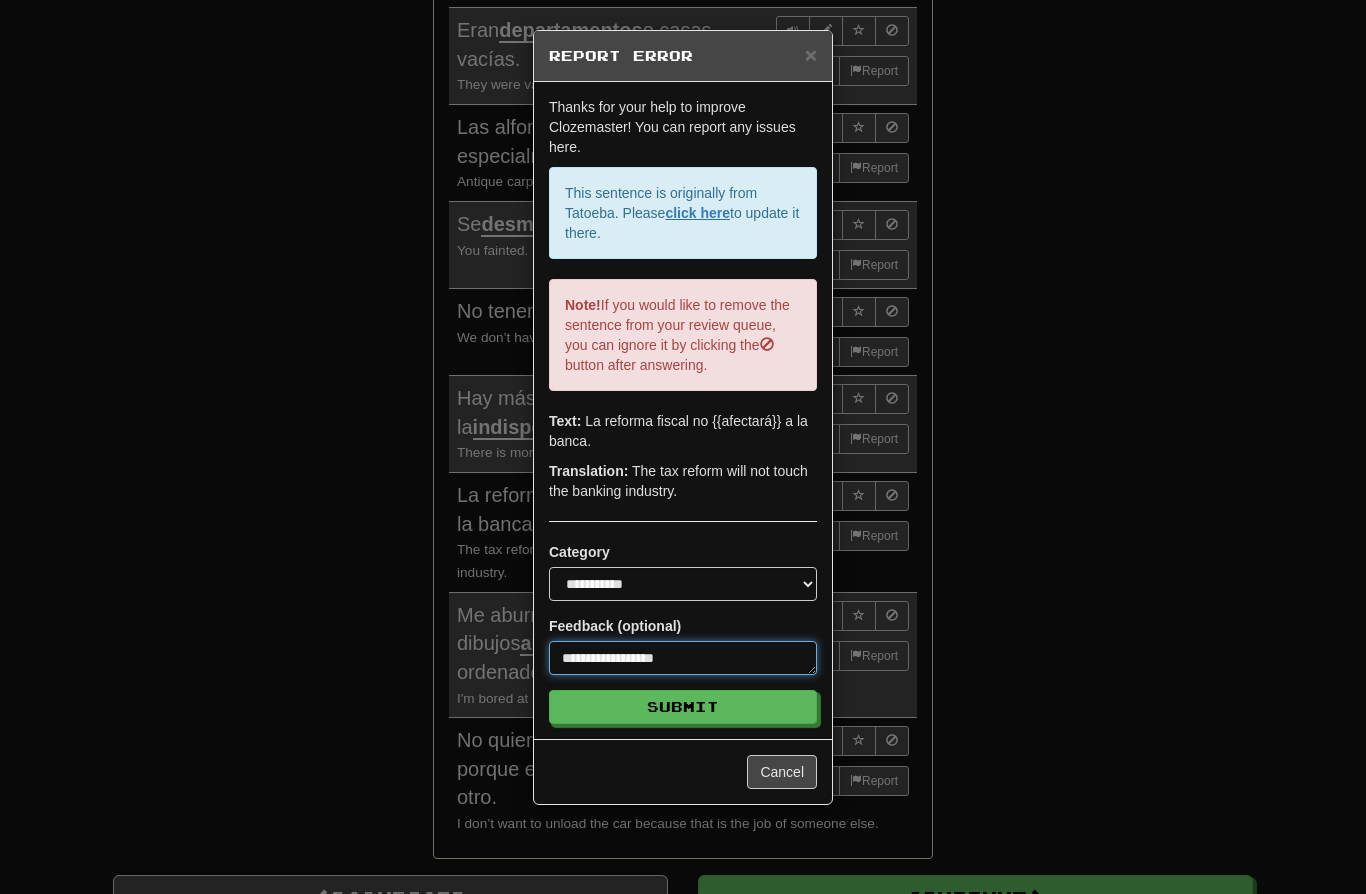 type on "*" 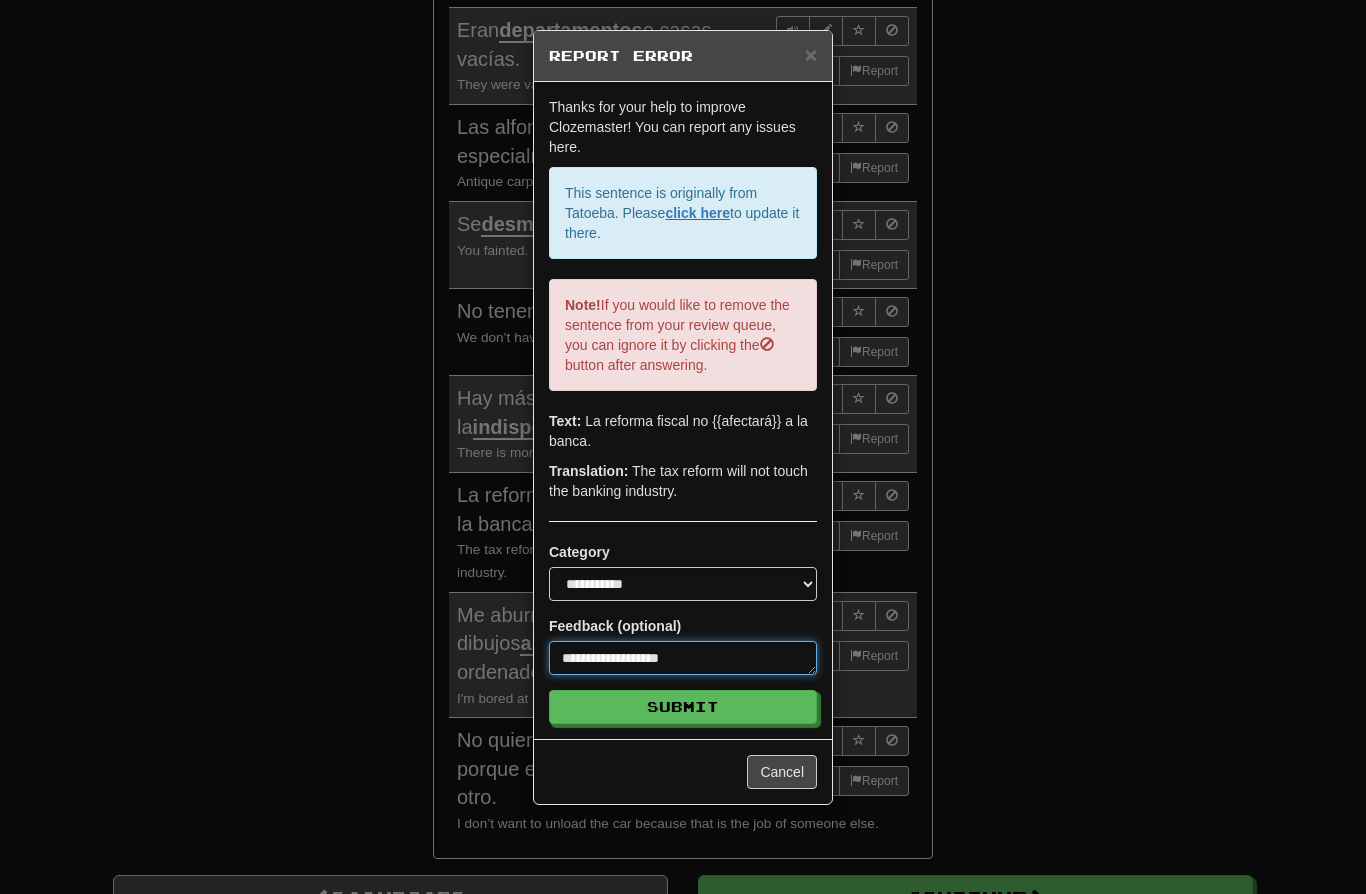 type on "*" 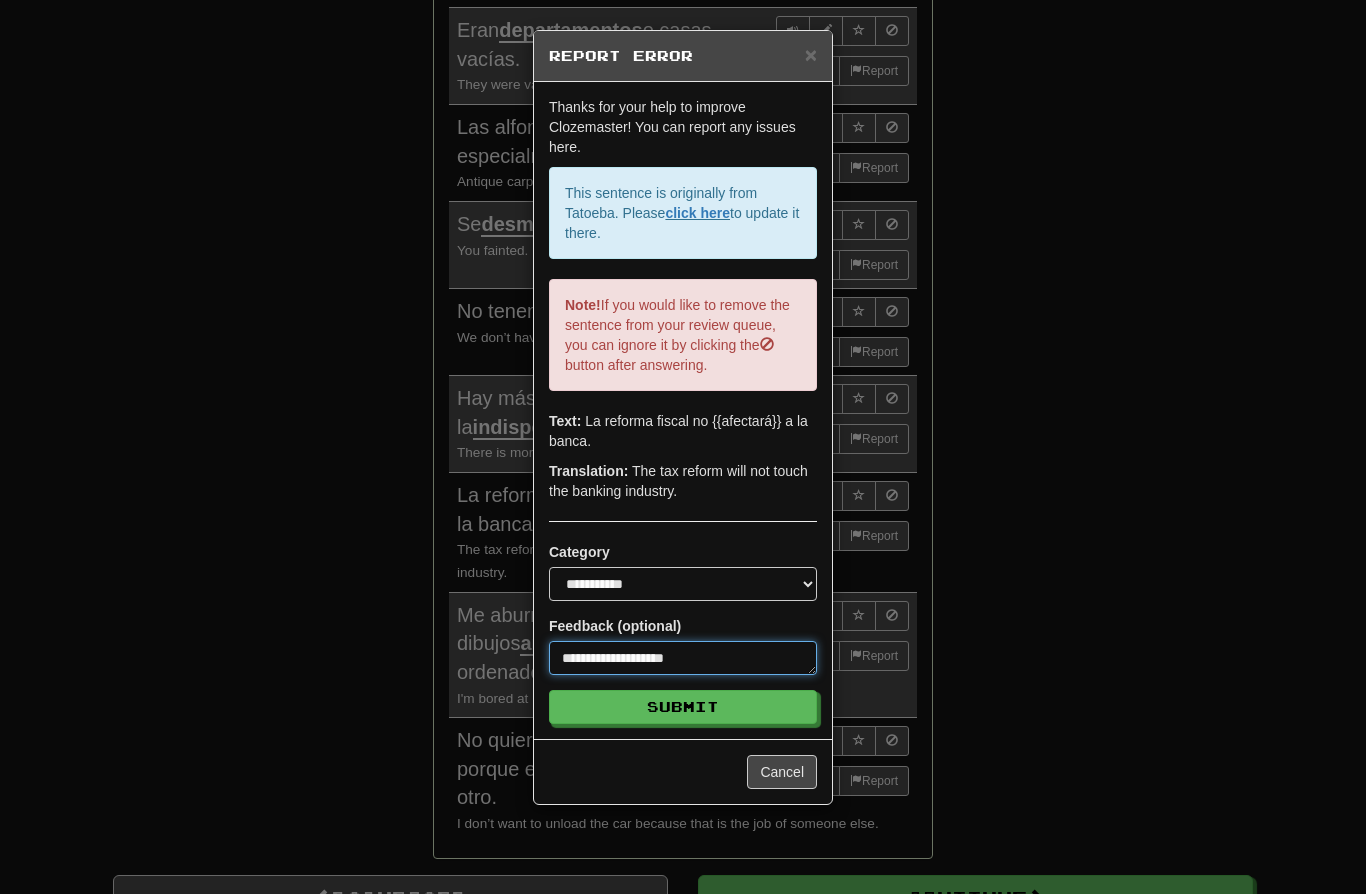 type on "*" 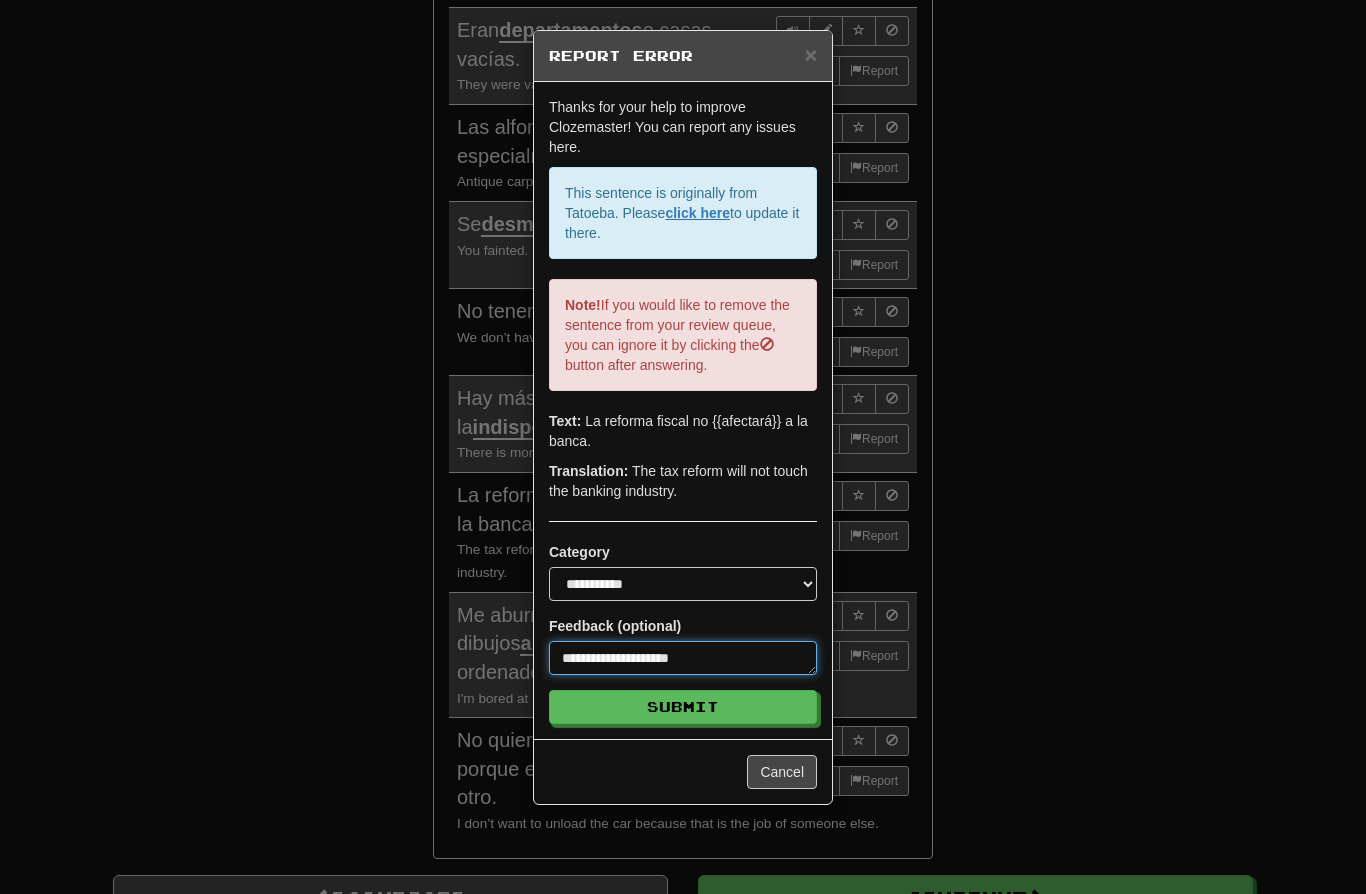 type on "*" 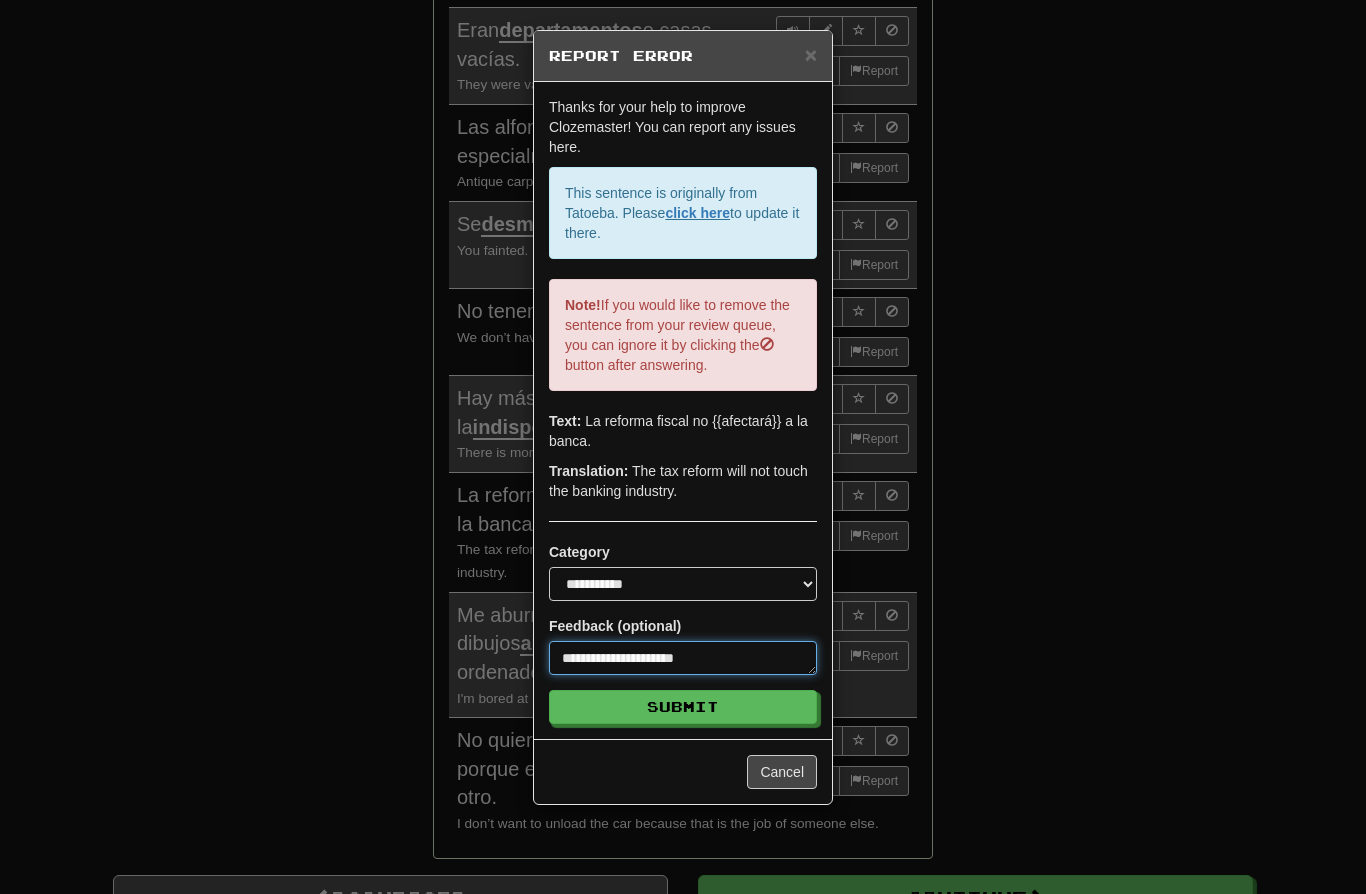 type on "*" 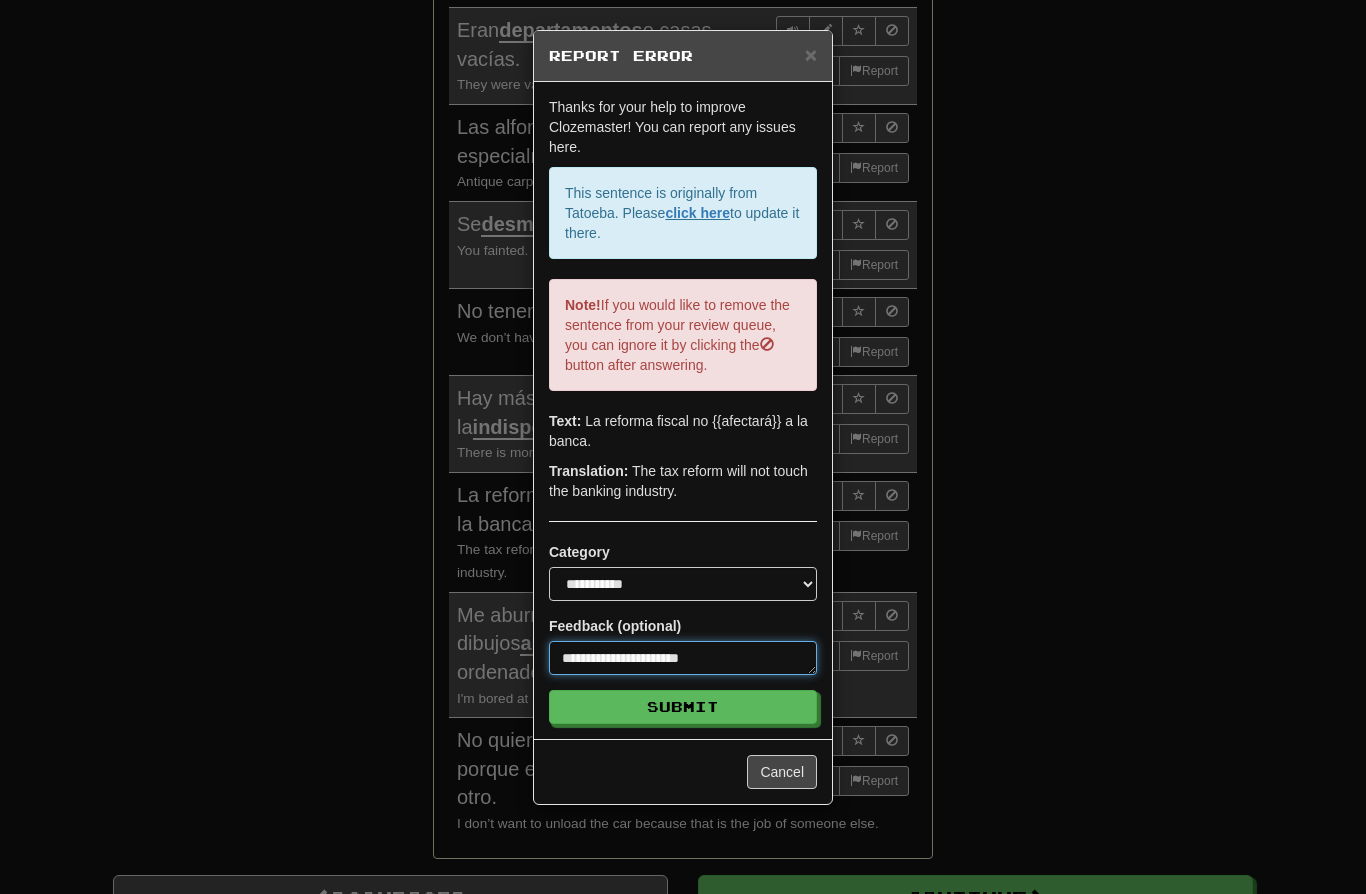 type on "*" 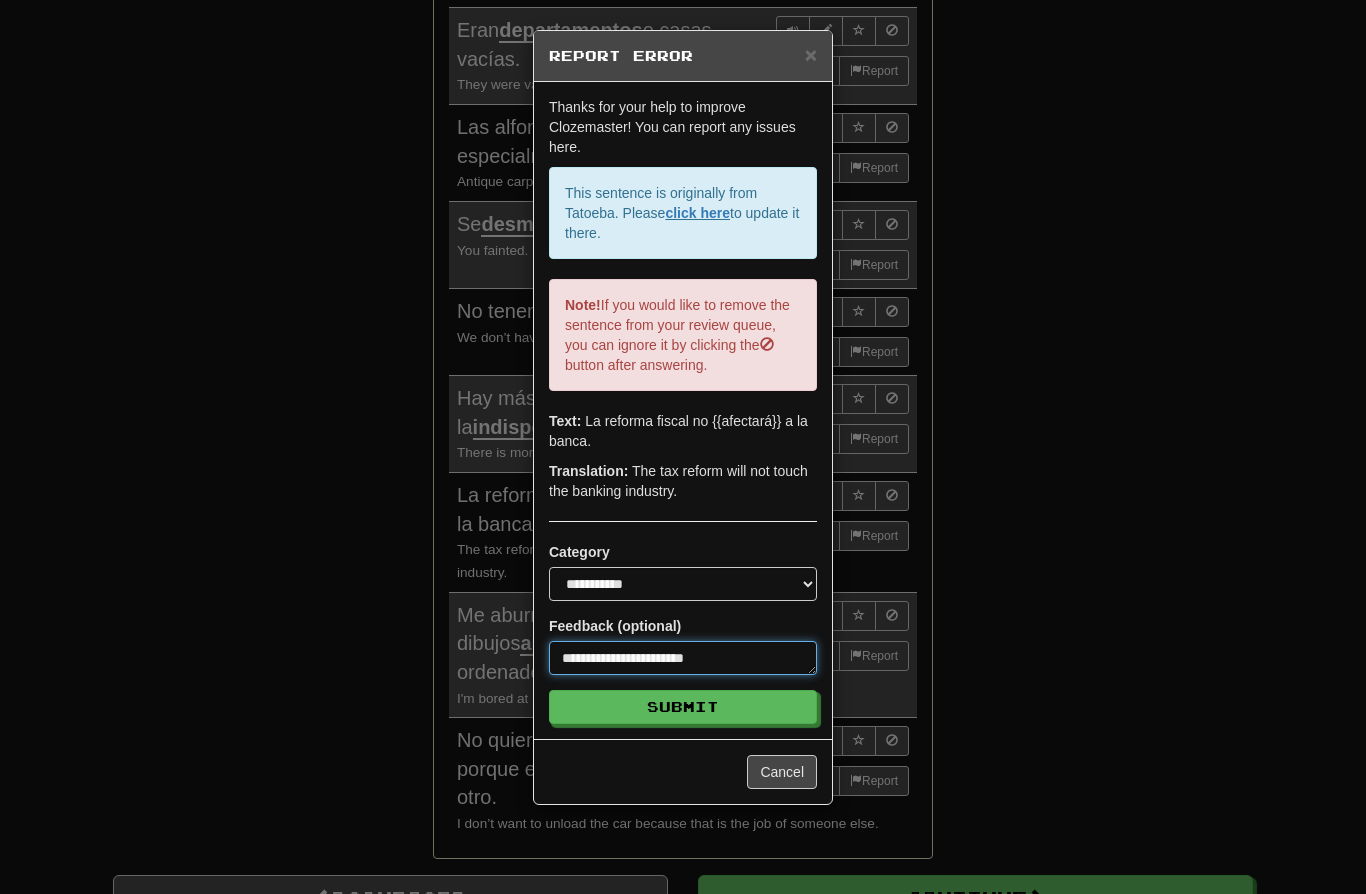 type on "*" 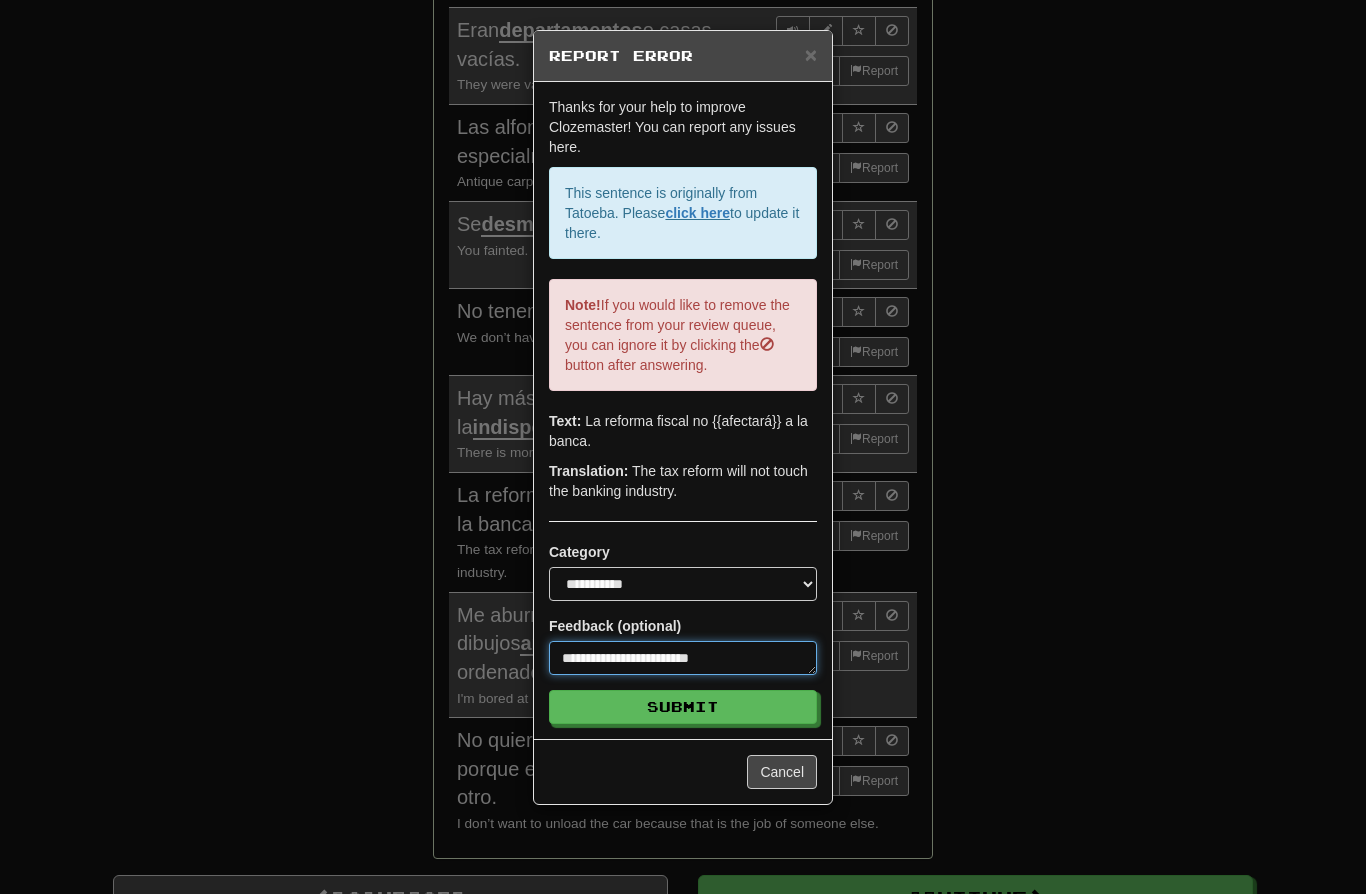 type on "*" 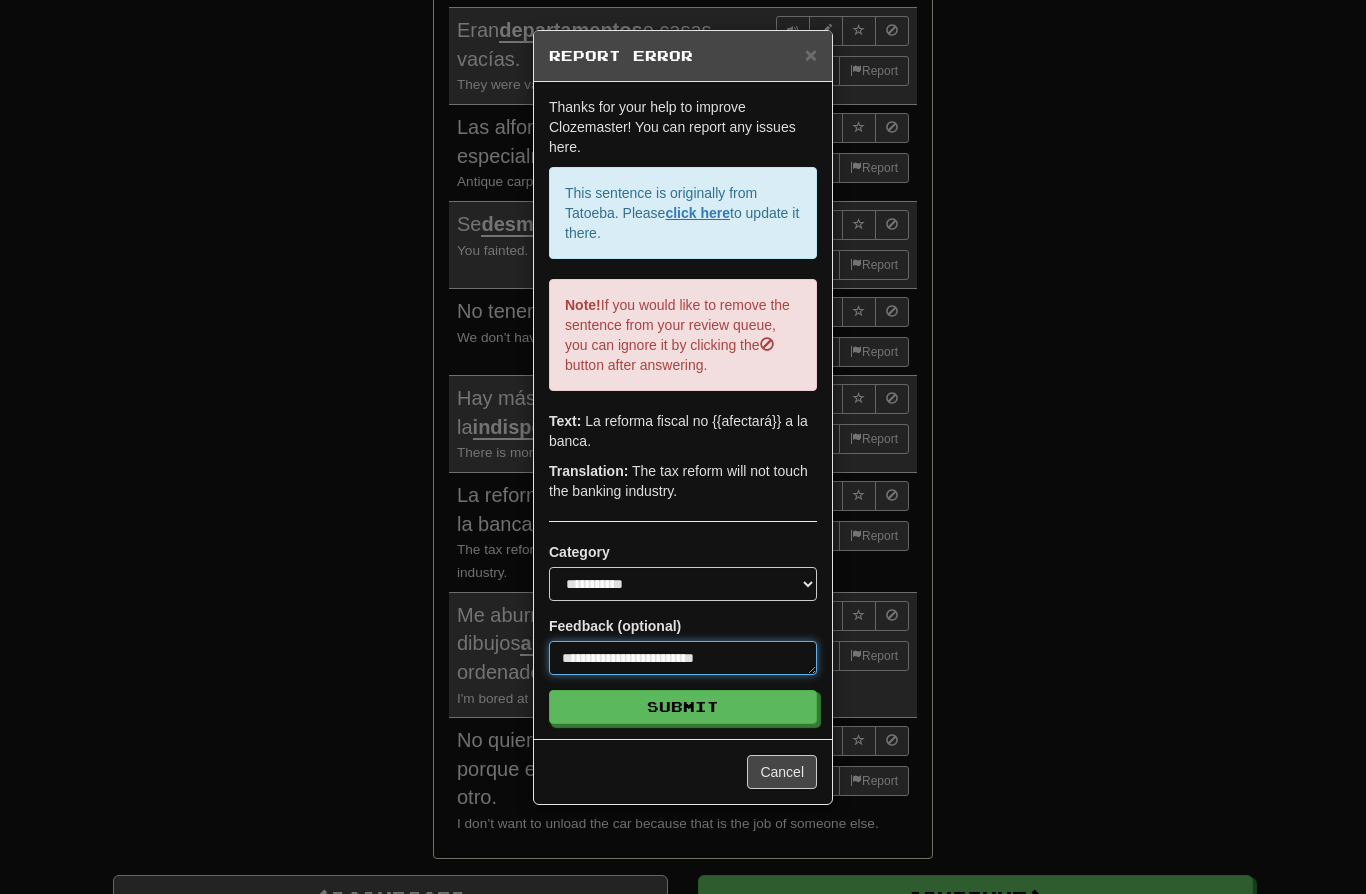 type on "*" 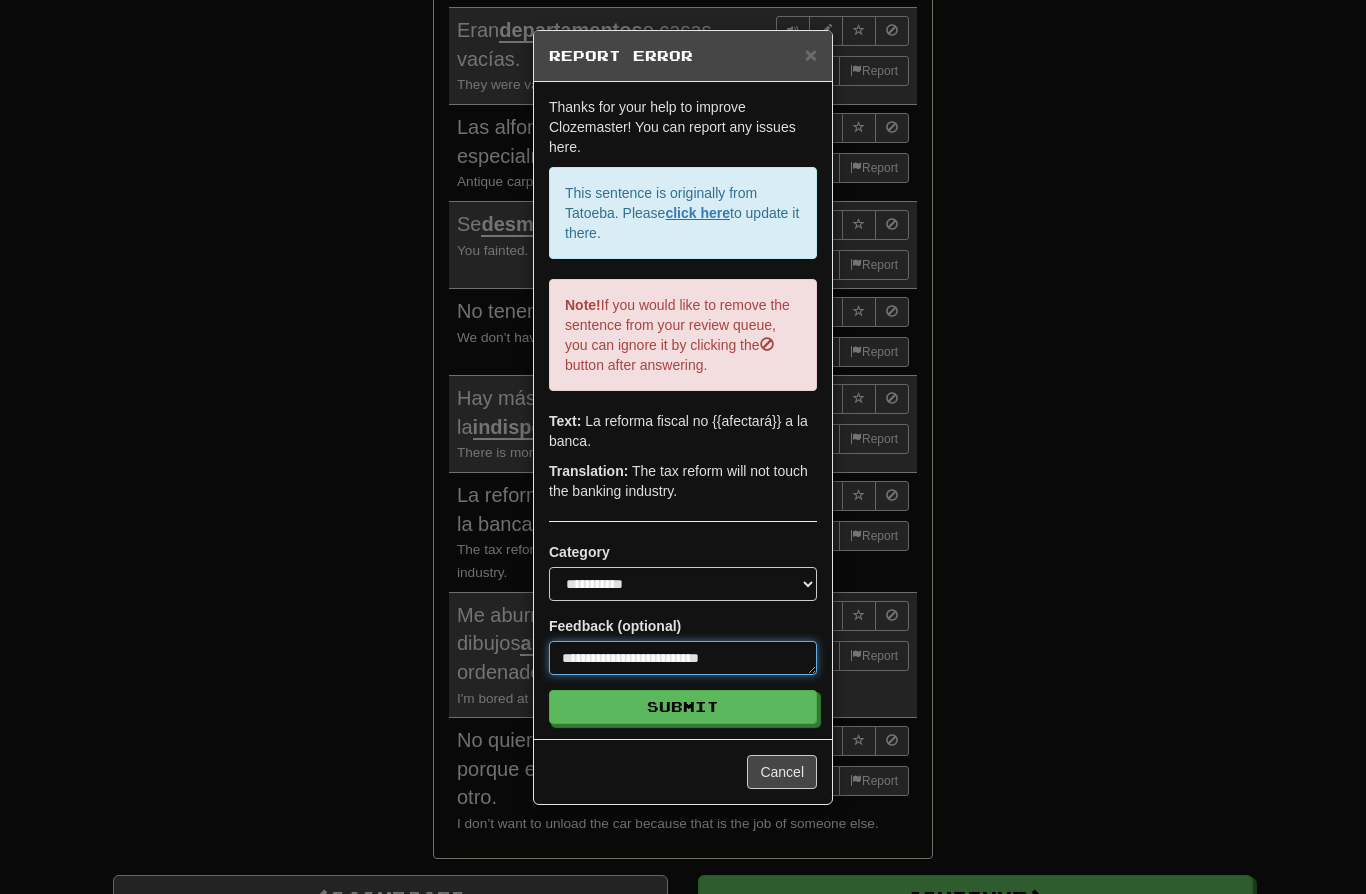 type on "*" 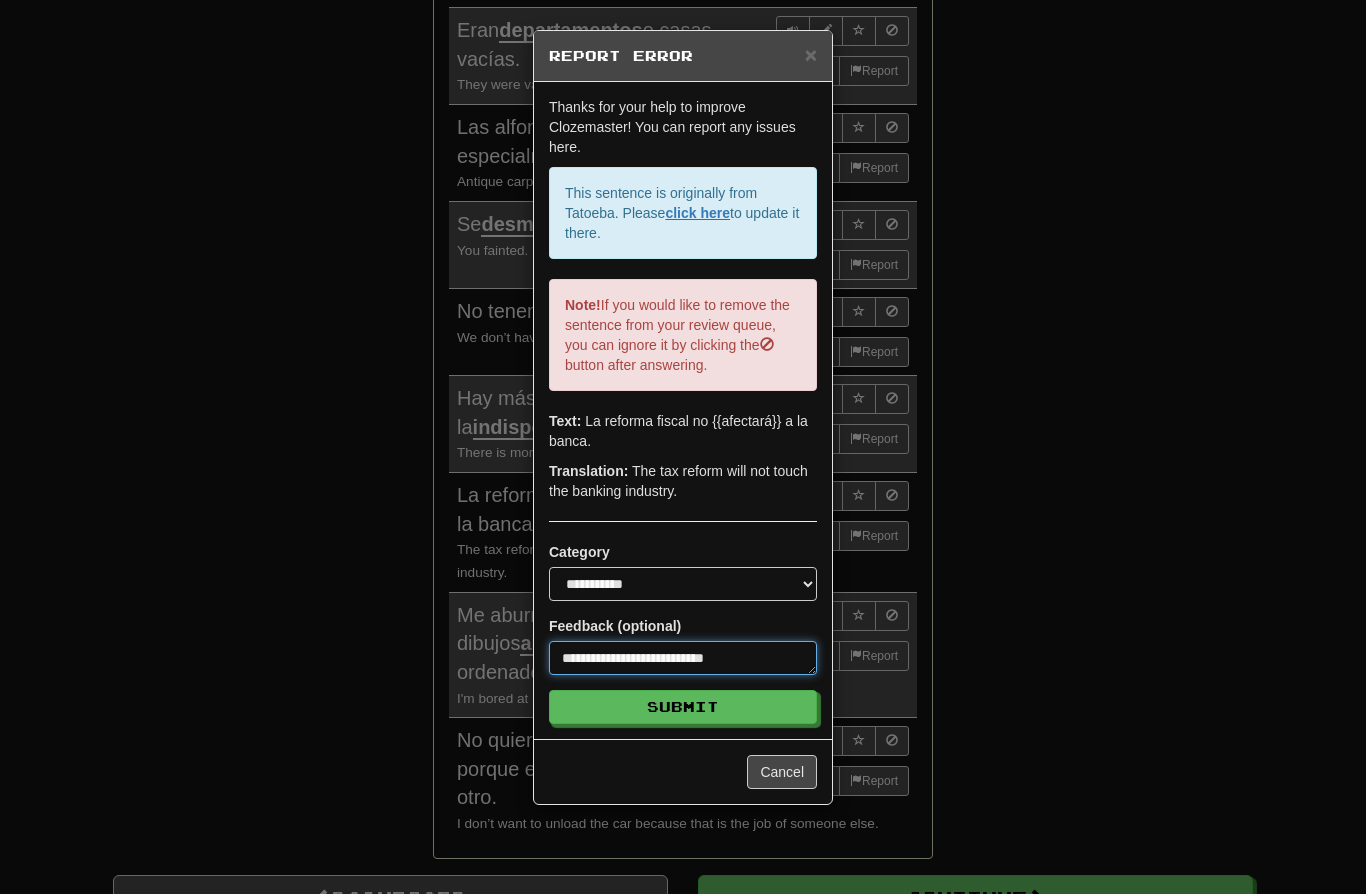 type on "*" 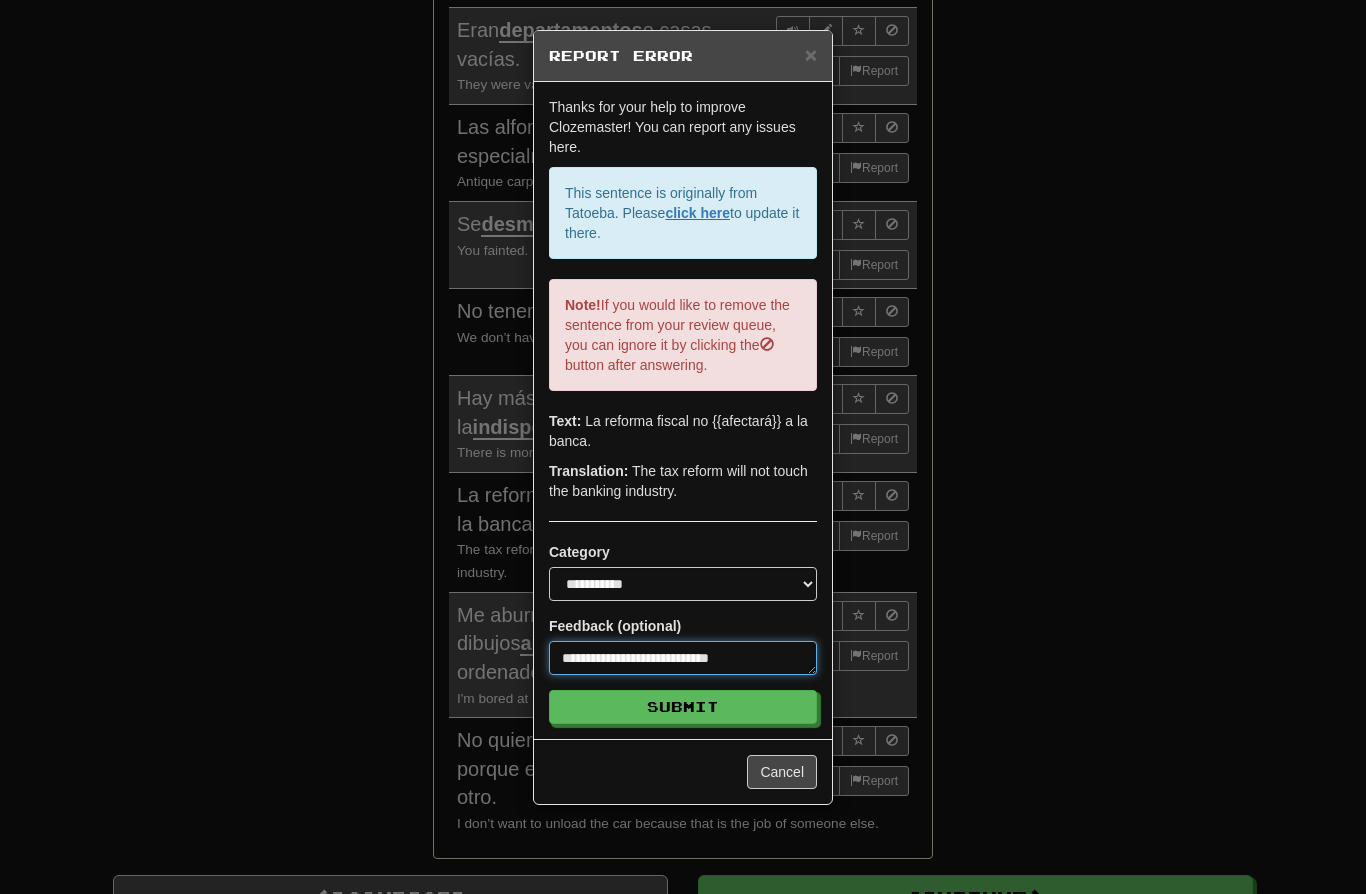 type on "*" 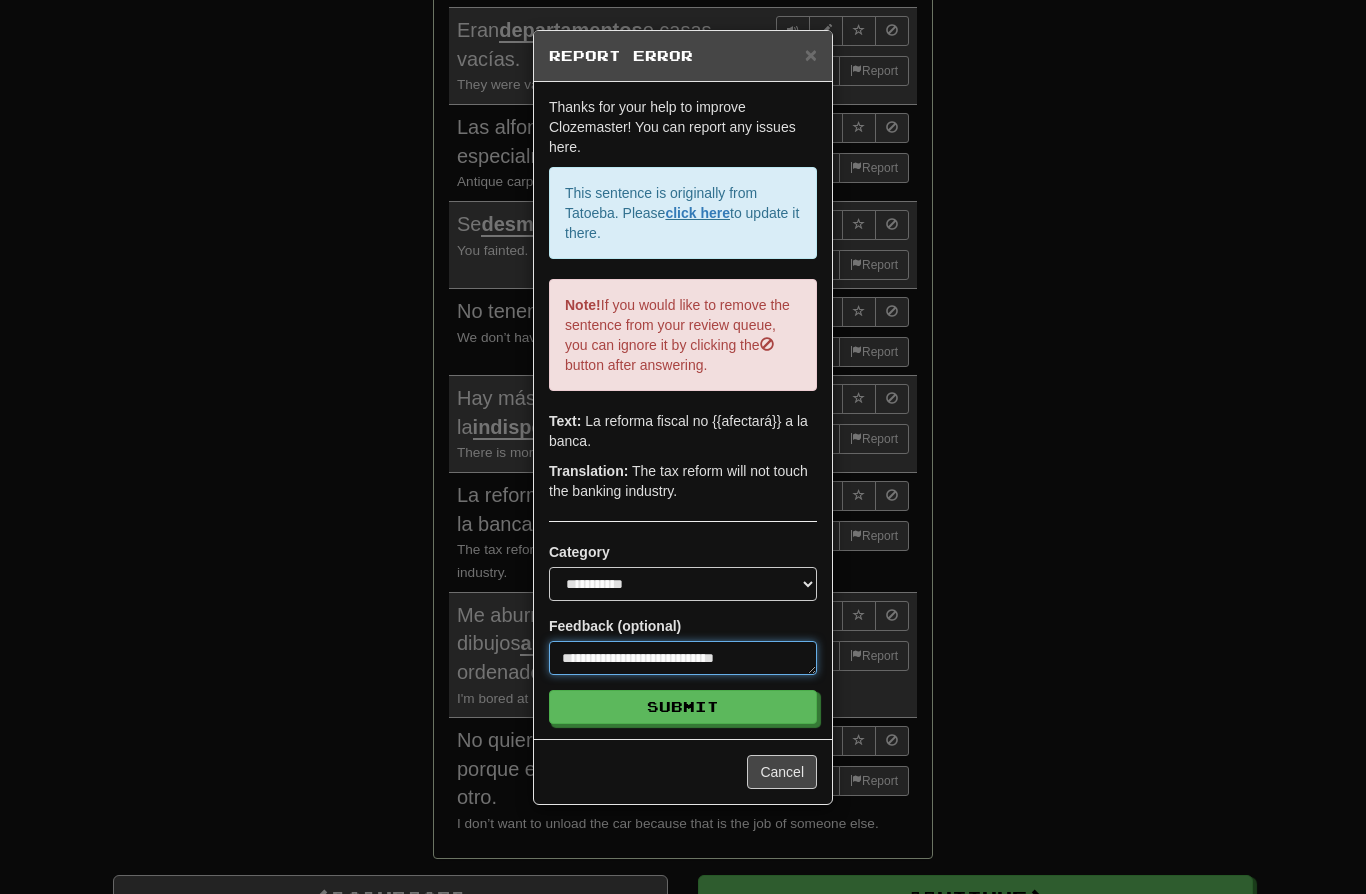 type on "*" 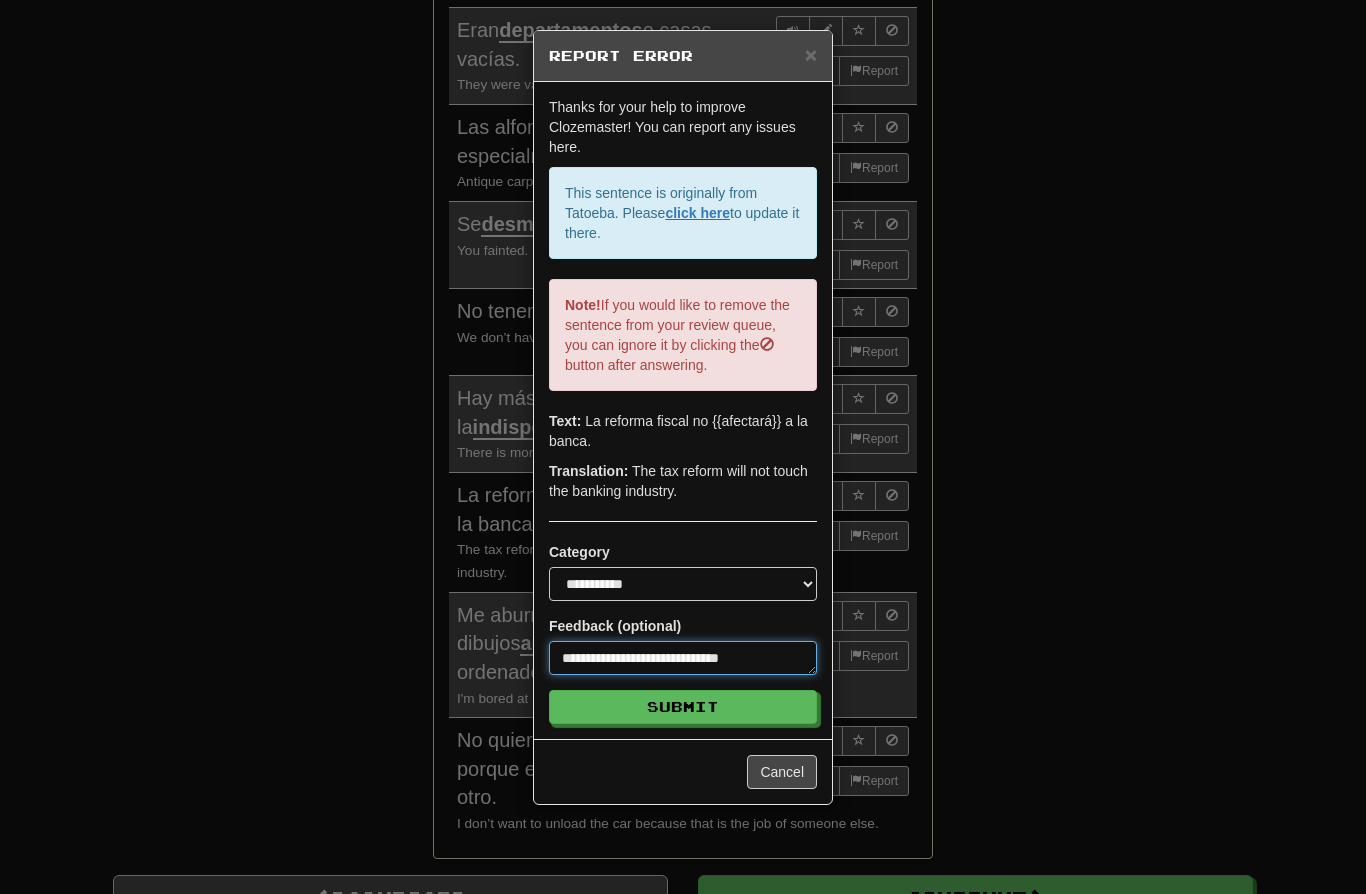 type on "*" 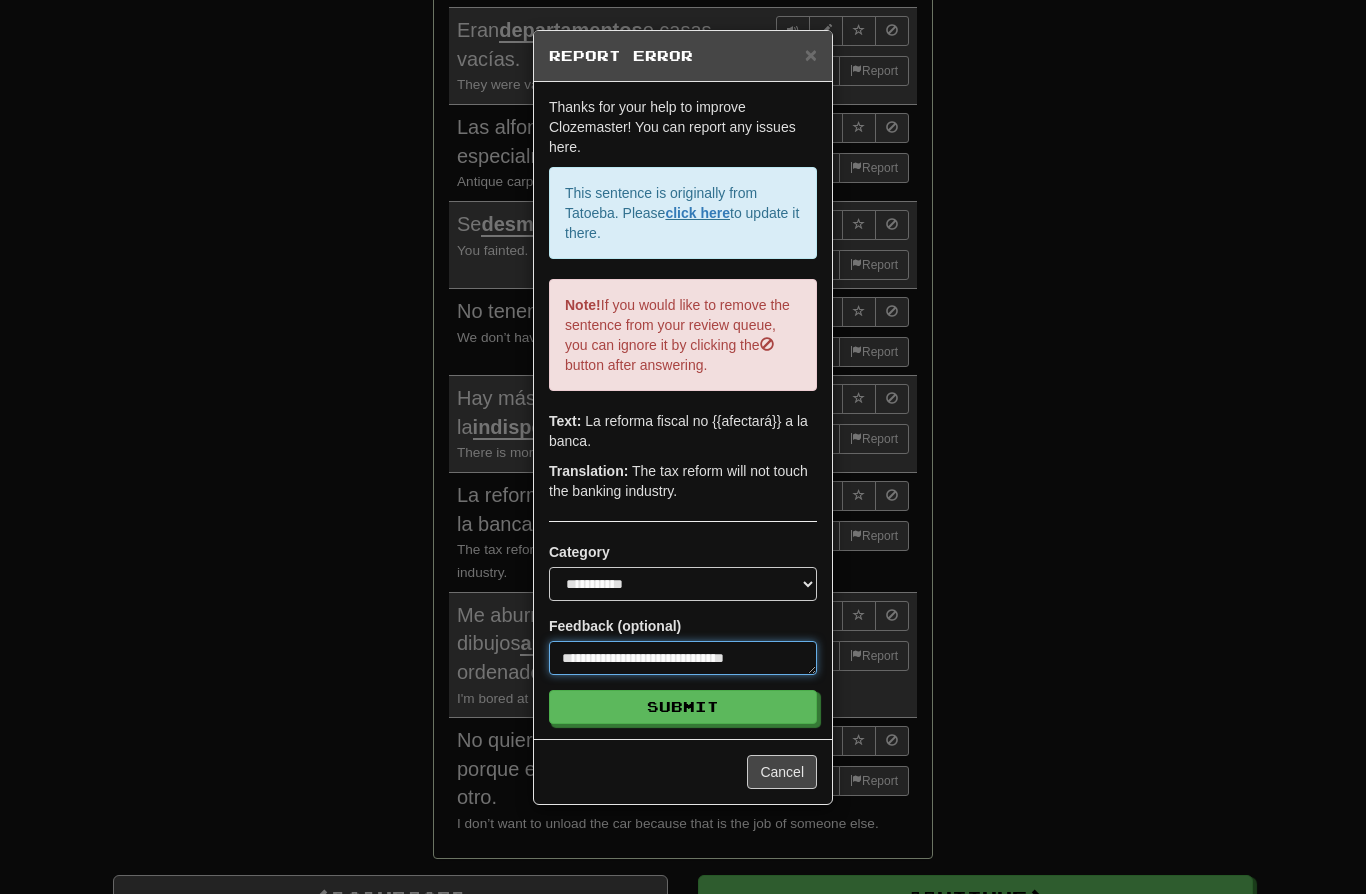 type on "*" 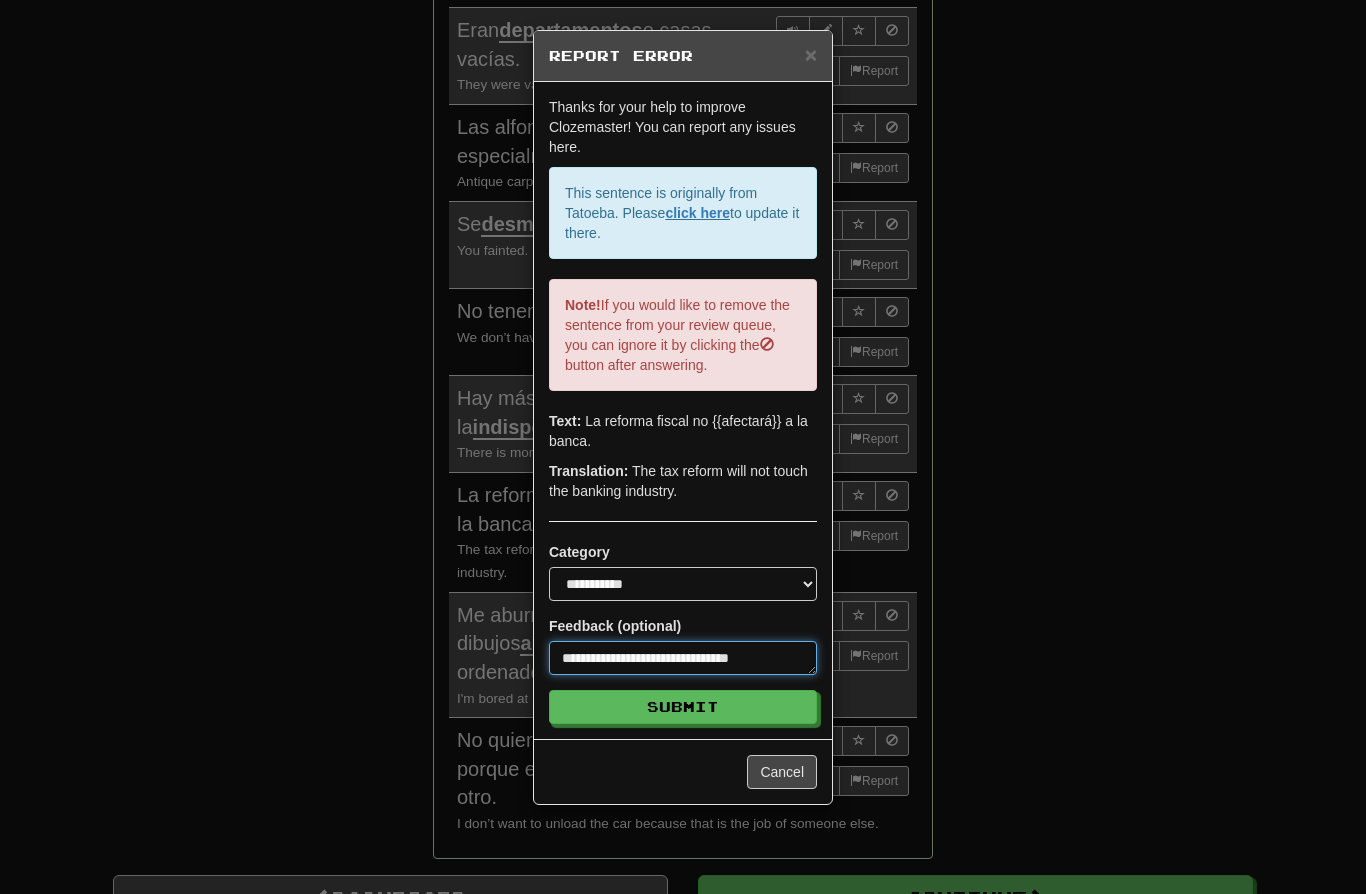type on "*" 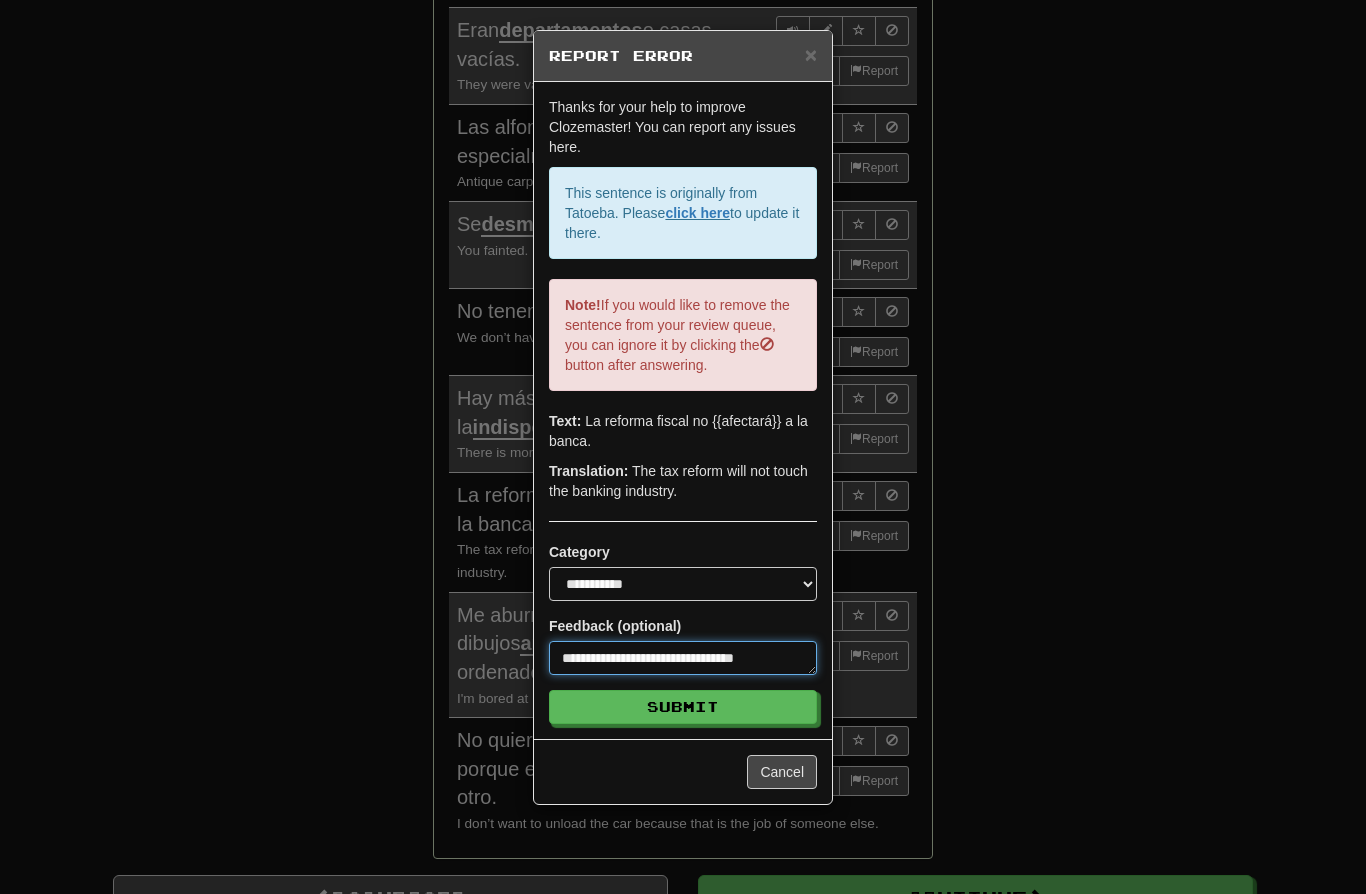 type on "*" 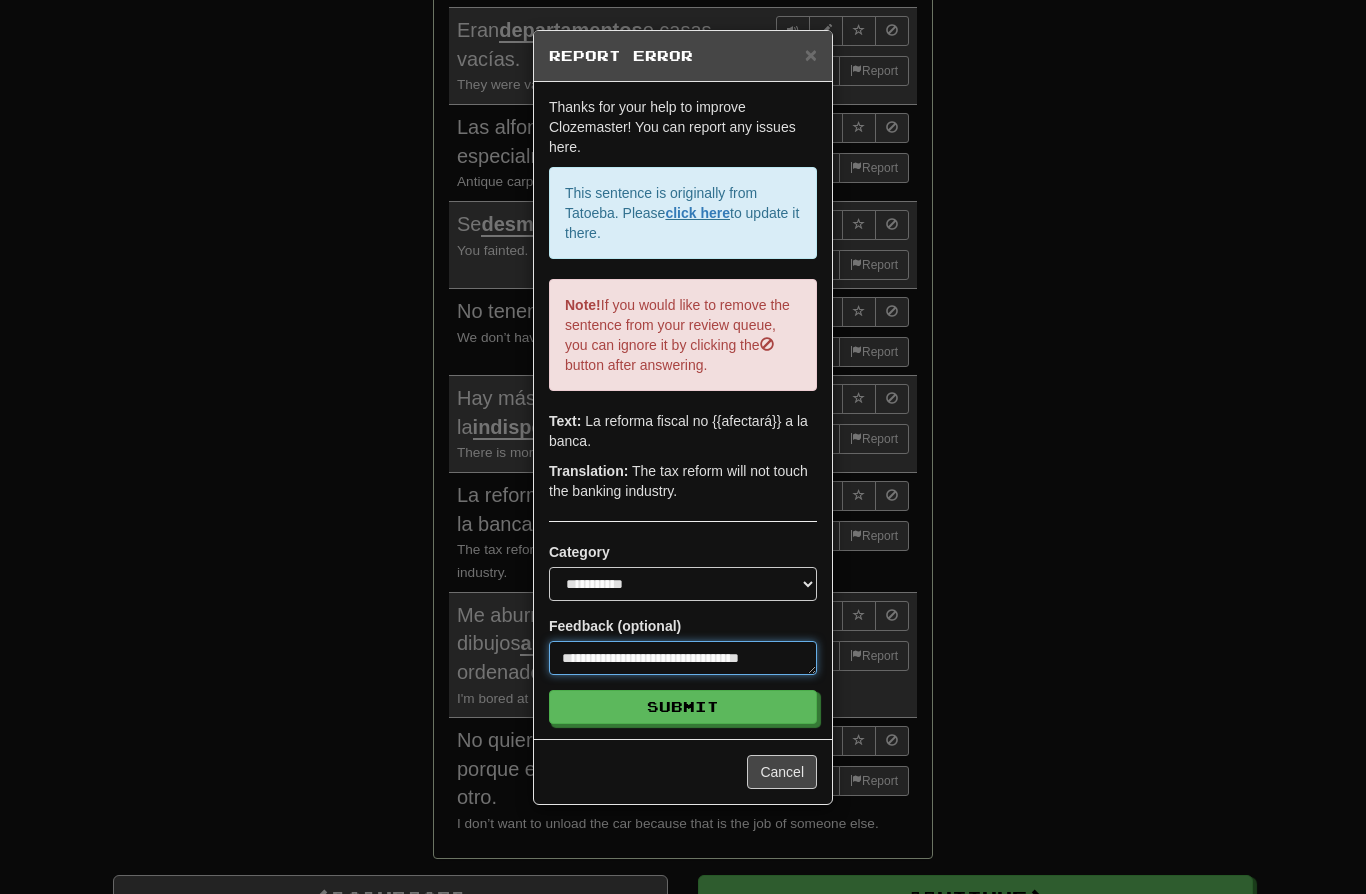 type 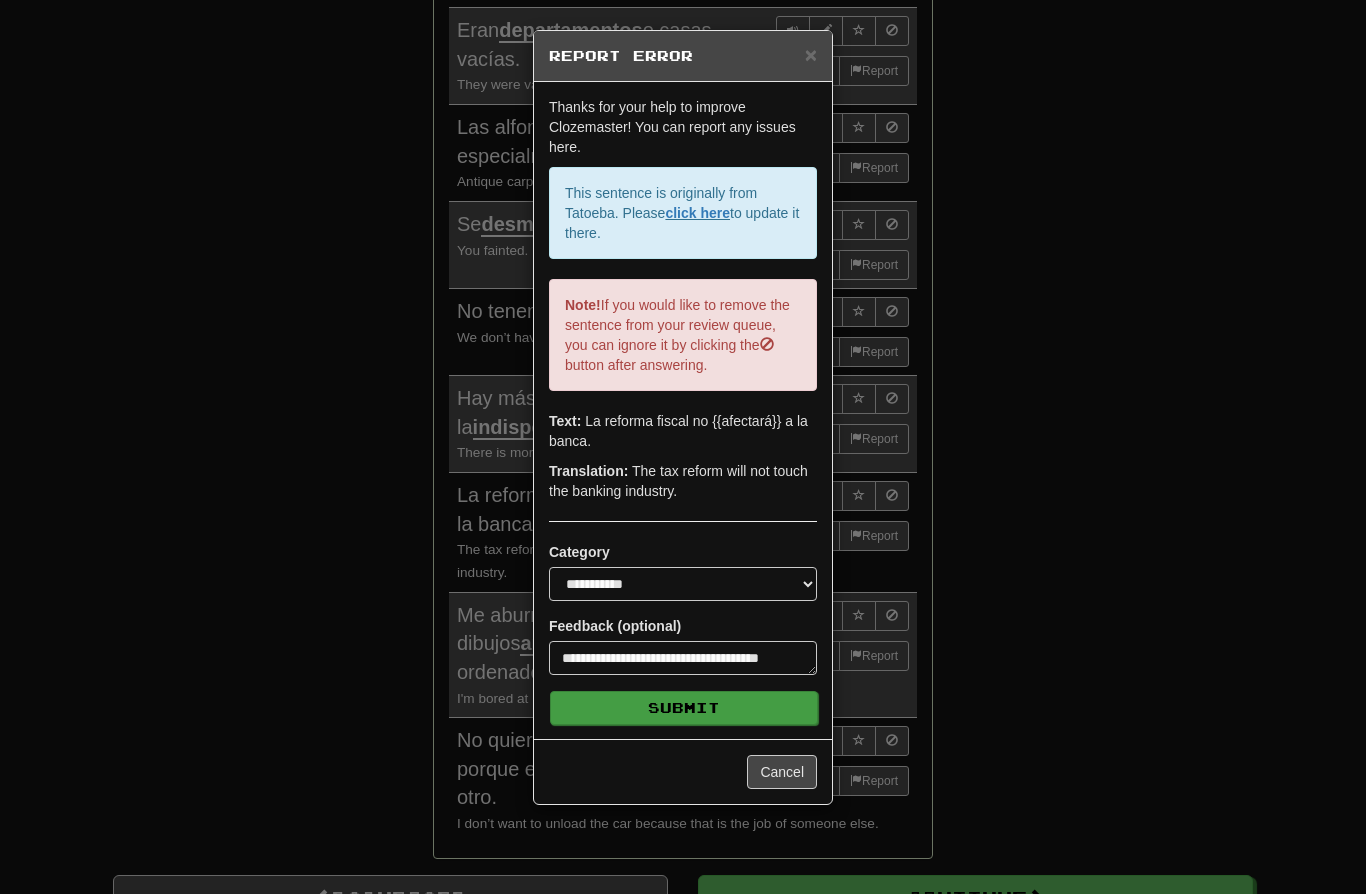 click on "Submit" at bounding box center (684, 708) 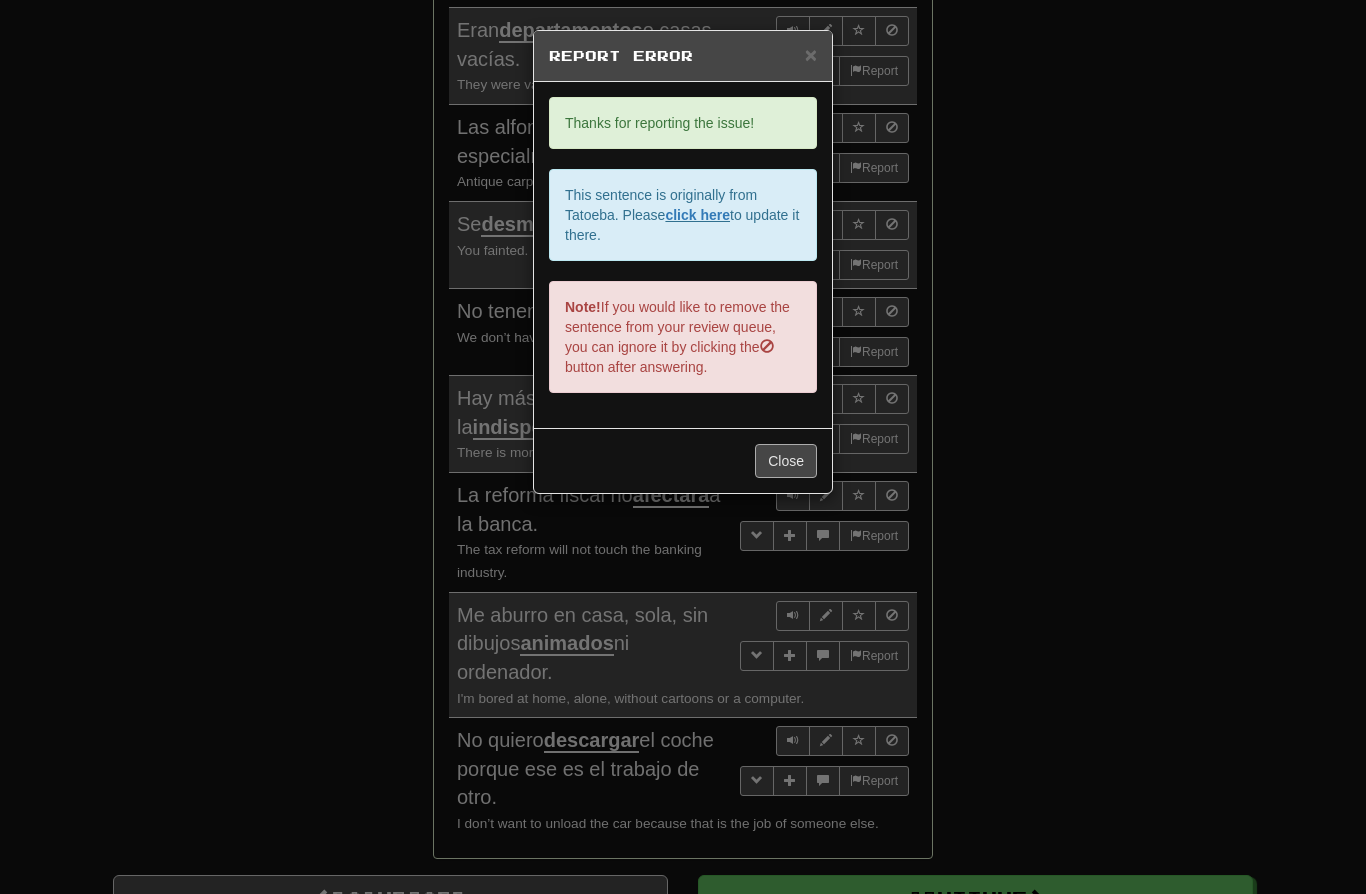 click on "Close" at bounding box center [786, 461] 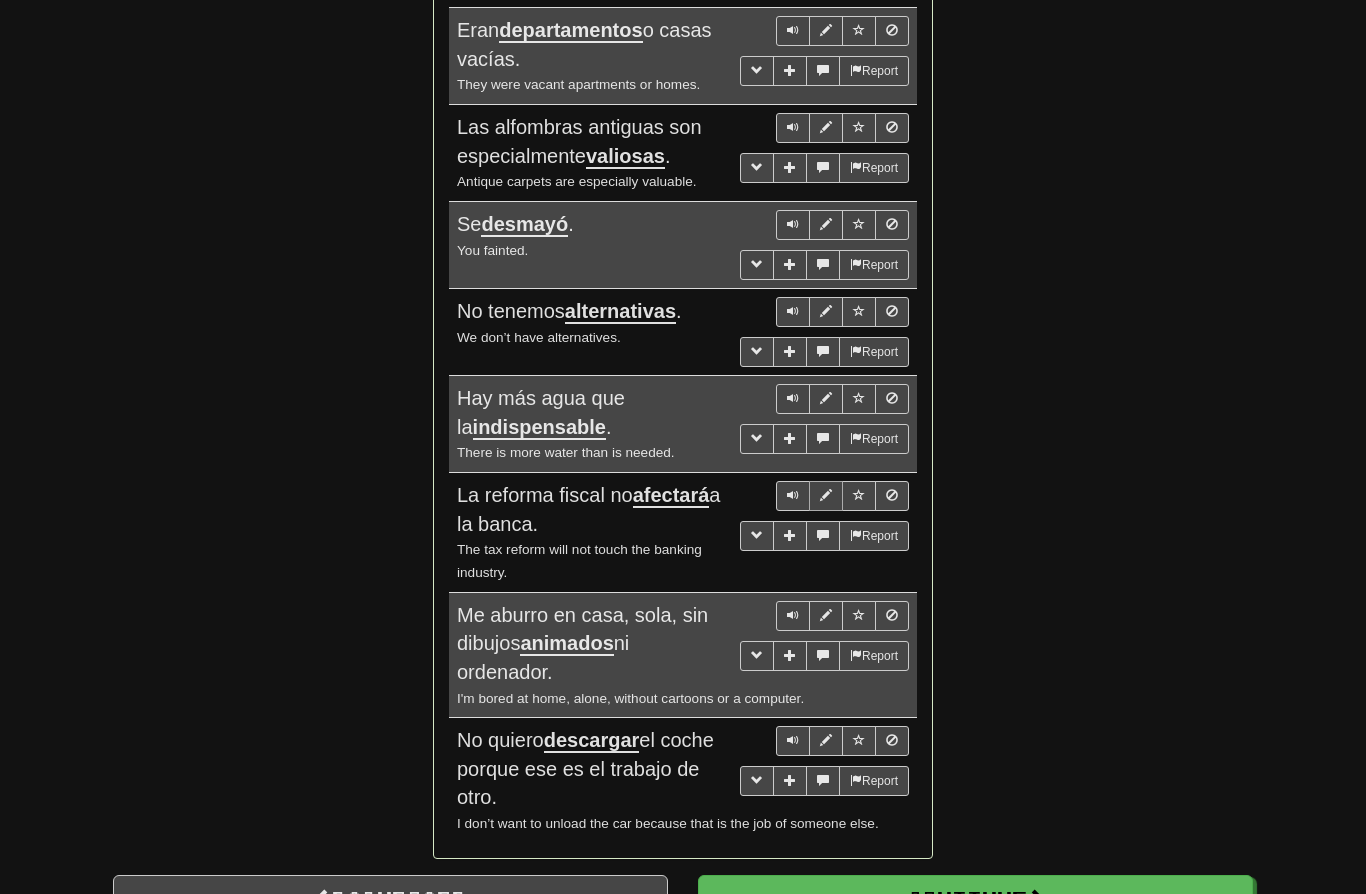 click at bounding box center (826, 495) 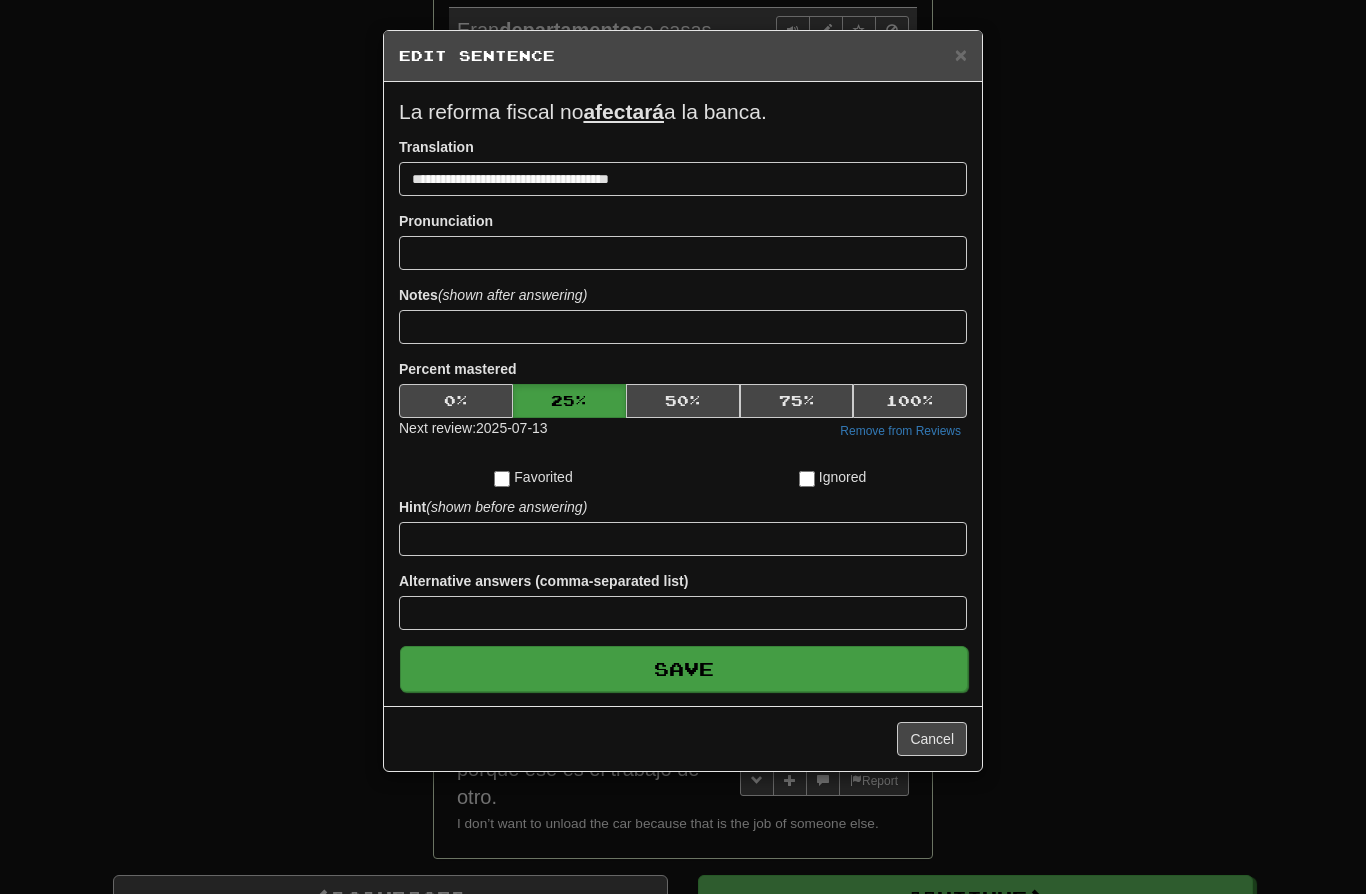 click on "Save" at bounding box center [684, 669] 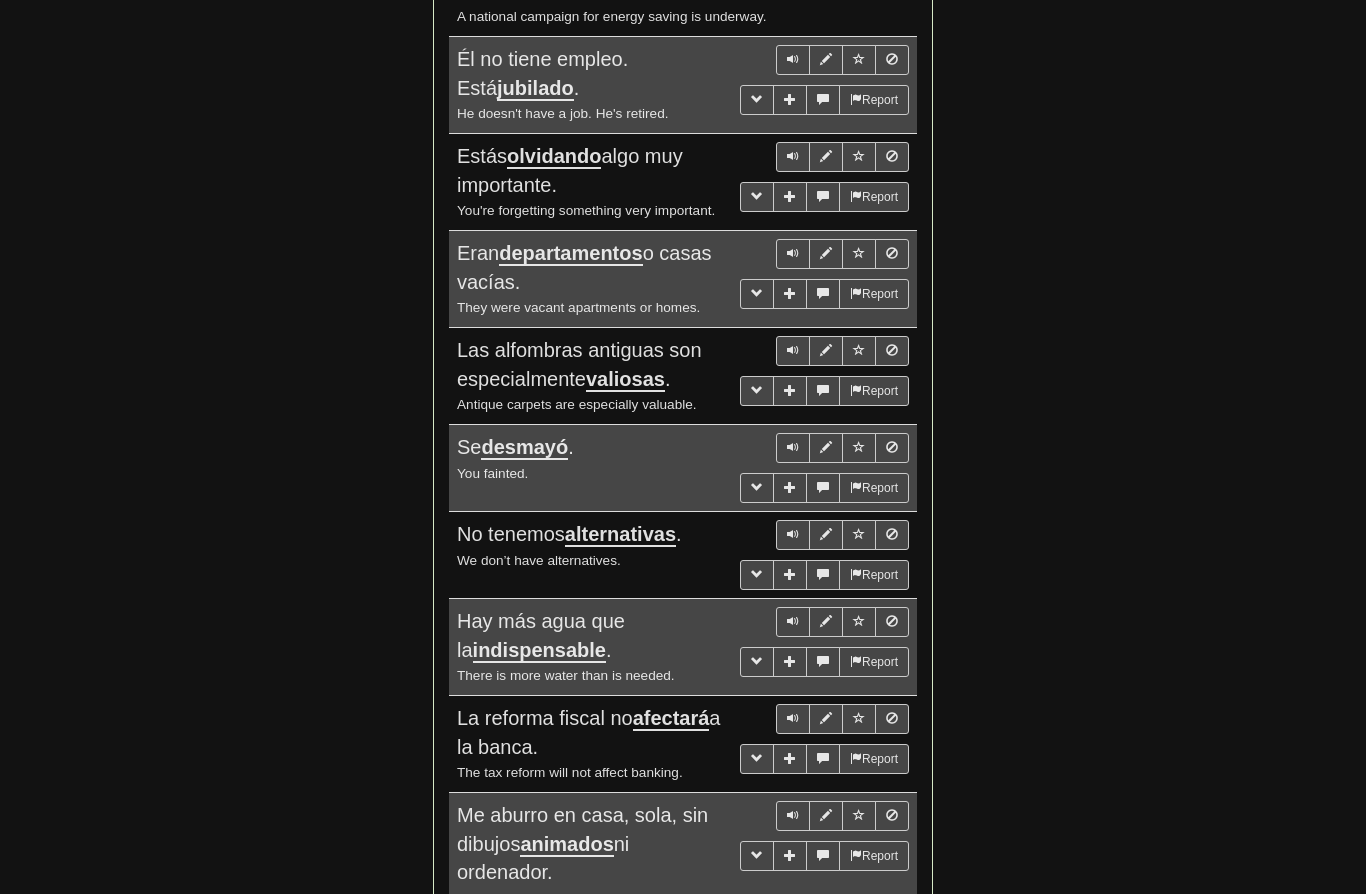 scroll, scrollTop: 3378, scrollLeft: 0, axis: vertical 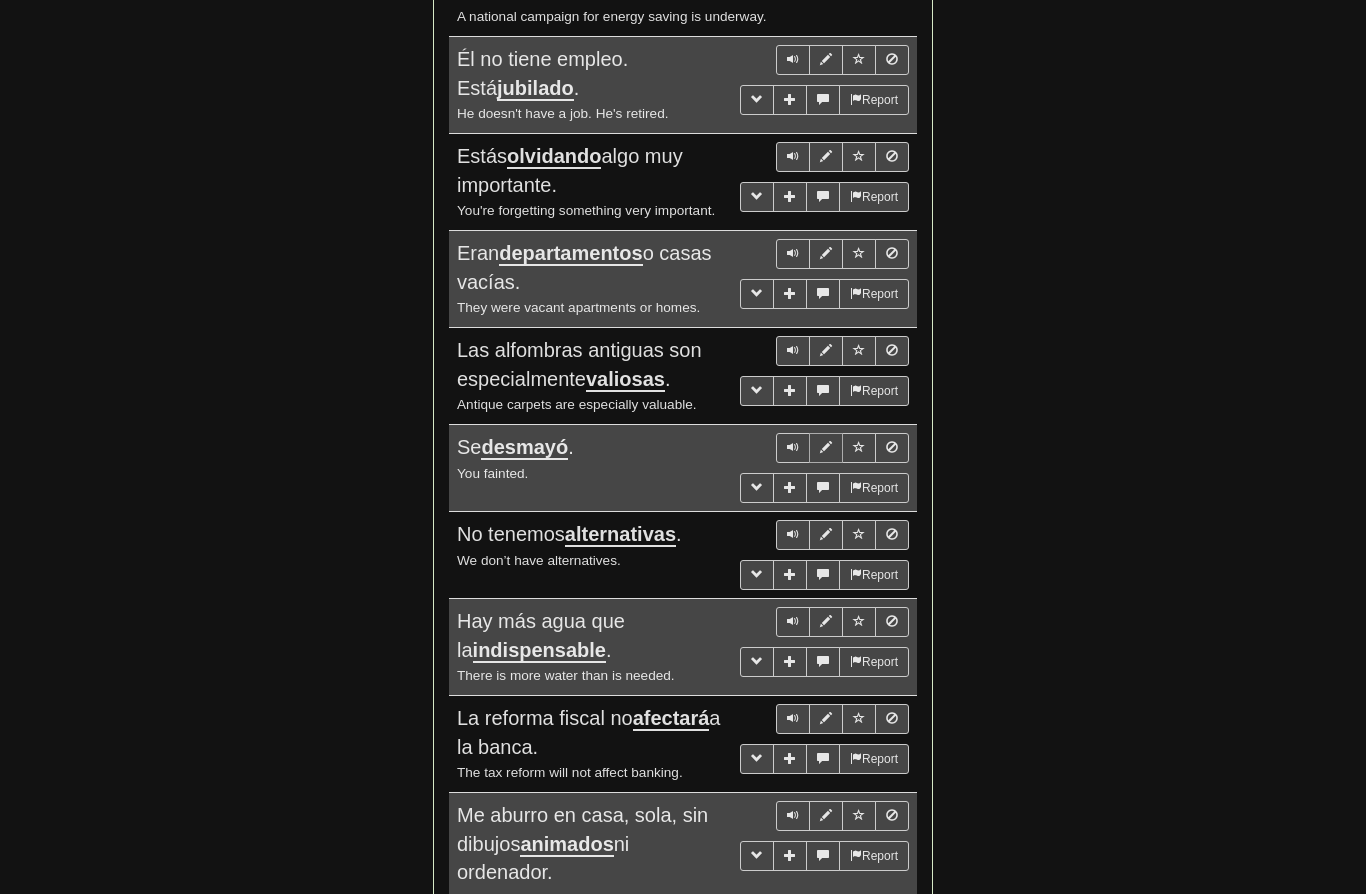 click at bounding box center (826, 447) 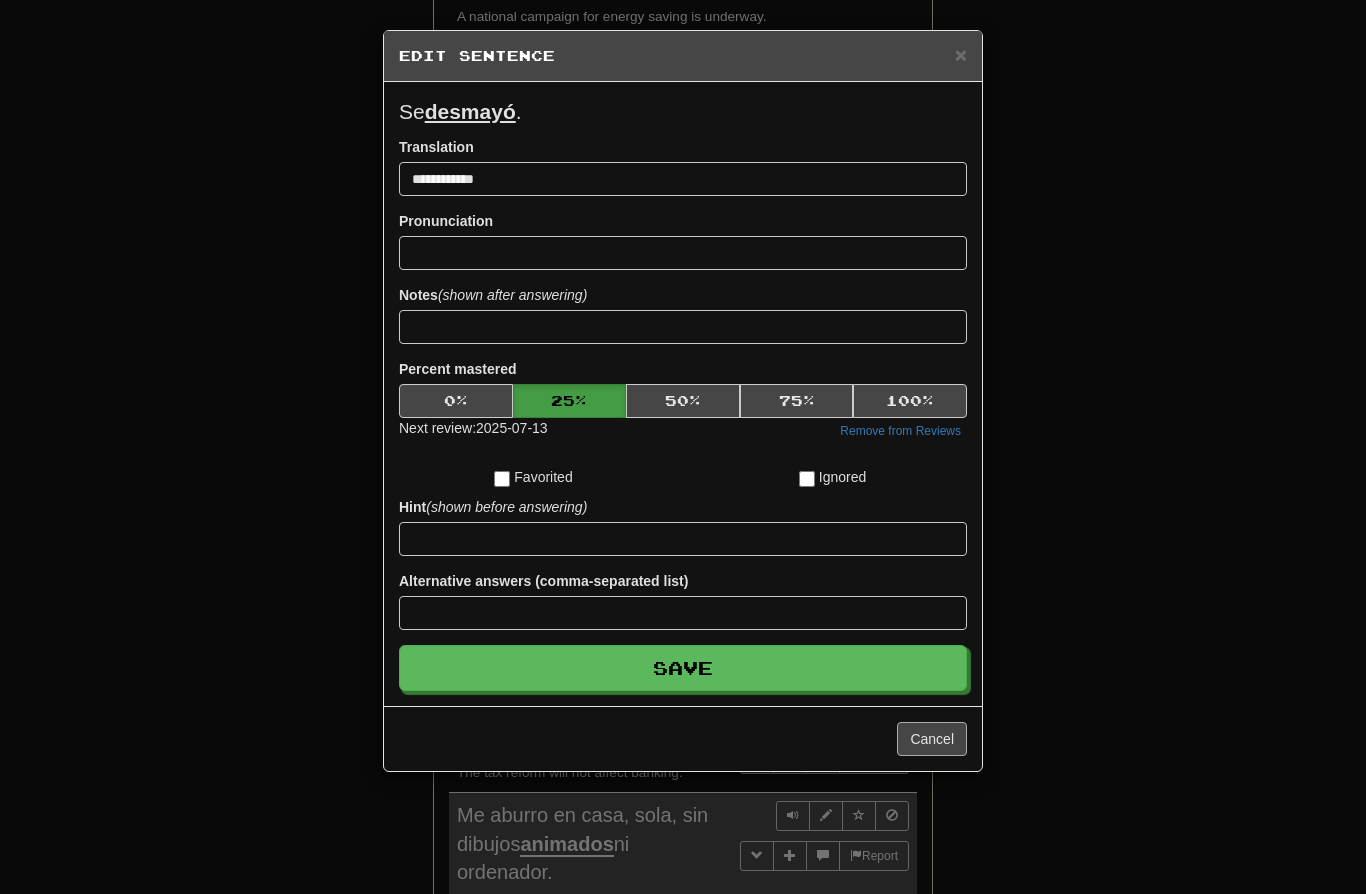 click on "Cancel" at bounding box center [932, 739] 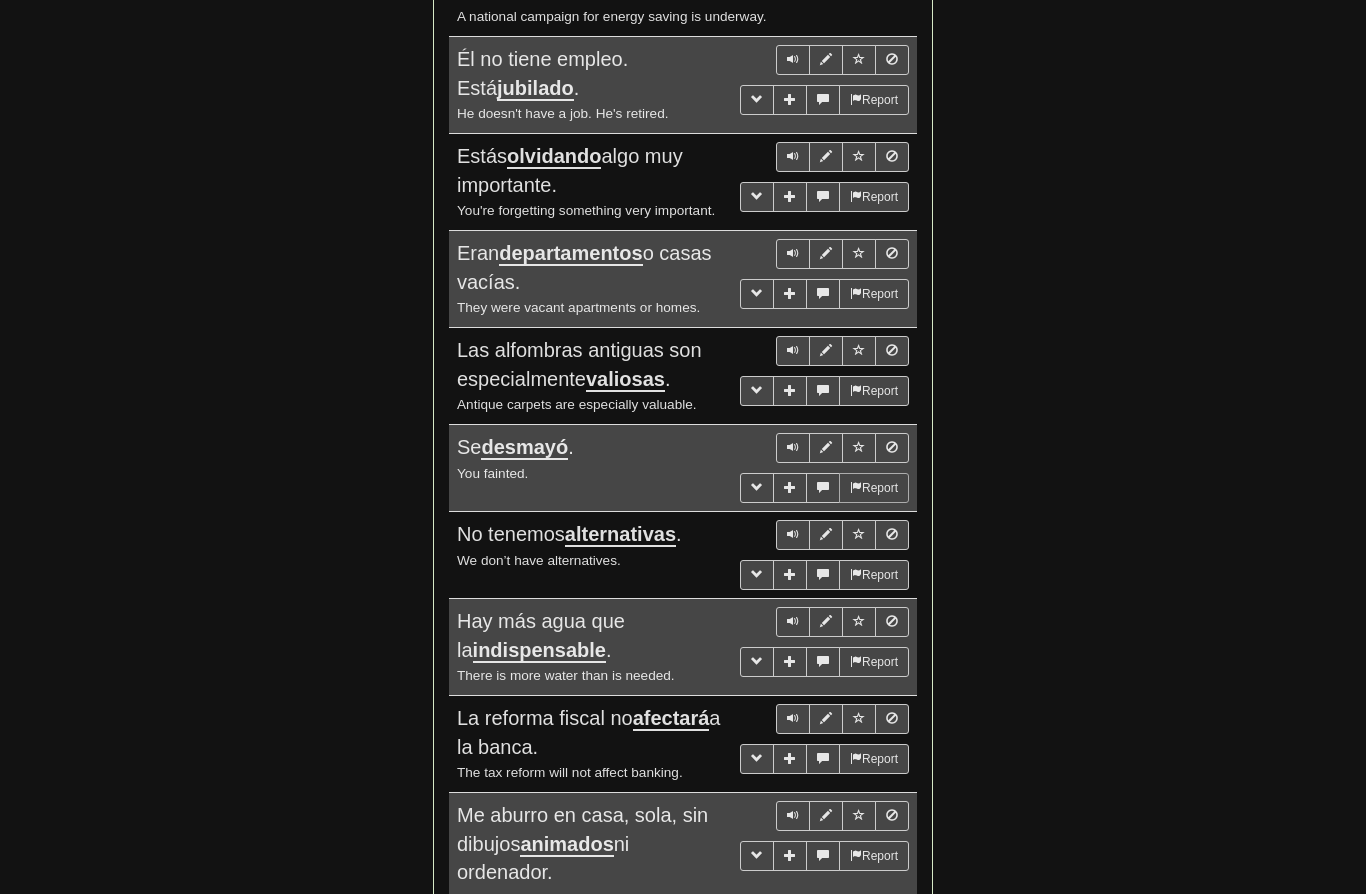 click on "Report" at bounding box center (874, 488) 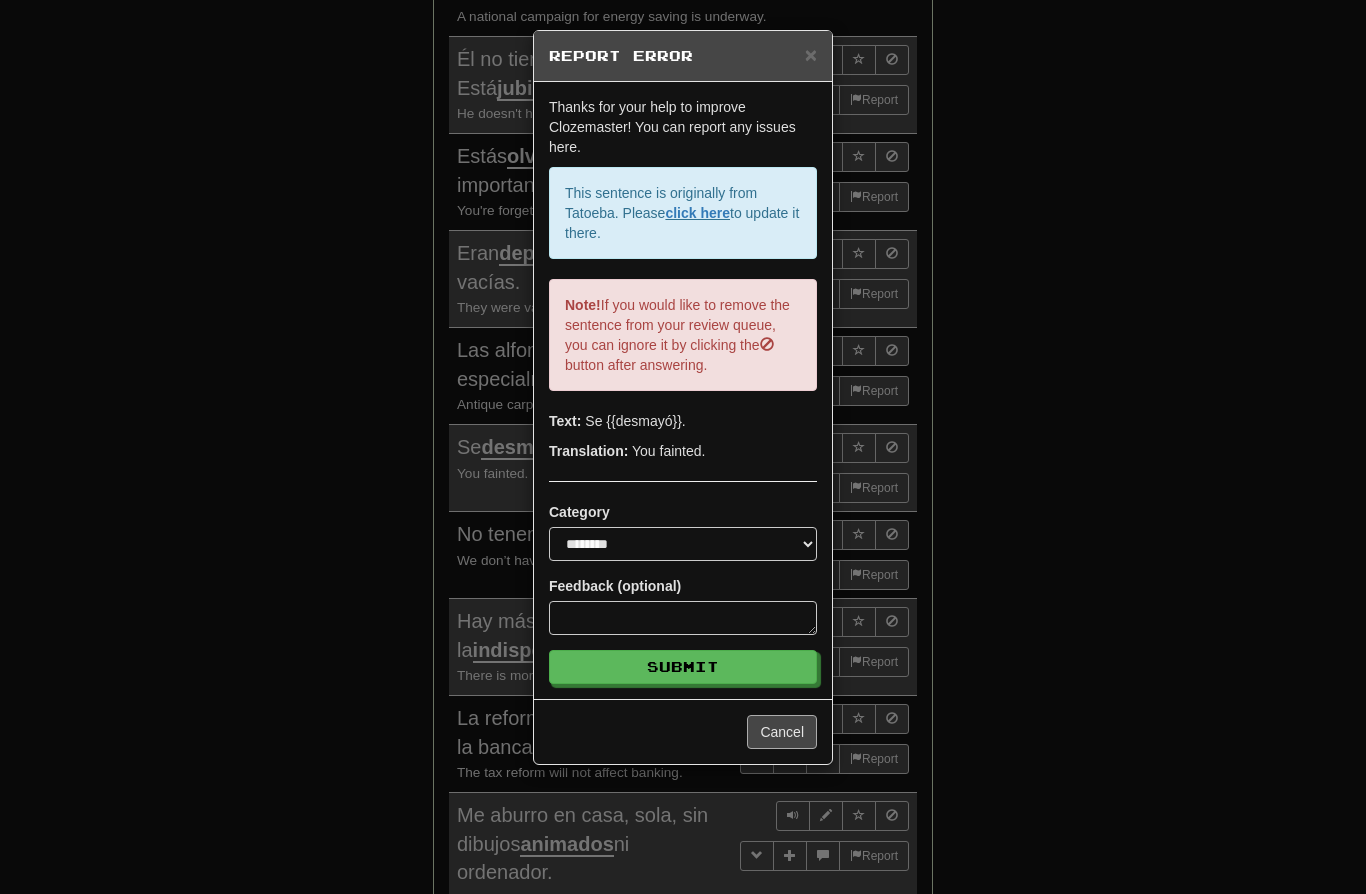 click on "Cancel" at bounding box center (782, 732) 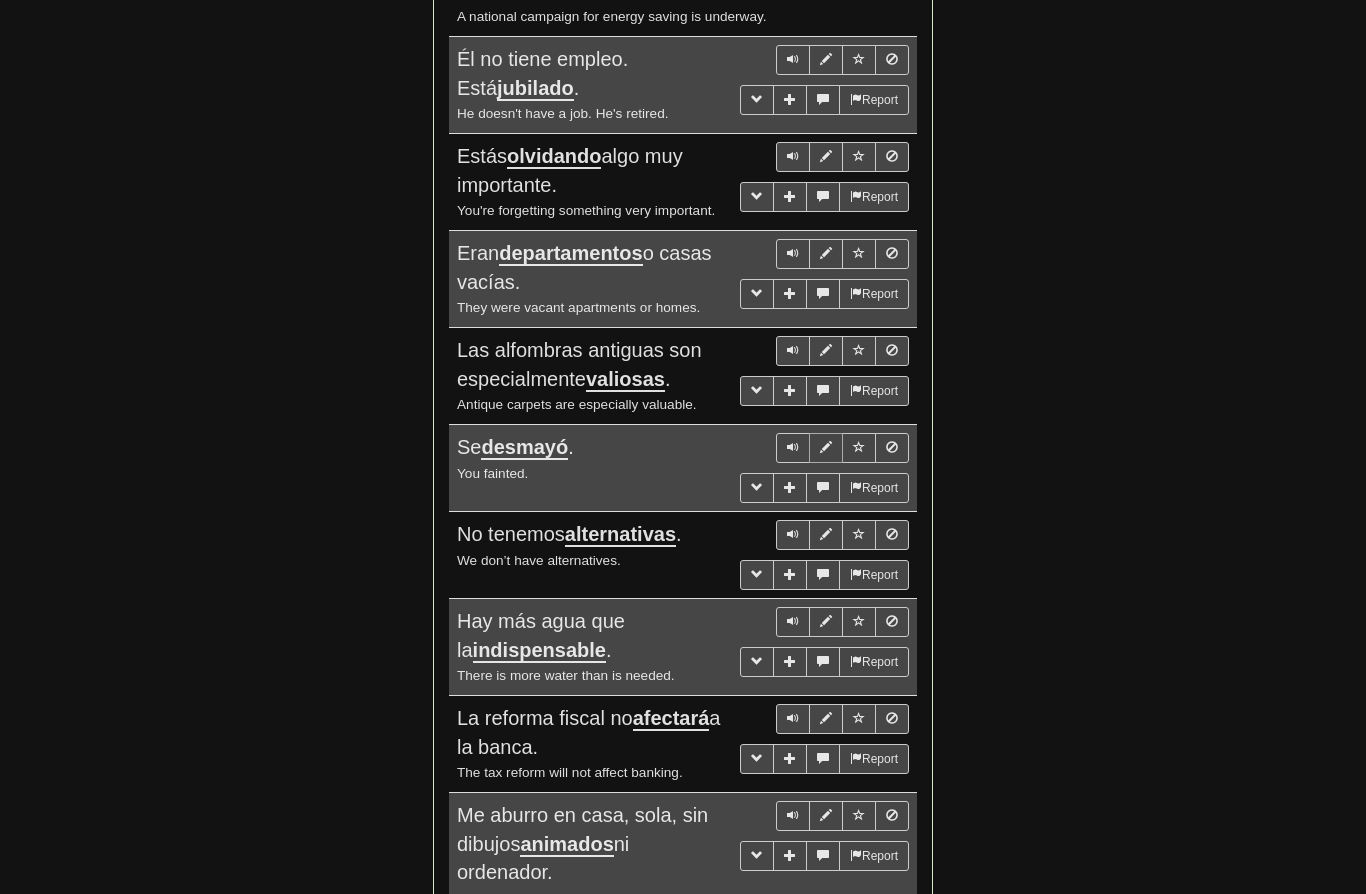 click at bounding box center (826, 448) 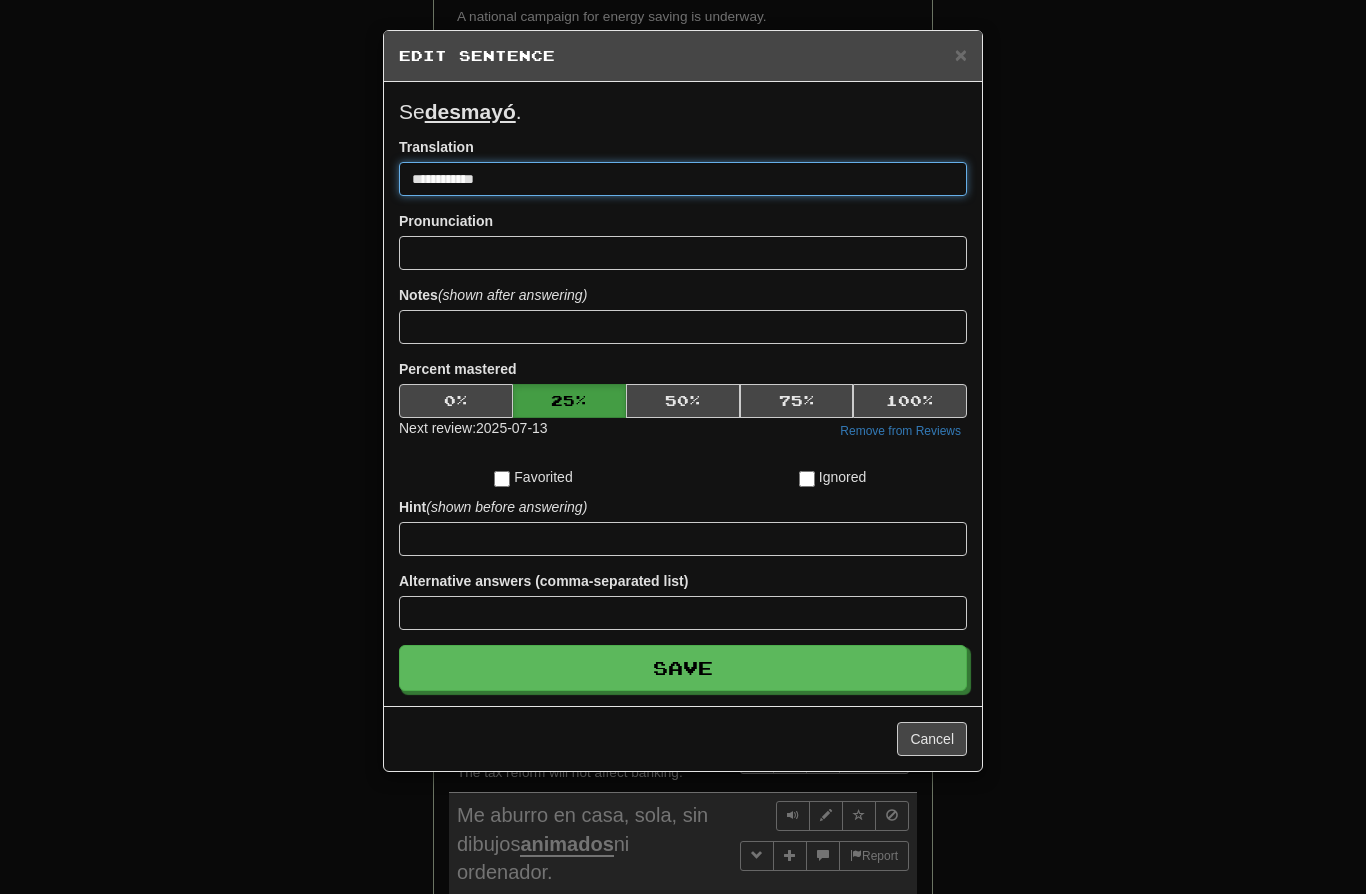 click on "**********" at bounding box center [683, 179] 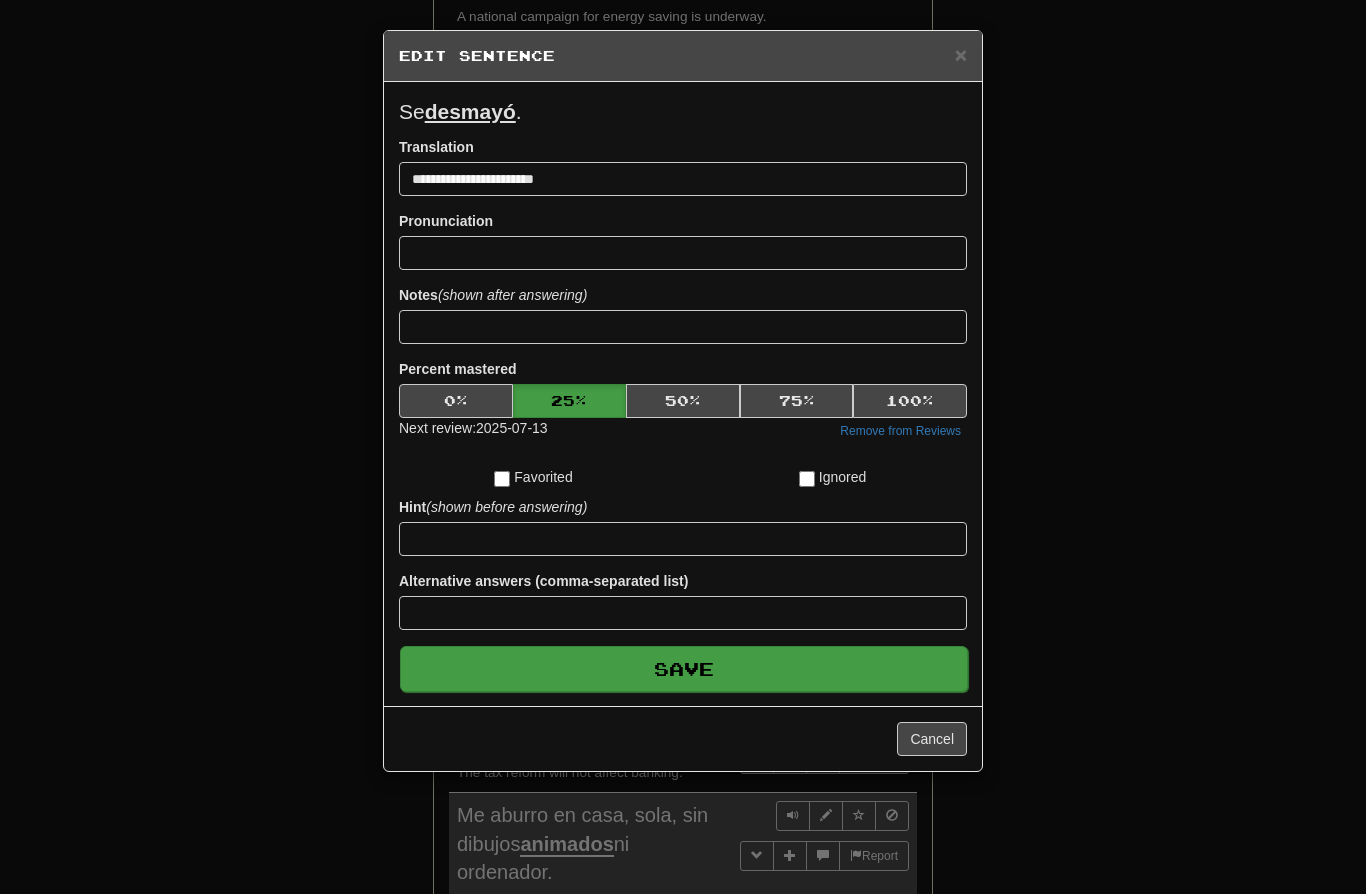 click on "Save" at bounding box center (684, 669) 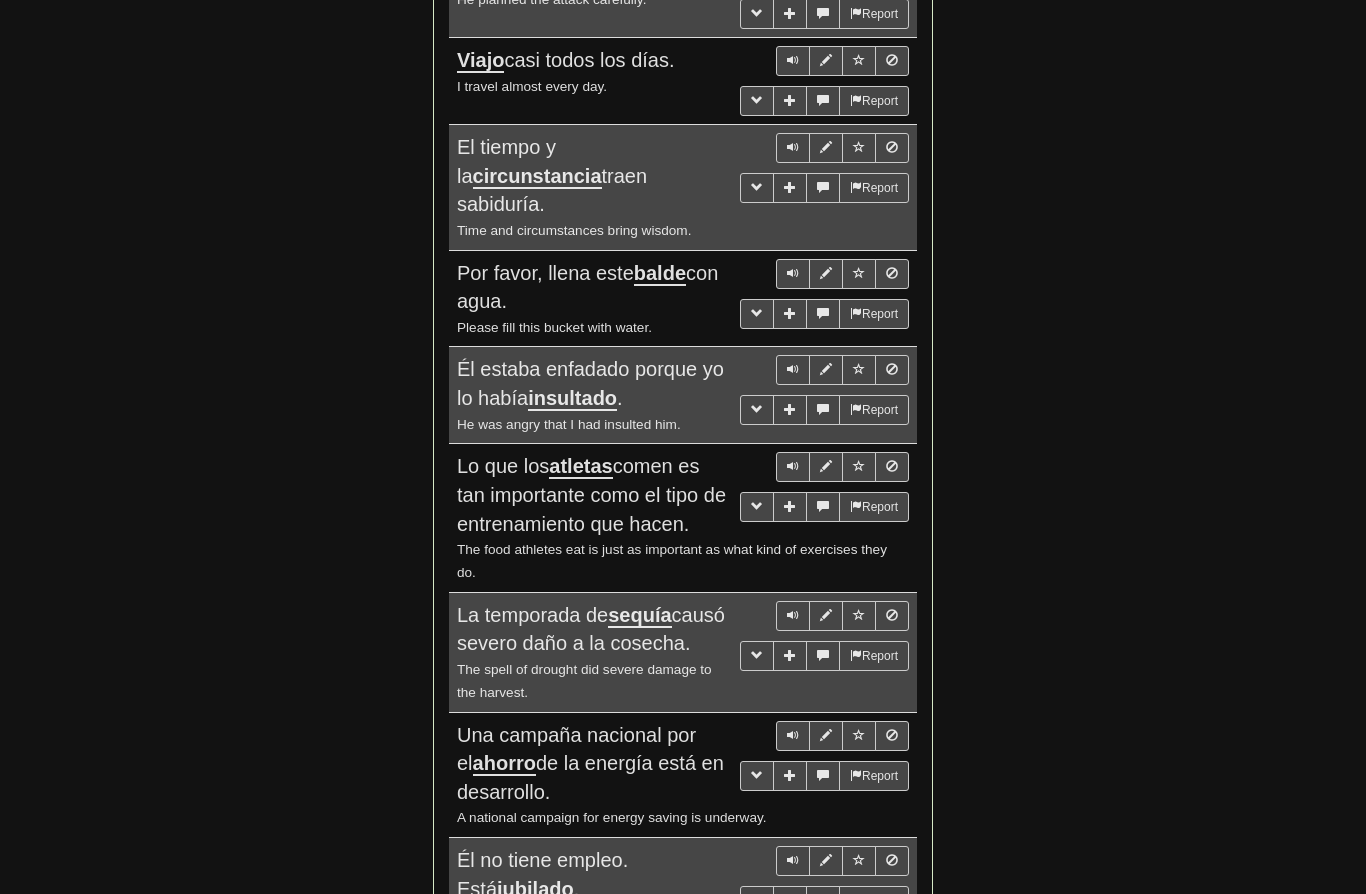 scroll, scrollTop: 2575, scrollLeft: 0, axis: vertical 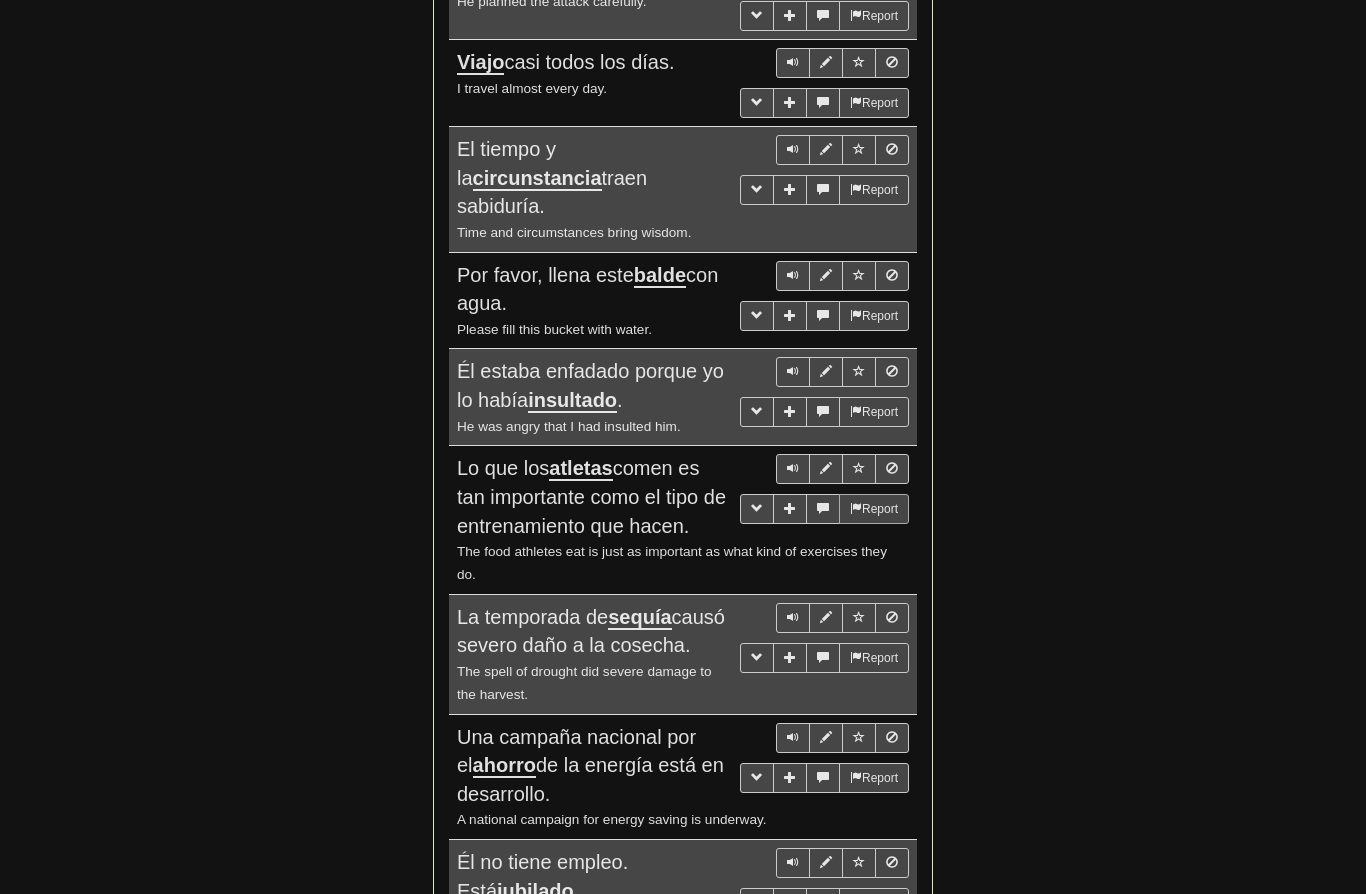 click on "Report" at bounding box center (874, 509) 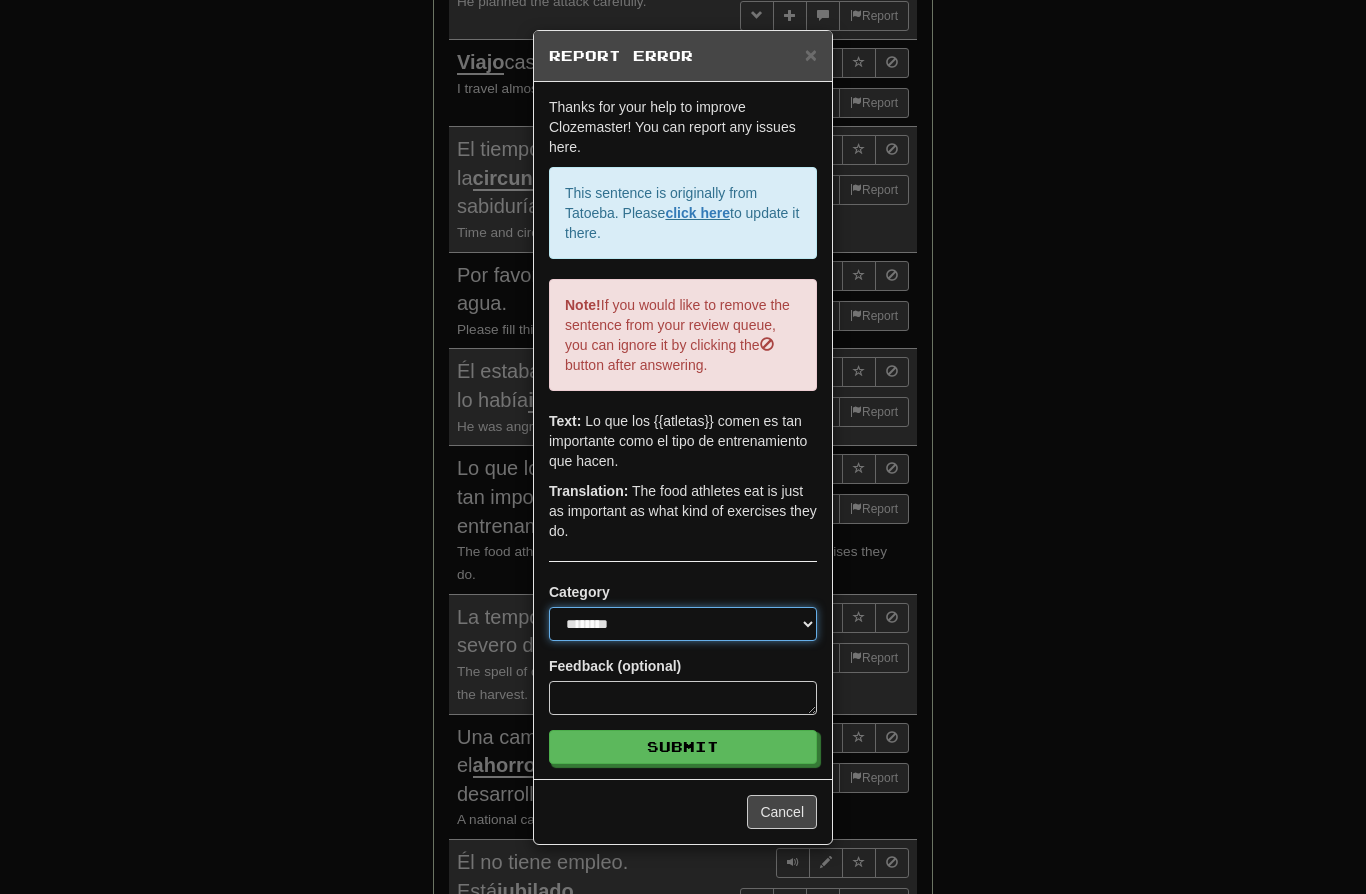 click on "**********" at bounding box center (683, 624) 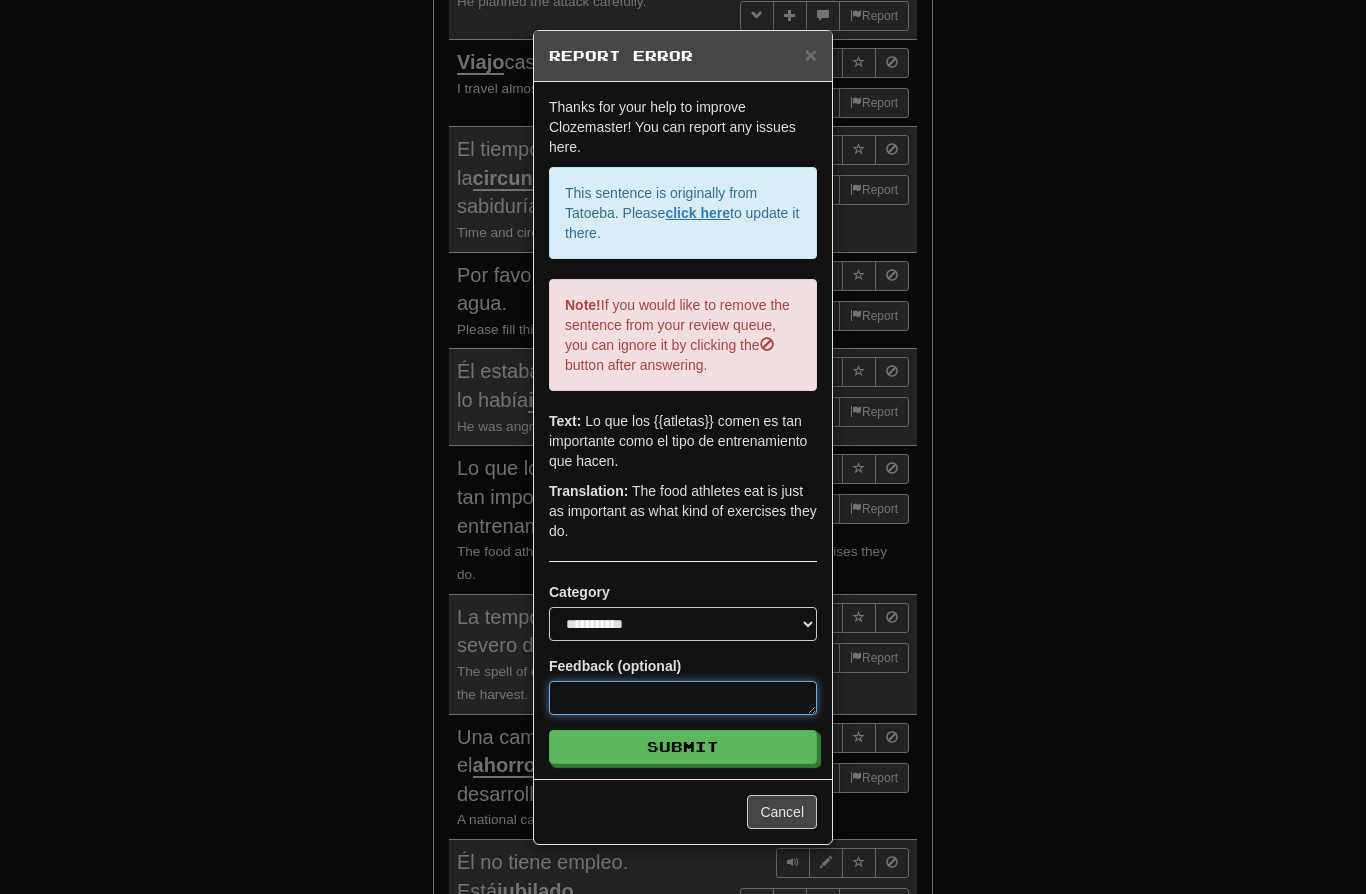 click at bounding box center [683, 698] 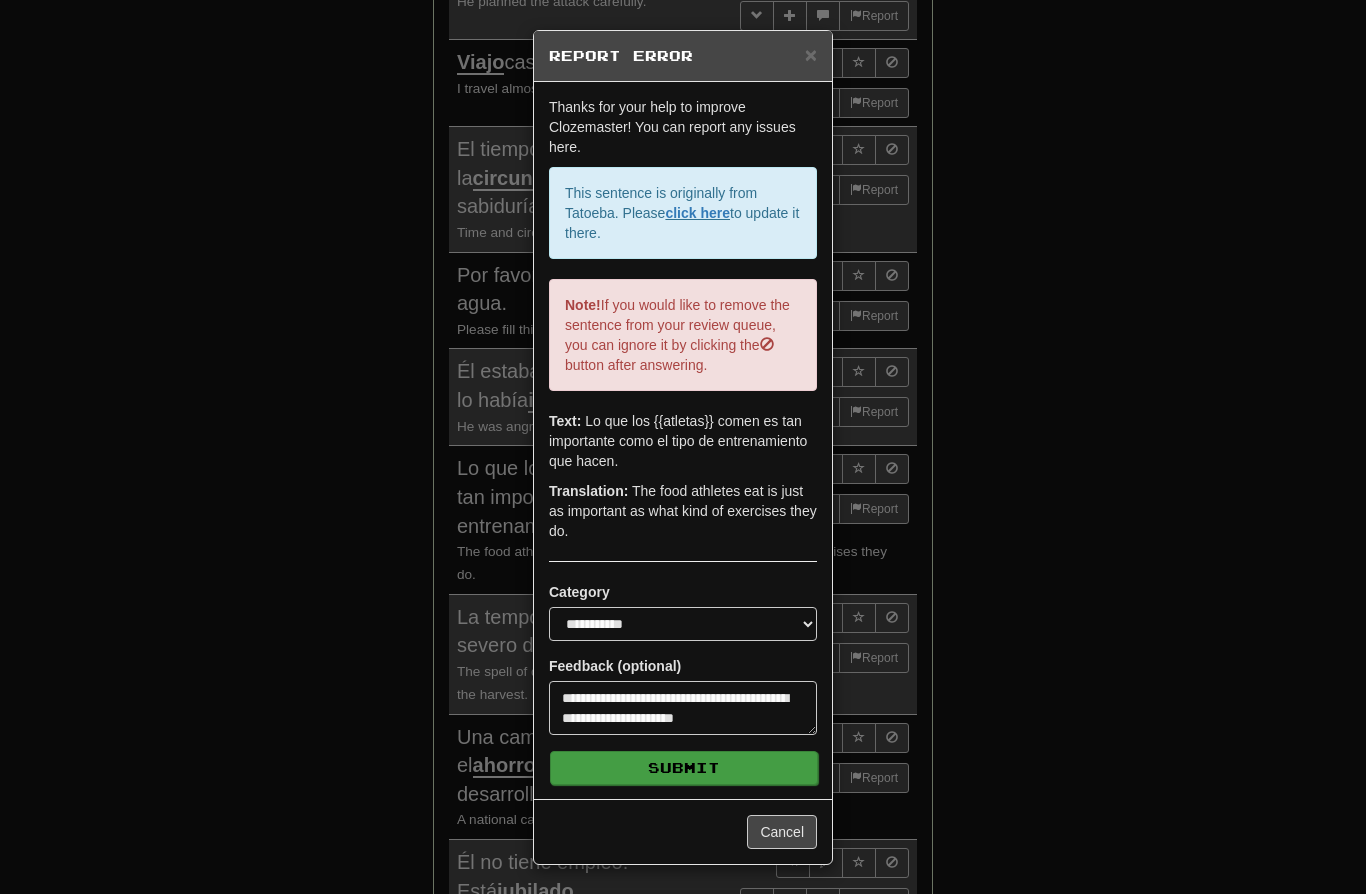 click on "Submit" at bounding box center (684, 768) 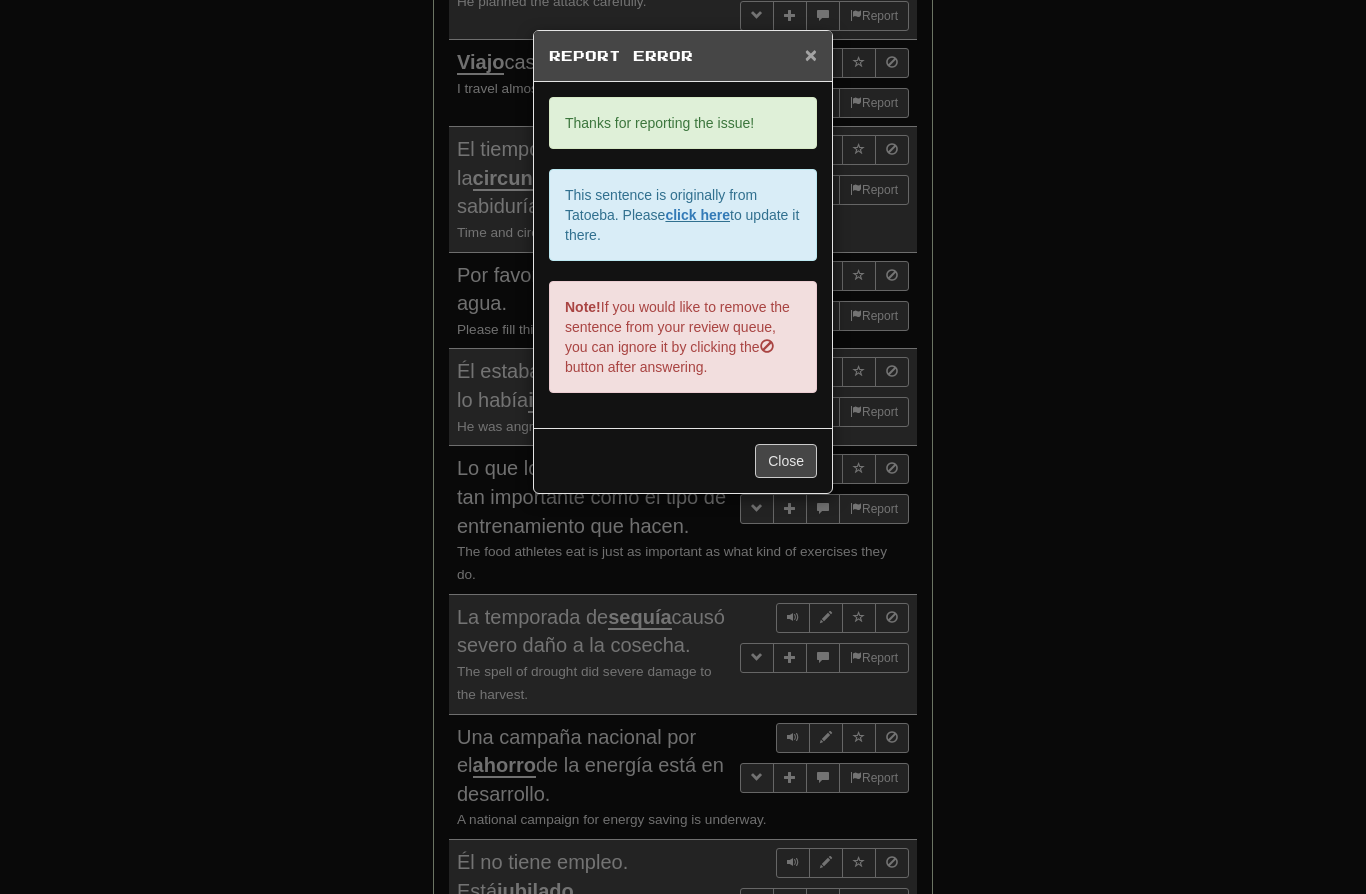 click on "×" at bounding box center [811, 54] 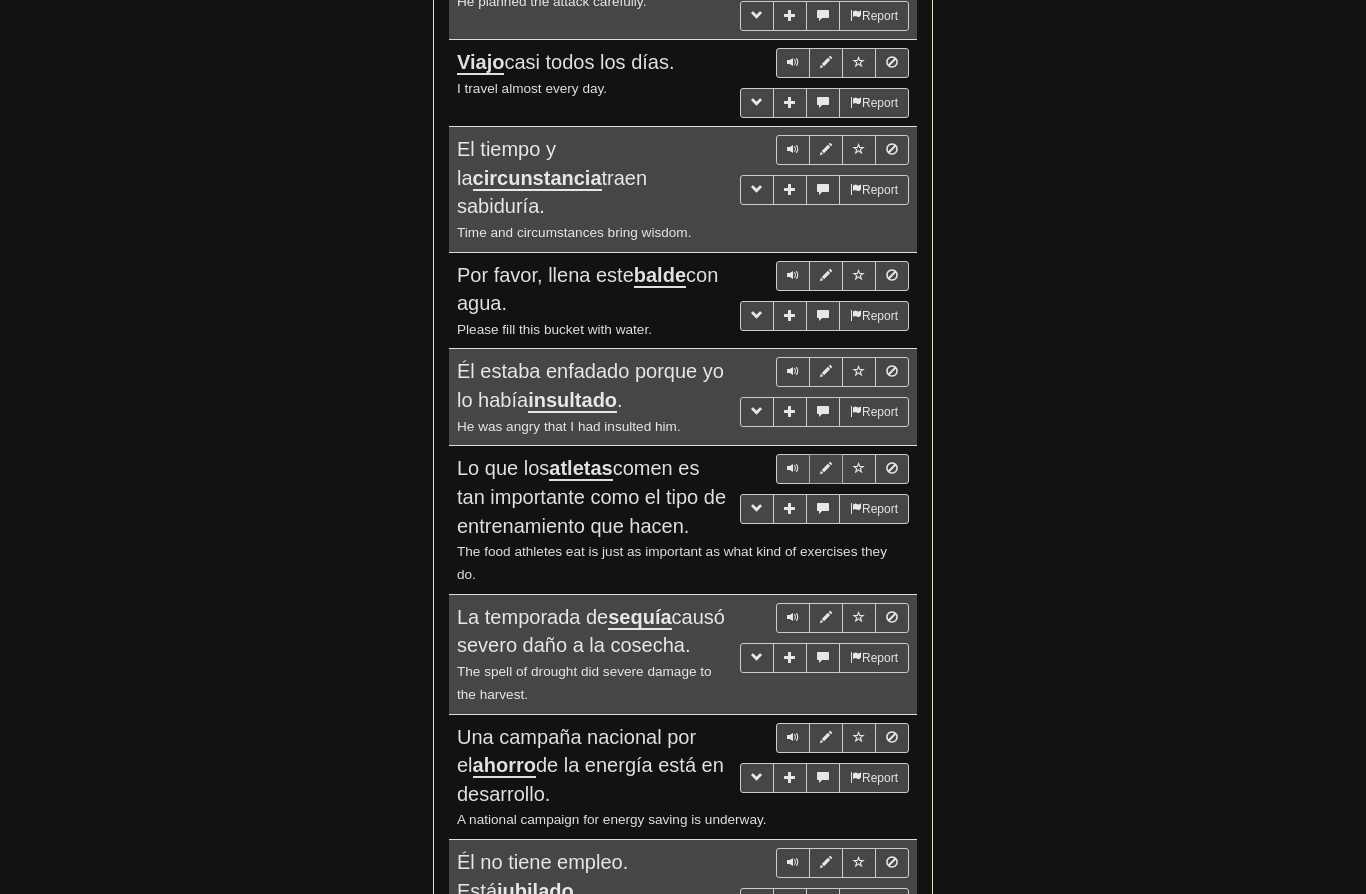 click at bounding box center (826, 469) 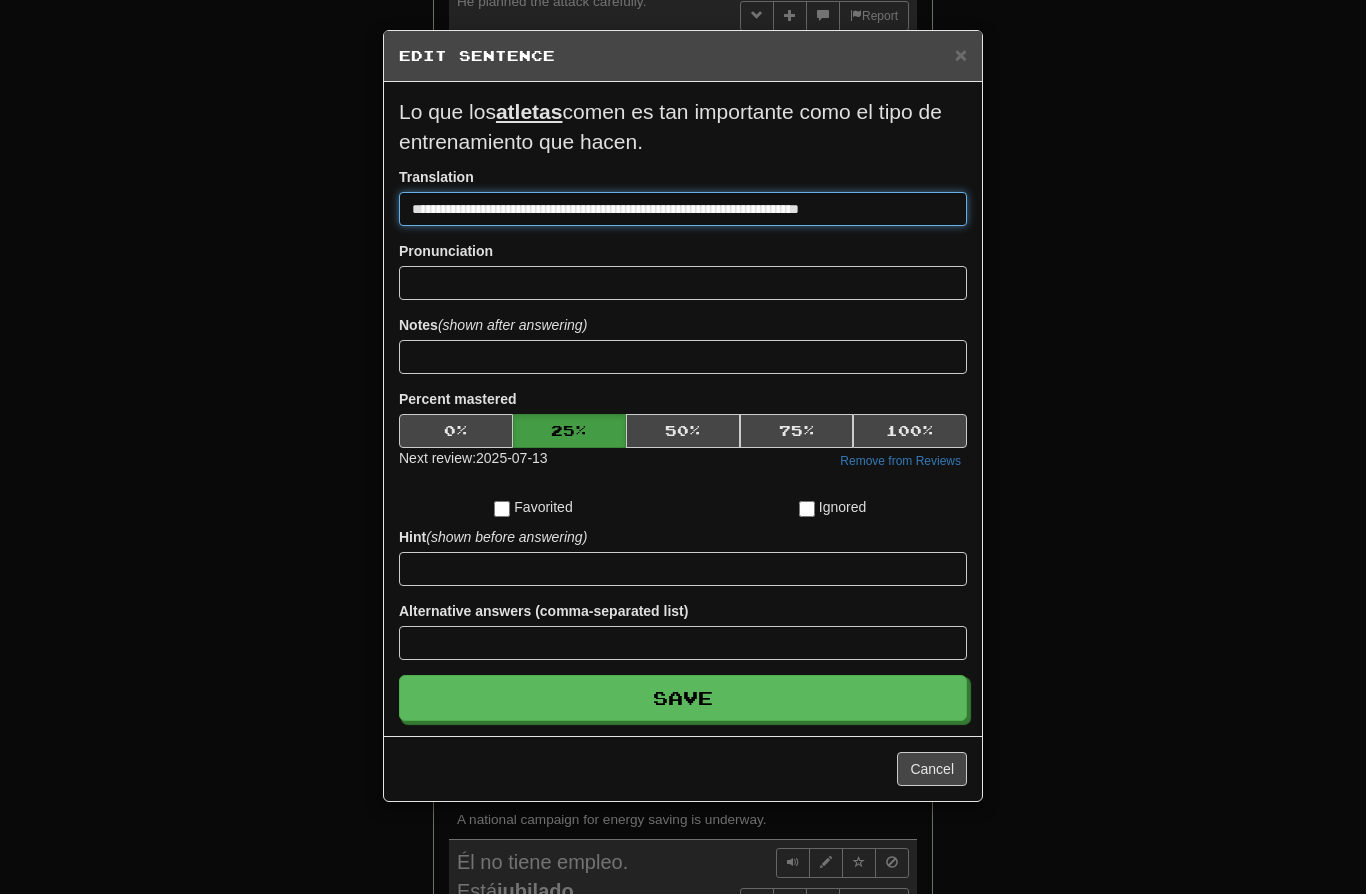 click on "**********" at bounding box center (683, 209) 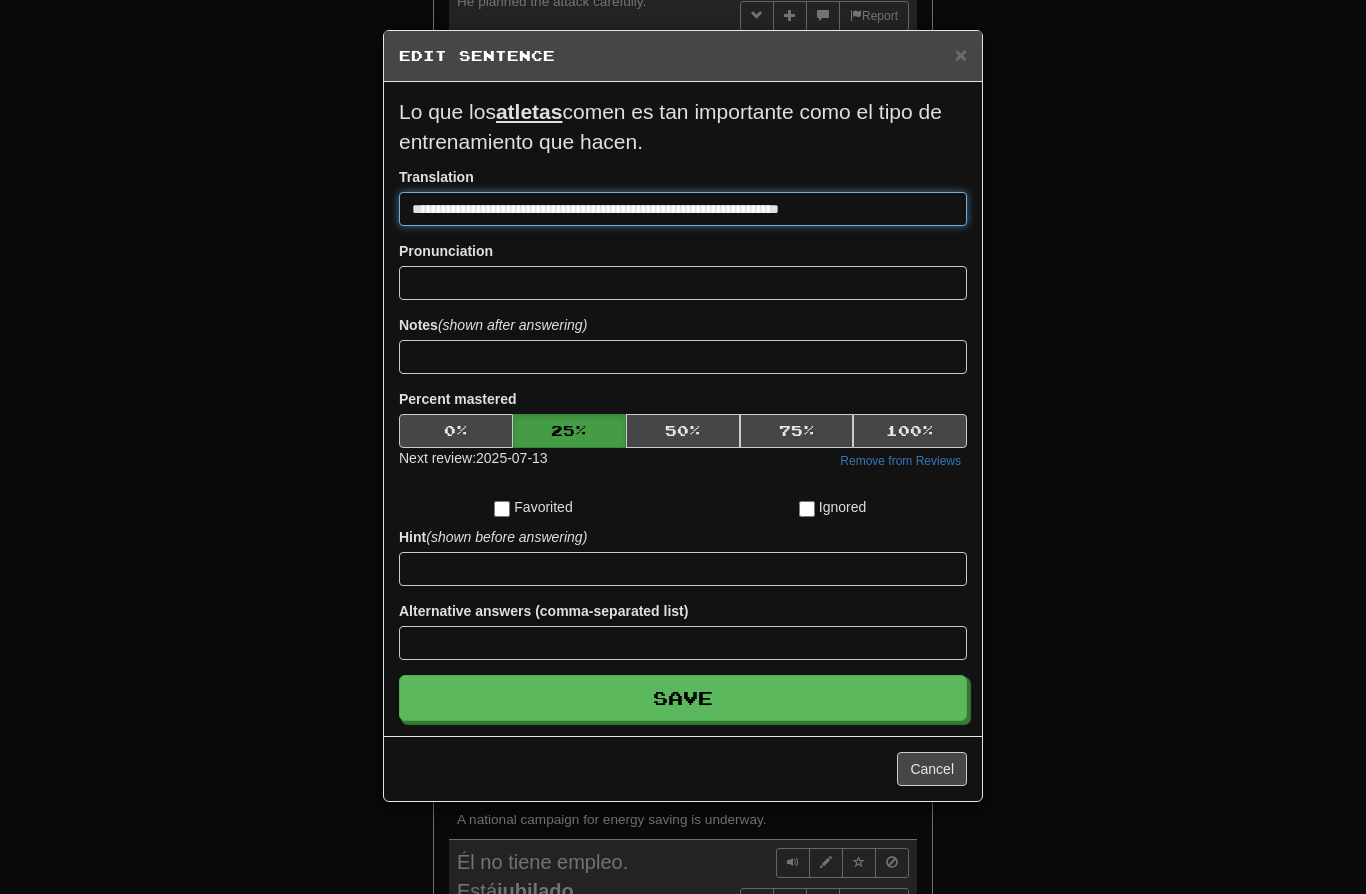click on "**********" at bounding box center (683, 209) 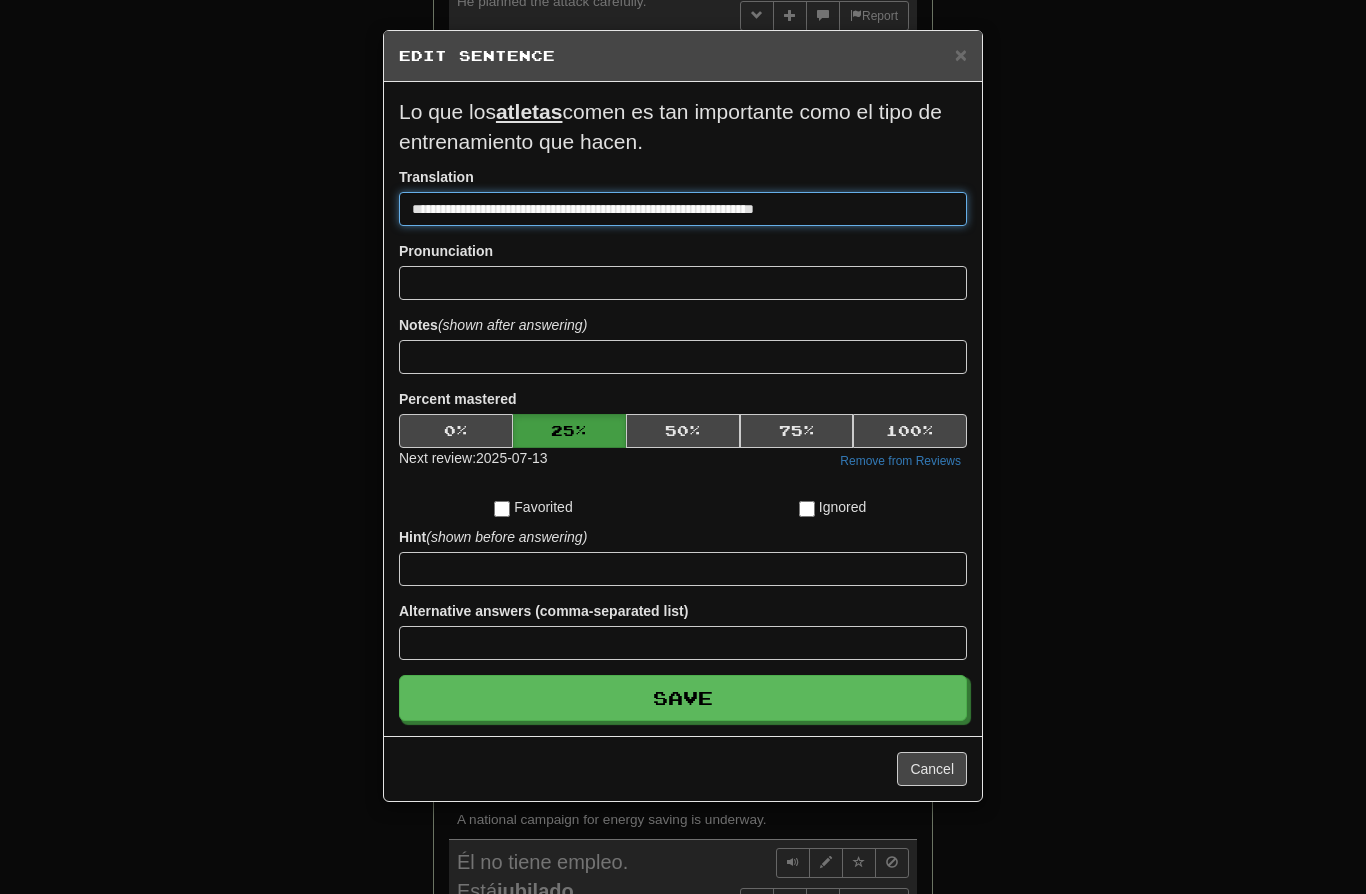click on "**********" at bounding box center [683, 209] 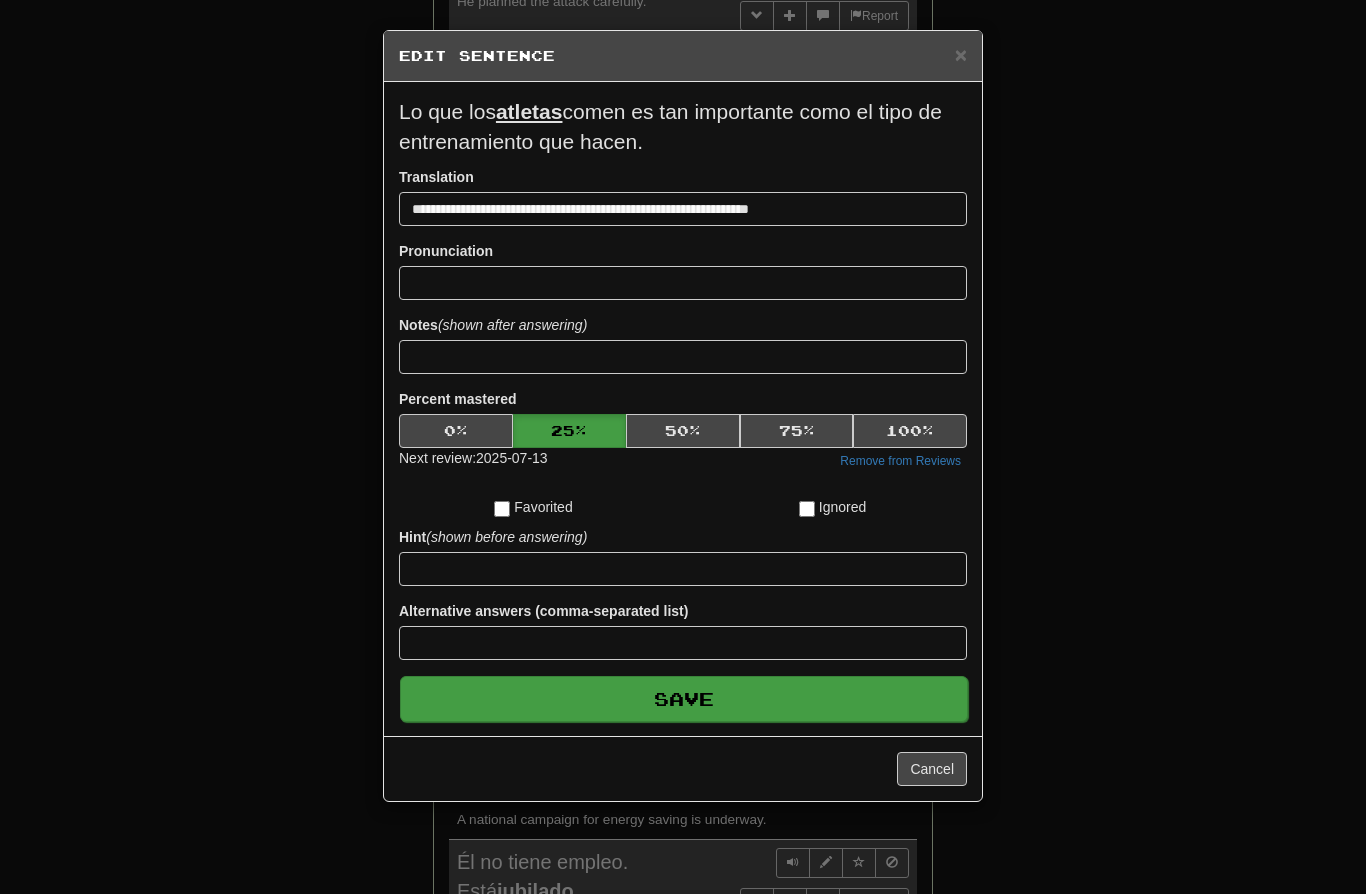 click on "Save" at bounding box center [684, 699] 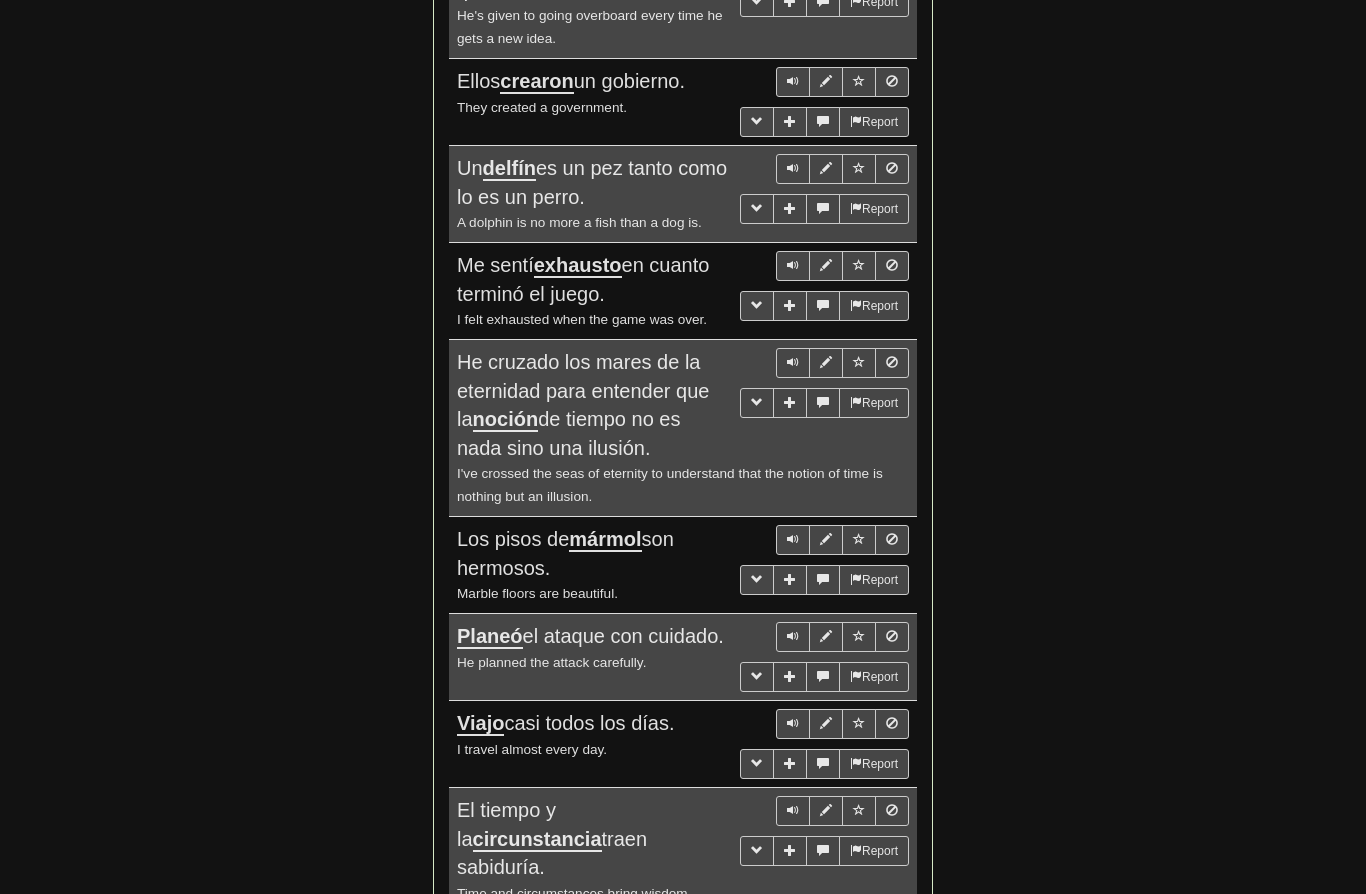 scroll, scrollTop: 1912, scrollLeft: 0, axis: vertical 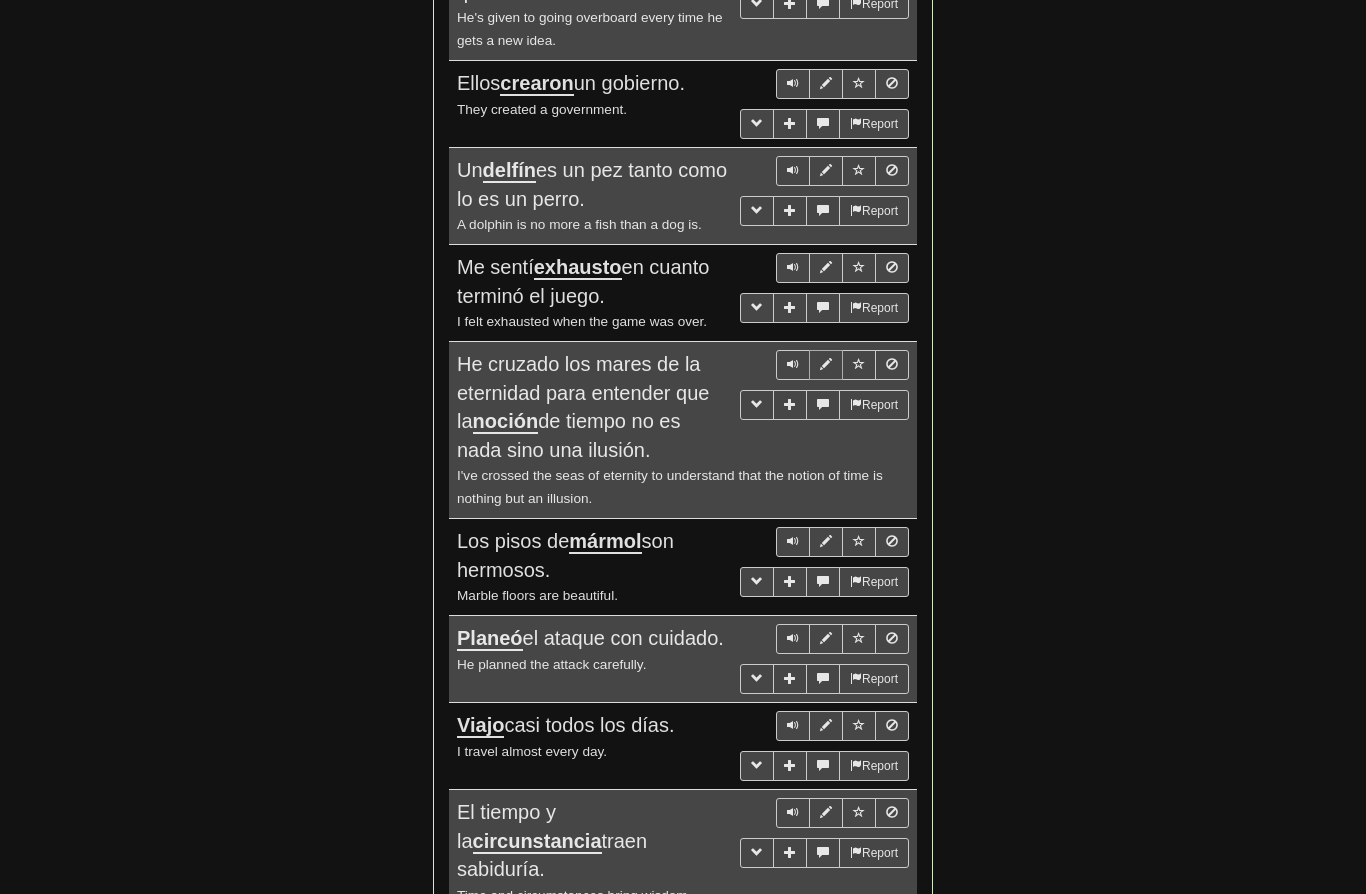 click at bounding box center (826, 364) 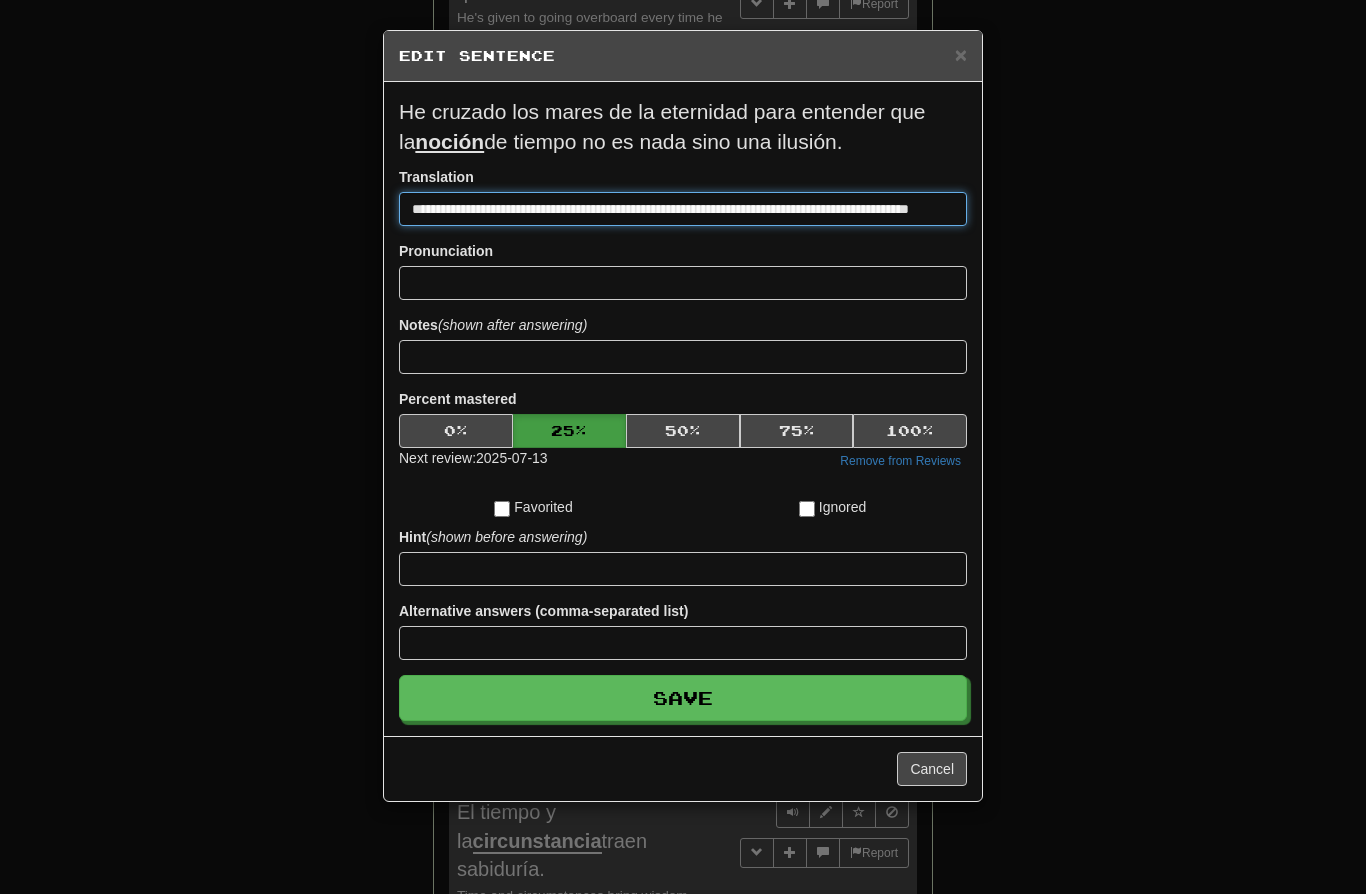click on "**********" at bounding box center [683, 209] 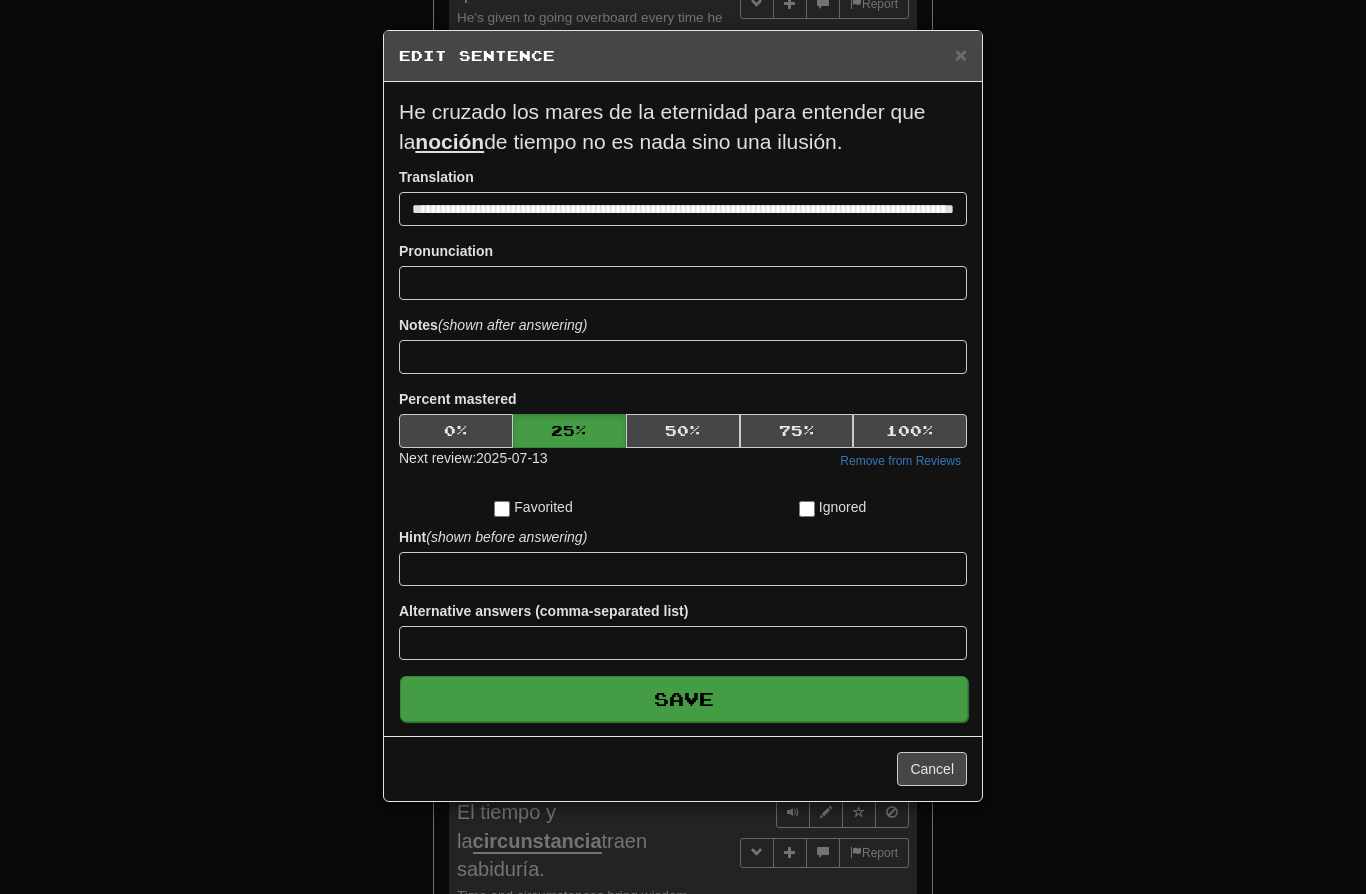 click on "Save" at bounding box center [684, 699] 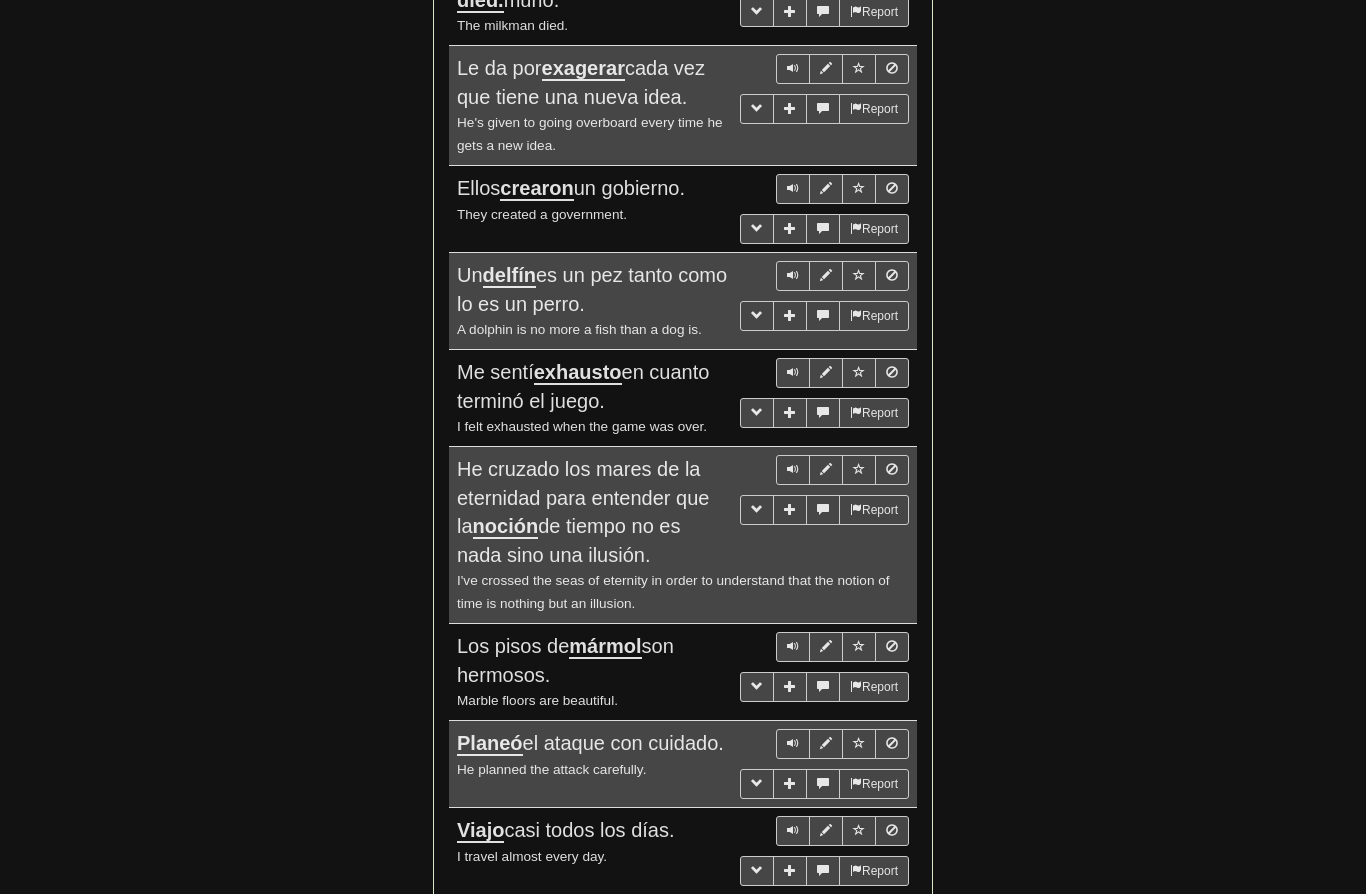 scroll, scrollTop: 1788, scrollLeft: 0, axis: vertical 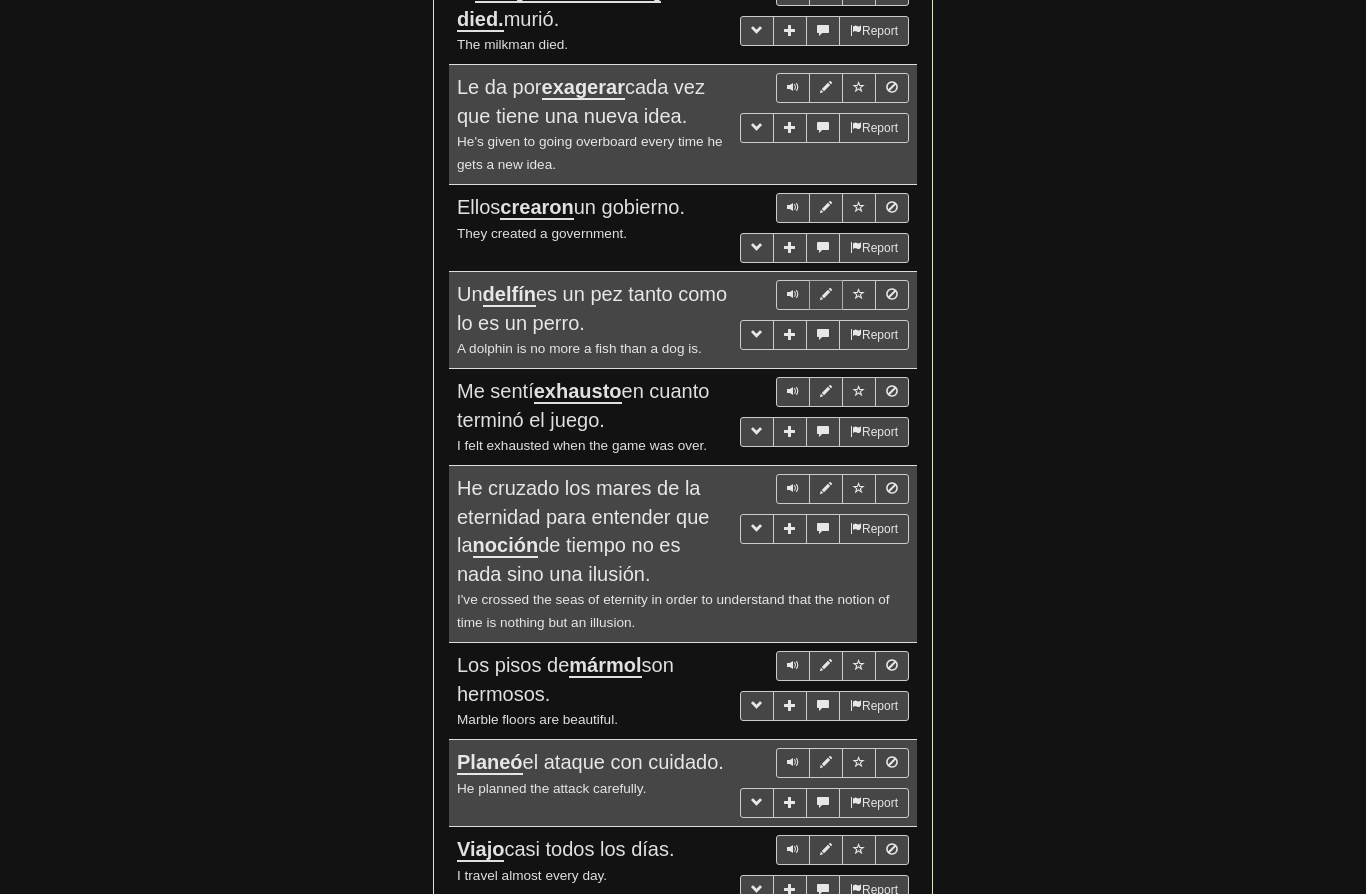 click at bounding box center [826, 294] 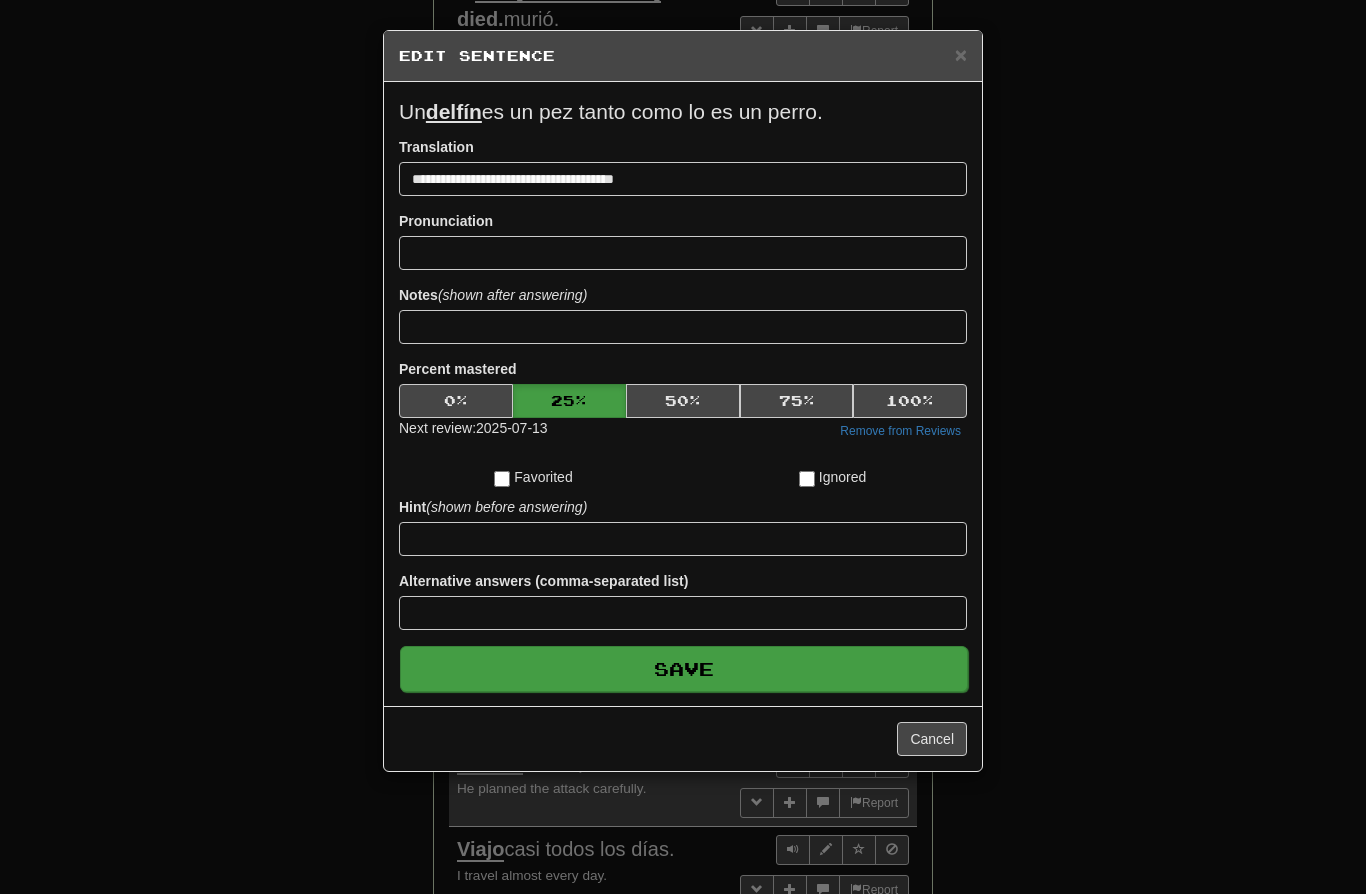 click on "Save" at bounding box center (684, 669) 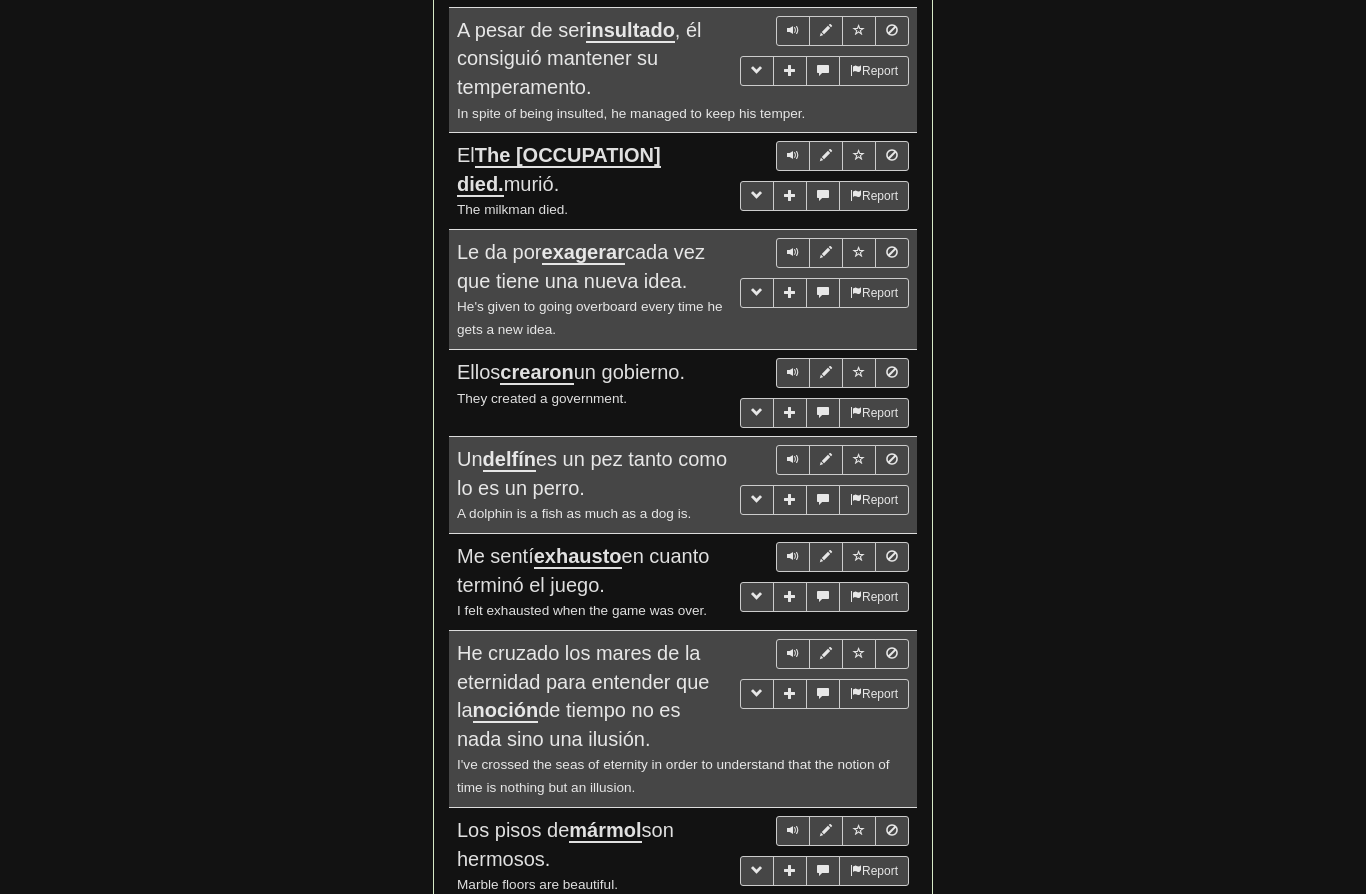 scroll, scrollTop: 1622, scrollLeft: 0, axis: vertical 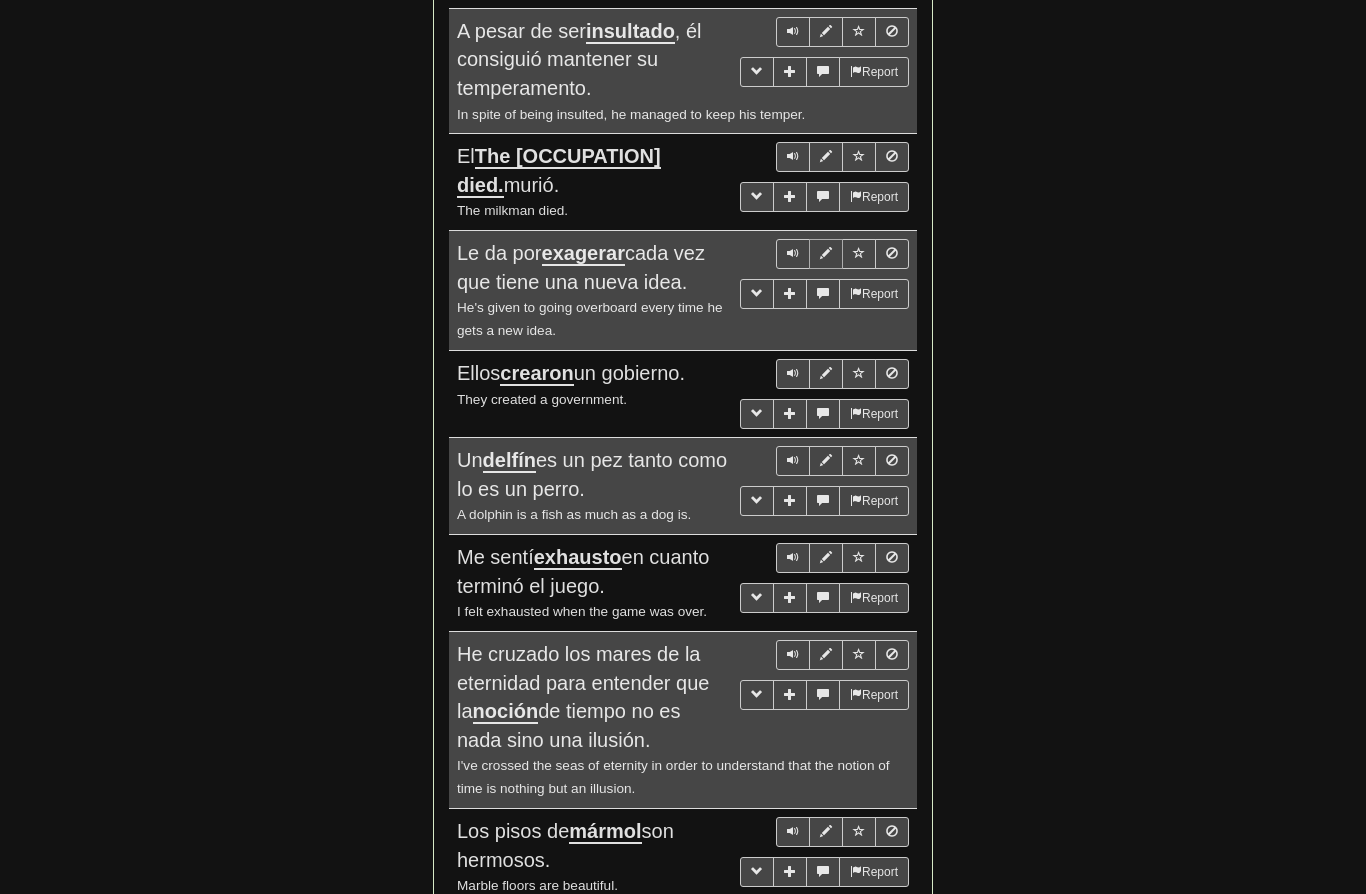 click at bounding box center (826, 254) 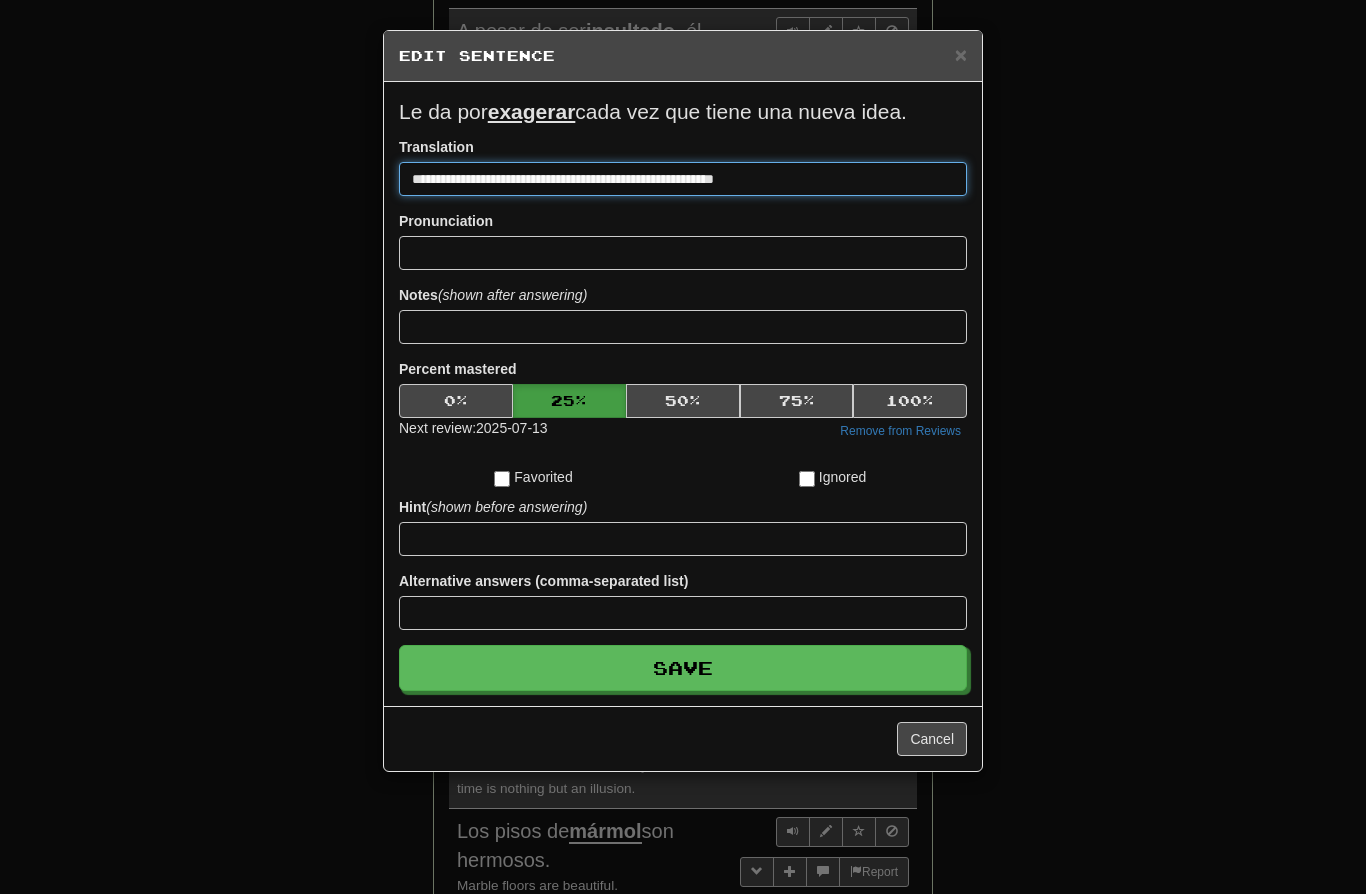 click on "**********" at bounding box center (683, 179) 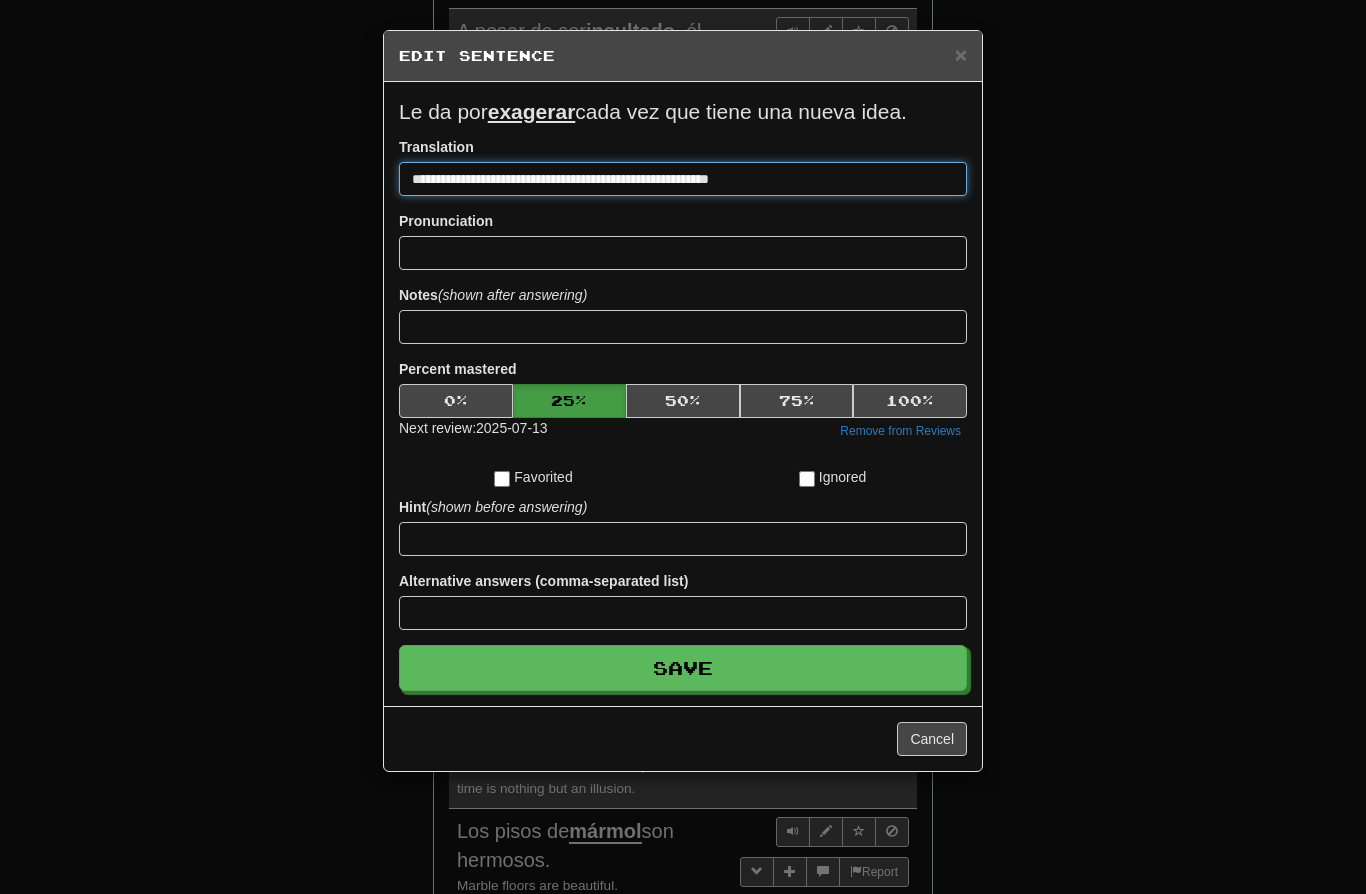 click on "**********" at bounding box center [683, 179] 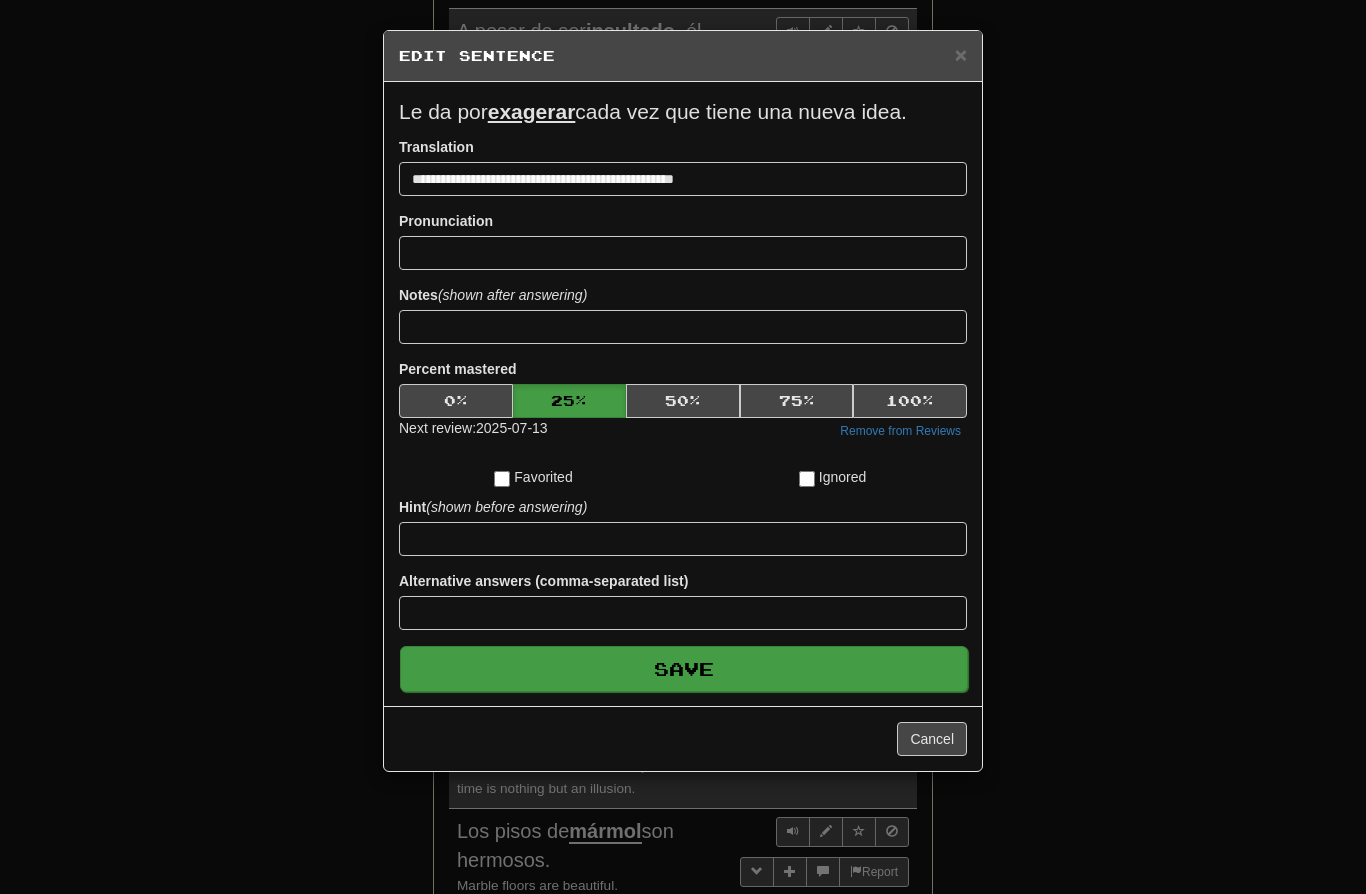 click on "Save" at bounding box center (684, 669) 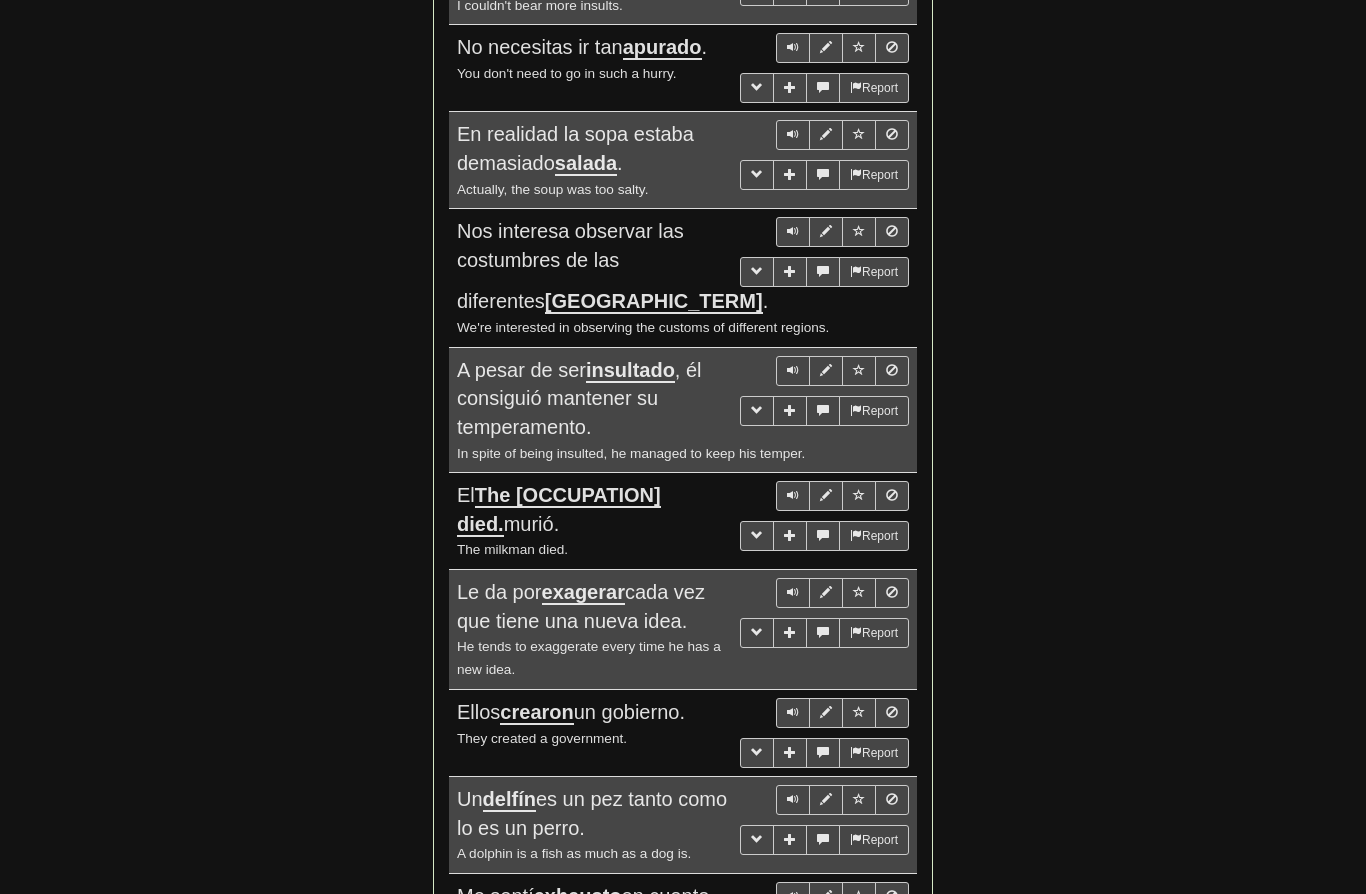 scroll, scrollTop: 1283, scrollLeft: 0, axis: vertical 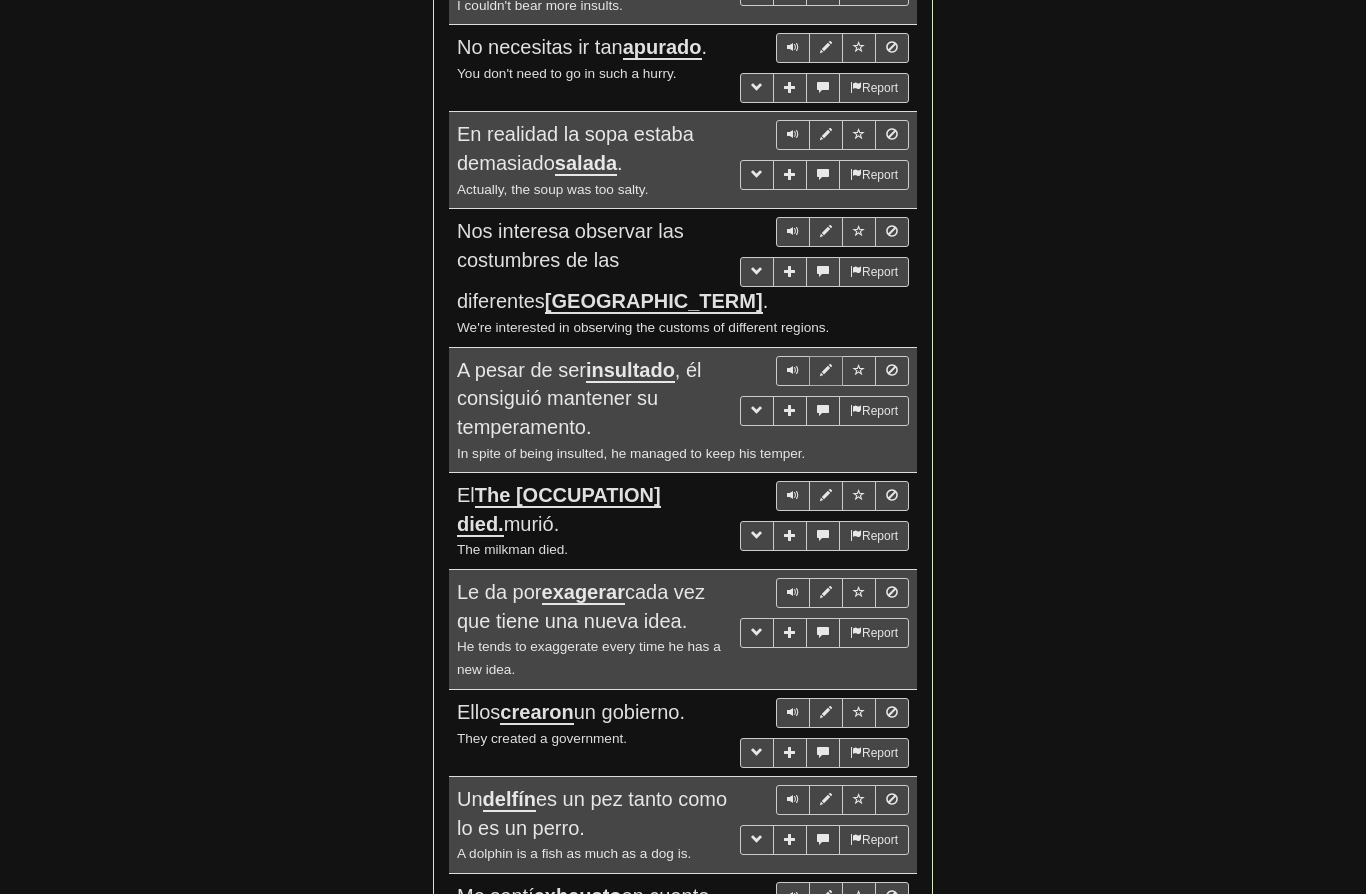 click at bounding box center (826, 370) 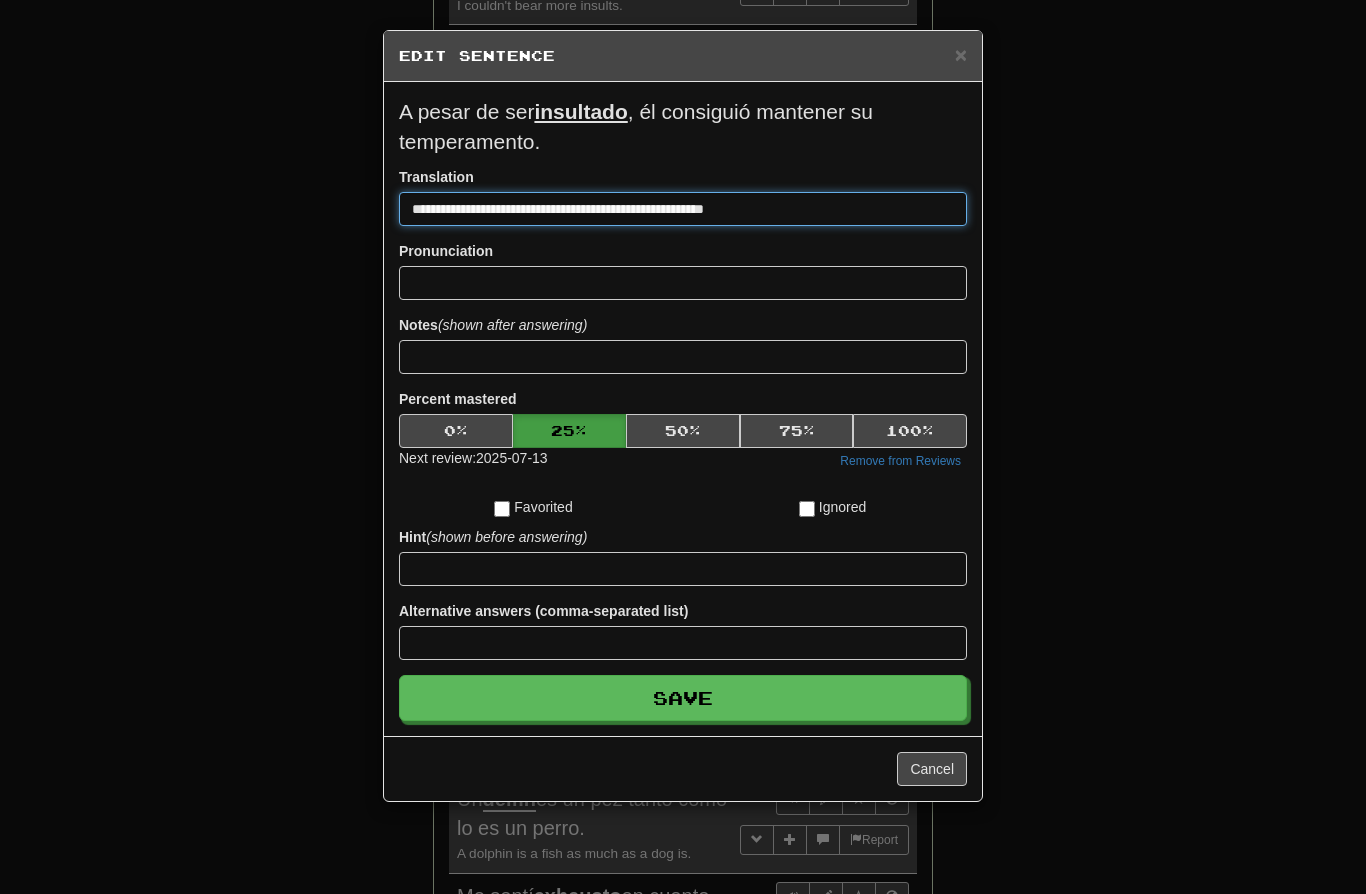 click on "**********" at bounding box center [683, 209] 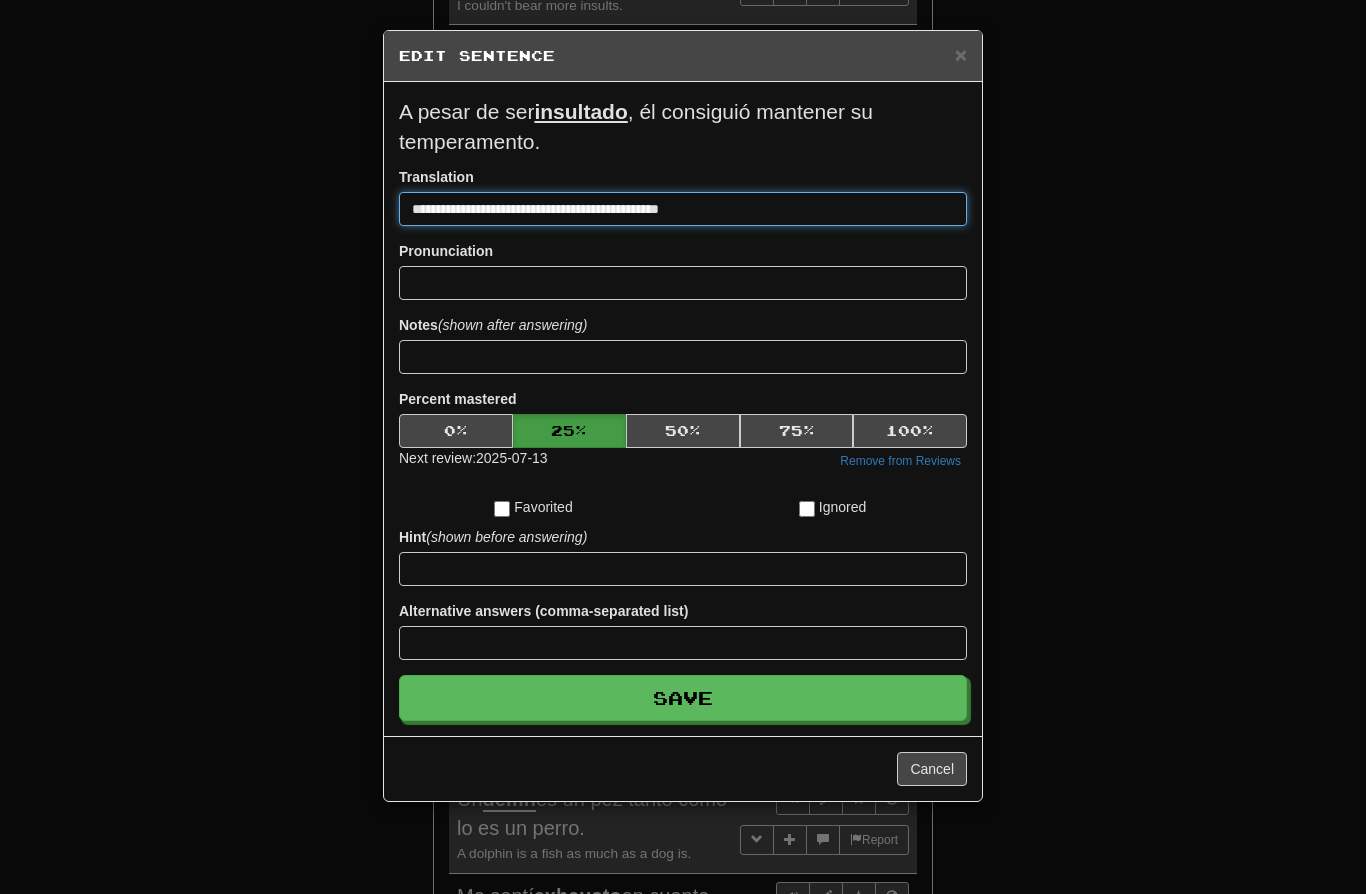click on "**********" at bounding box center (683, 209) 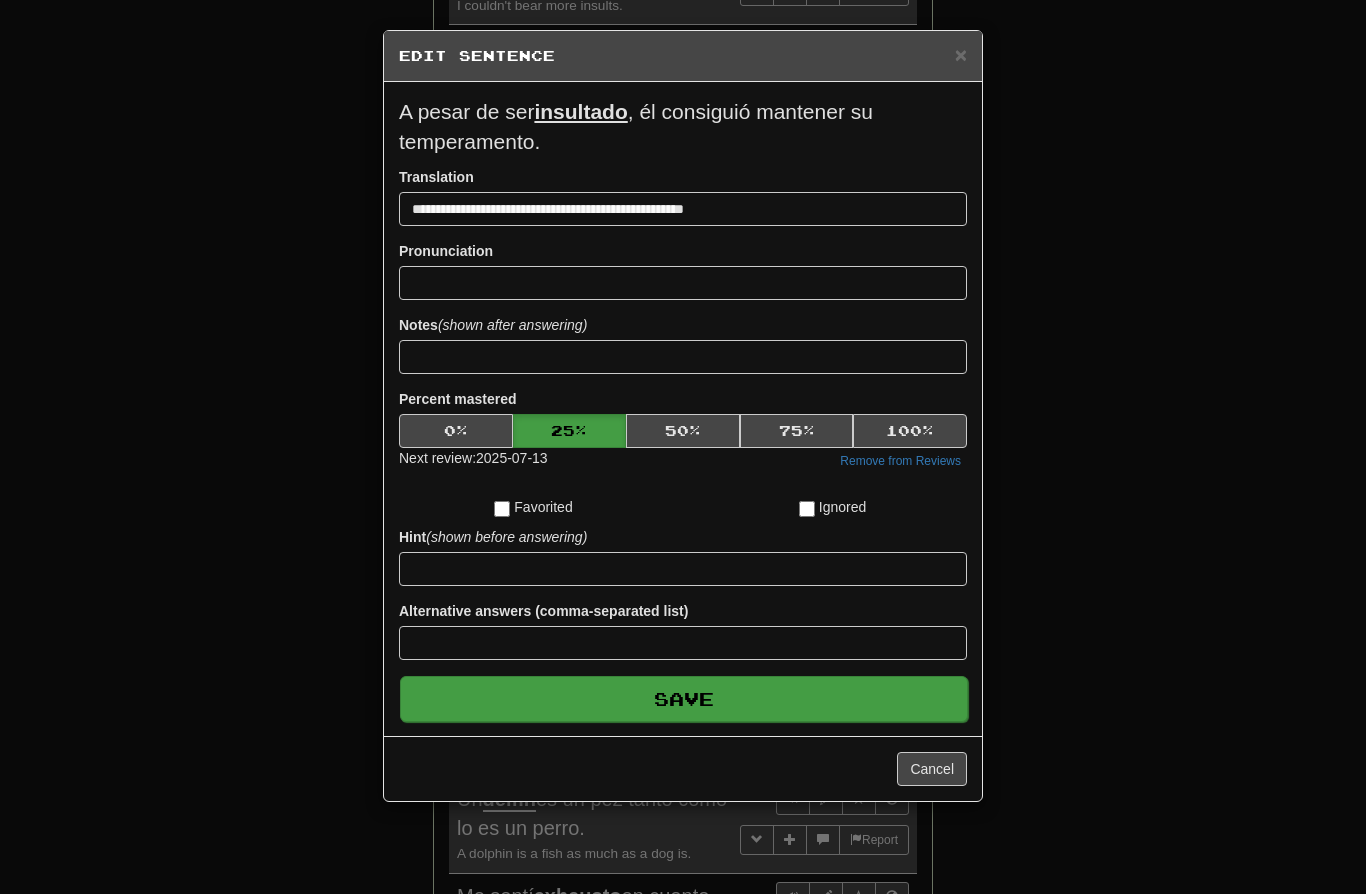 click on "Save" at bounding box center [684, 699] 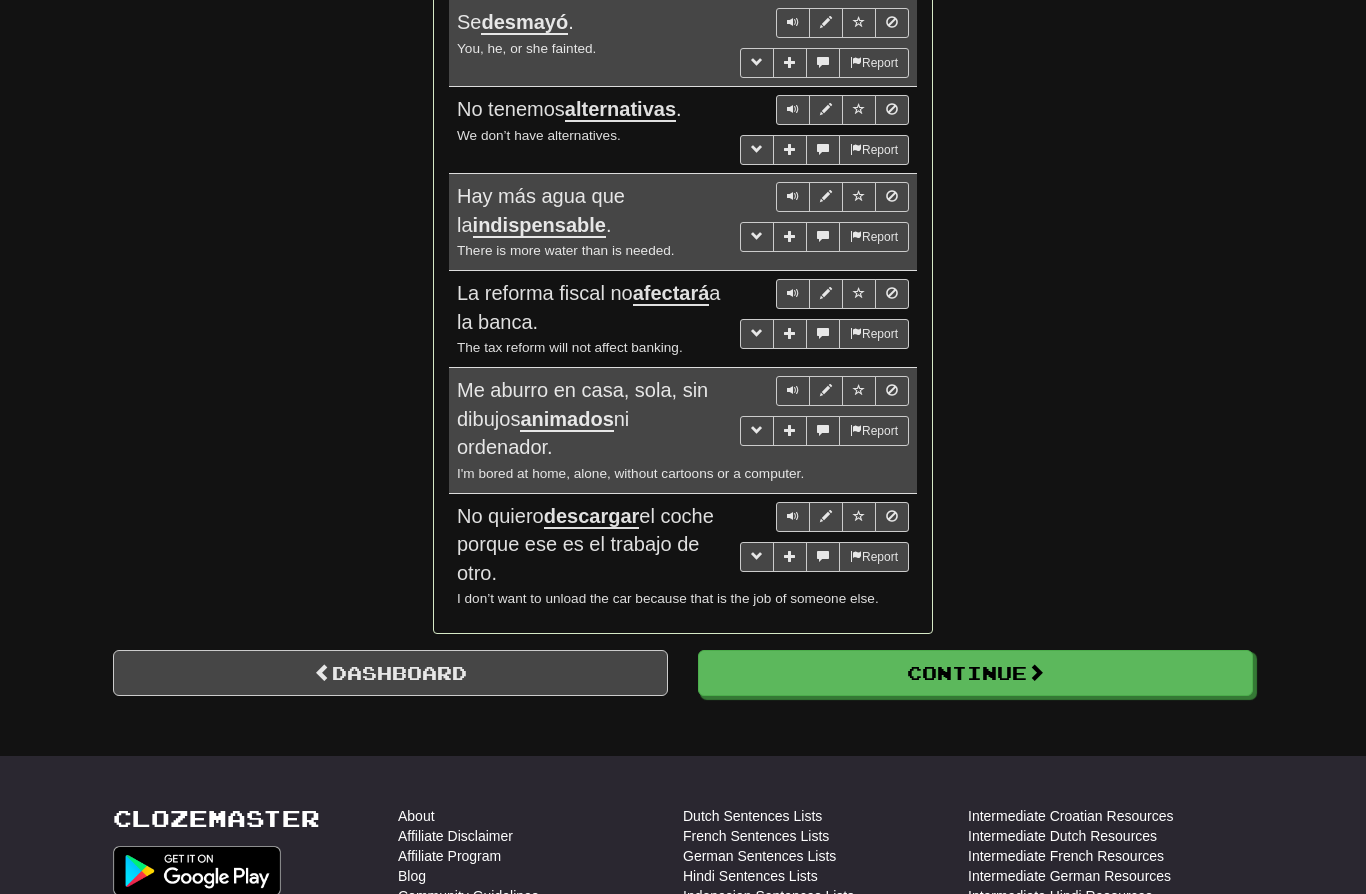 scroll, scrollTop: 3780, scrollLeft: 0, axis: vertical 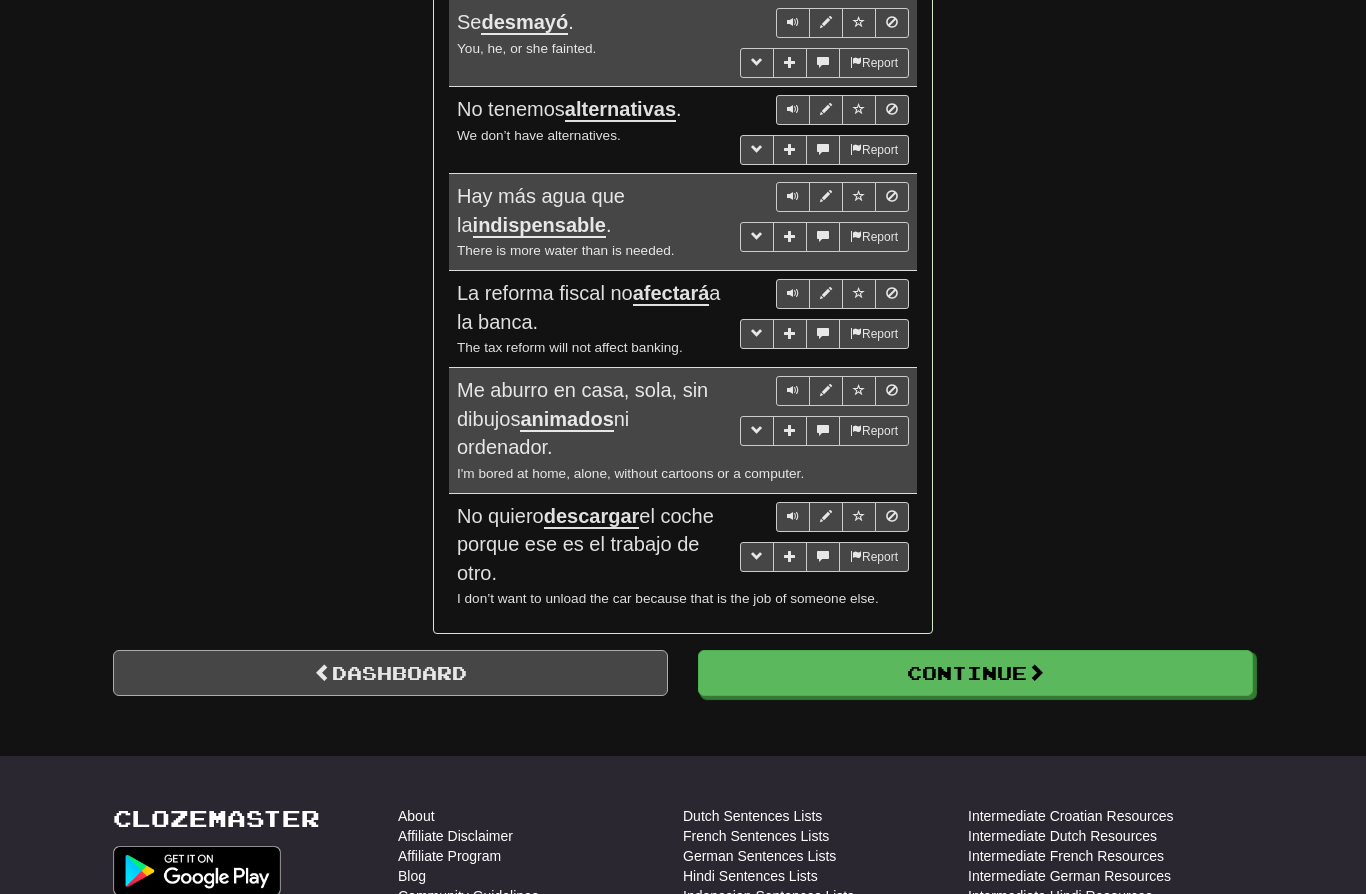 click on "Dashboard" at bounding box center [390, 673] 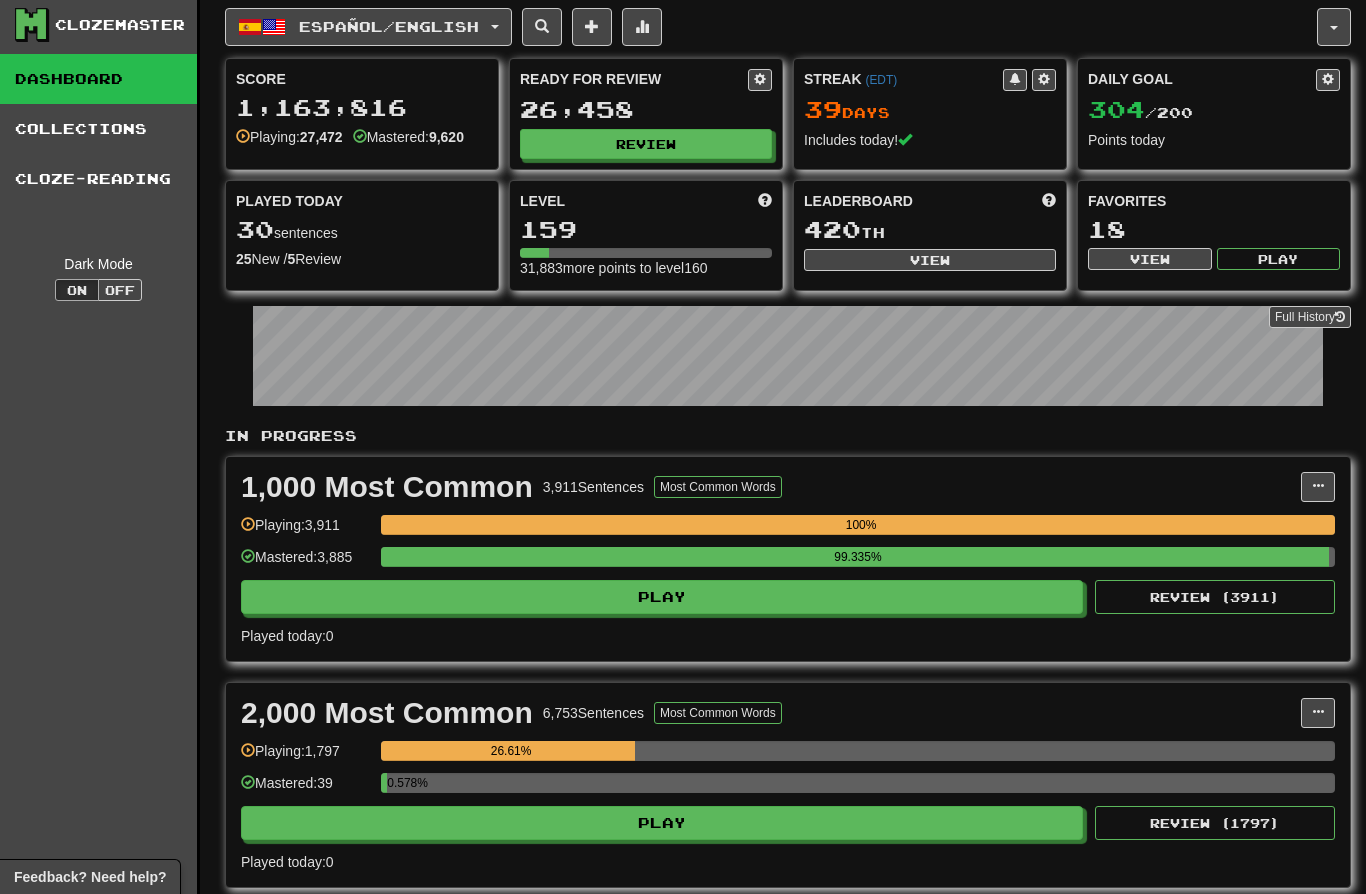 scroll, scrollTop: 0, scrollLeft: 0, axis: both 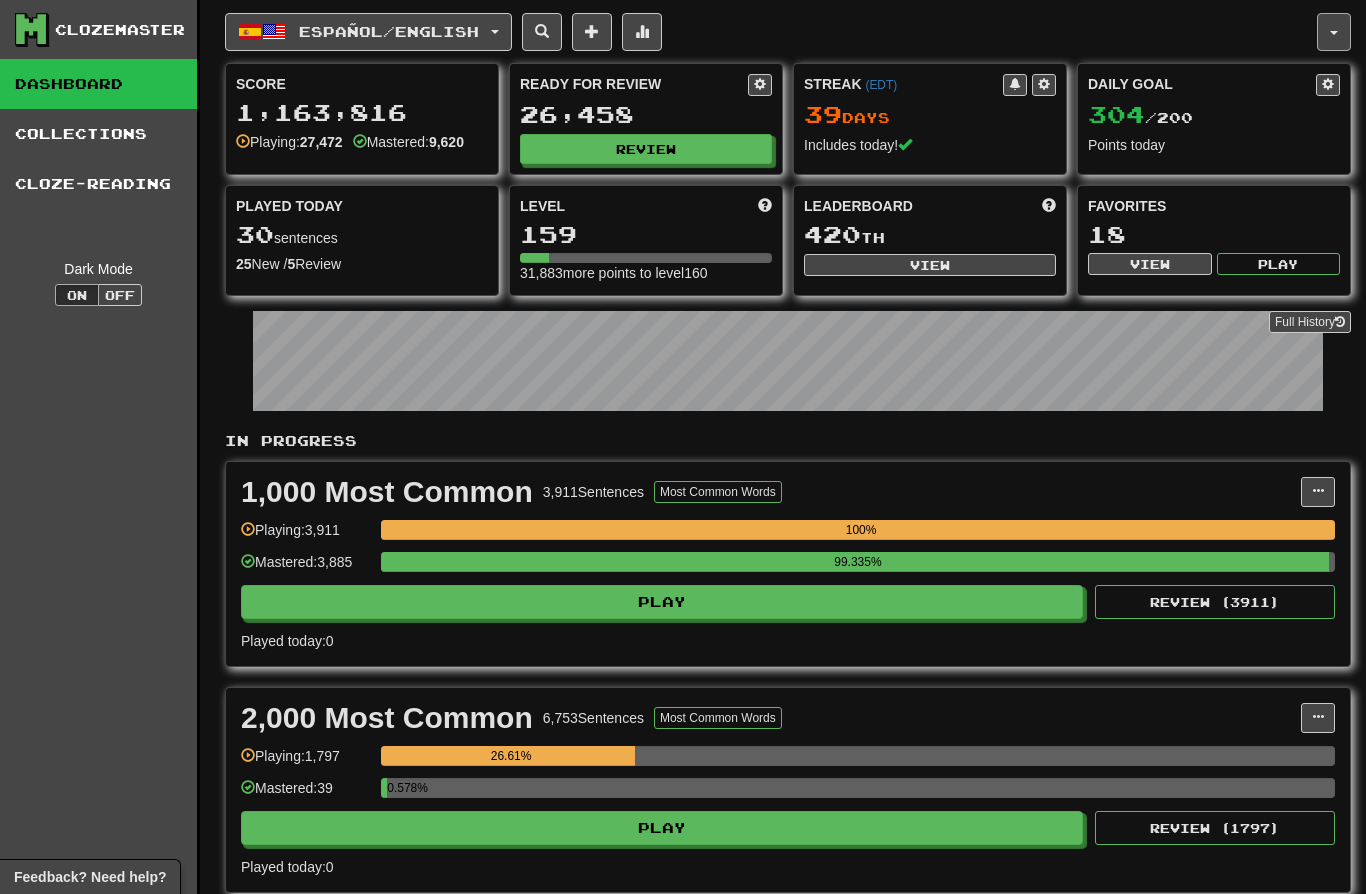 click at bounding box center [1334, 32] 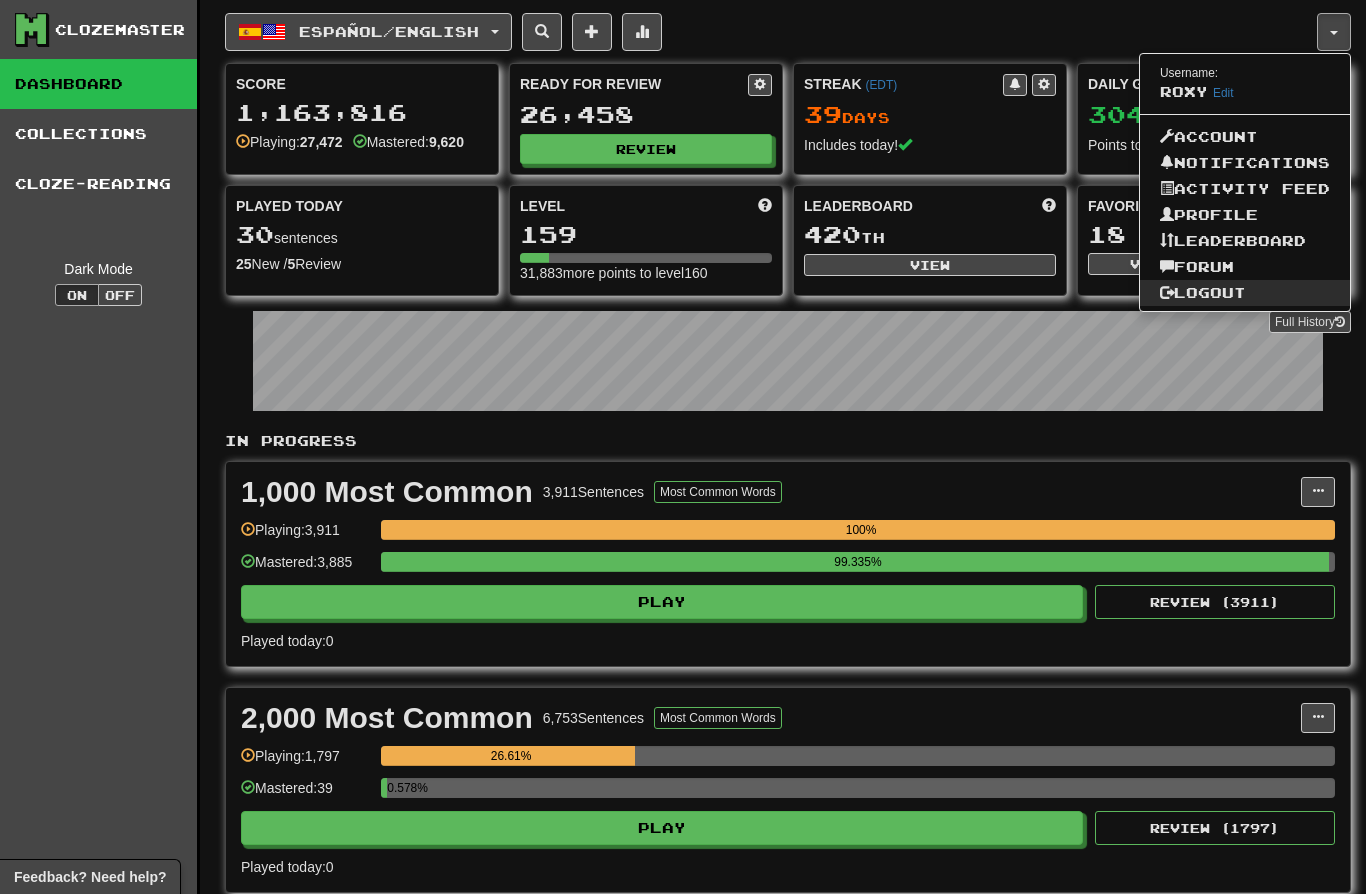 click on "Logout" at bounding box center [1245, 293] 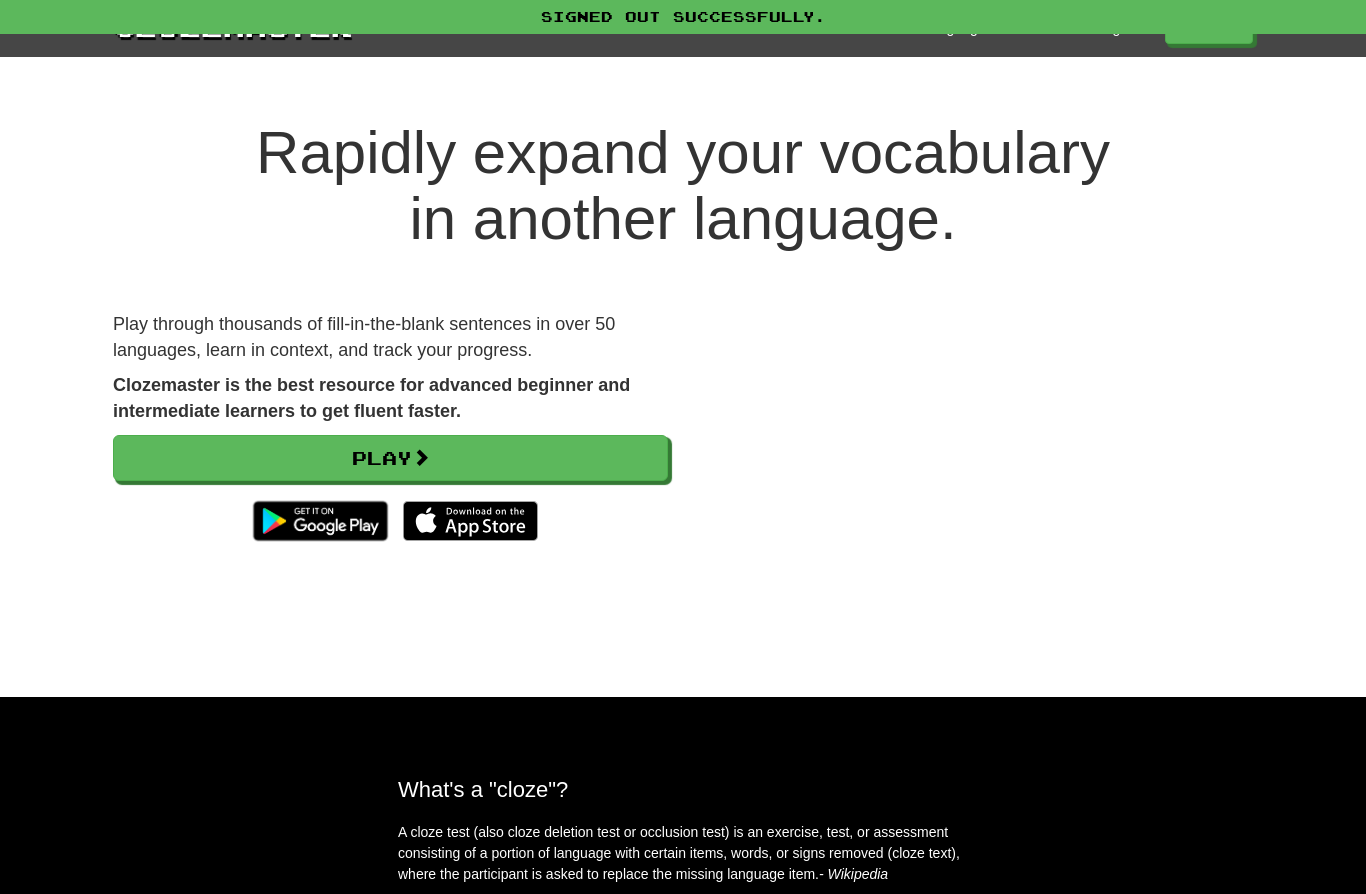 scroll, scrollTop: 0, scrollLeft: 0, axis: both 